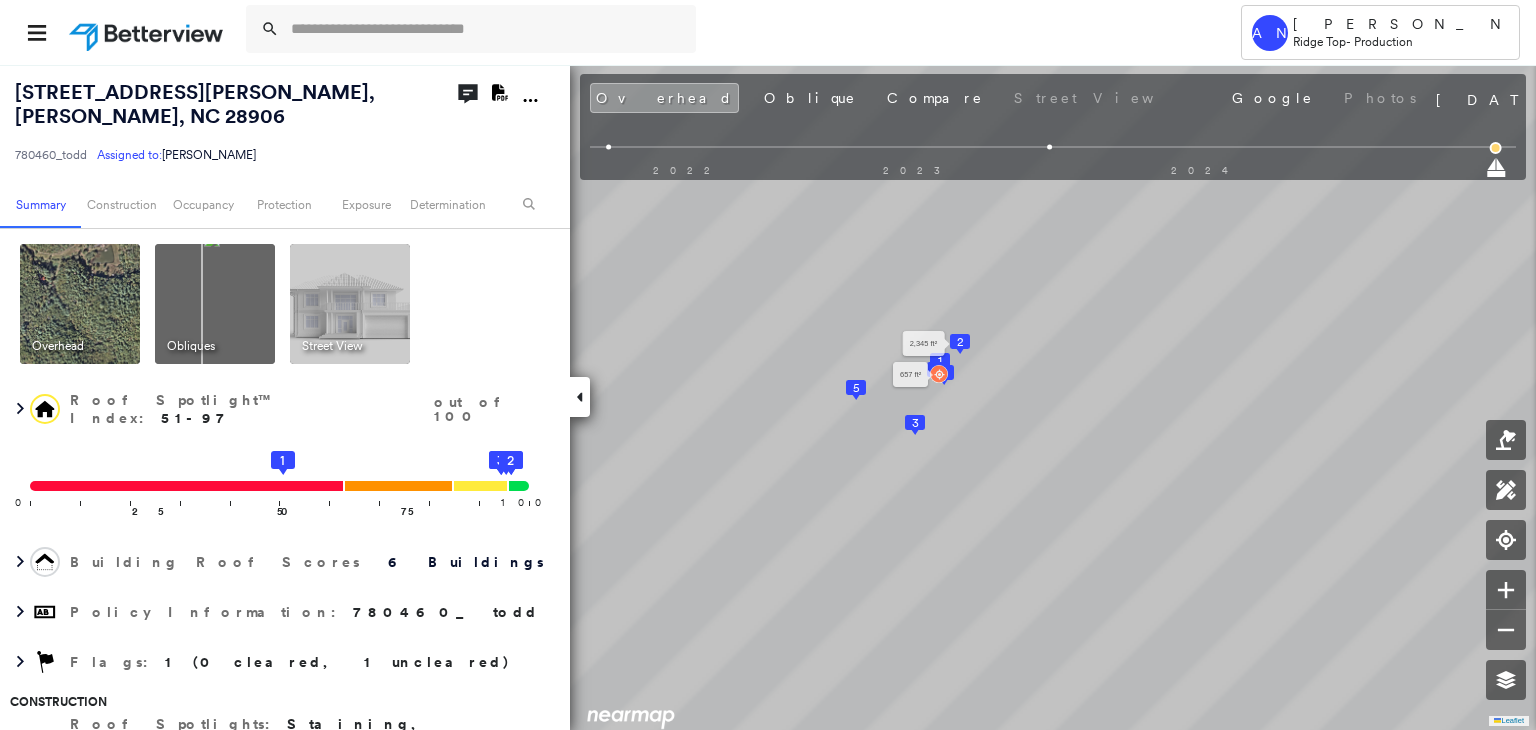scroll, scrollTop: 0, scrollLeft: 0, axis: both 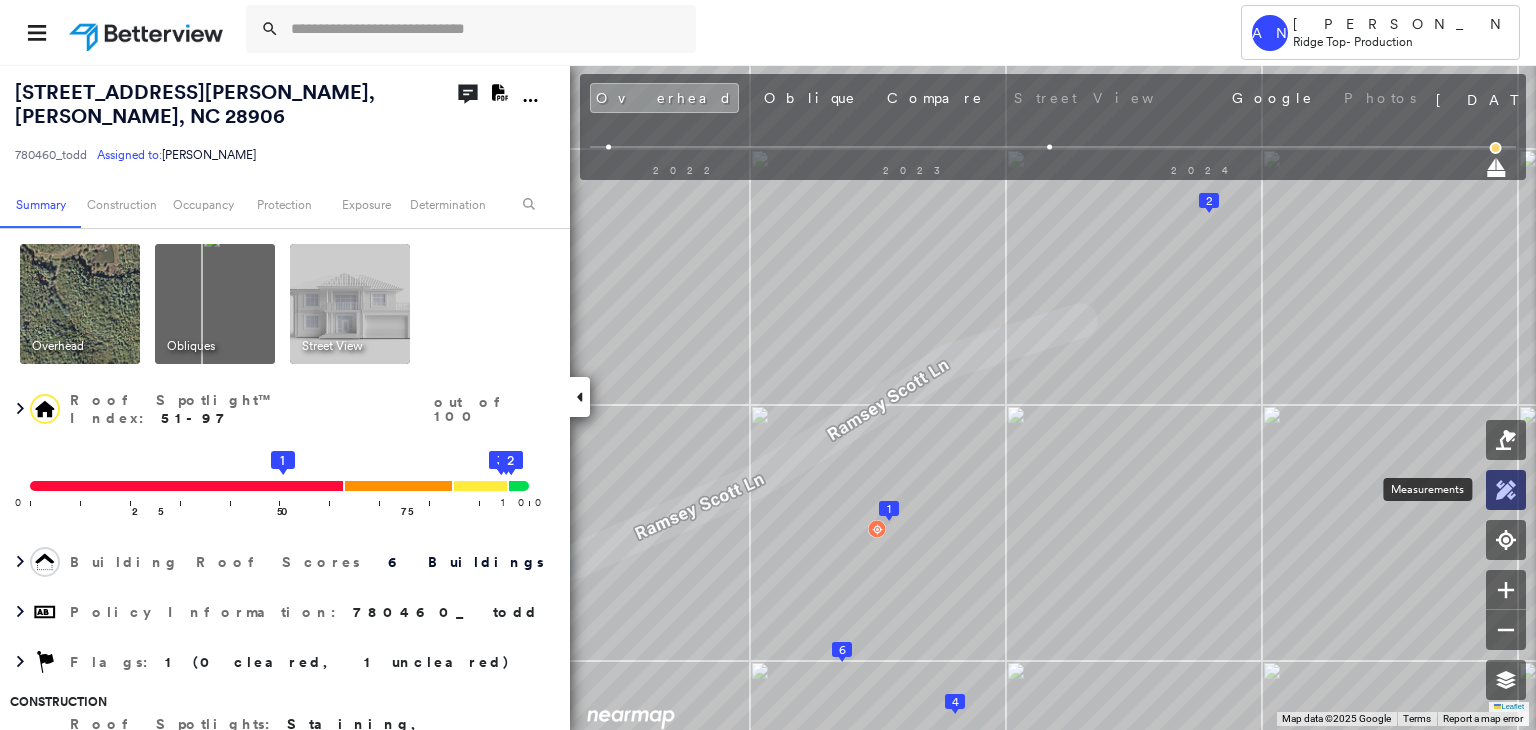 click at bounding box center (1506, 490) 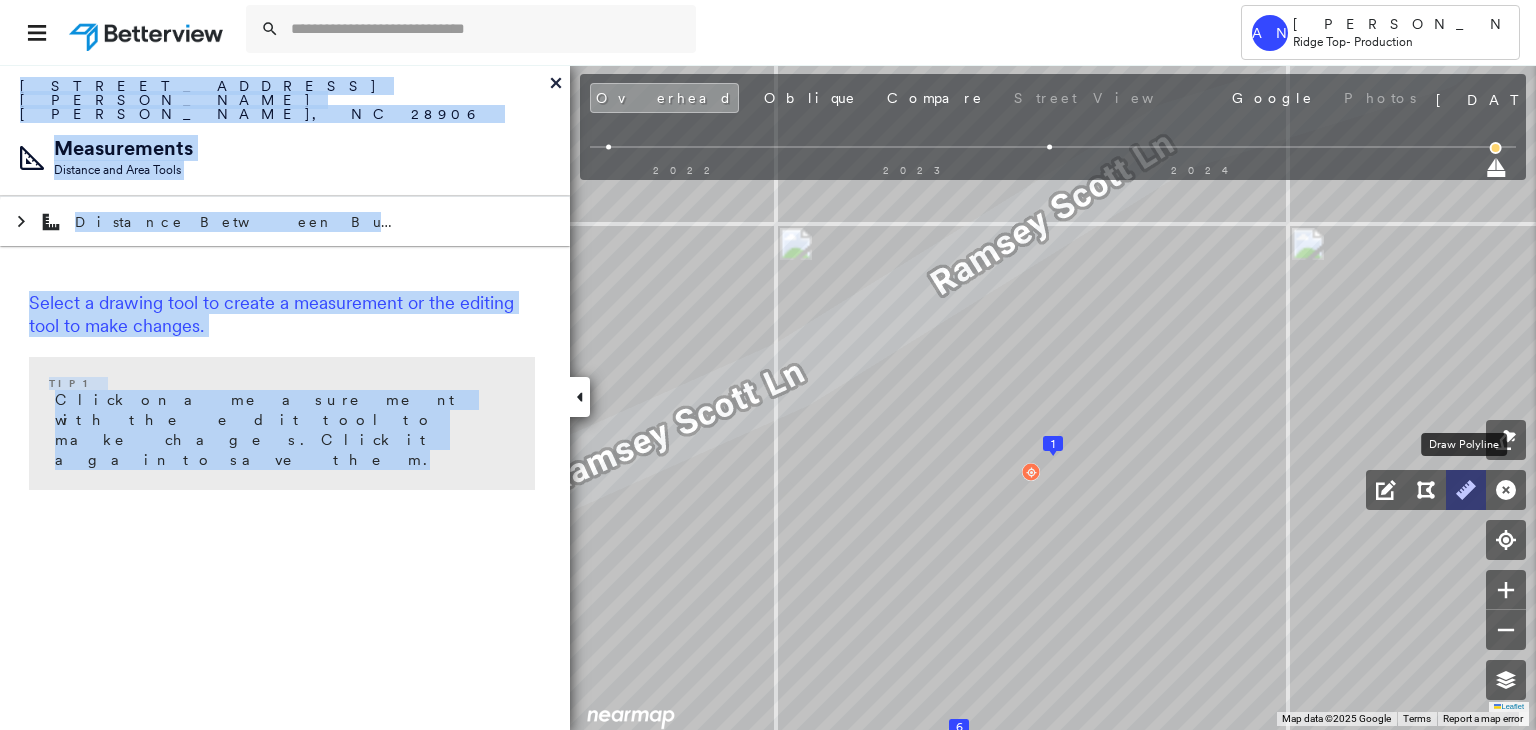 click at bounding box center [1466, 490] 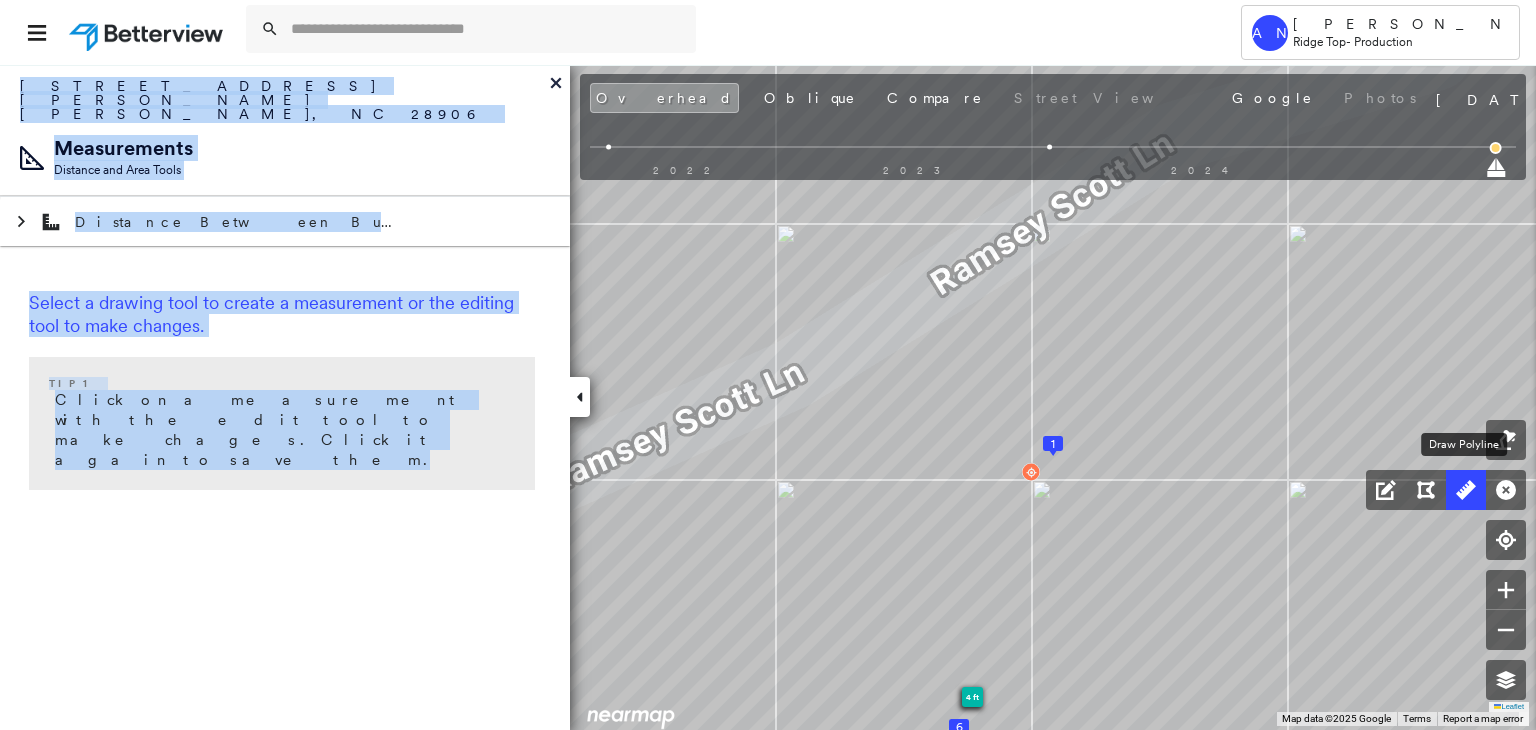 click 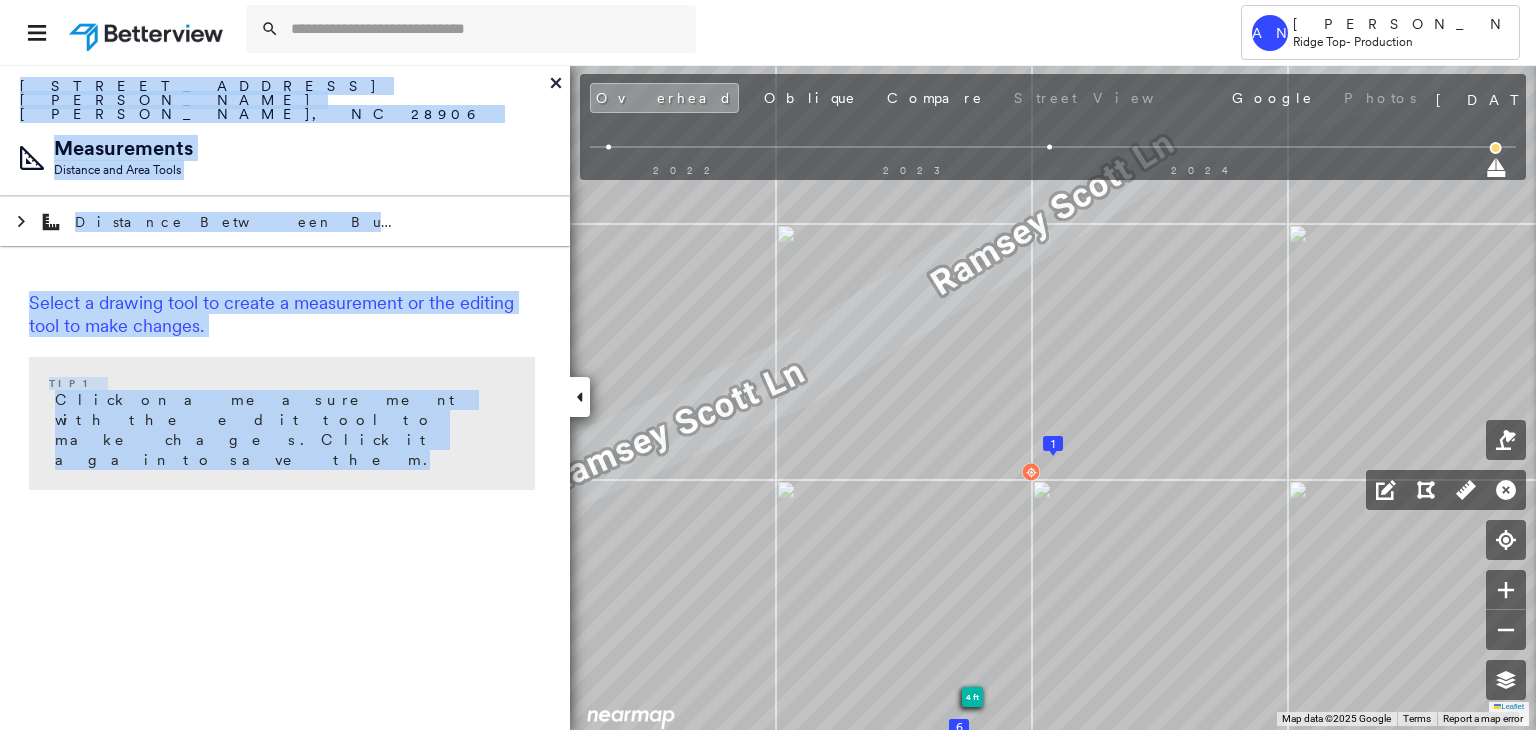click on "[STREET_ADDRESS][PERSON_NAME][PERSON_NAME] 780460_todd Assigned to:  [PERSON_NAME] Assigned to:  [PERSON_NAME] 780460_todd Assigned to:  [PERSON_NAME] Open Comments Download PDF Report Summary Construction Occupancy Protection Exposure Determination Overhead Obliques Street View Roof Spotlight™ Index :  51-97 out of 100 0 100 25 50 75 1 6 5 4 3 2 Building Roof Scores 6 Buildings Policy Information :  780460_todd Flags :  1 (0 cleared, 1 uncleared) Construction Roof Spotlights :  Staining, Overhang, Skylight, Chimney, Vent Property Features :  Car, Patio Furniture, Water Hazard, Cracked Pavement, Disintegrated Pavement and 1 more Roof Size & Shape :  6 buildings  Occupancy Protection Exposure Determination Flags :  1 (0 cleared, 1 uncleared) Uncleared Flags (1) Cleared Flags  (0) Betterview Property Flagged [DATE] Clear Action Taken New Entry History Quote/New Business Terms & Conditions Added ACV Endorsement Added Cosmetic Endorsement Inspection/Loss Control Report Information Added to Inspection Survey Save" at bounding box center [768, 397] 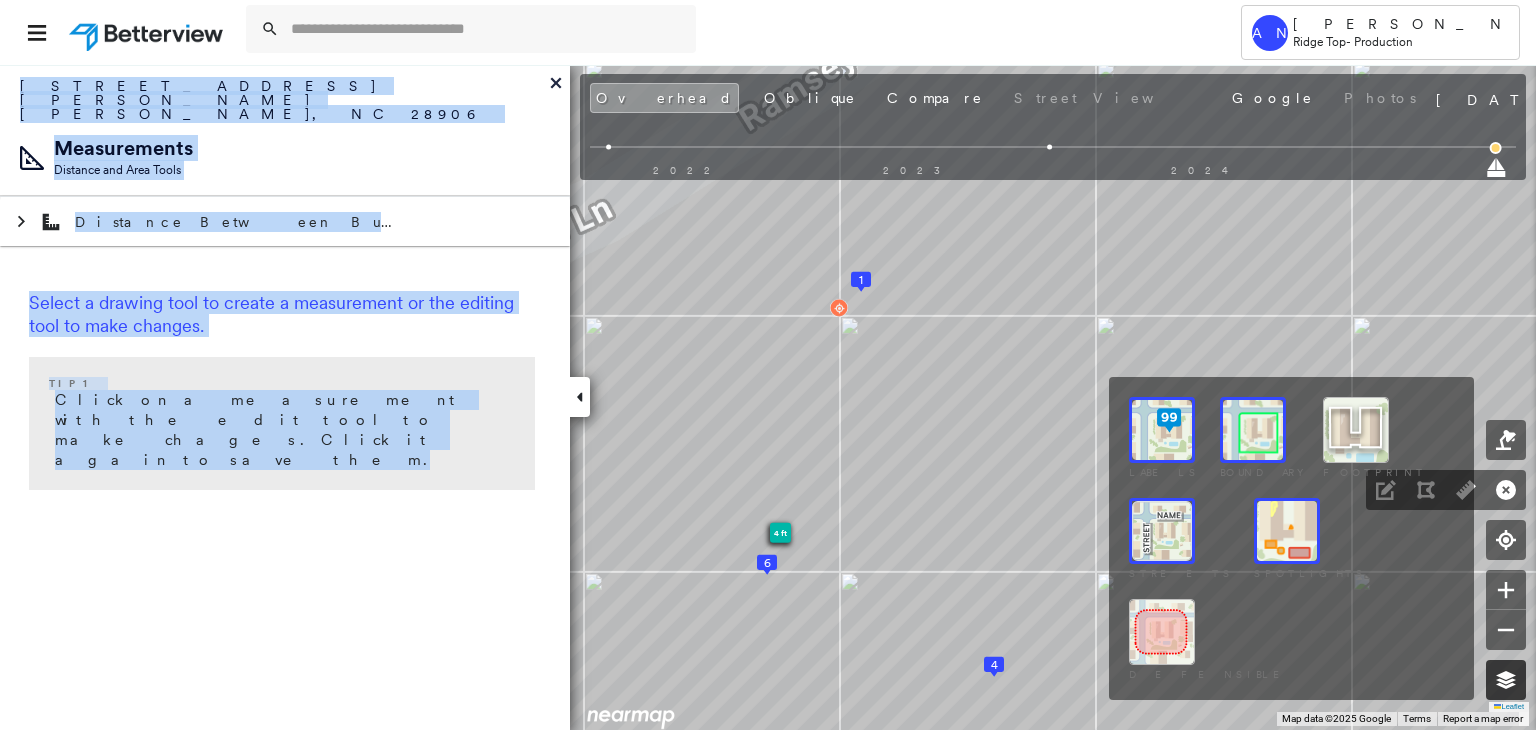 click 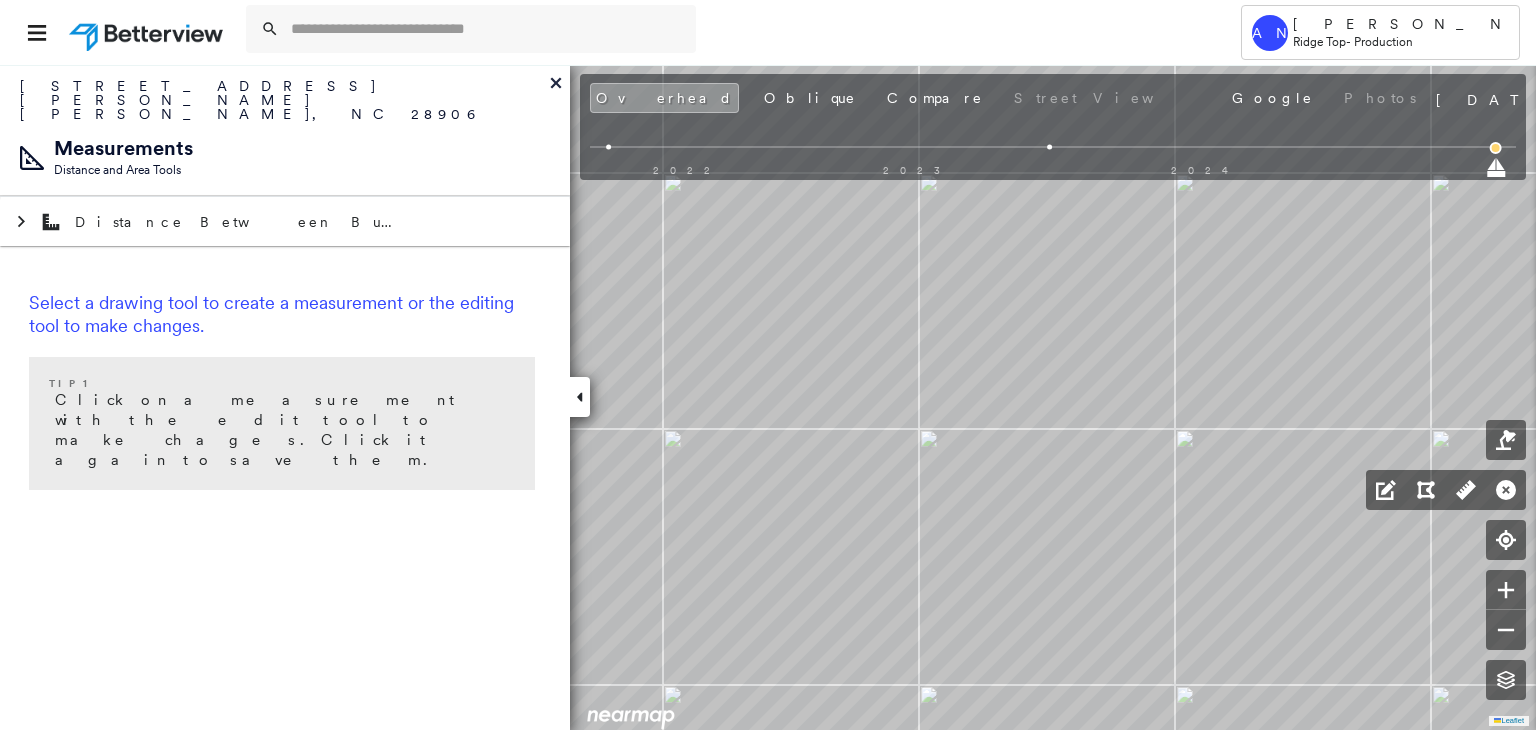 click at bounding box center [1053, 147] 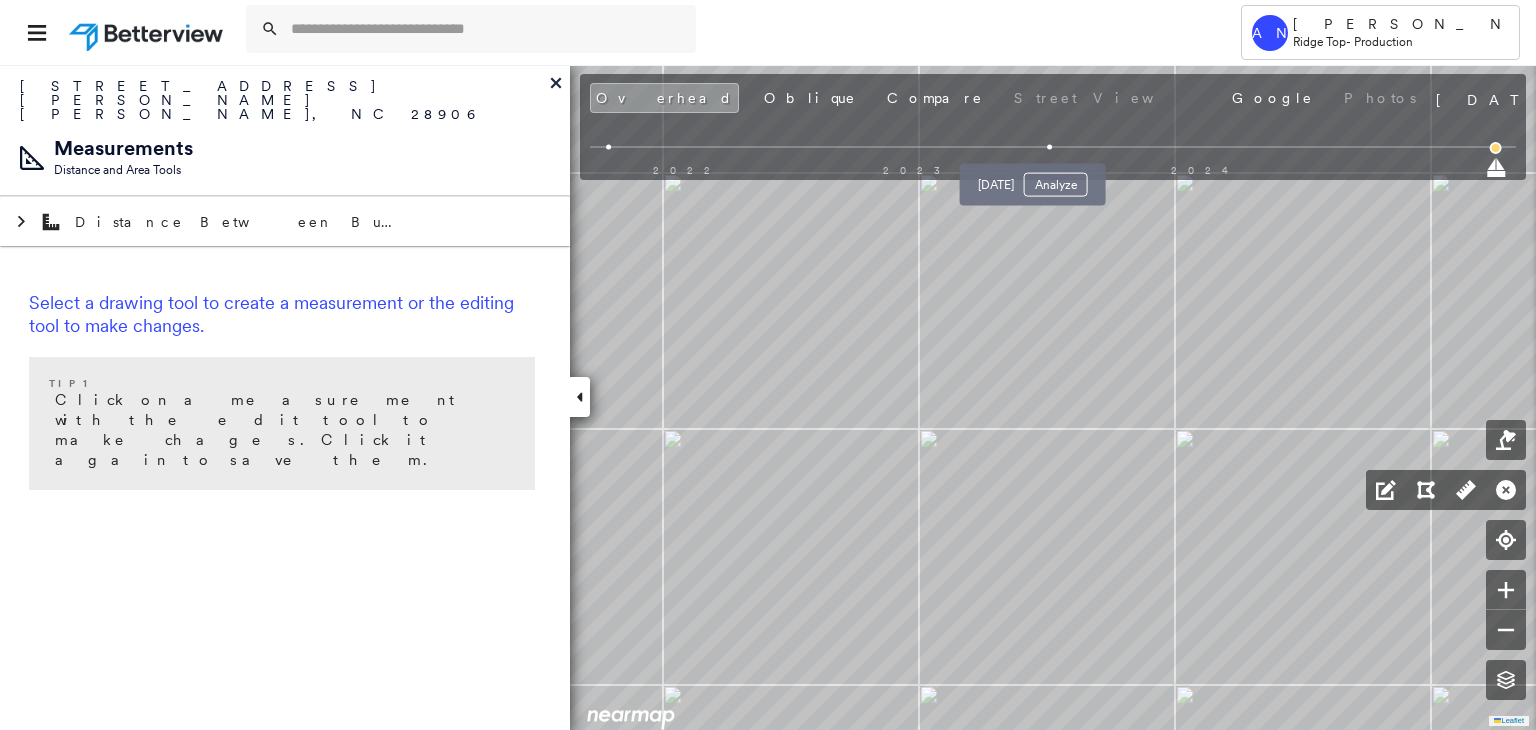 click at bounding box center [1050, 147] 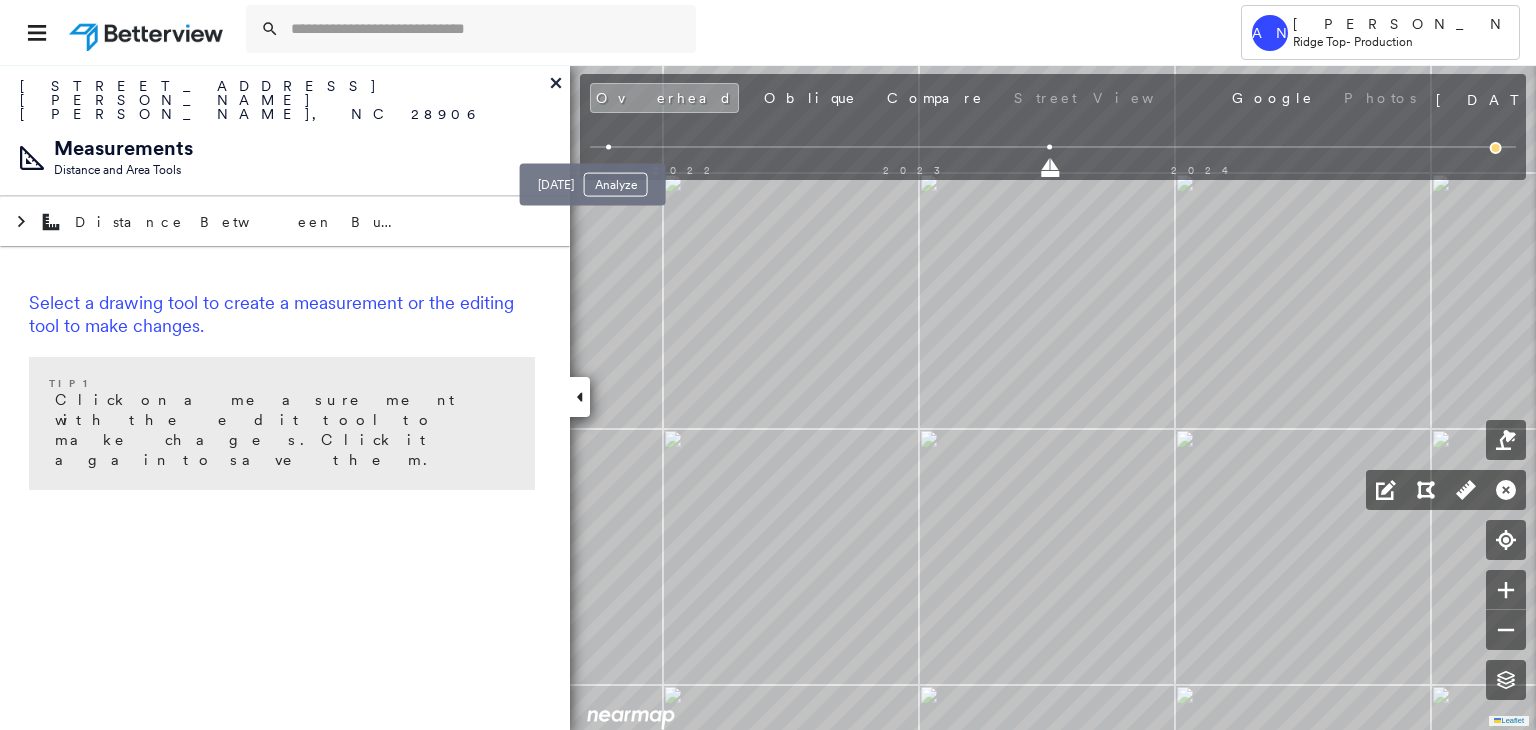 click at bounding box center (608, 147) 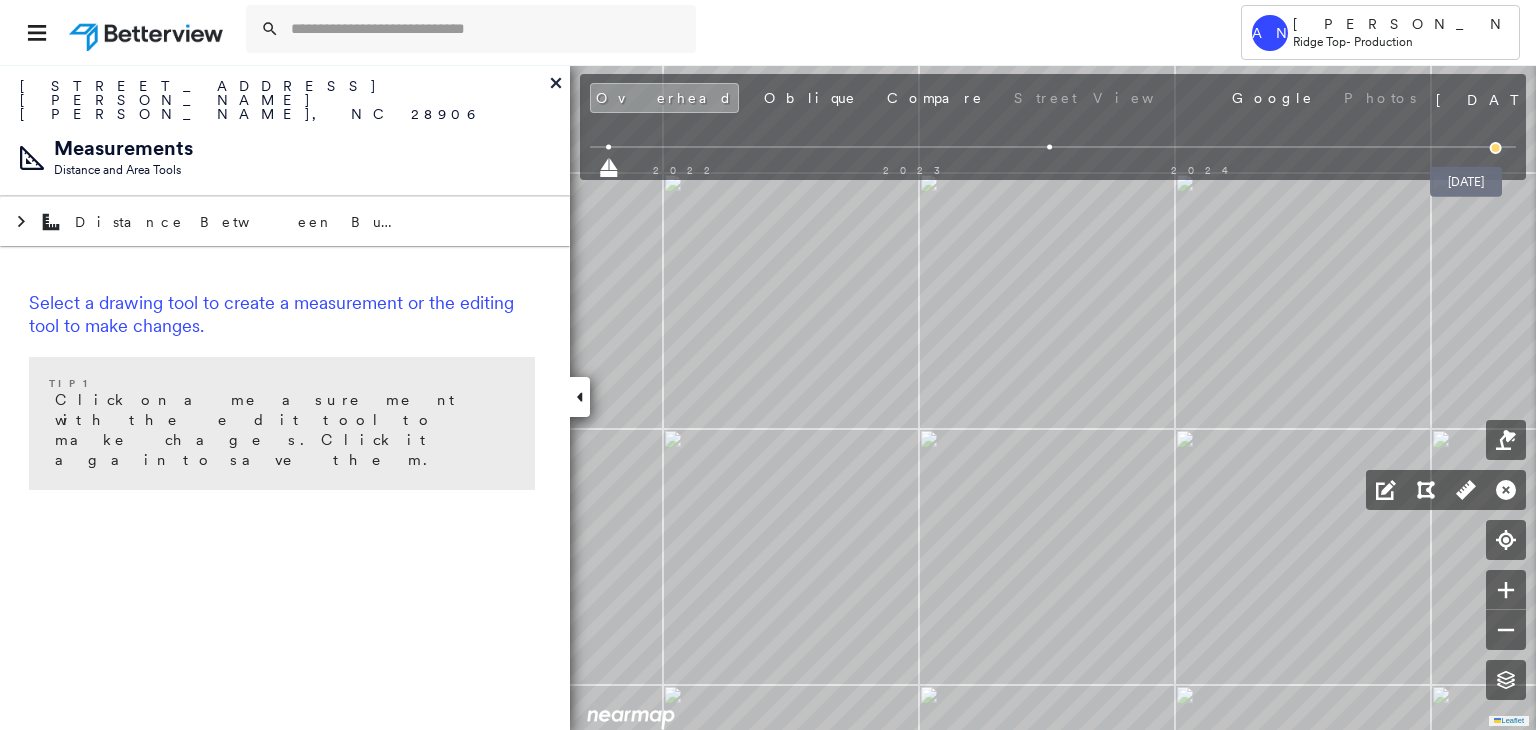 click at bounding box center (1496, 148) 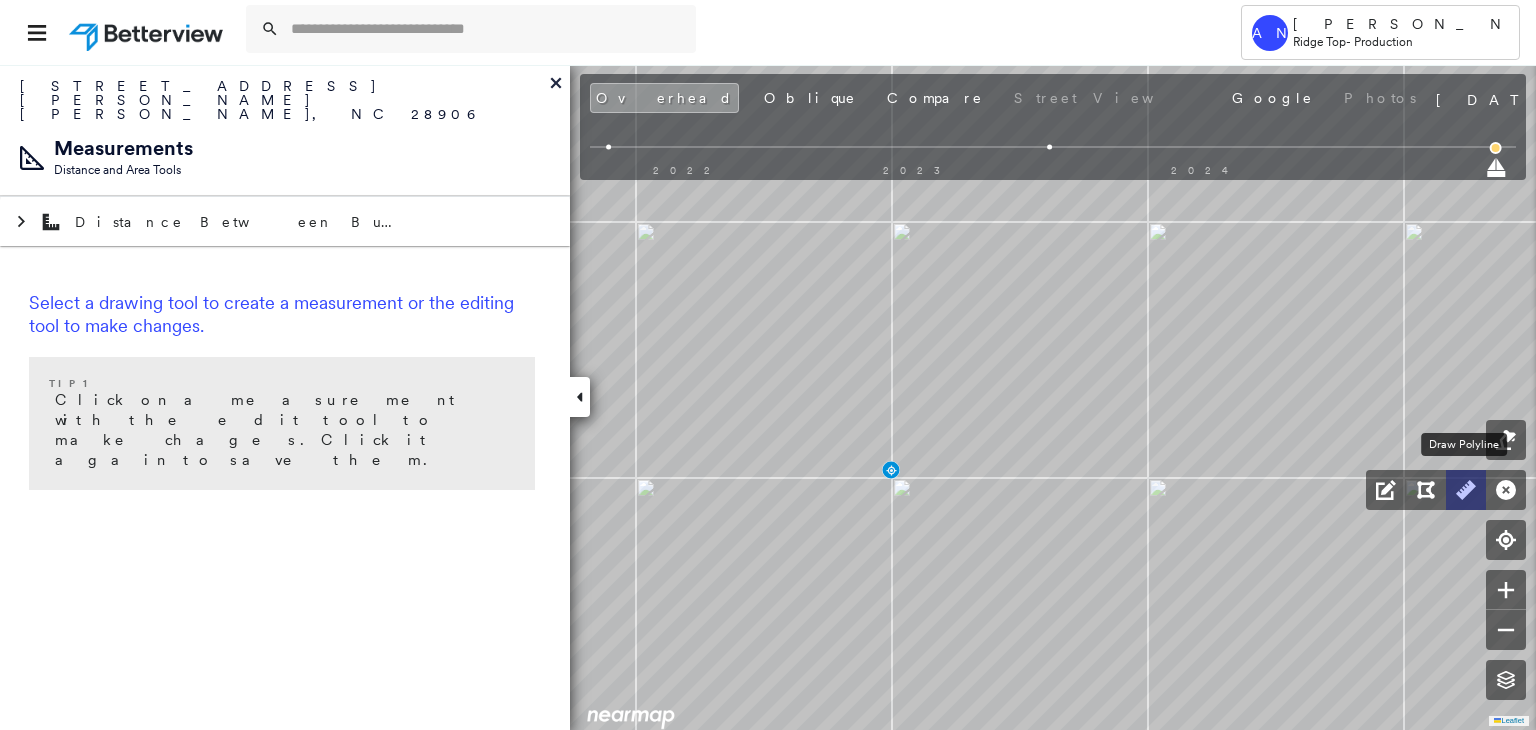 click 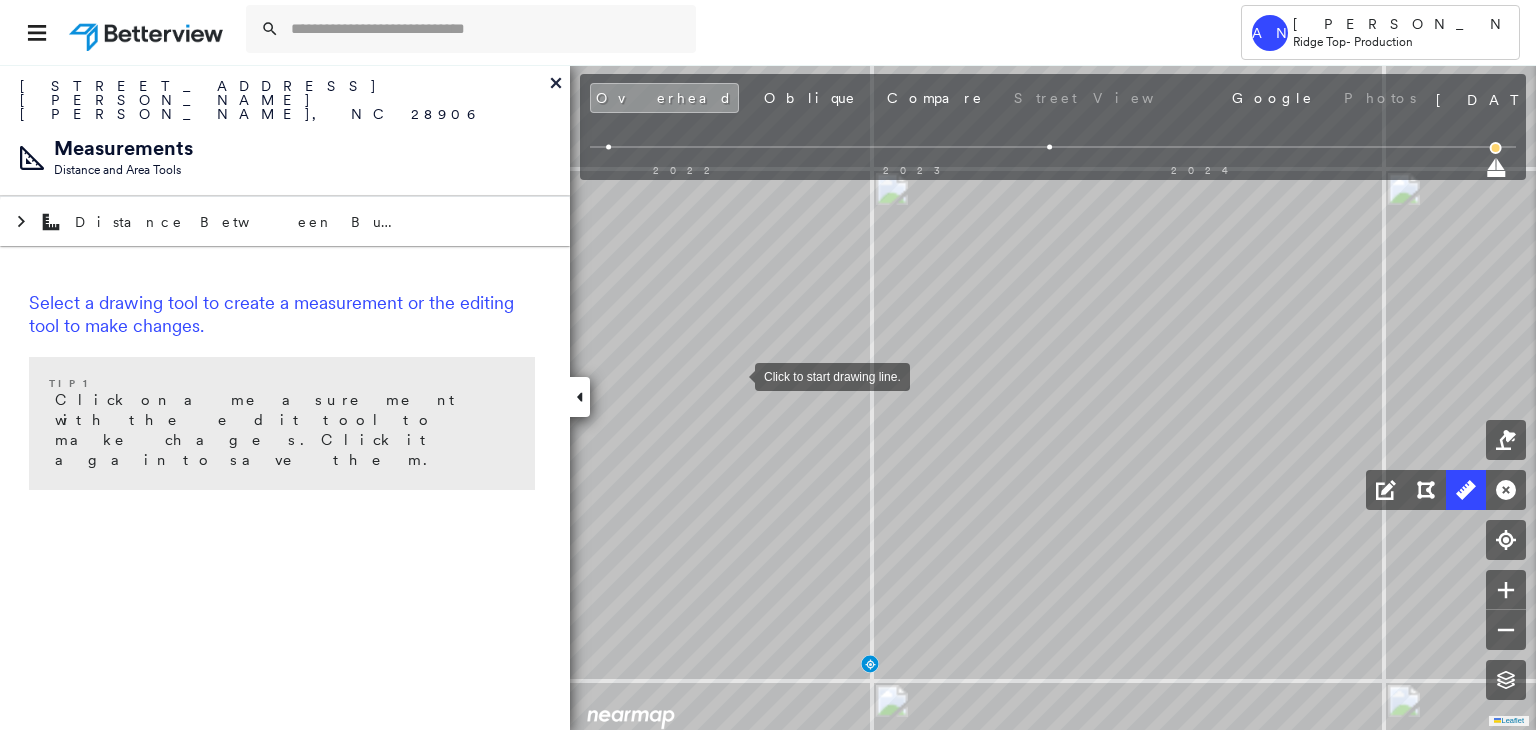 click at bounding box center [735, 375] 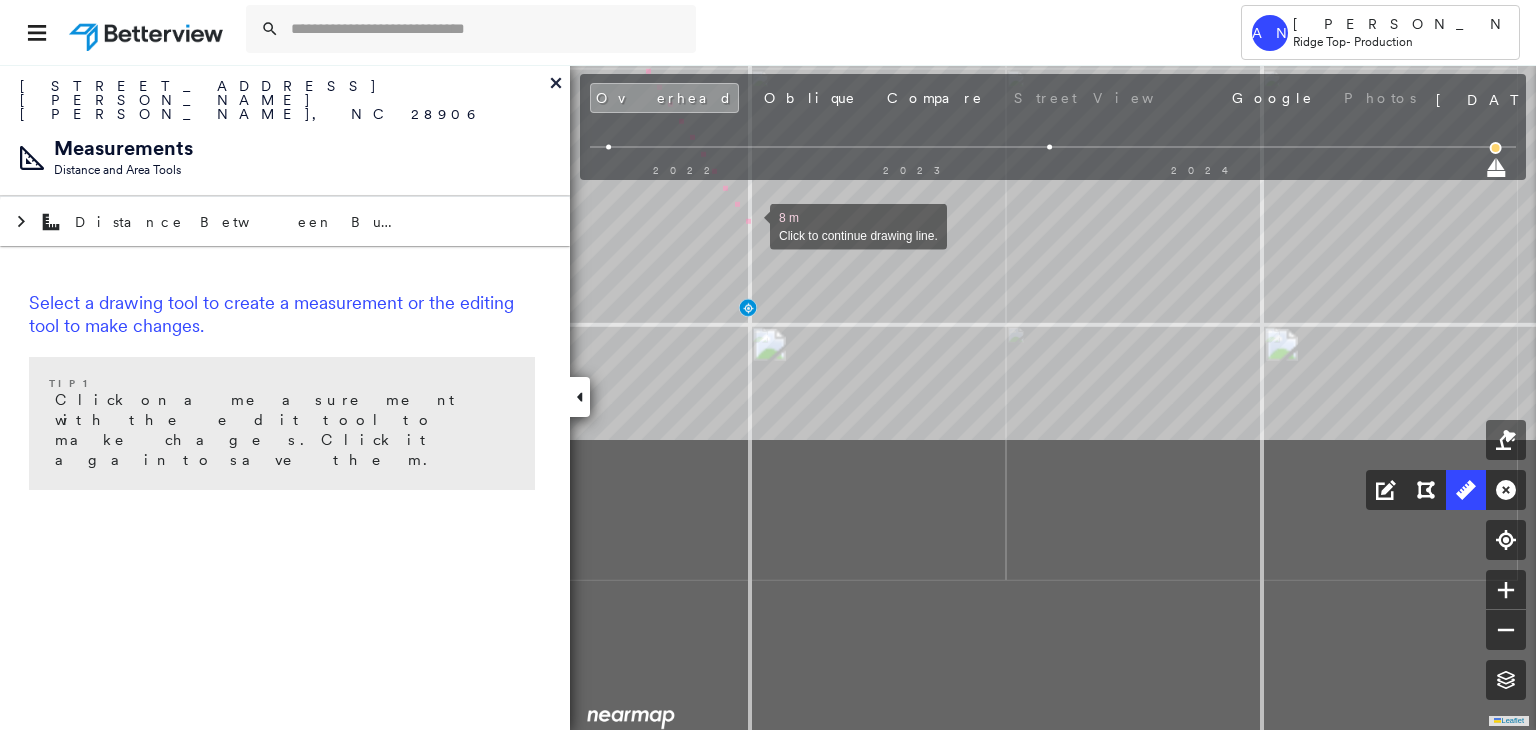 drag, startPoint x: 872, startPoint y: 582, endPoint x: 750, endPoint y: 226, distance: 376.32434 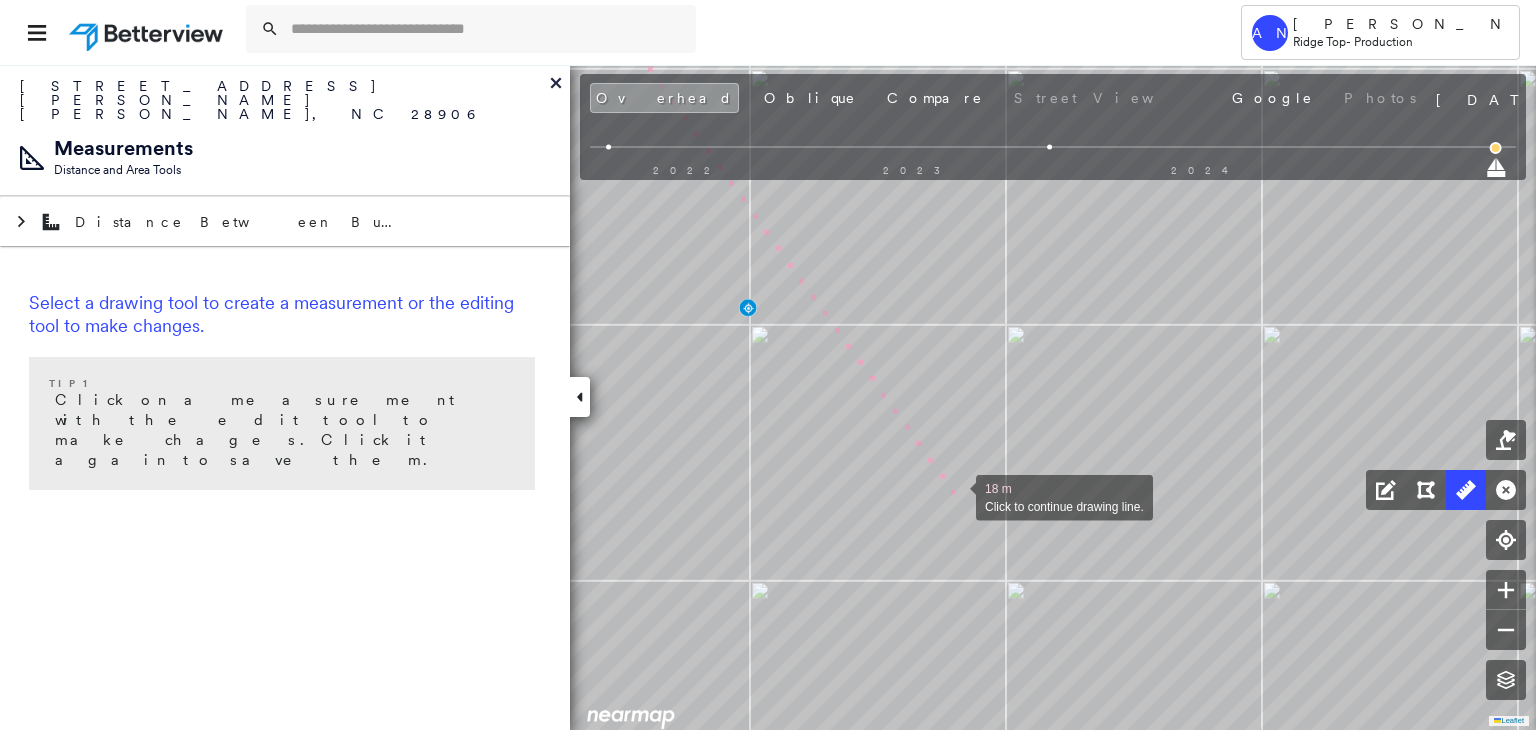 click at bounding box center (956, 496) 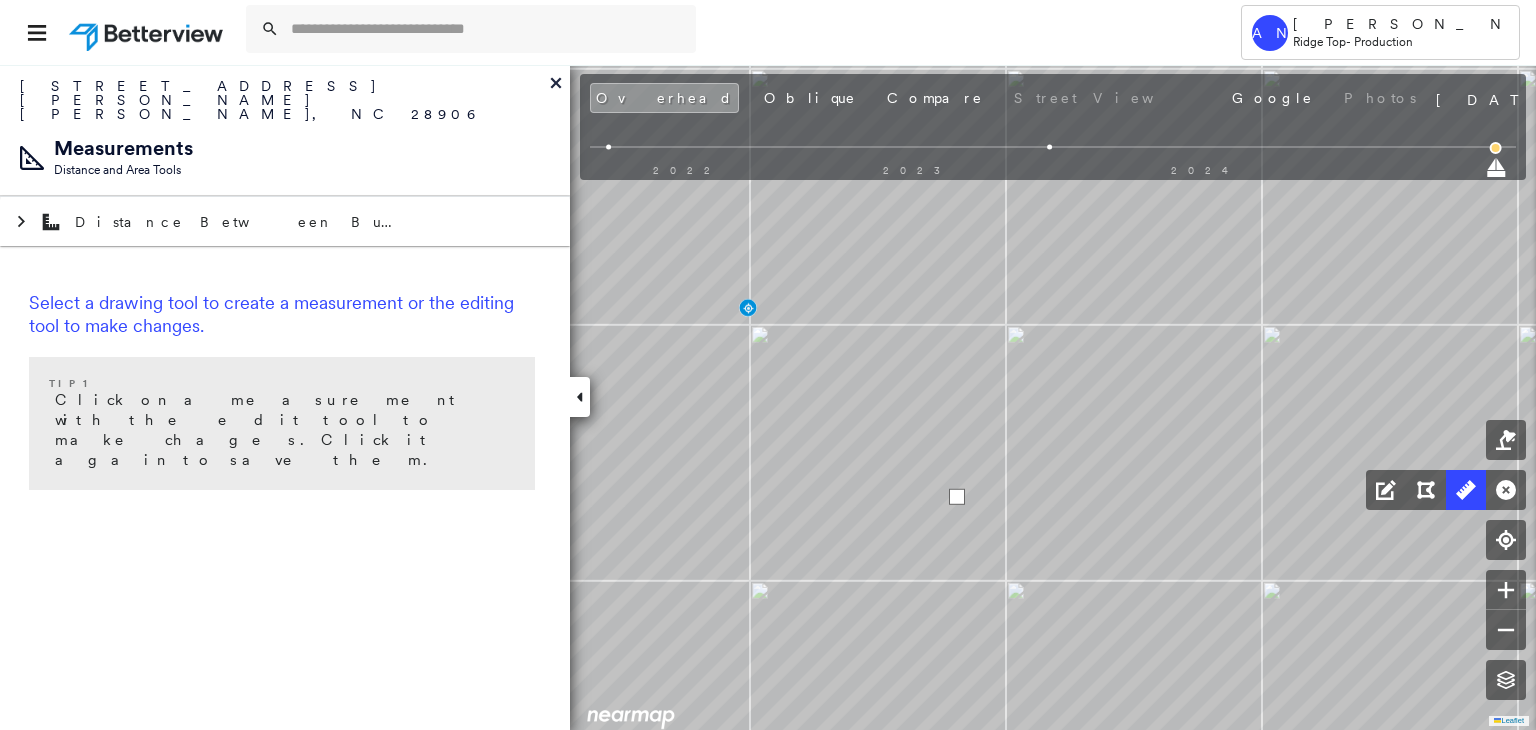 click at bounding box center (957, 497) 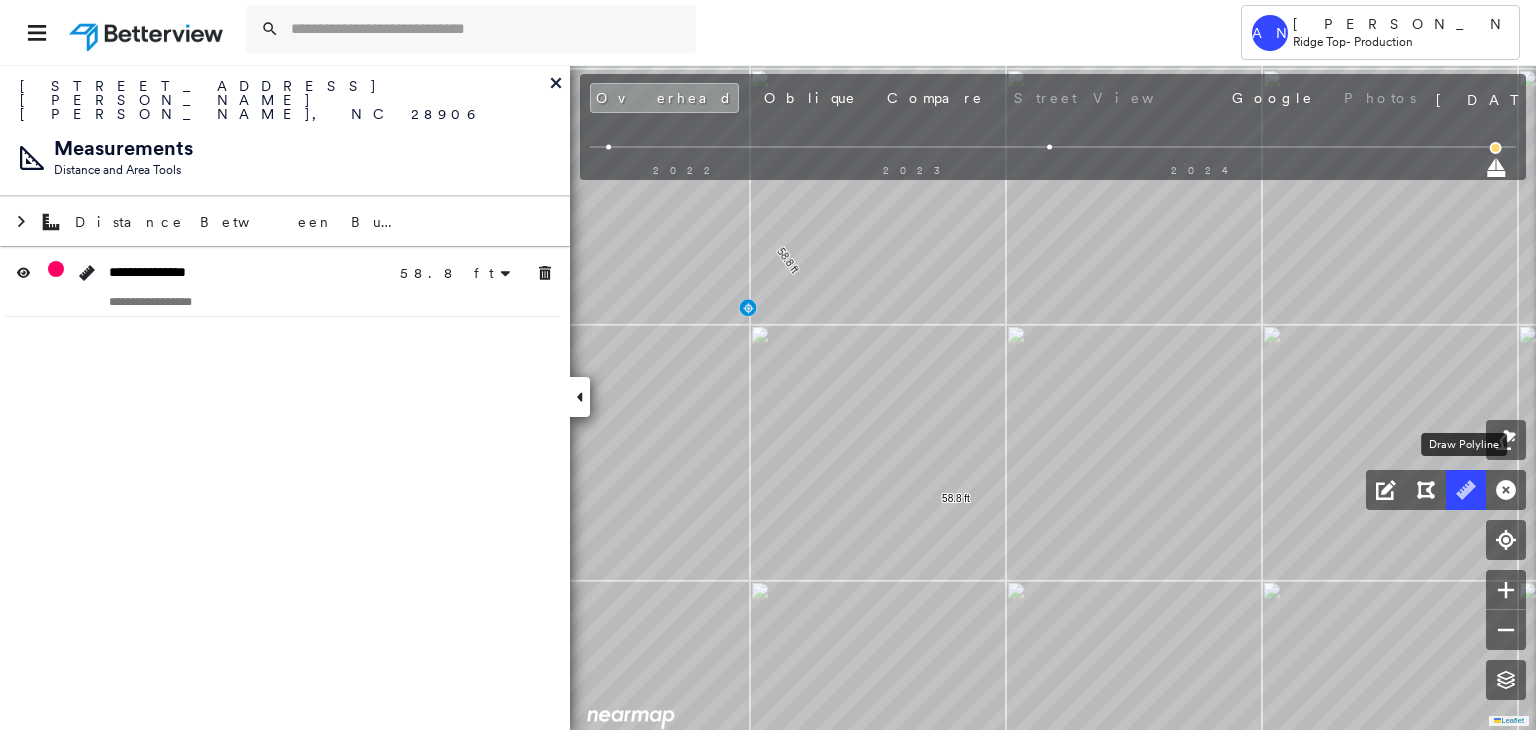 click 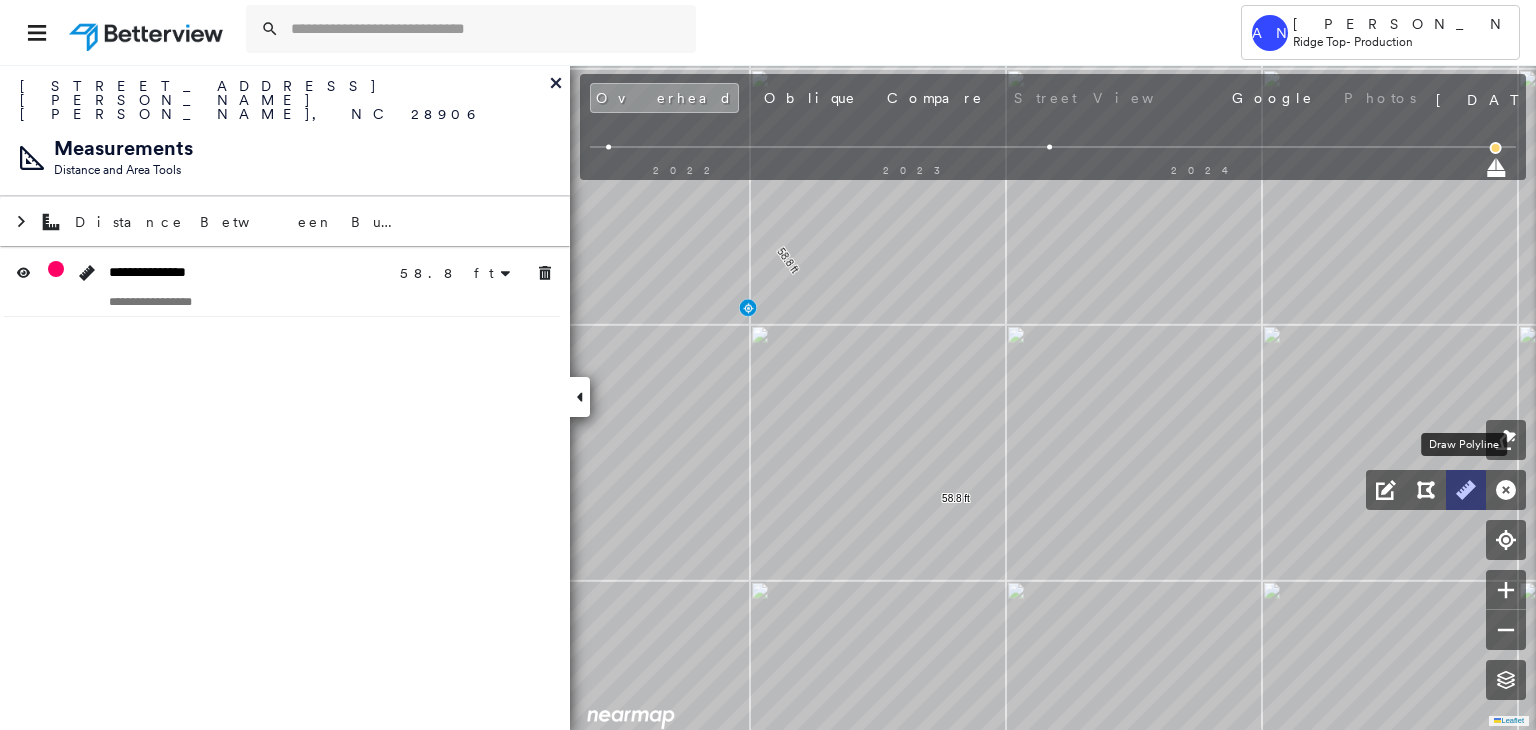 click 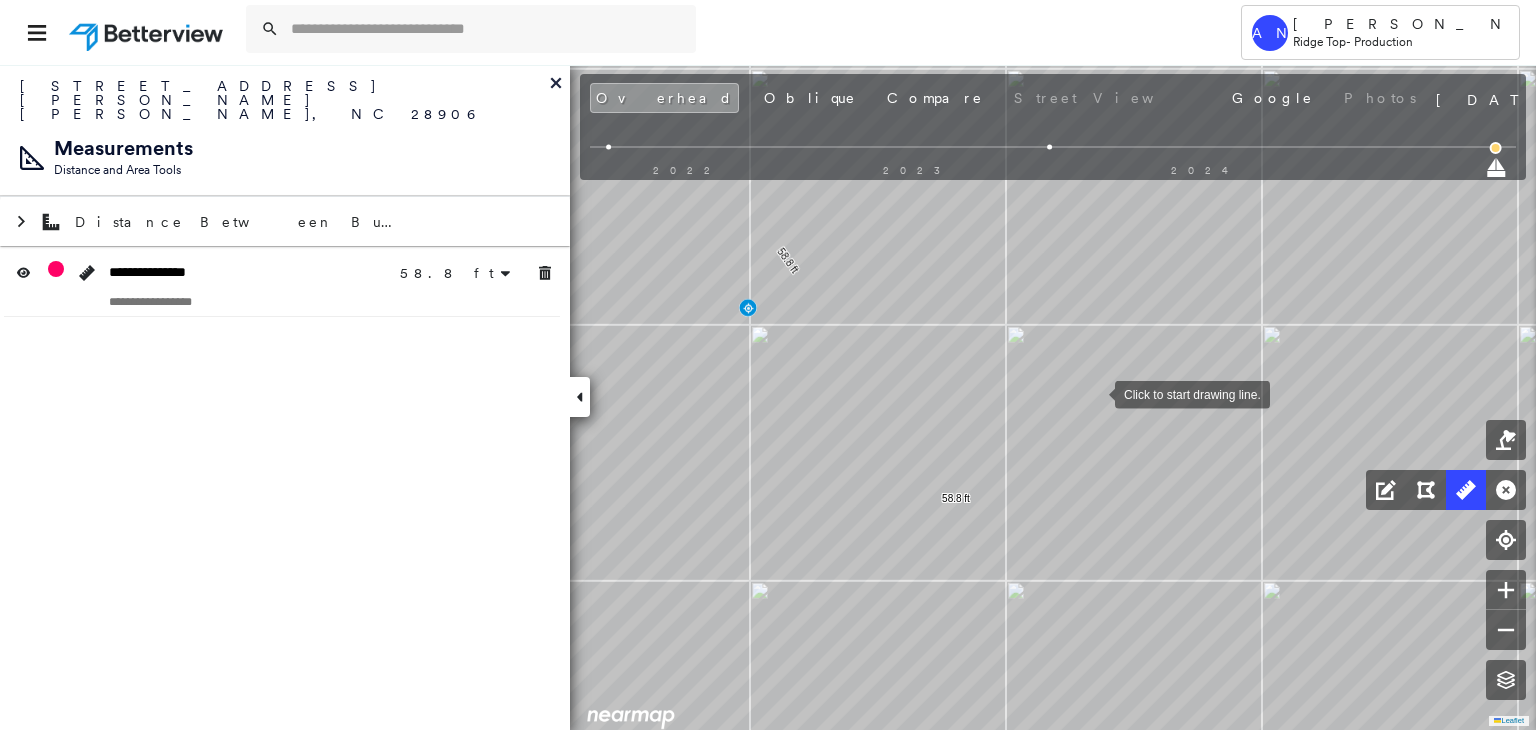 click at bounding box center (1095, 393) 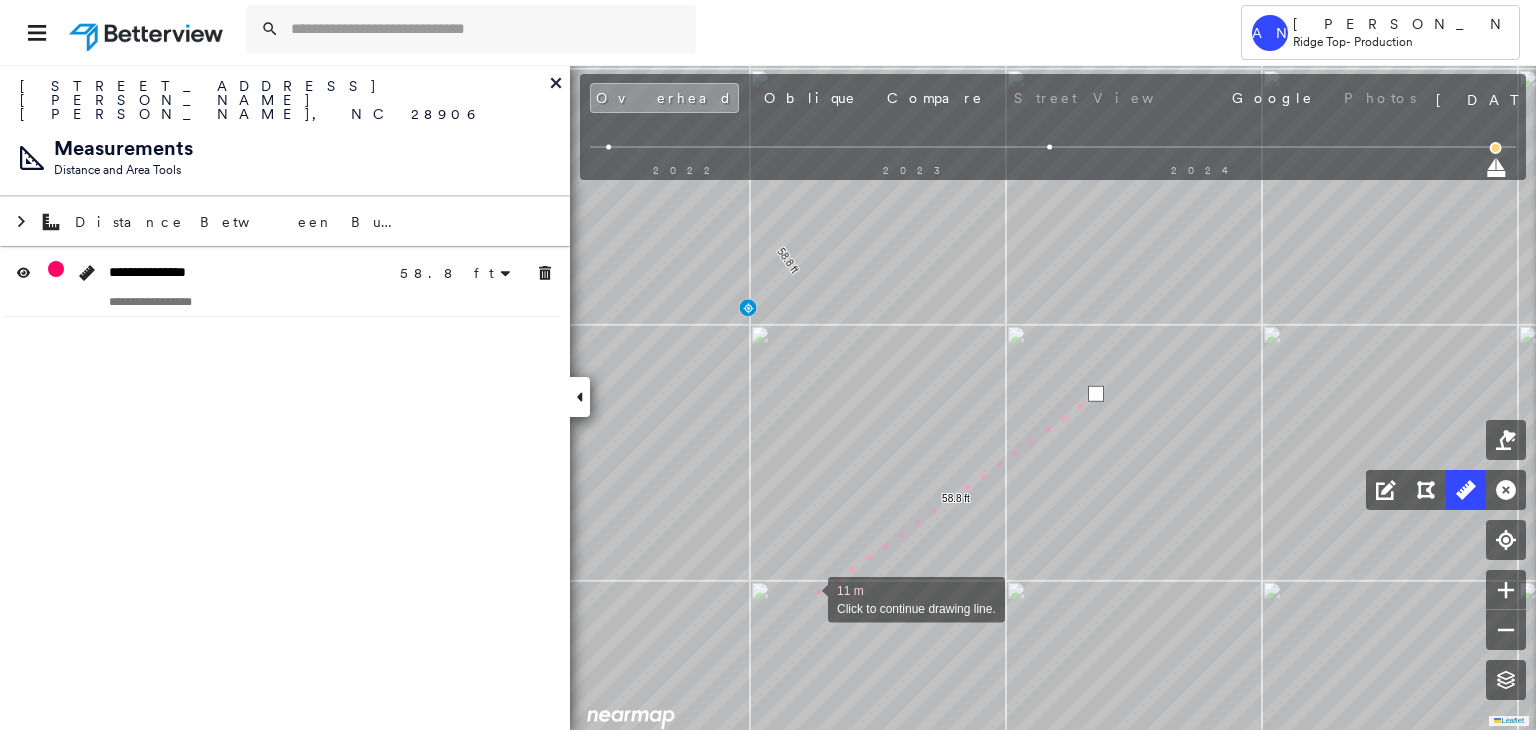 click at bounding box center [808, 598] 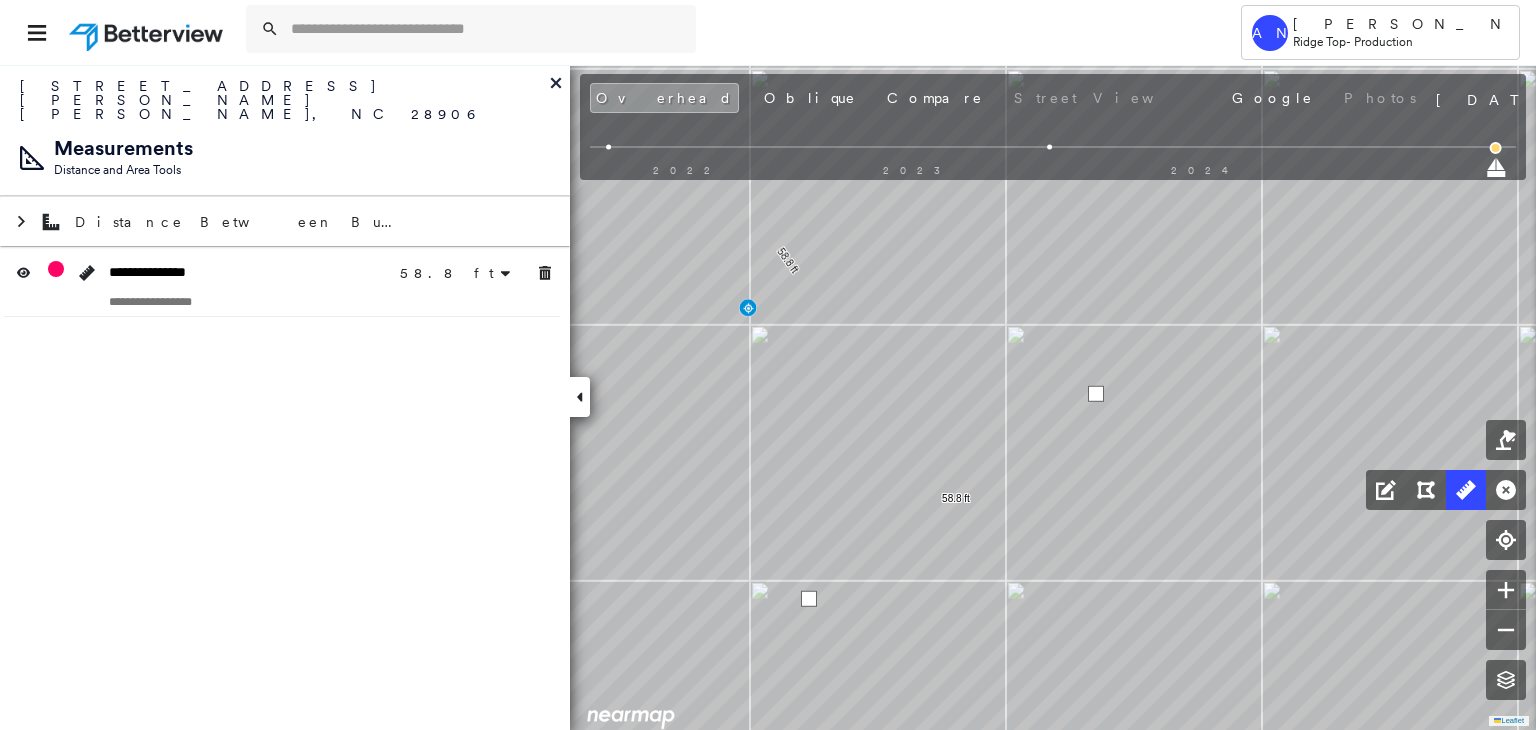 click at bounding box center (809, 599) 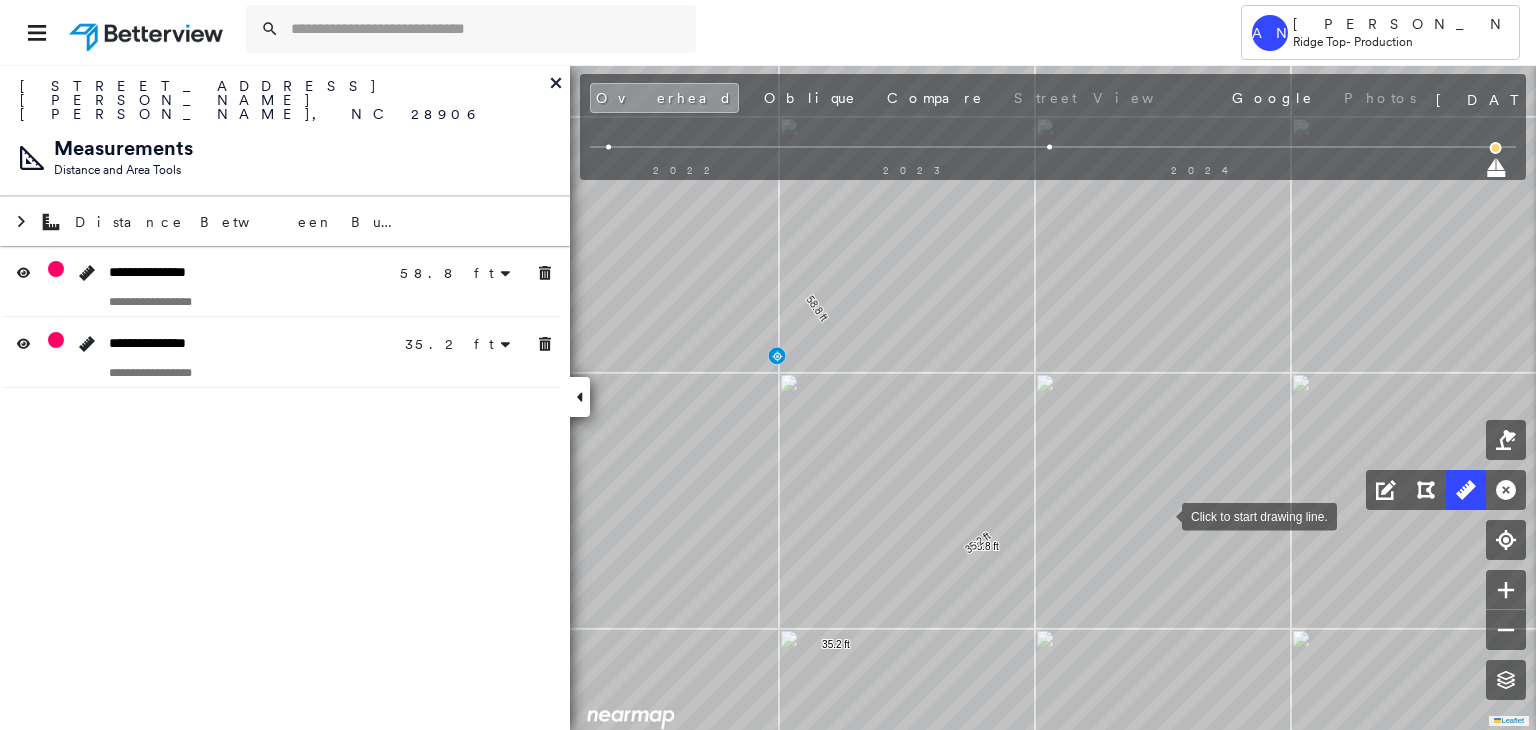 drag, startPoint x: 1153, startPoint y: 497, endPoint x: 1225, endPoint y: 599, distance: 124.85191 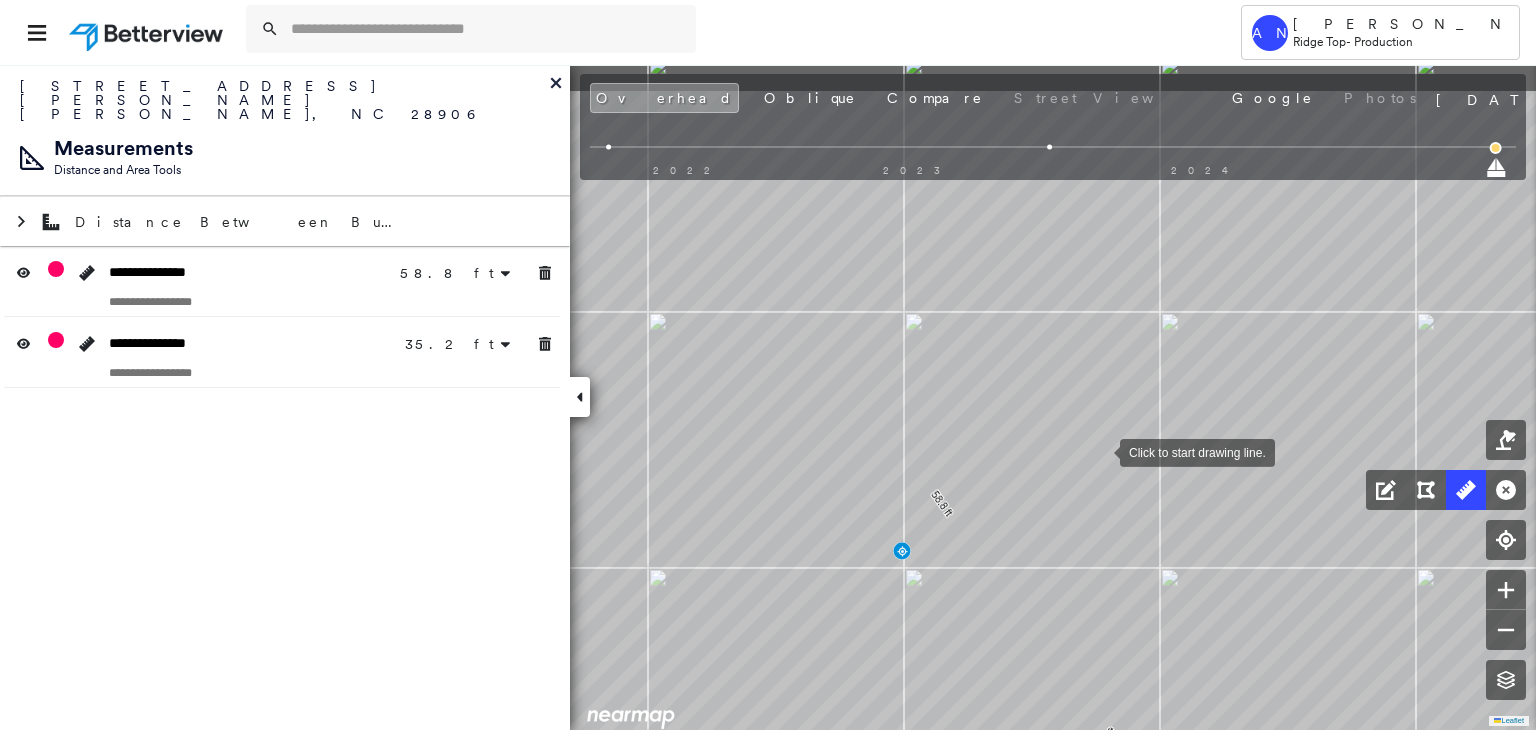 drag, startPoint x: 1047, startPoint y: 357, endPoint x: 1100, endPoint y: 450, distance: 107.042046 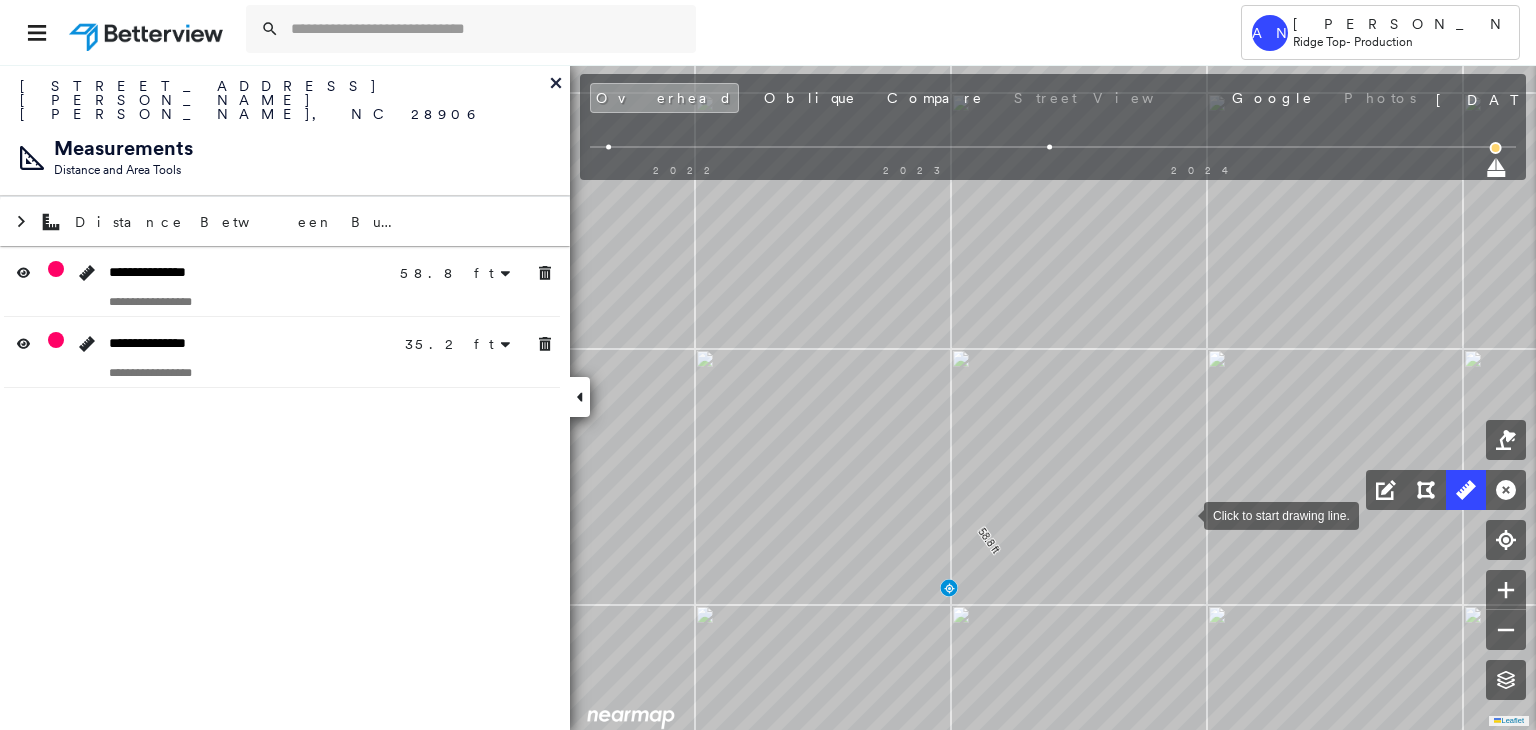 click on "58.8 ft 58.8 ft 35.2 ft 35.2 ft Click to start drawing line." at bounding box center (-61, -13) 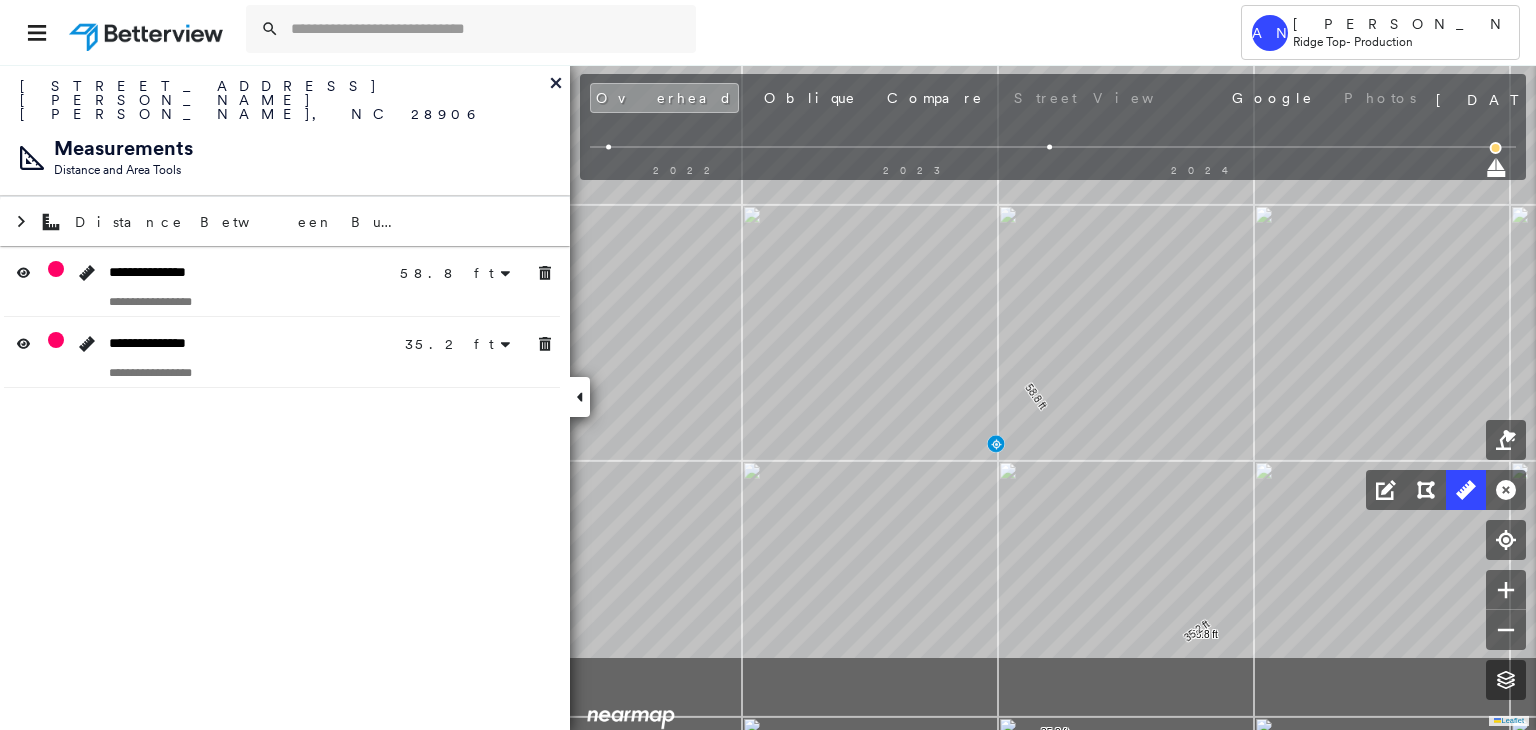 drag, startPoint x: 962, startPoint y: 410, endPoint x: 1288, endPoint y: 565, distance: 360.9723 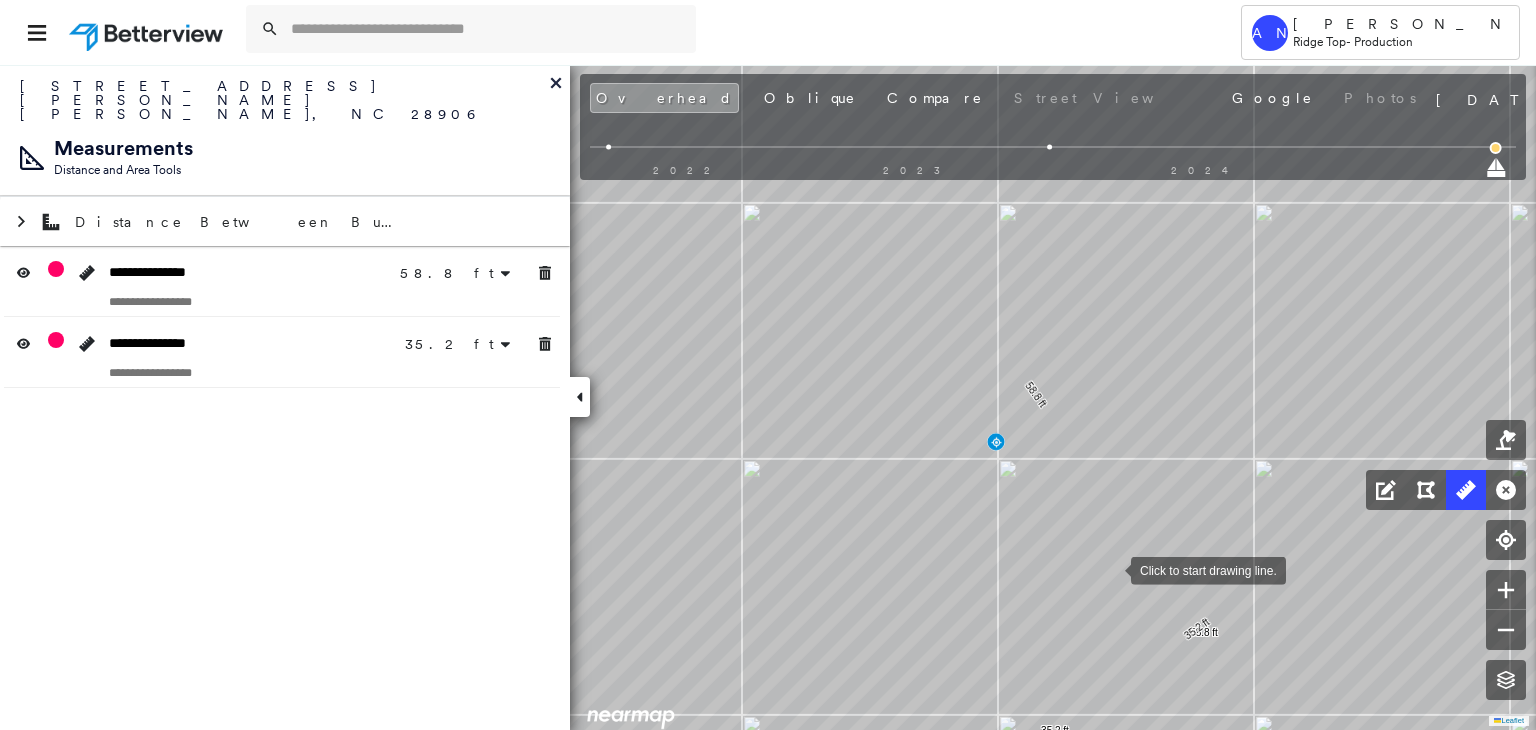 drag, startPoint x: 1111, startPoint y: 565, endPoint x: 1110, endPoint y: 475, distance: 90.005554 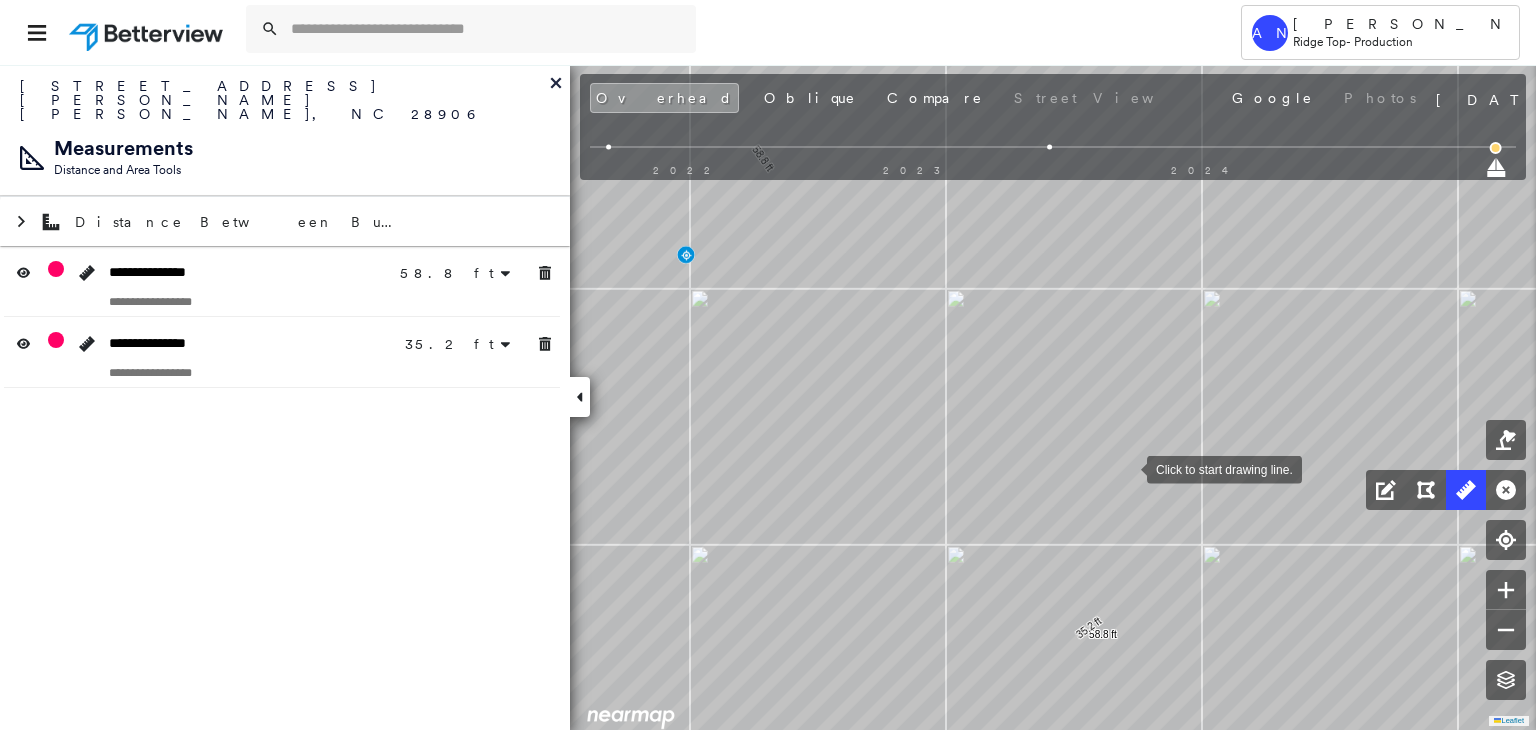 drag, startPoint x: 1129, startPoint y: 466, endPoint x: 1200, endPoint y: 407, distance: 92.31468 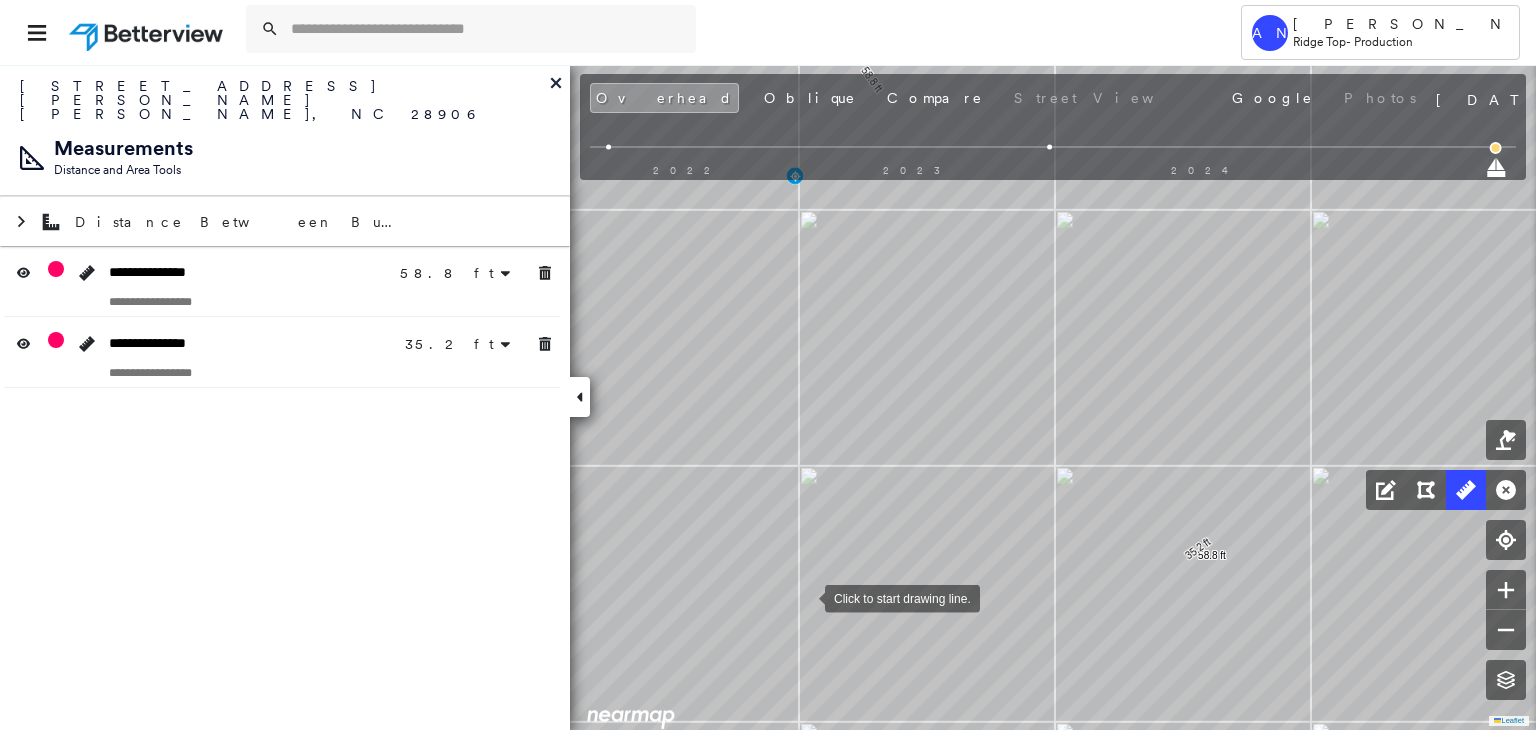 click at bounding box center (805, 597) 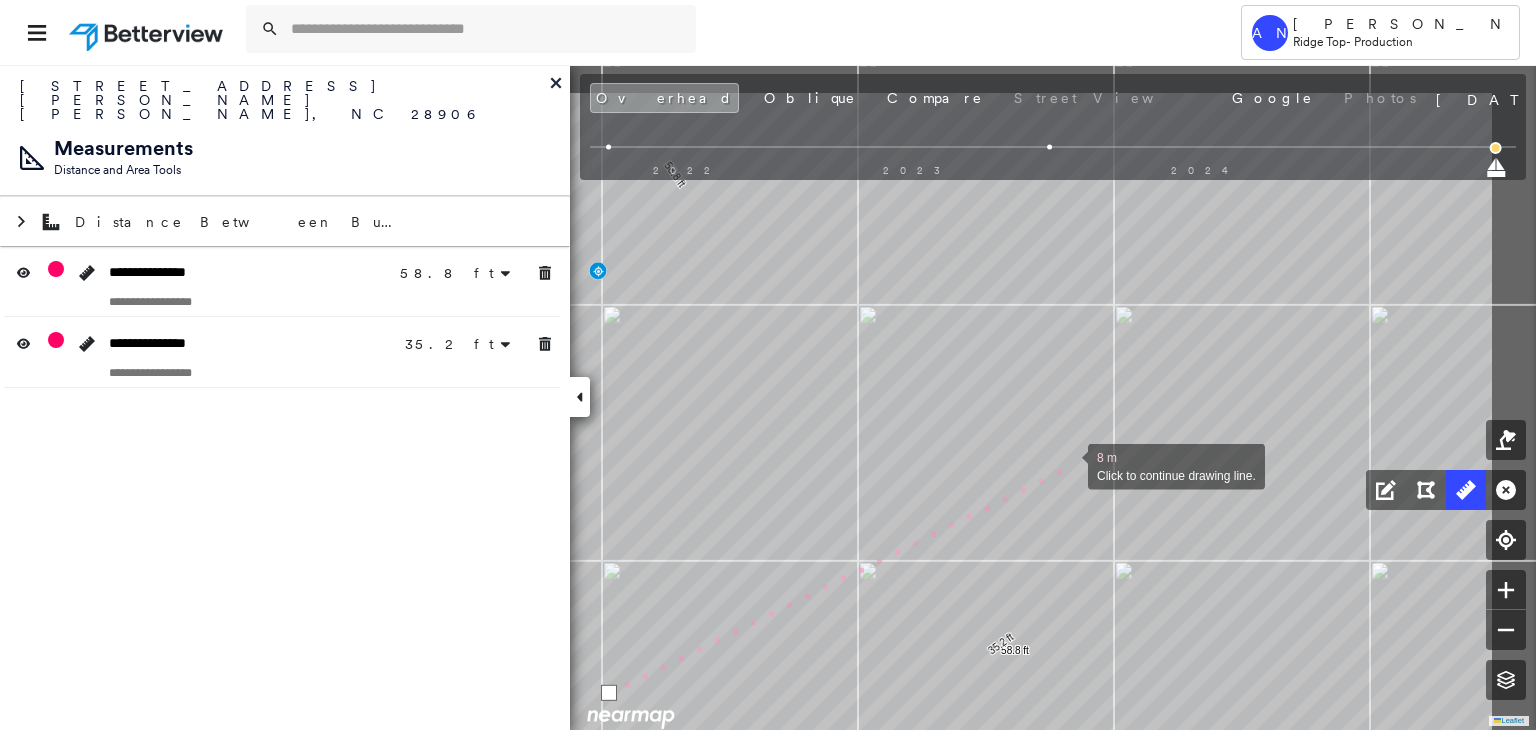 drag, startPoint x: 1266, startPoint y: 370, endPoint x: 1069, endPoint y: 465, distance: 218.70985 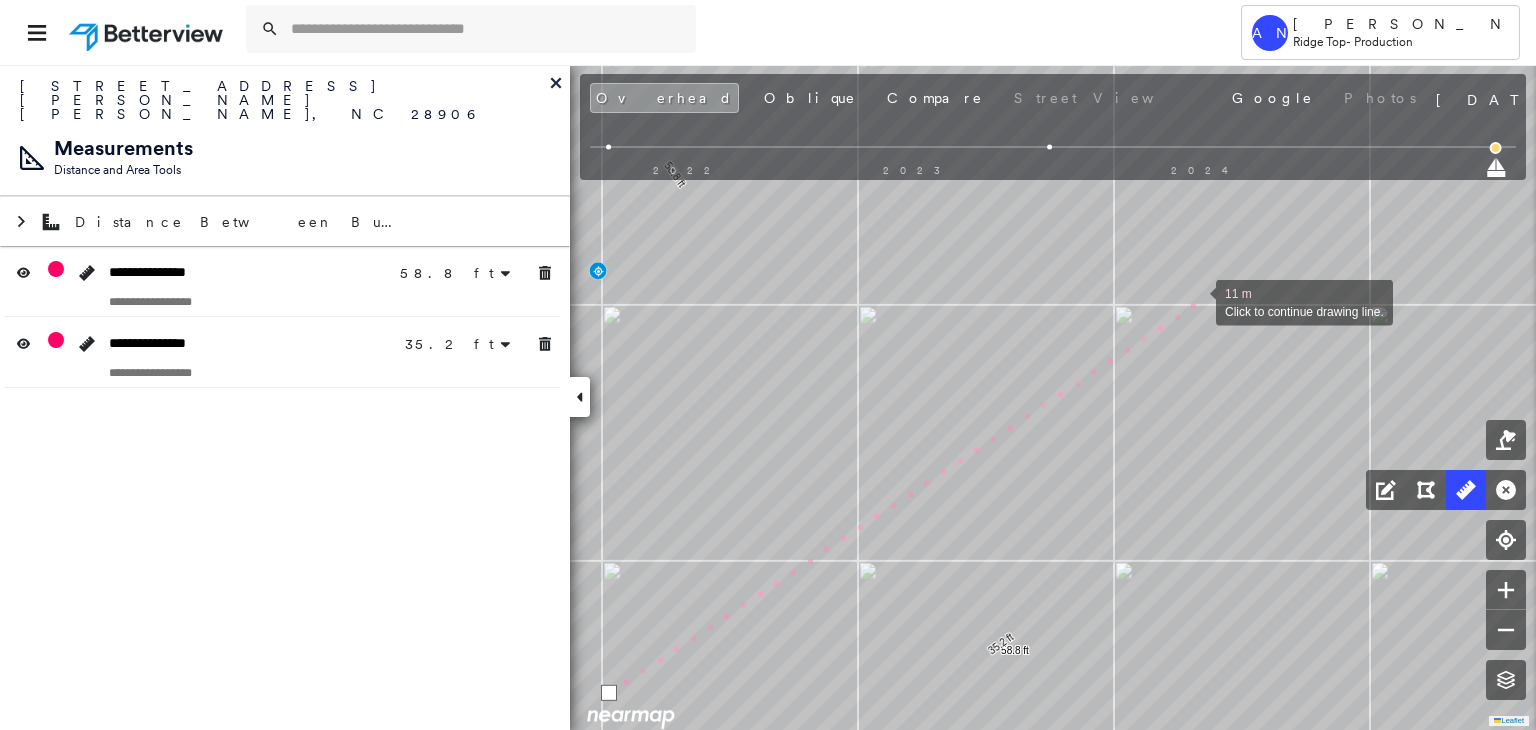 click at bounding box center (1196, 301) 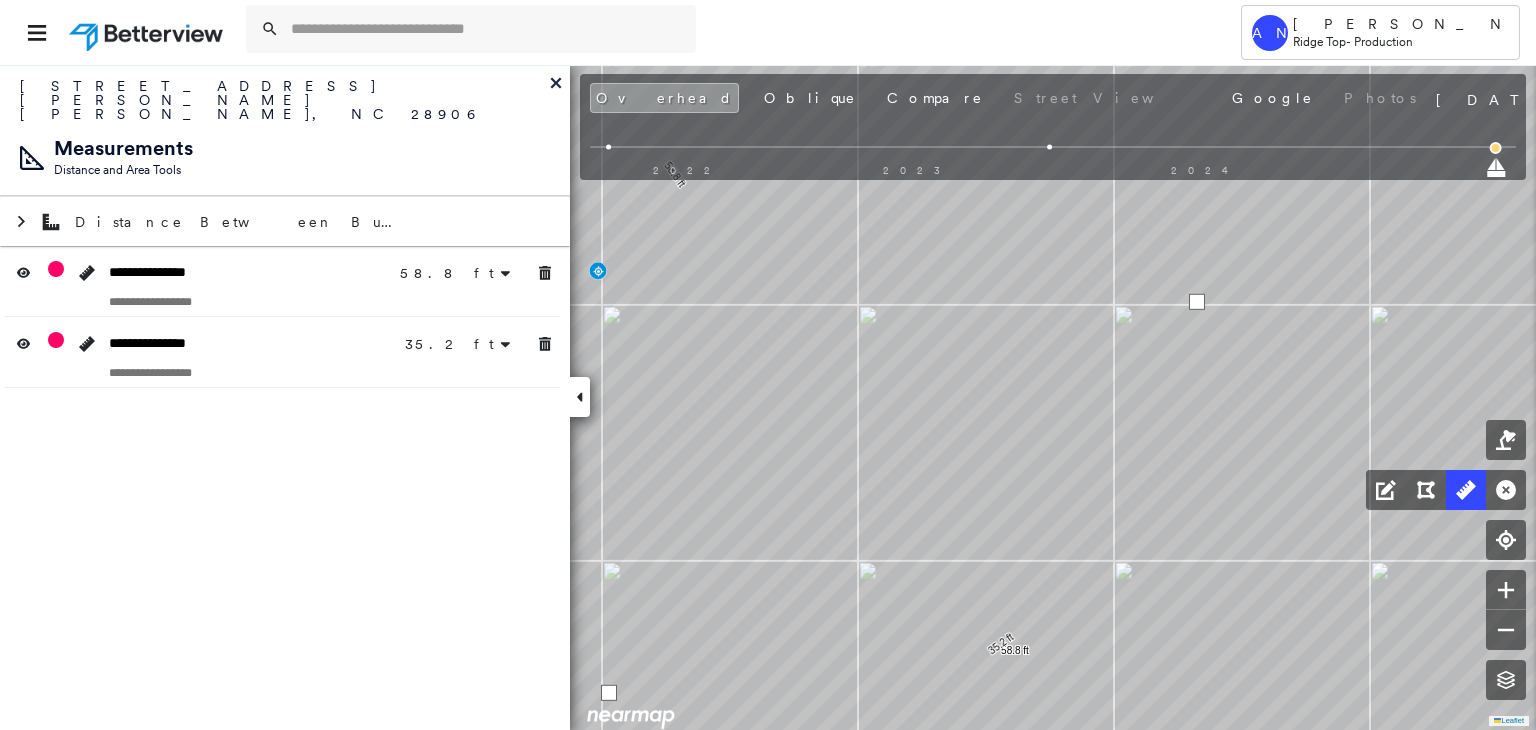 click at bounding box center (1197, 302) 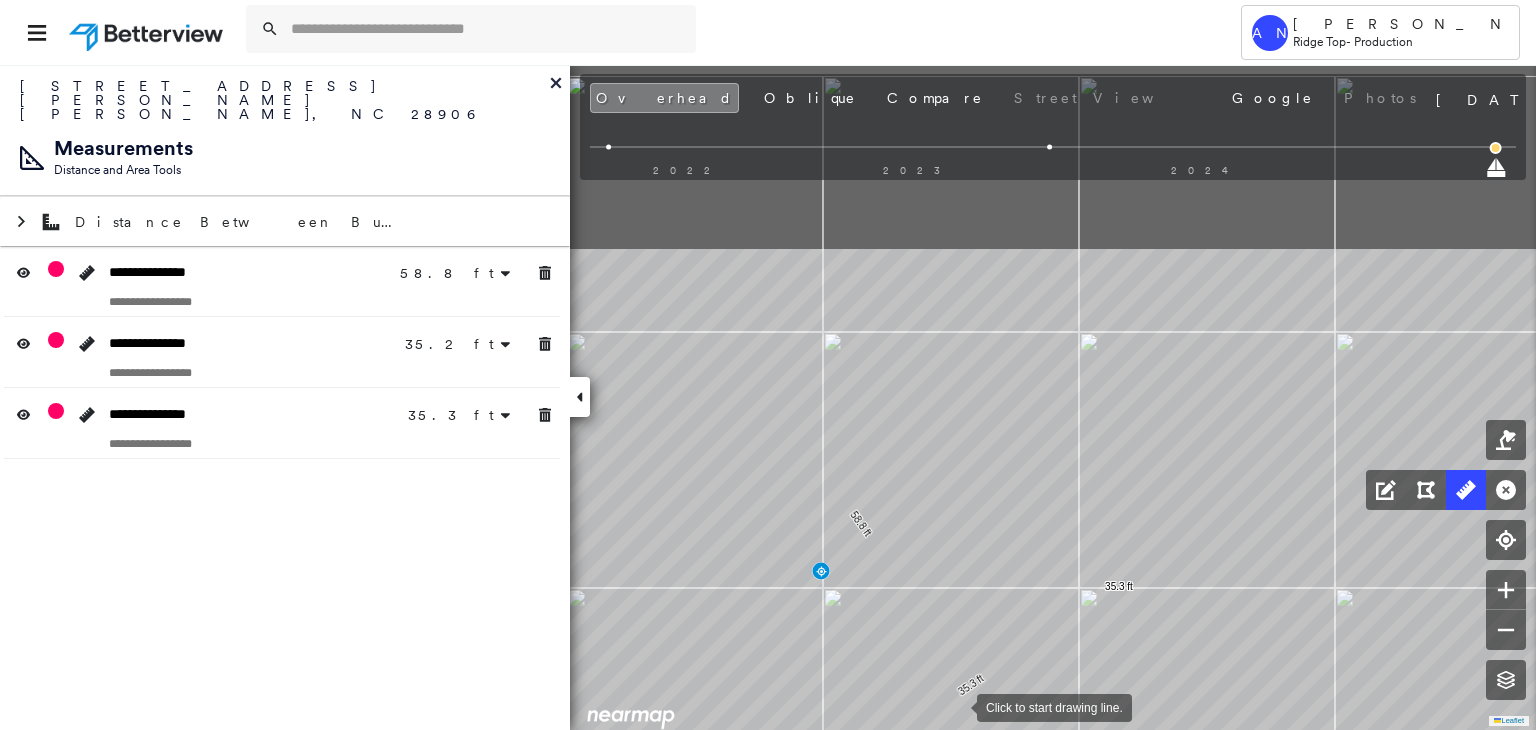 click on "58.8 ft 58.8 ft 35.2 ft 35.2 ft 35.3 ft 35.3 ft Click to start drawing line." at bounding box center [-114, 18] 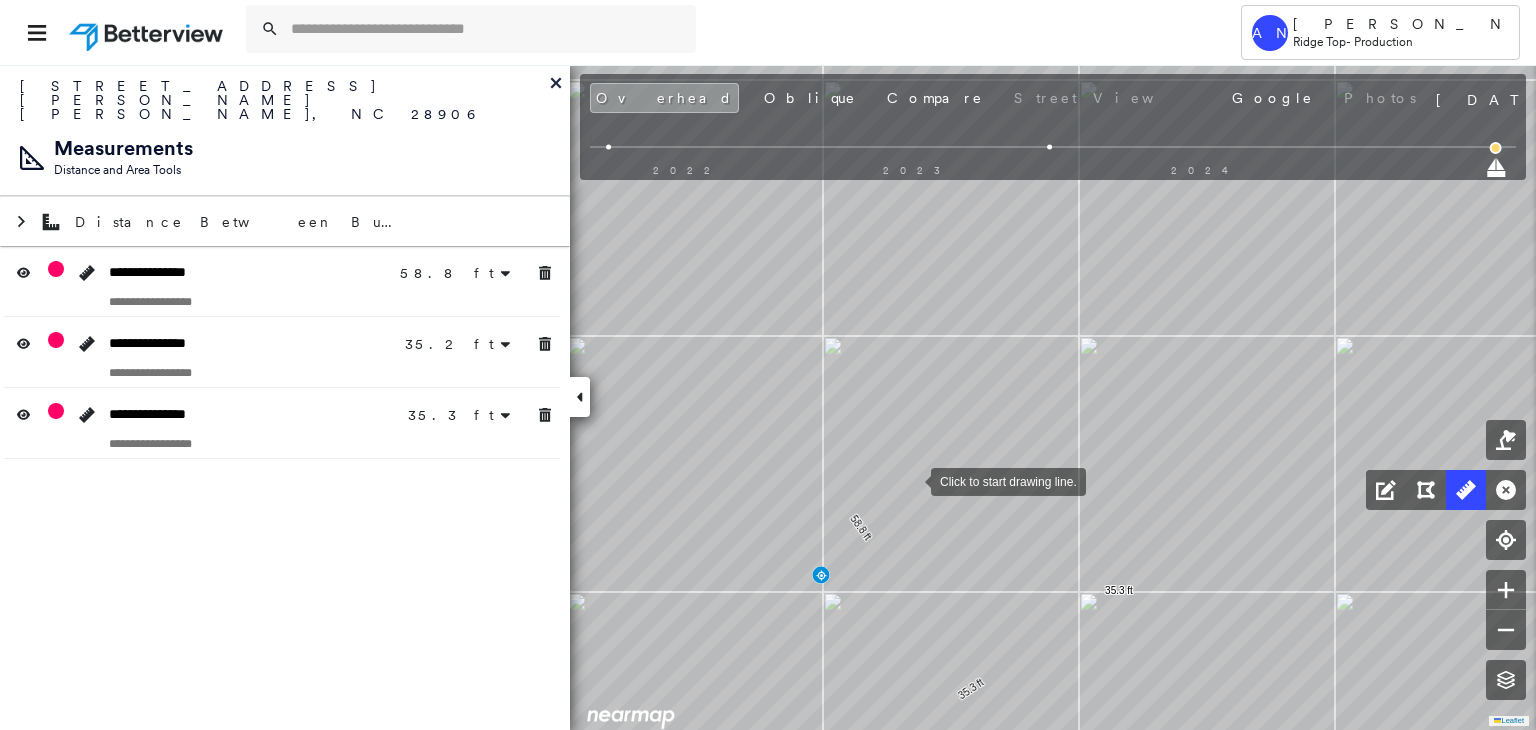 click at bounding box center [911, 480] 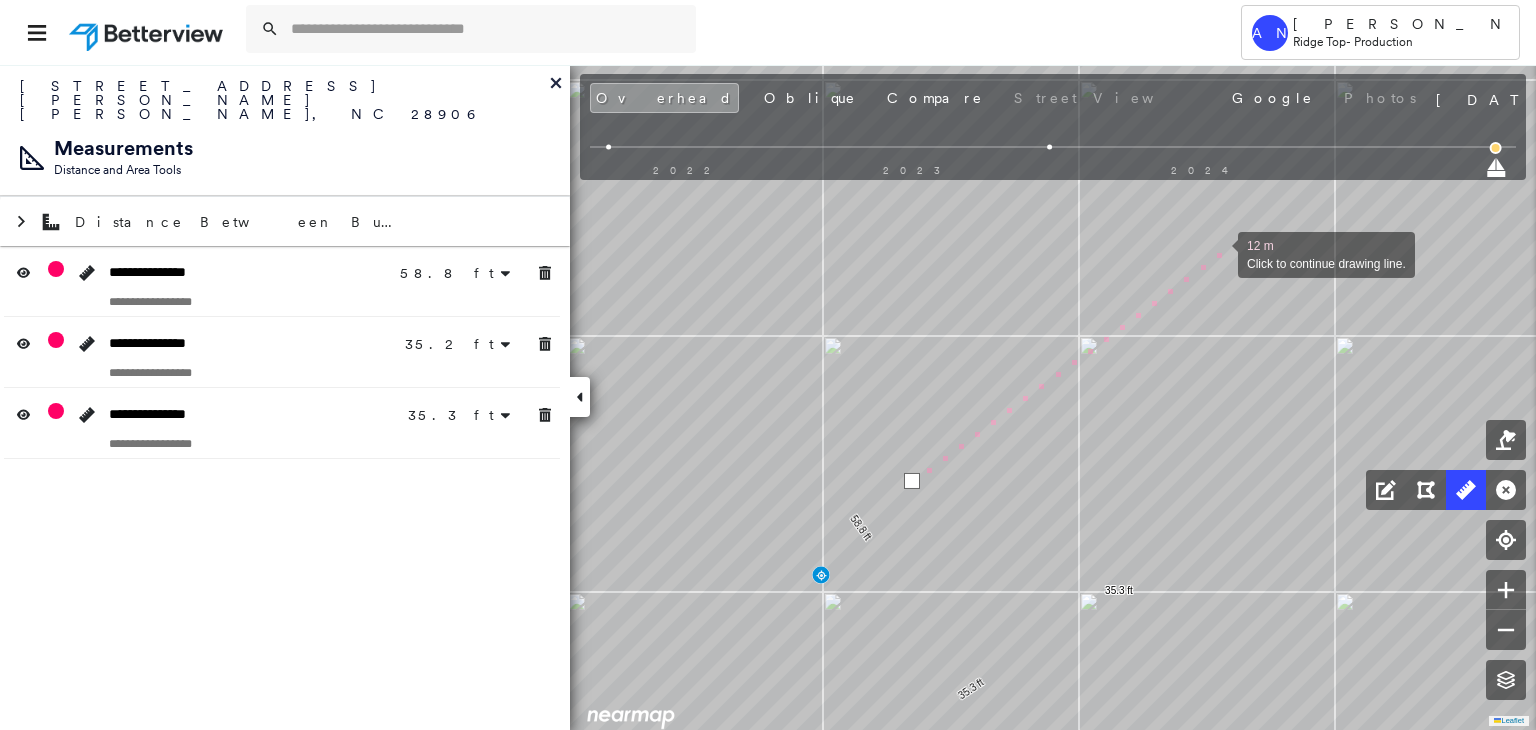 click at bounding box center (1218, 253) 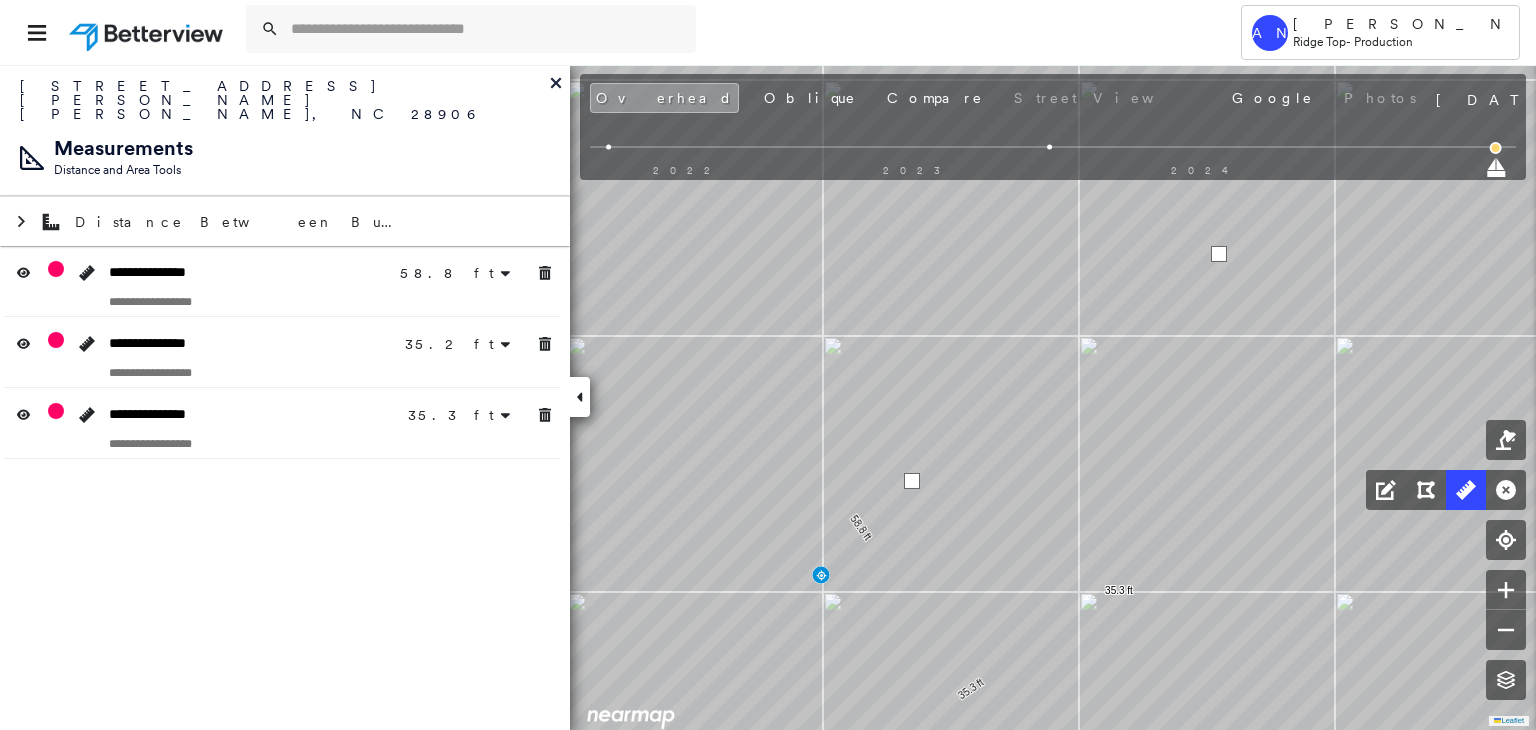 click at bounding box center [1219, 254] 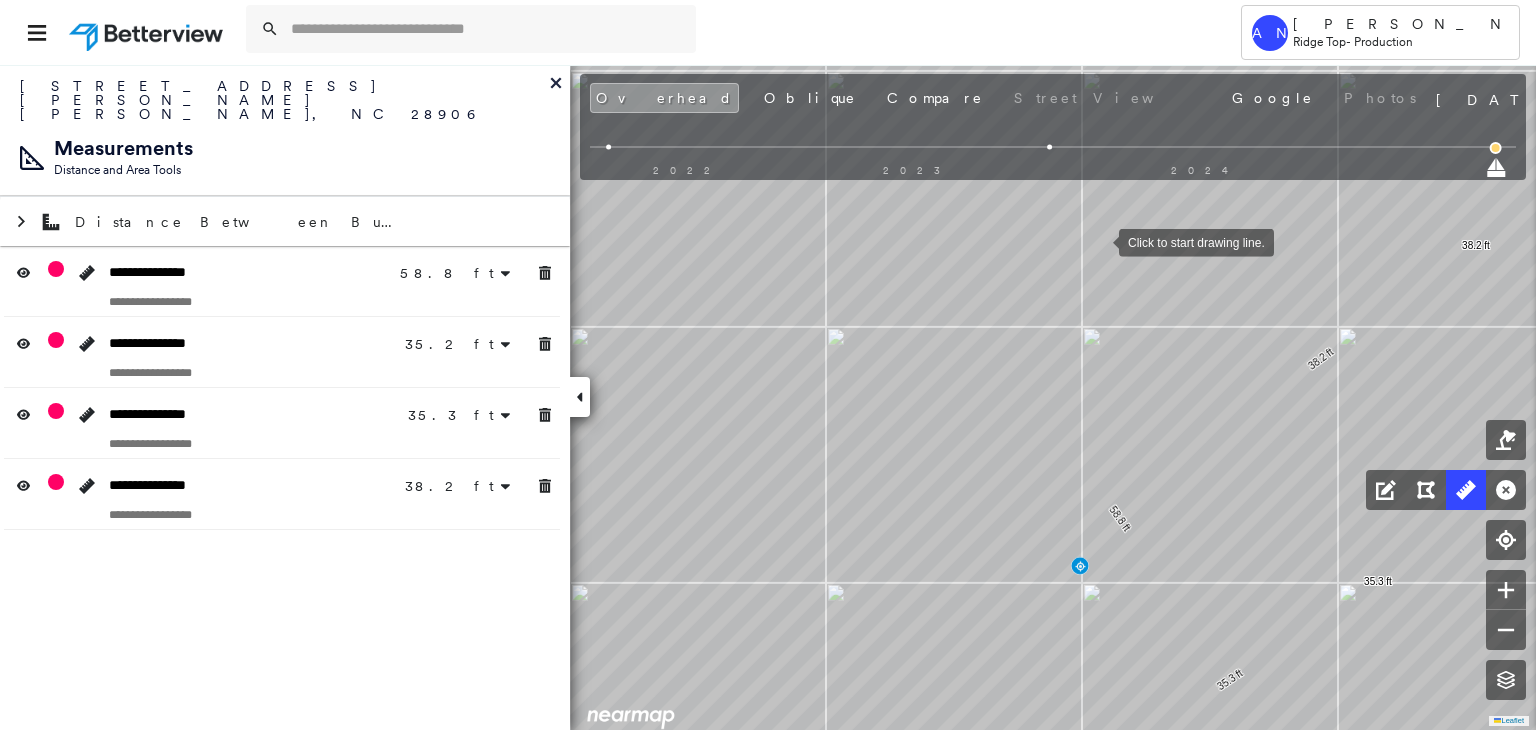 drag, startPoint x: 1101, startPoint y: 281, endPoint x: 1100, endPoint y: 228, distance: 53.009434 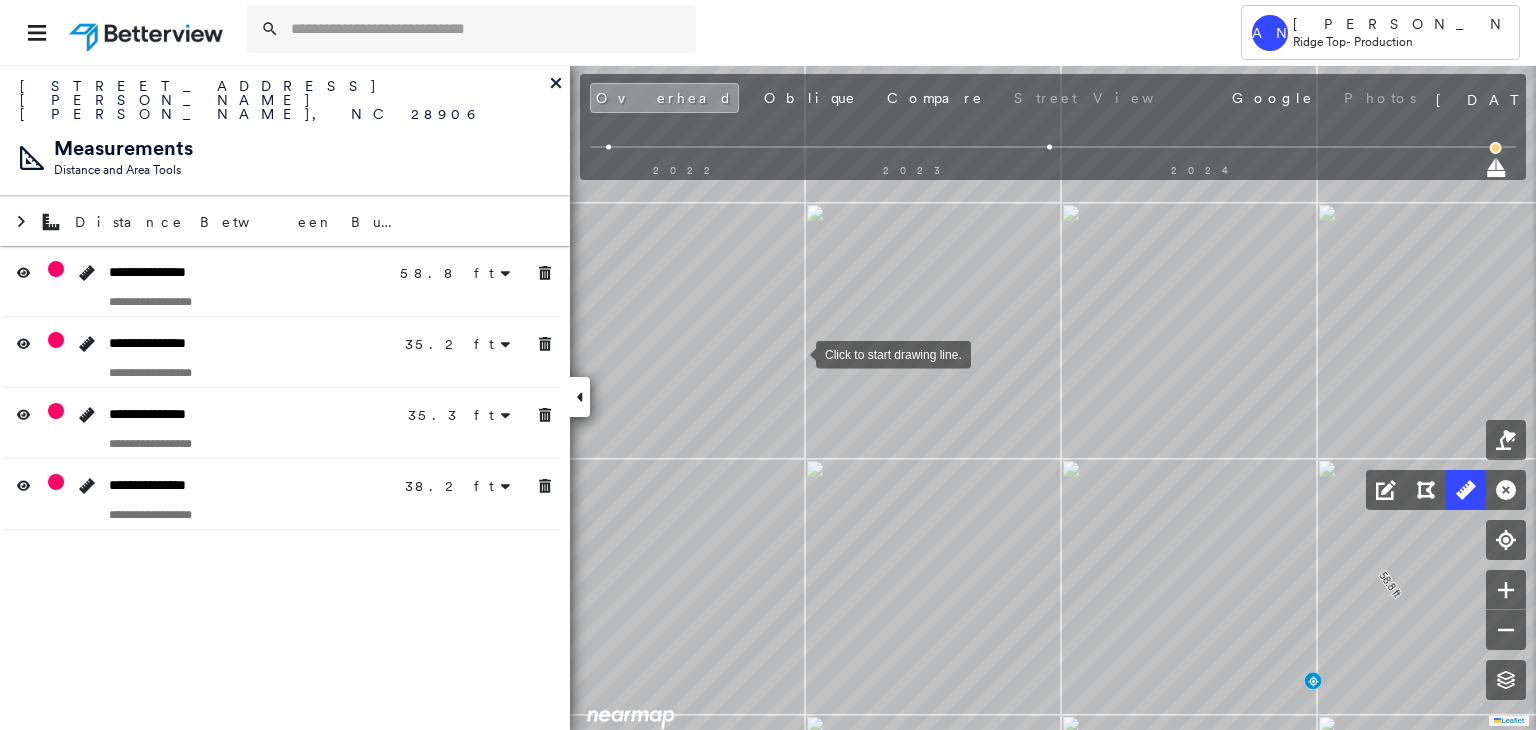 click at bounding box center [796, 353] 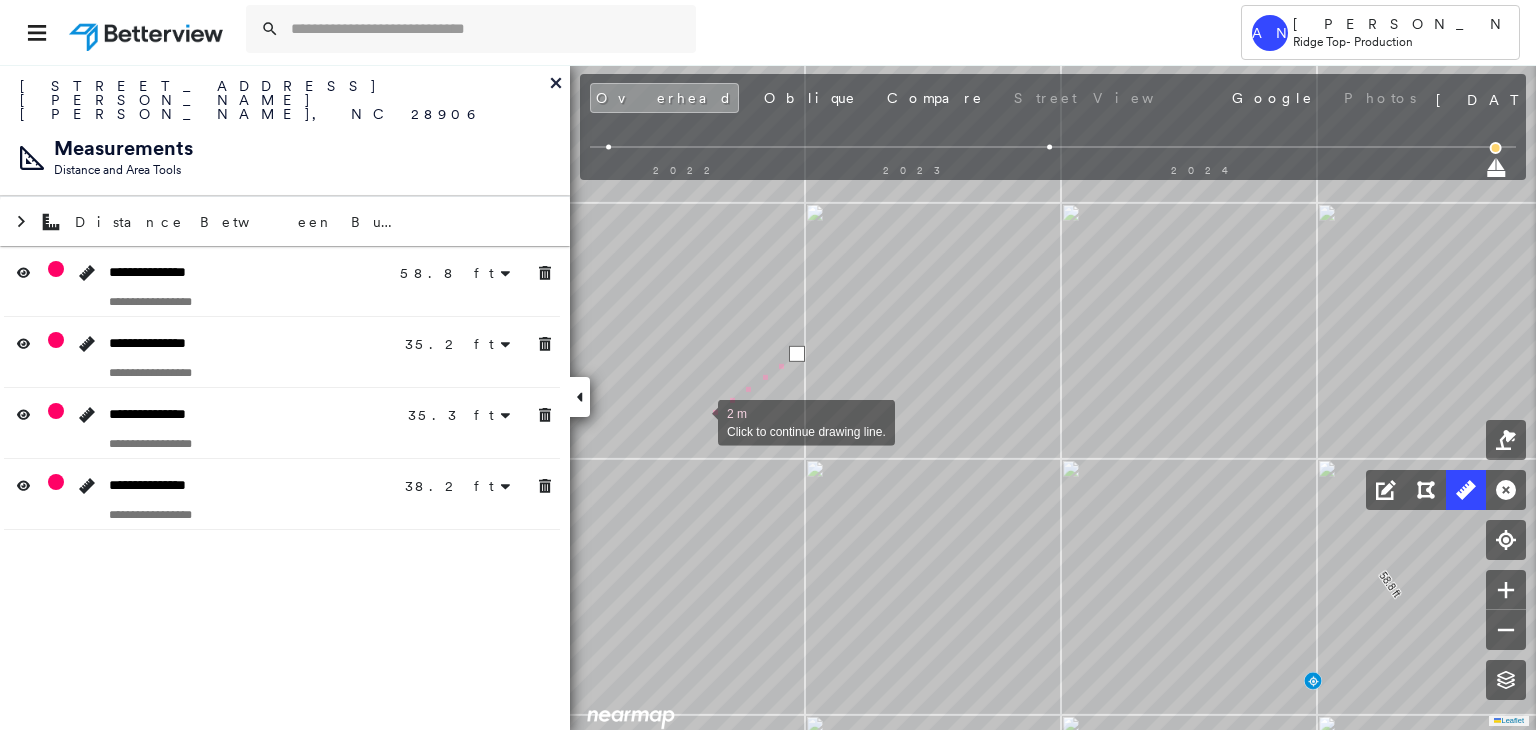 click at bounding box center [698, 421] 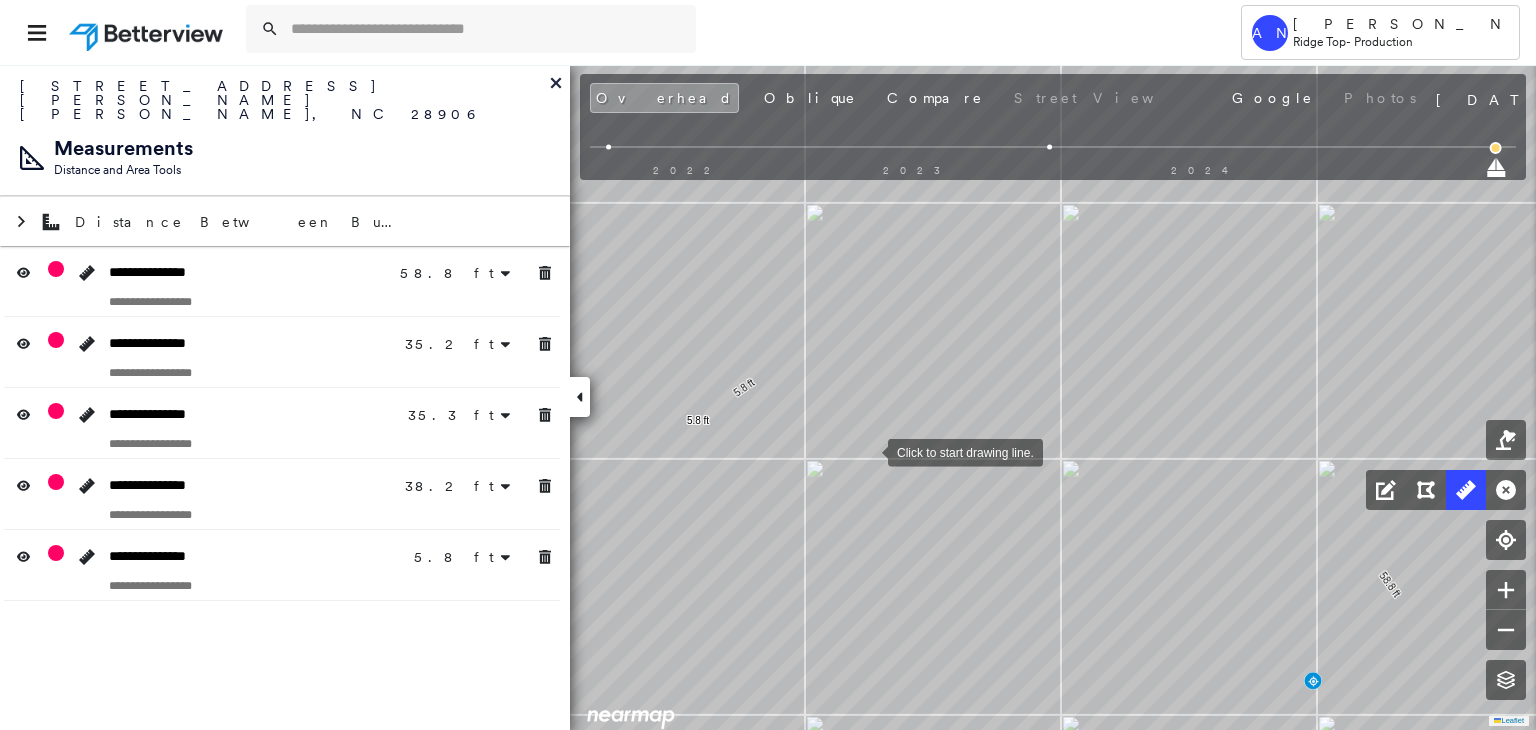 click at bounding box center [868, 451] 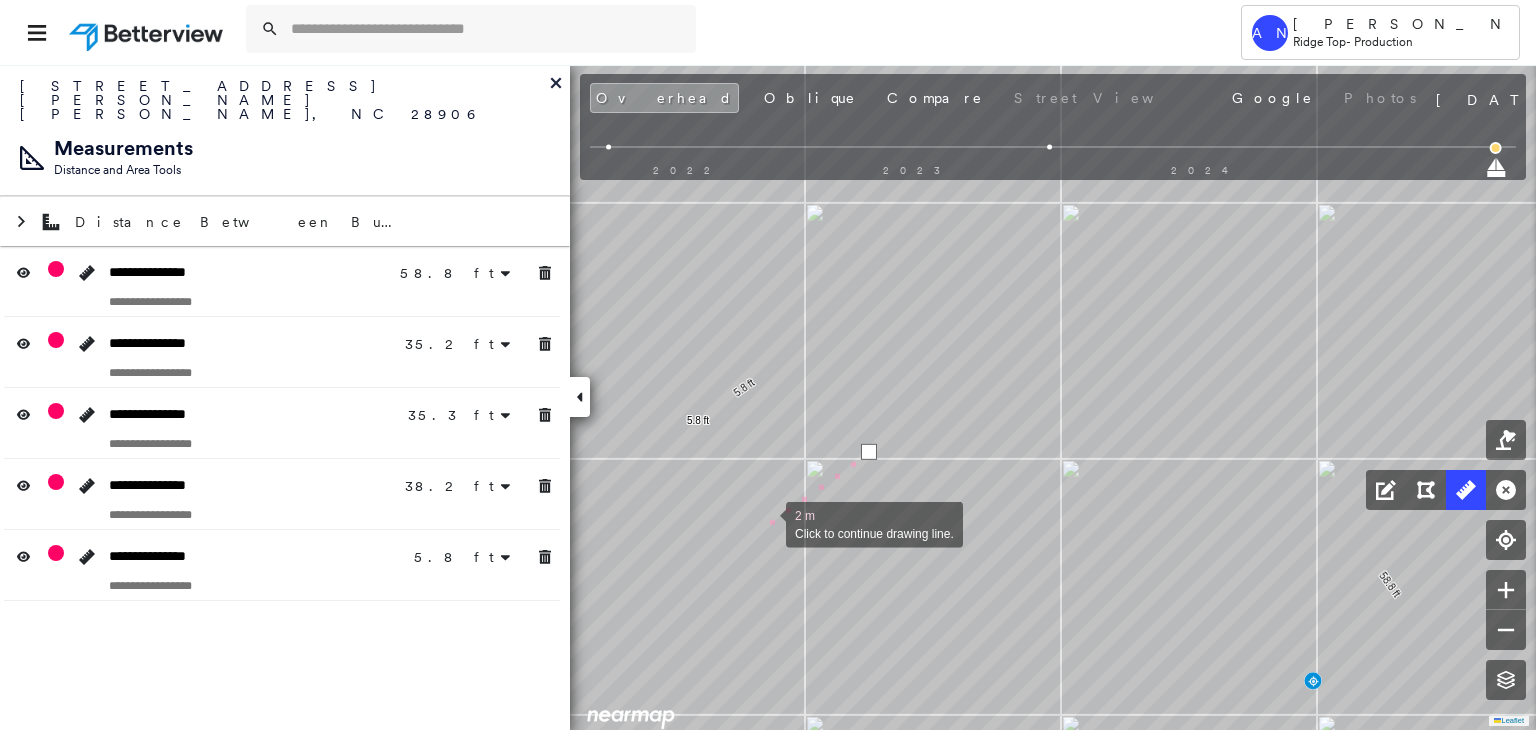 click at bounding box center (766, 523) 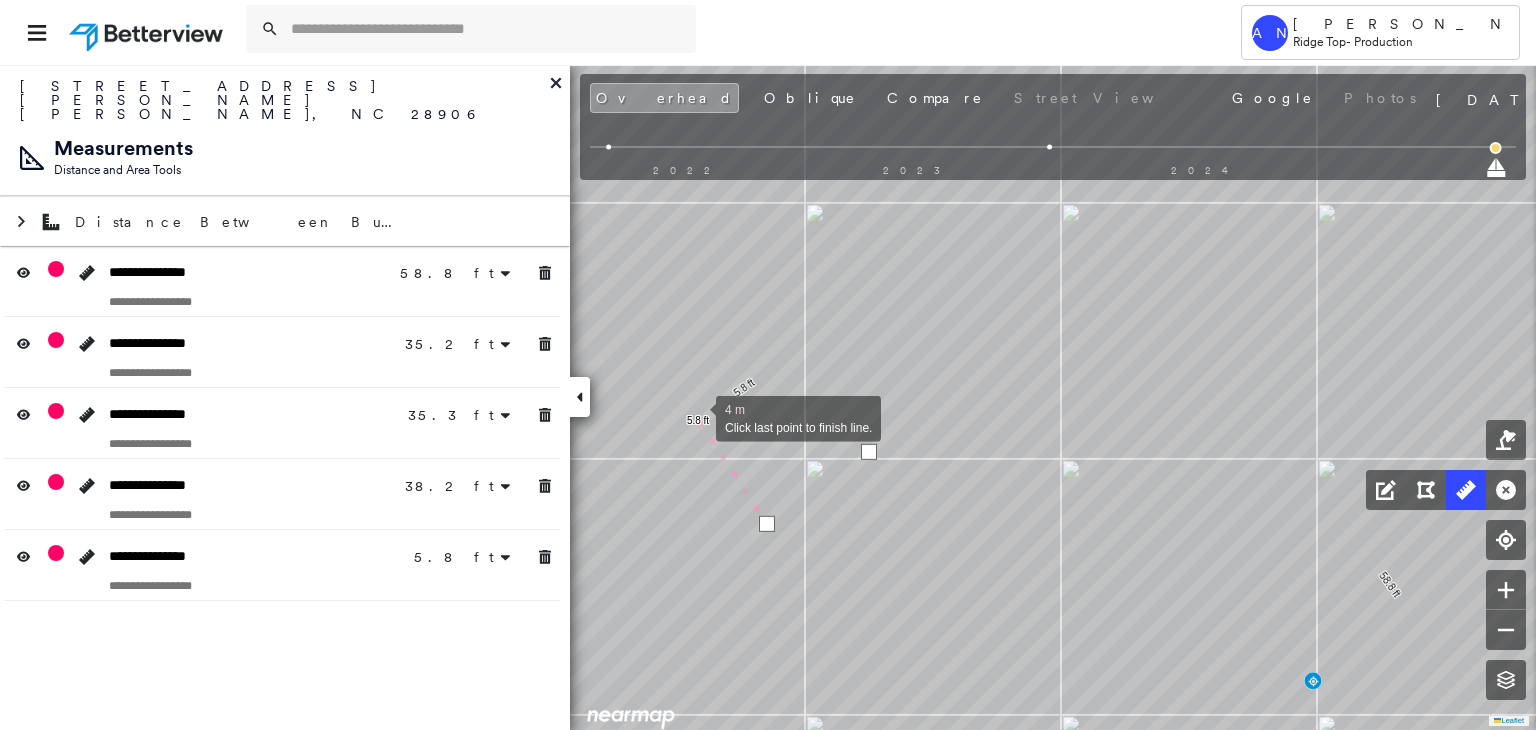 click at bounding box center [696, 417] 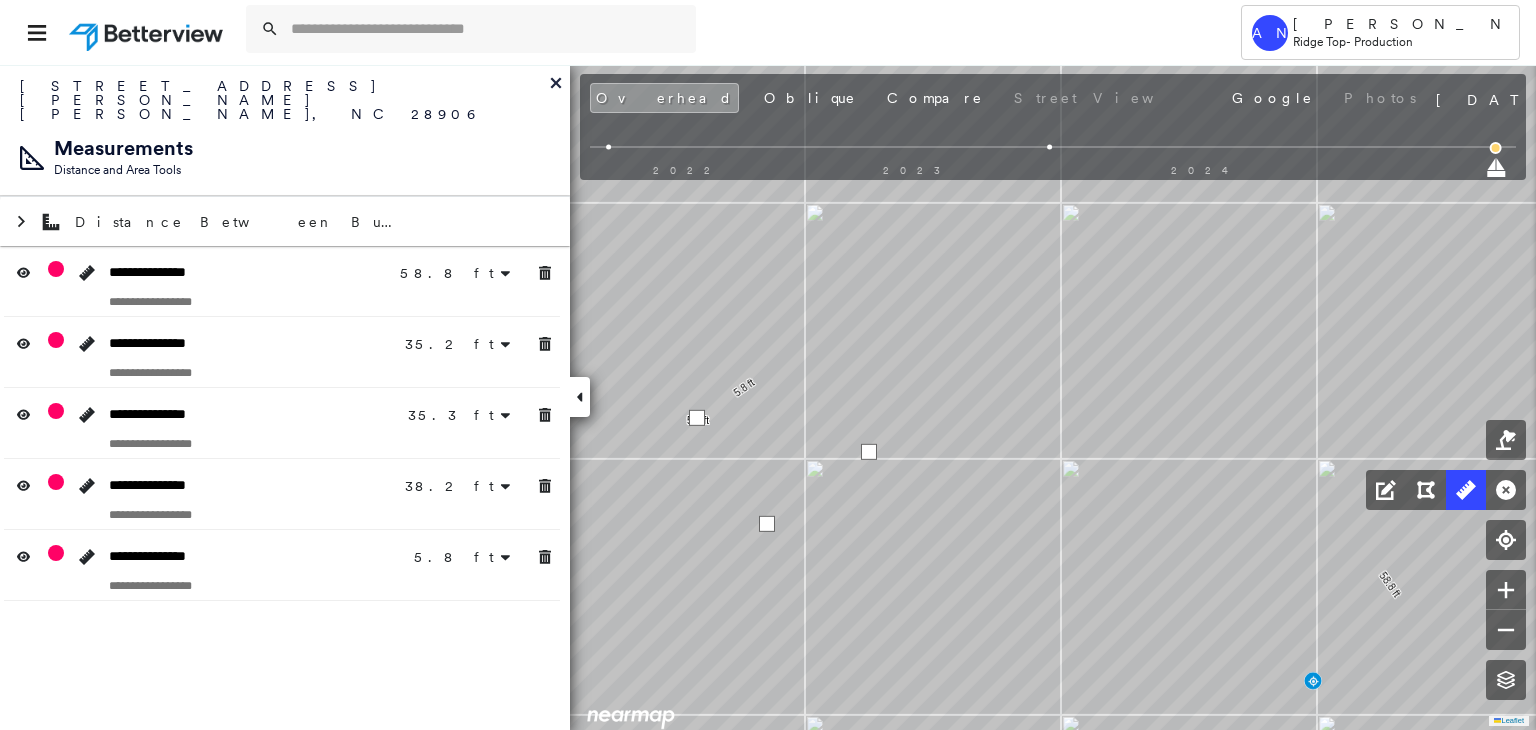 click at bounding box center (697, 418) 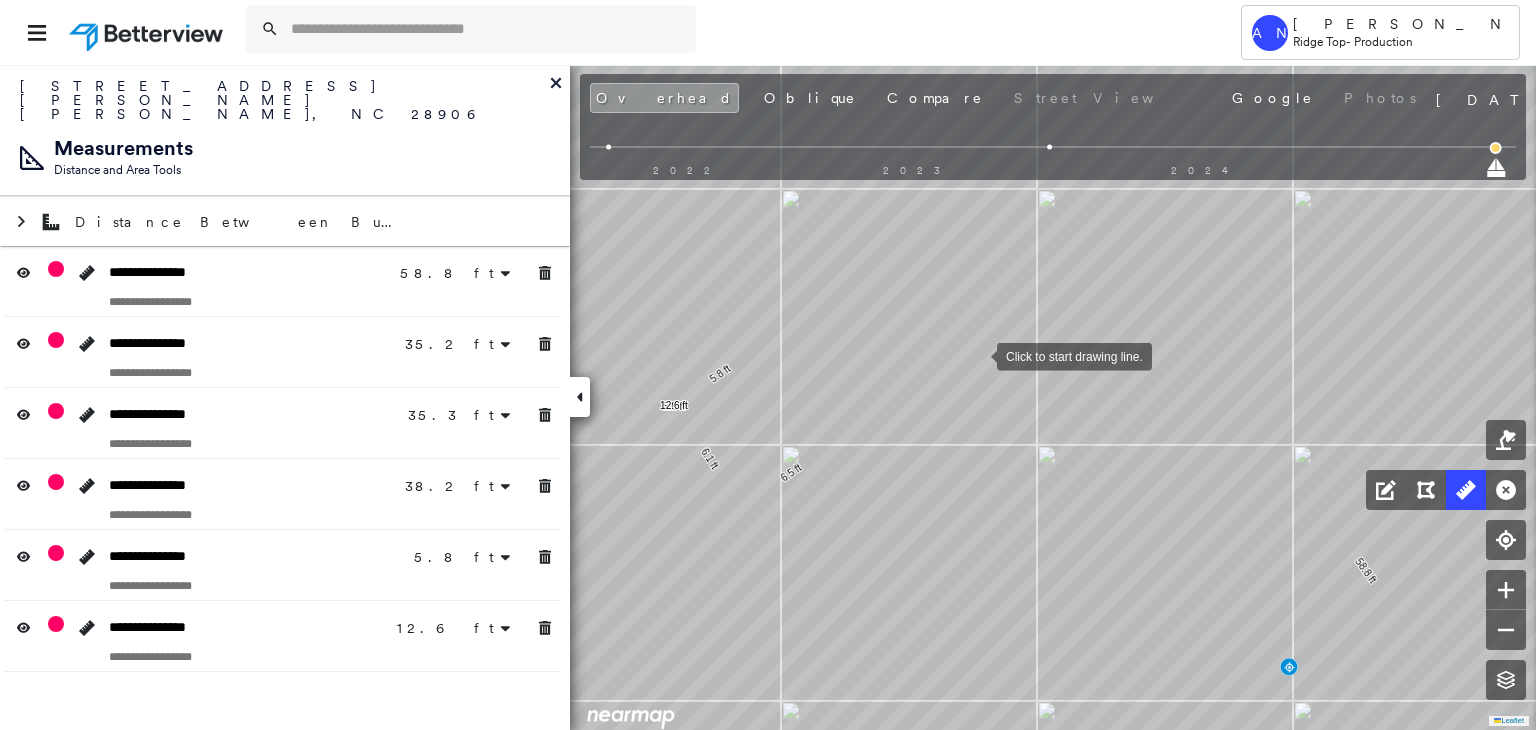 drag, startPoint x: 1025, startPoint y: 383, endPoint x: 880, endPoint y: 258, distance: 191.4419 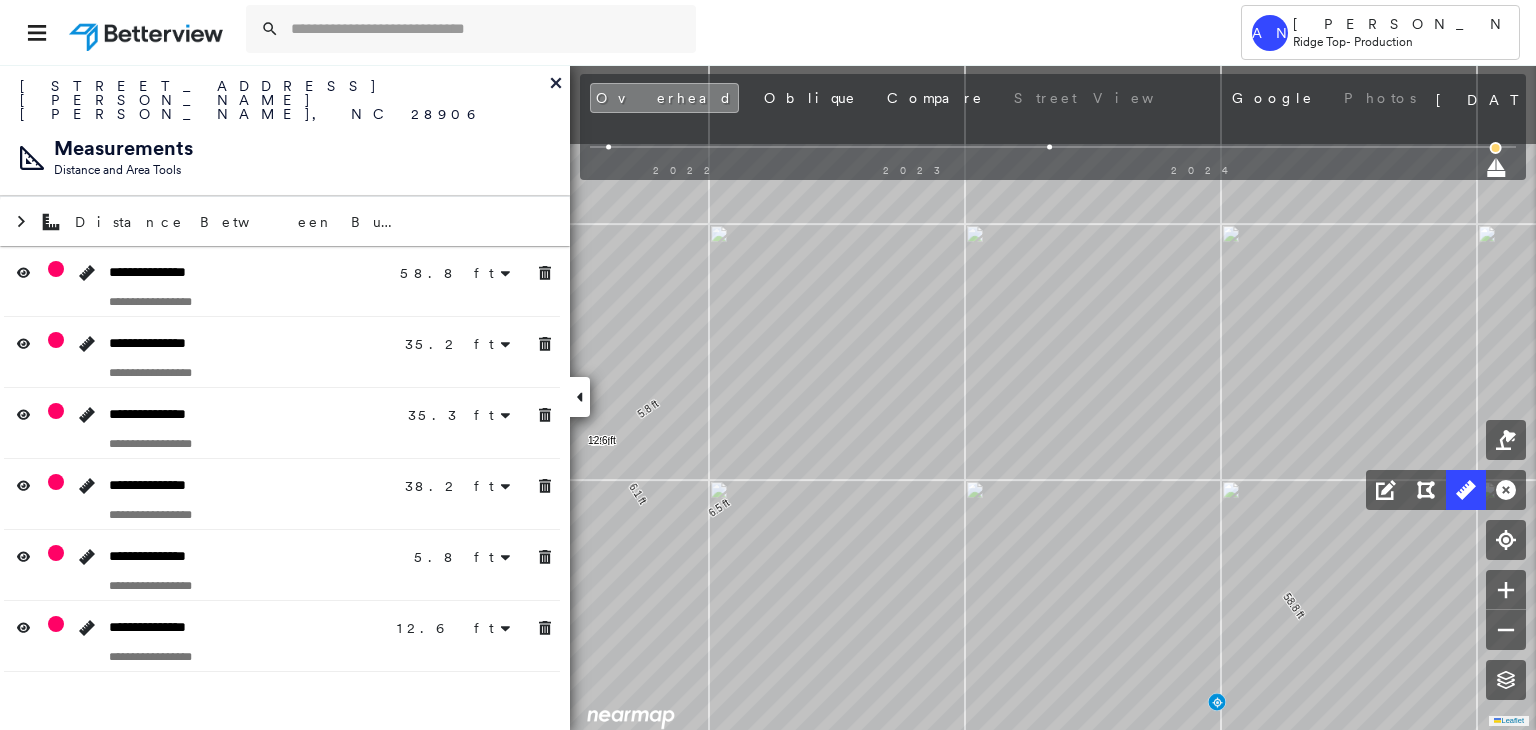 click on "58.8 ft 58.8 ft 35.2 ft 35.2 ft 35.3 ft 35.3 ft 38.2 ft 38.2 ft 5.8 ft 5.8 ft 6.5 ft 6.1 ft 12.6 ft Click to start drawing line." at bounding box center (-209, -169) 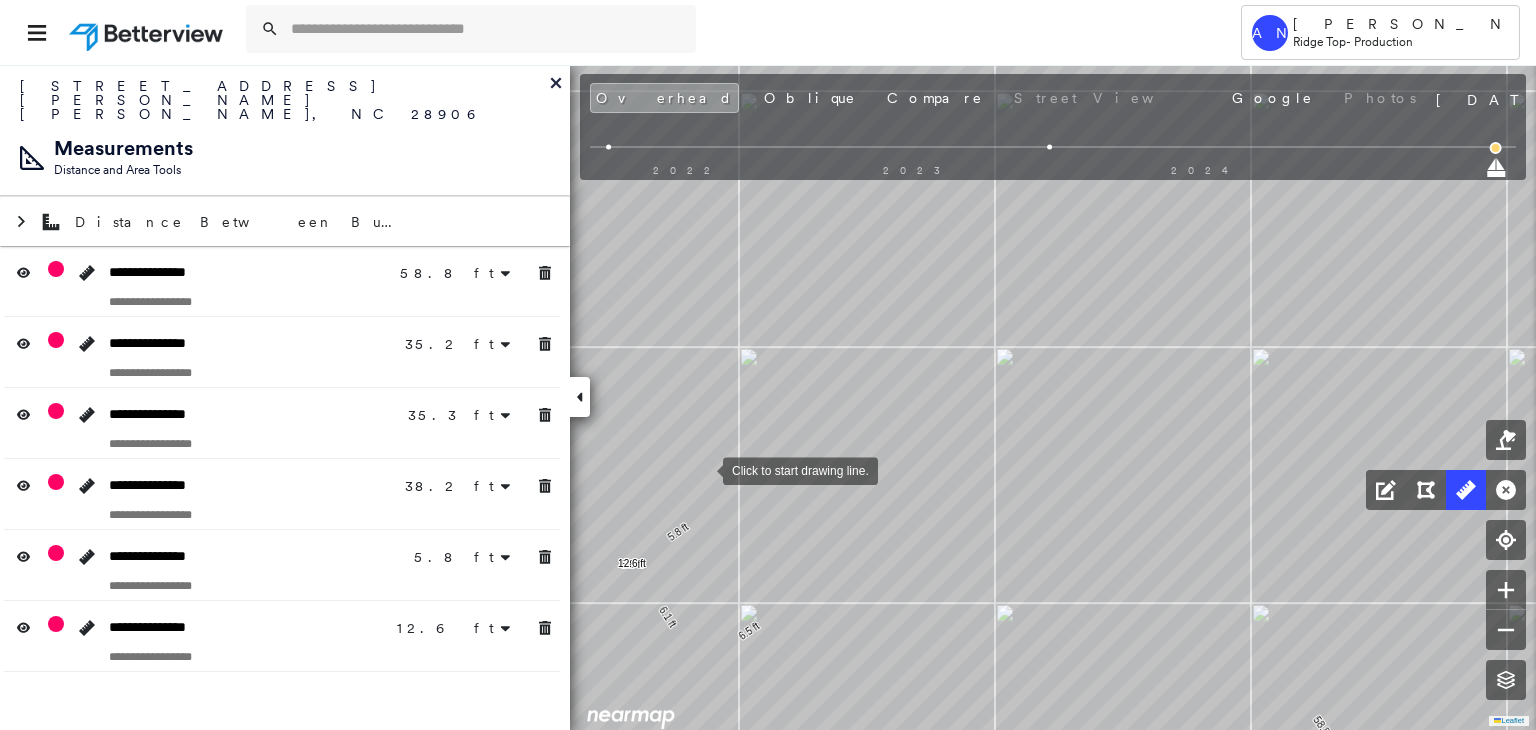 click at bounding box center (703, 469) 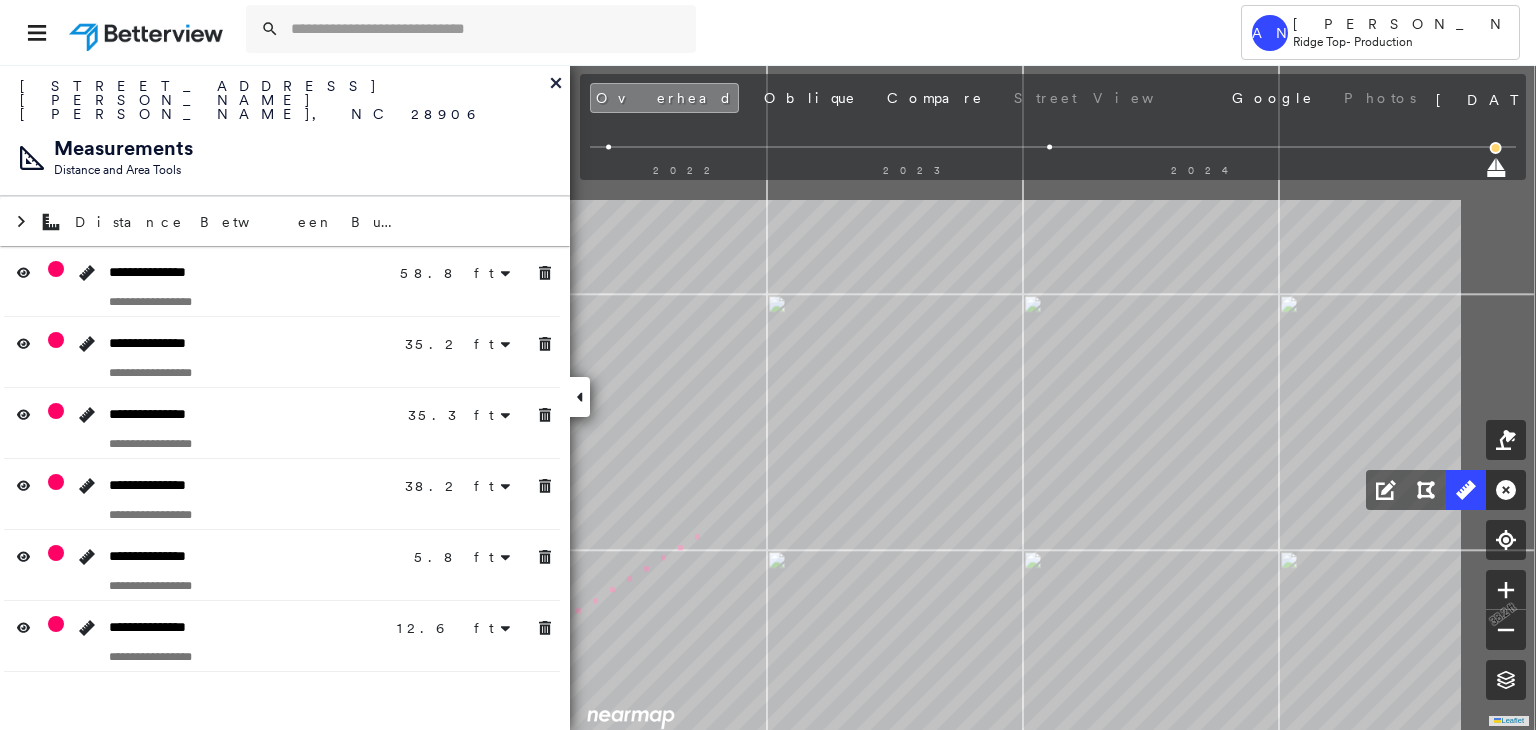 drag, startPoint x: 947, startPoint y: 332, endPoint x: 670, endPoint y: 547, distance: 350.64798 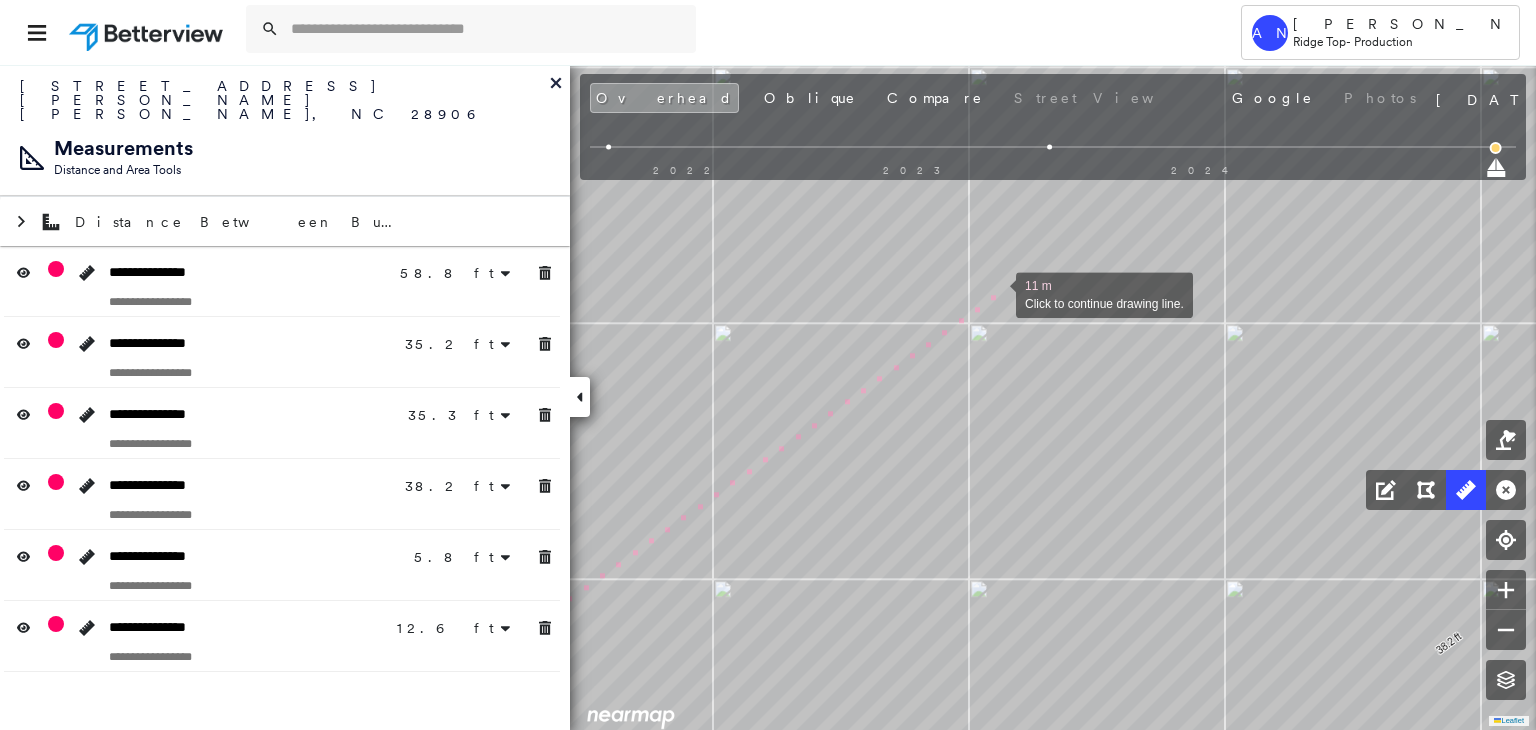 click at bounding box center (996, 293) 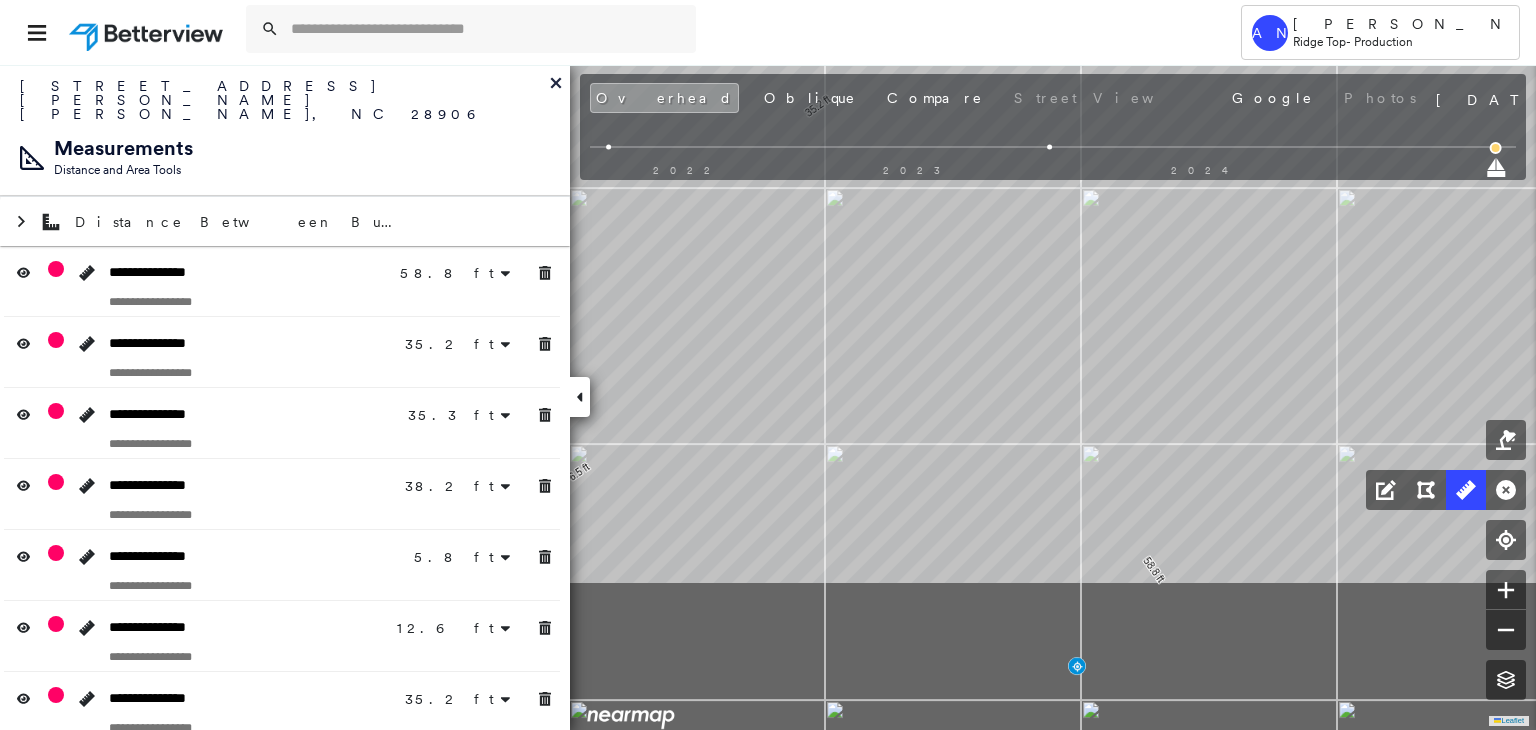 drag, startPoint x: 856, startPoint y: 193, endPoint x: 730, endPoint y: 40, distance: 198.20444 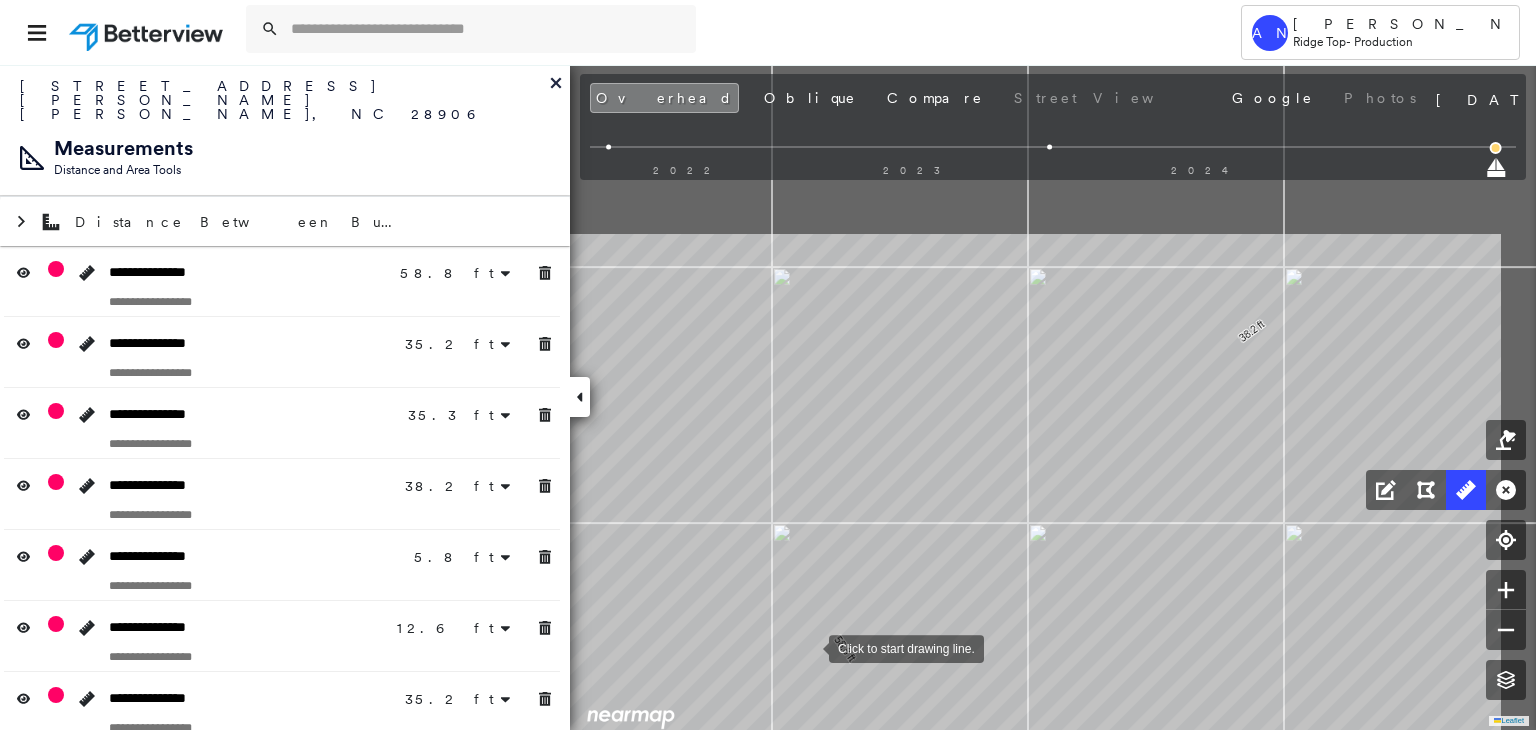 drag, startPoint x: 948, startPoint y: 473, endPoint x: 852, endPoint y: 611, distance: 168.1071 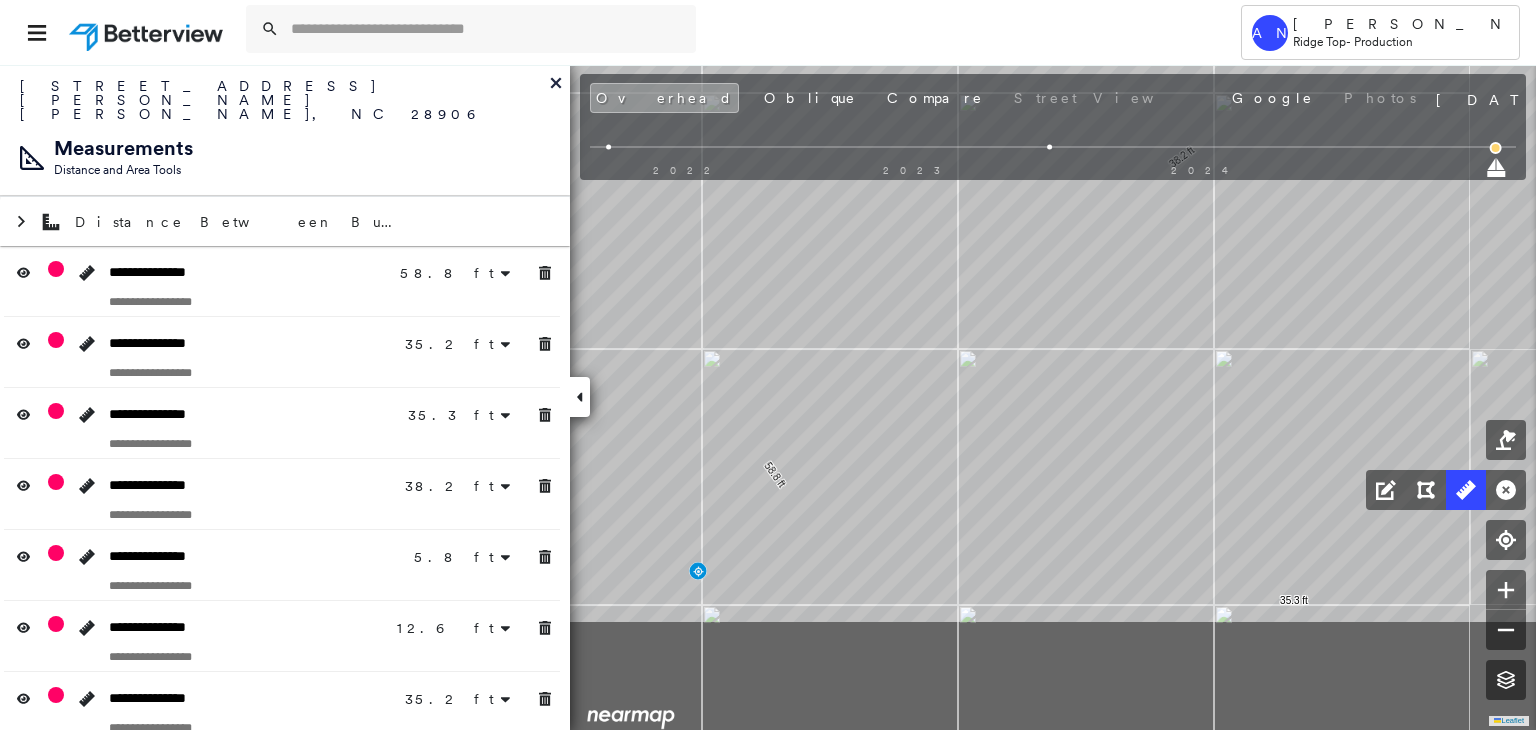 click on "[STREET_ADDRESS][PERSON_NAME][PERSON_NAME] 780460_todd Assigned to:  [PERSON_NAME] Assigned to:  [PERSON_NAME] 780460_todd Assigned to:  [PERSON_NAME] Open Comments Download PDF Report Summary Construction Occupancy Protection Exposure Determination Overhead Obliques Street View Roof Spotlight™ Index :  51-97 out of 100 0 100 25 50 75 1 2 3 4 5 6 Building Roof Scores 6 Buildings Policy Information :  780460_todd Flags :  1 (0 cleared, 1 uncleared) Construction Roof Spotlights :  Staining, Overhang, Skylight, Chimney, Vent Property Features :  Car, Patio Furniture, Water Hazard, Cracked Pavement, Disintegrated Pavement and 1 more Roof Size & Shape :  6 buildings  Occupancy Protection Exposure Determination Flags :  1 (0 cleared, 1 uncleared) Uncleared Flags (1) Cleared Flags  (0) Betterview Property Flagged [DATE] Clear Action Taken New Entry History Quote/New Business Terms & Conditions Added ACV Endorsement Added Cosmetic Endorsement Inspection/Loss Control Report Information Added to Inspection Survey Save" at bounding box center [768, 397] 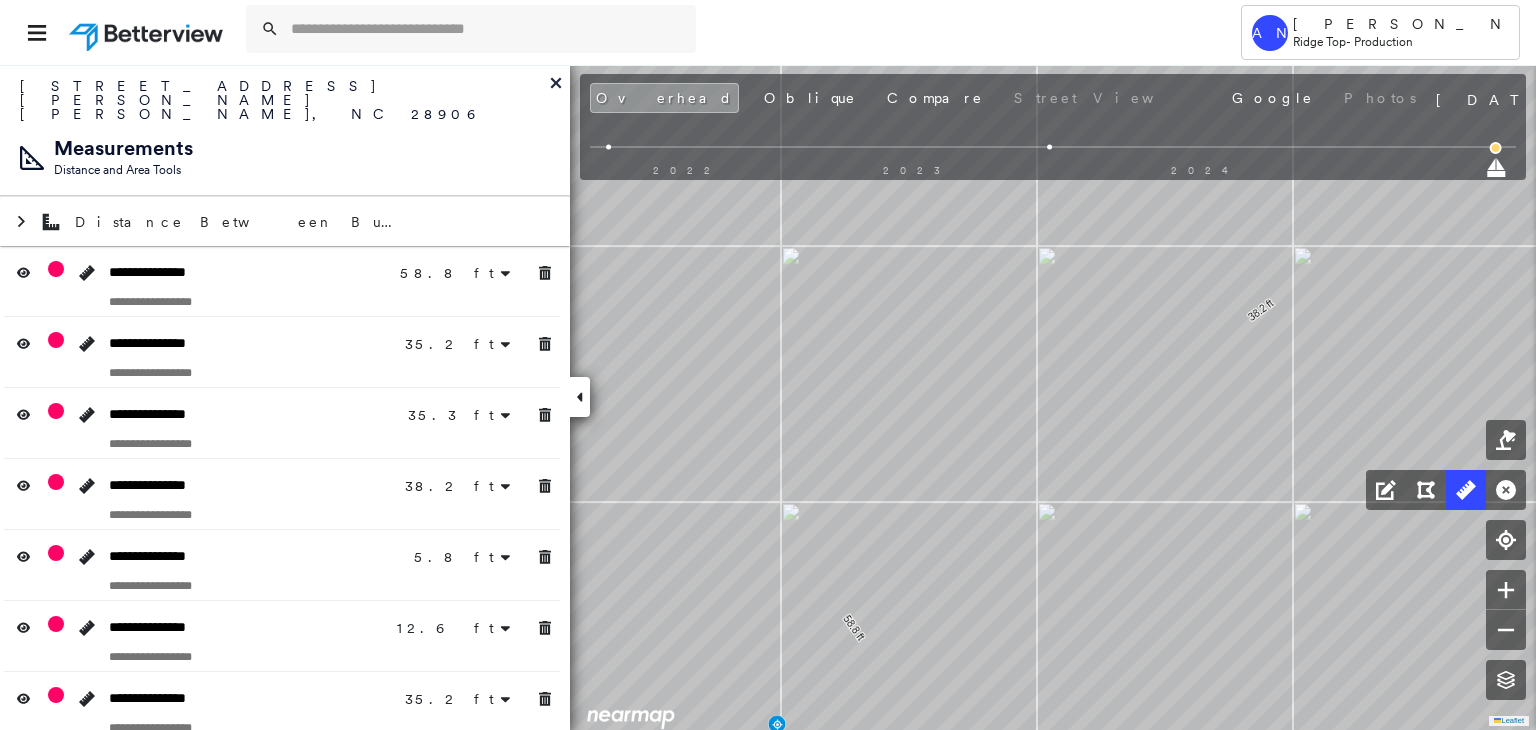 click on "[STREET_ADDRESS][PERSON_NAME][PERSON_NAME] 780460_todd Assigned to:  [PERSON_NAME] Assigned to:  [PERSON_NAME] 780460_todd Assigned to:  [PERSON_NAME] Open Comments Download PDF Report Summary Construction Occupancy Protection Exposure Determination Overhead Obliques Street View Roof Spotlight™ Index :  51-97 out of 100 0 100 25 50 75 1 2 3 4 5 6 Building Roof Scores 6 Buildings Policy Information :  780460_todd Flags :  1 (0 cleared, 1 uncleared) Construction Roof Spotlights :  Staining, Overhang, Skylight, Chimney, Vent Property Features :  Car, Patio Furniture, Water Hazard, Cracked Pavement, Disintegrated Pavement and 1 more Roof Size & Shape :  6 buildings  Occupancy Protection Exposure Determination Flags :  1 (0 cleared, 1 uncleared) Uncleared Flags (1) Cleared Flags  (0) Betterview Property Flagged [DATE] Clear Action Taken New Entry History Quote/New Business Terms & Conditions Added ACV Endorsement Added Cosmetic Endorsement Inspection/Loss Control Report Information Added to Inspection Survey Save" at bounding box center [768, 397] 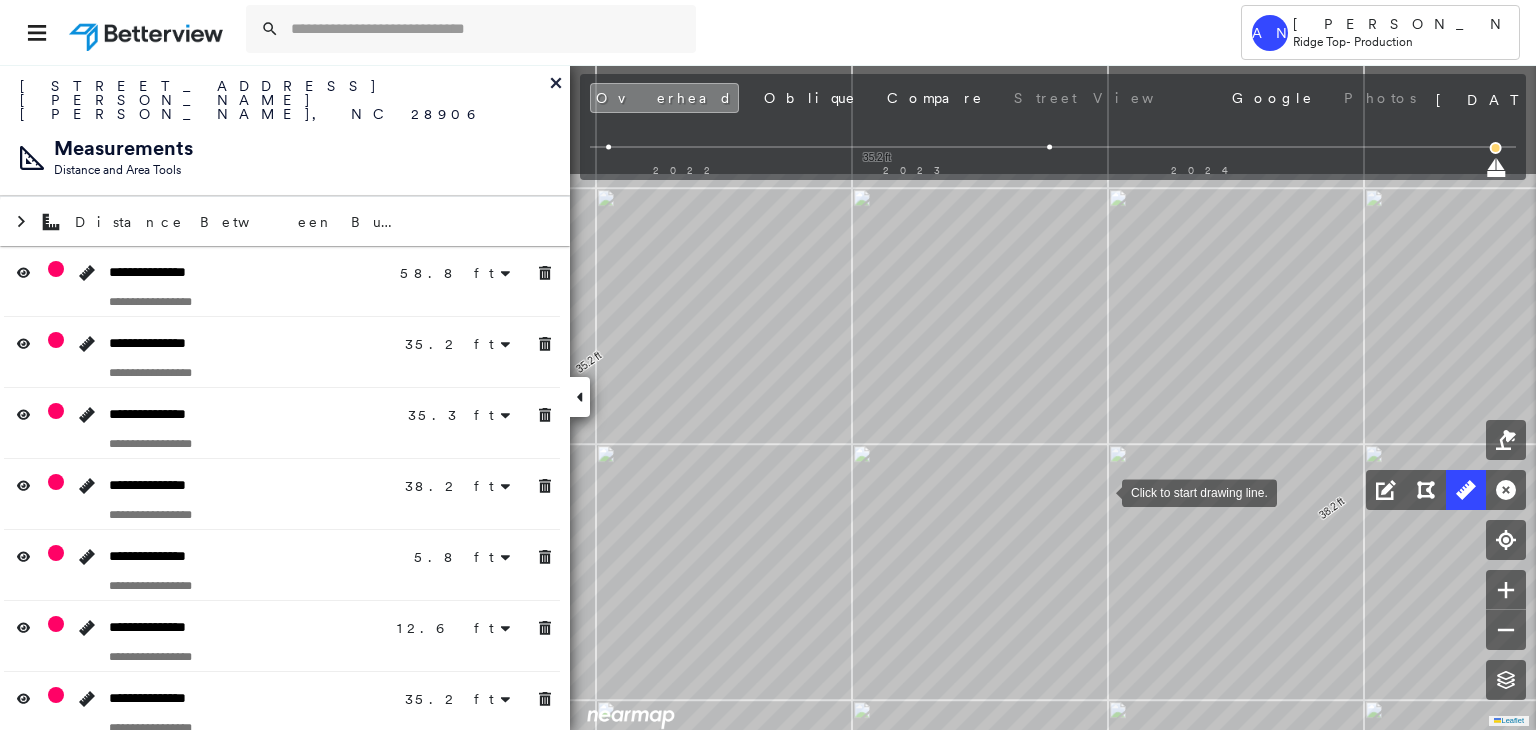 drag, startPoint x: 1111, startPoint y: 504, endPoint x: 950, endPoint y: 162, distance: 378.0013 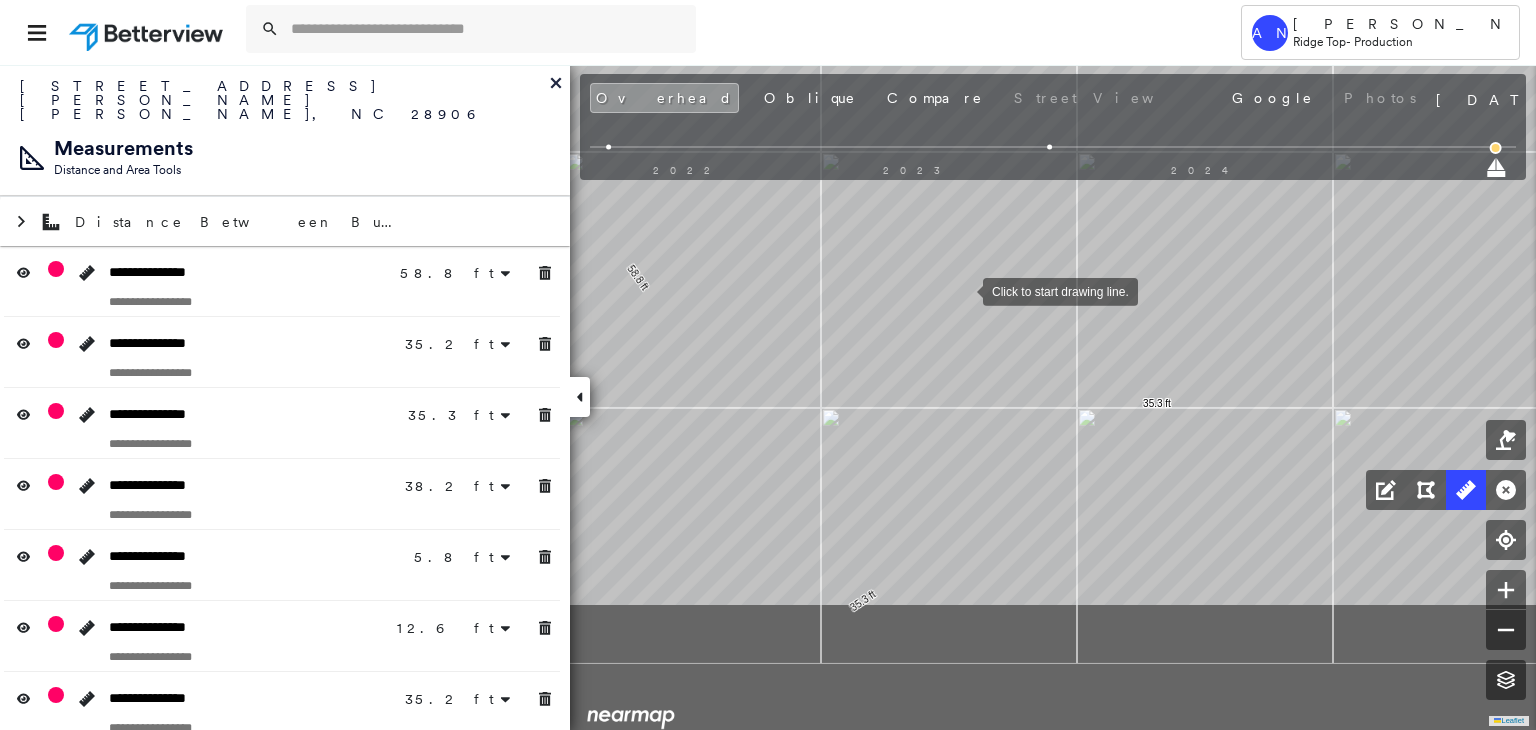 drag, startPoint x: 1073, startPoint y: 459, endPoint x: 960, endPoint y: 277, distance: 214.22652 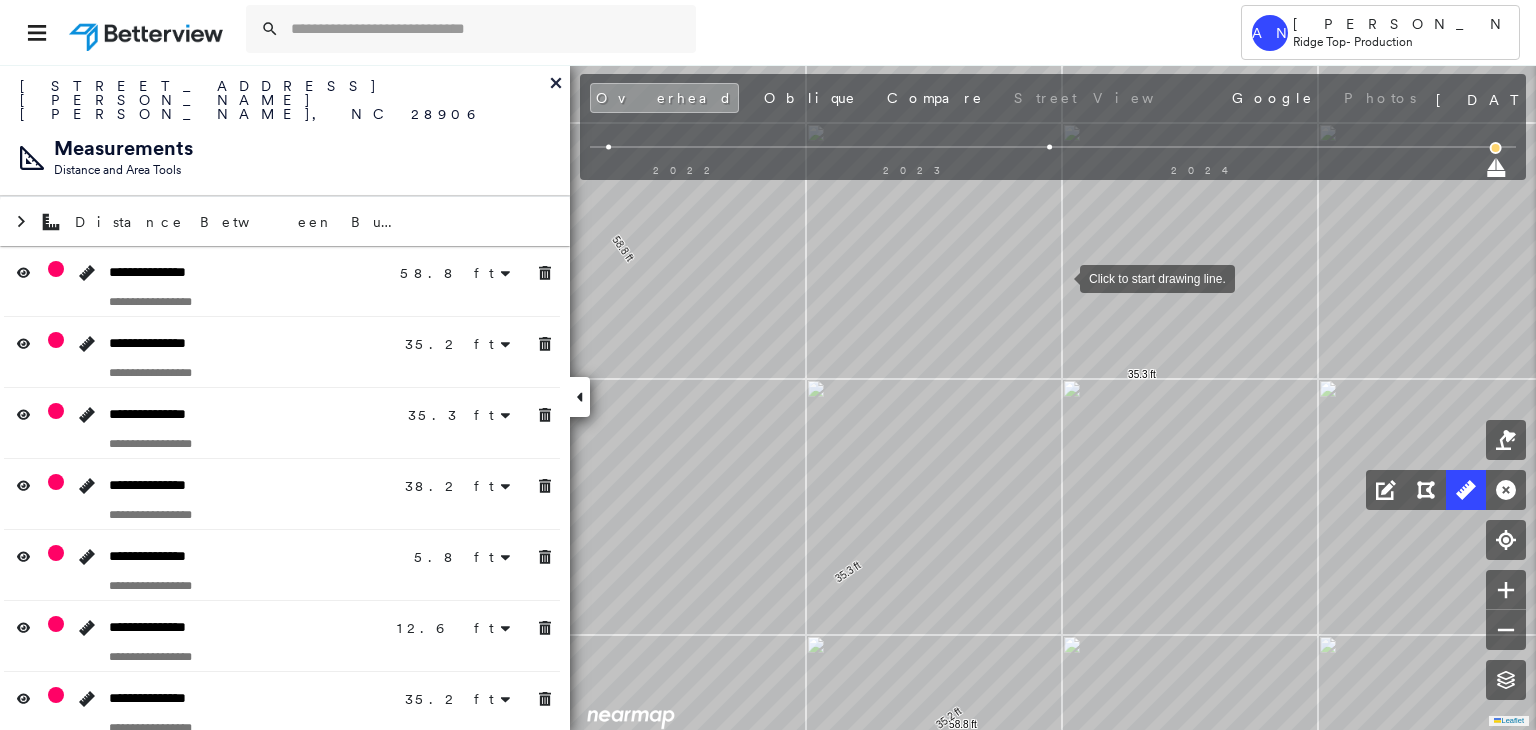 drag, startPoint x: 1060, startPoint y: 277, endPoint x: 1116, endPoint y: 330, distance: 77.10383 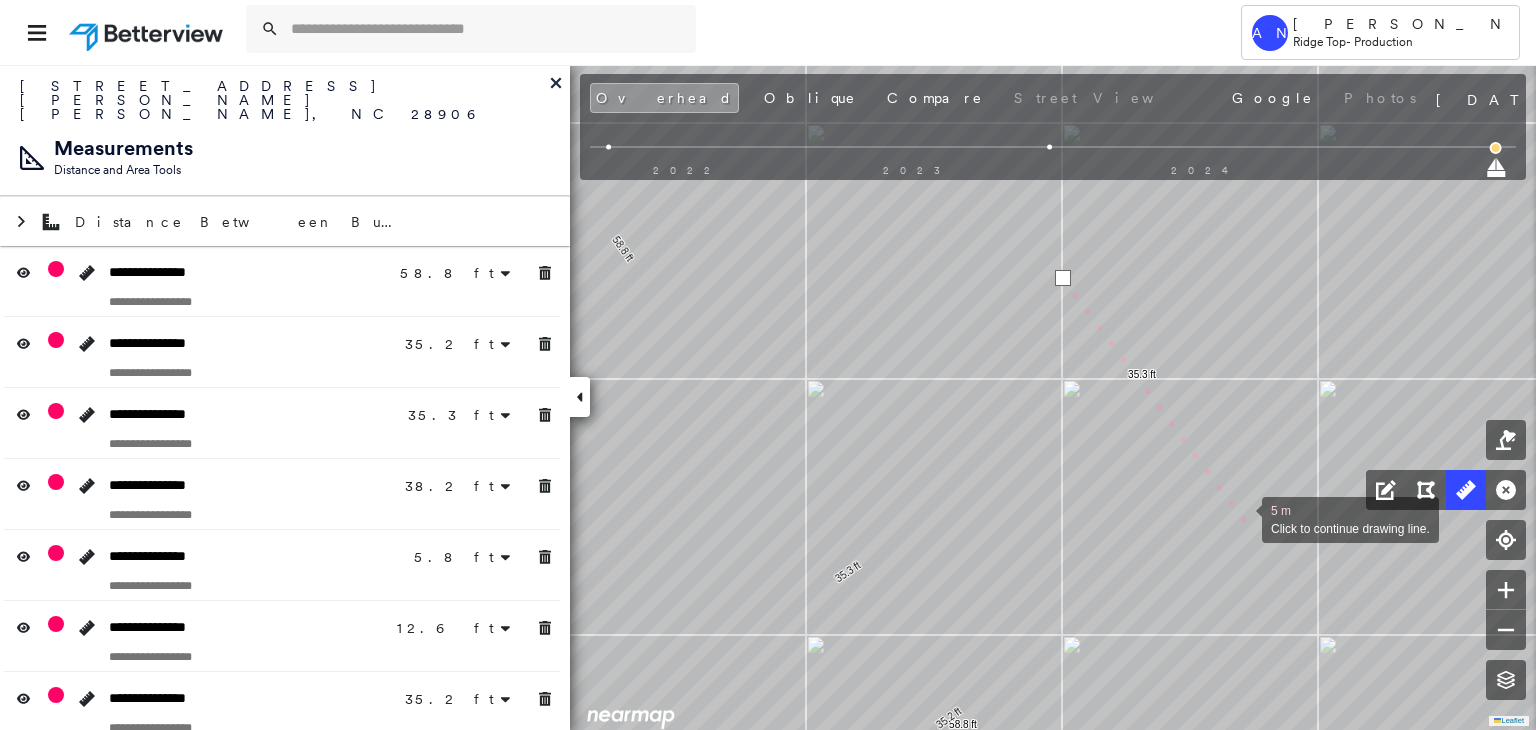 click at bounding box center [1242, 518] 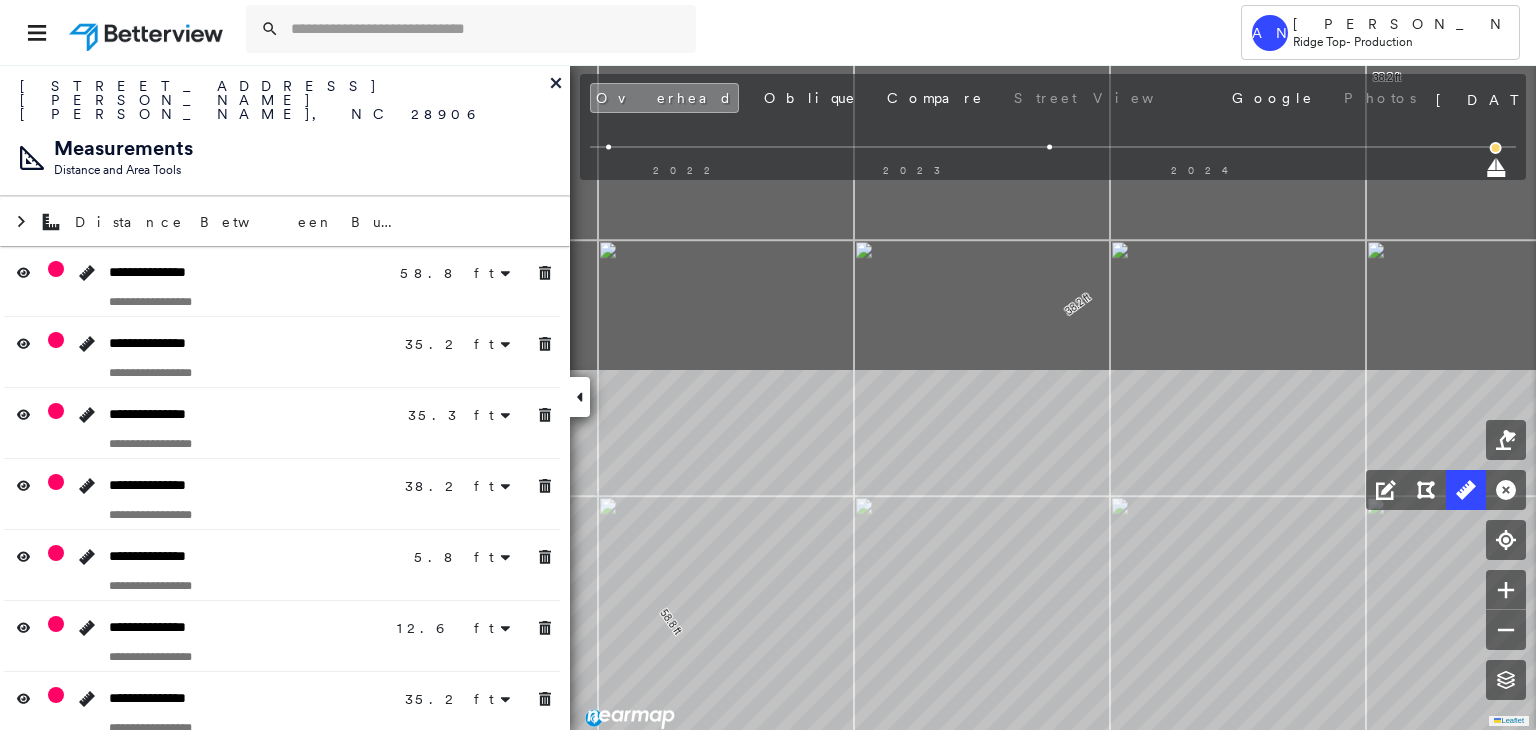 drag, startPoint x: 694, startPoint y: 403, endPoint x: 743, endPoint y: 776, distance: 376.20474 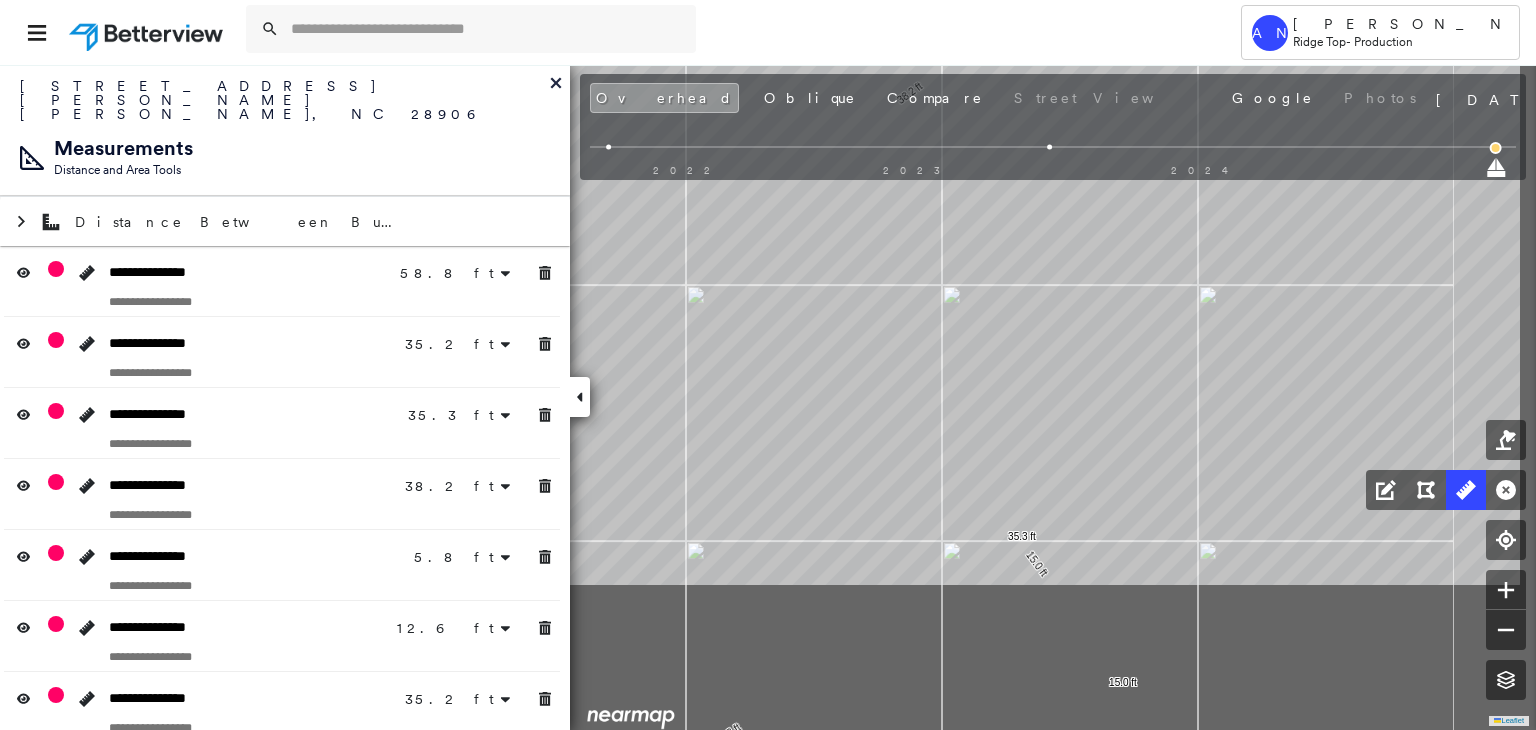 drag, startPoint x: 1250, startPoint y: 404, endPoint x: 993, endPoint y: 137, distance: 370.59143 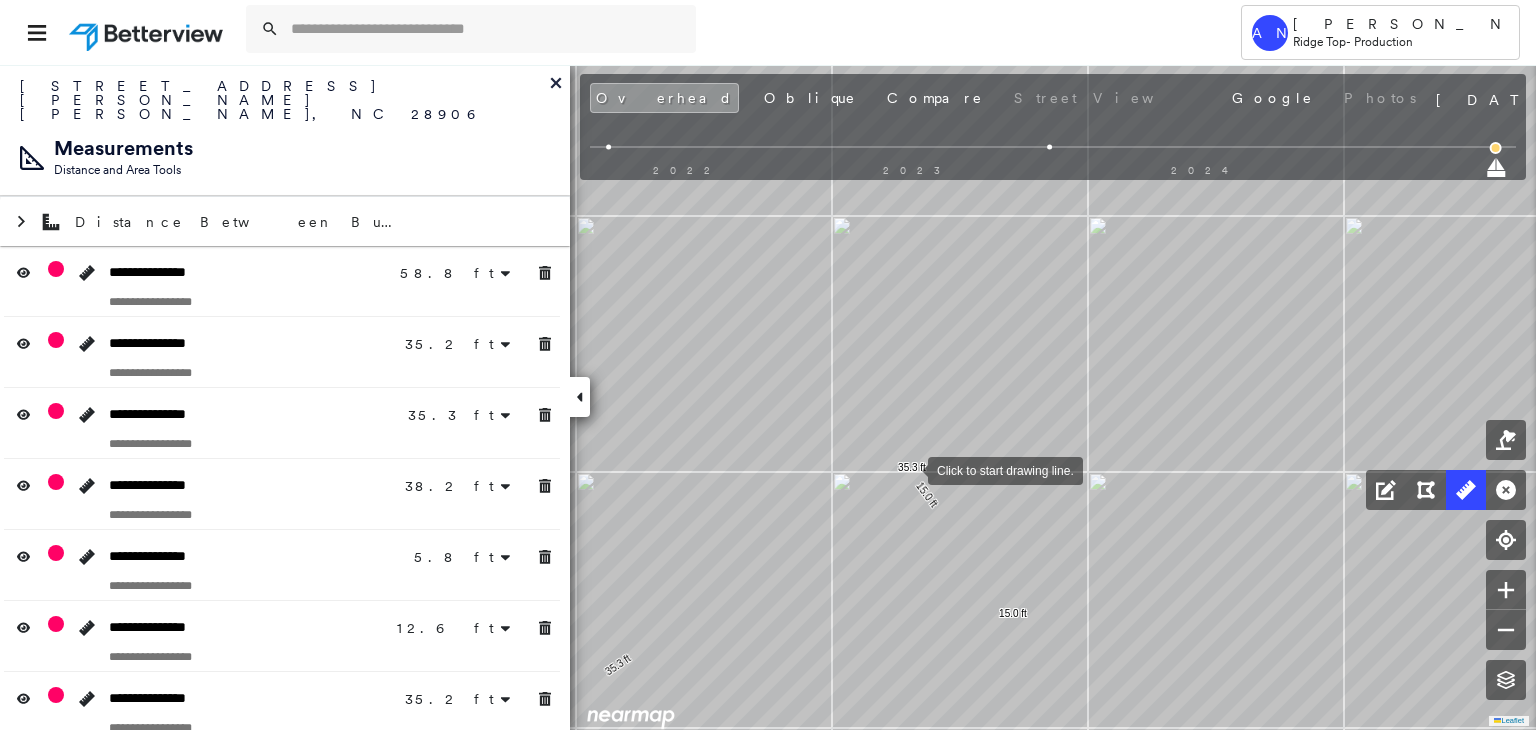 click at bounding box center [908, 469] 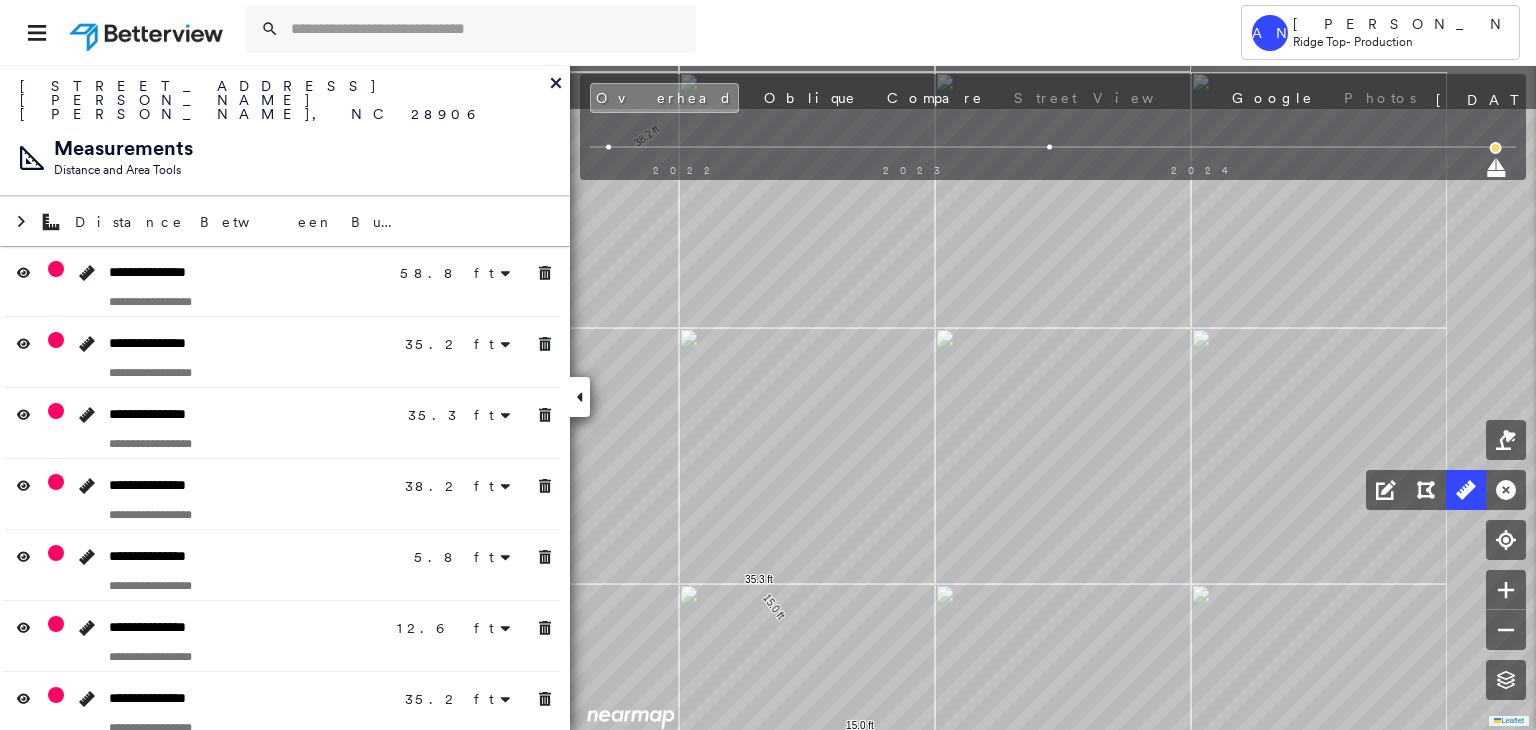 click on "58.8 ft 58.8 ft 35.2 ft 35.2 ft 35.3 ft 35.3 ft 38.2 ft 38.2 ft 5.8 ft 5.8 ft 6.5 ft 6.1 ft 12.6 ft 35.2 ft 35.2 ft 15.0 ft 15.0 ft Click to start drawing line." at bounding box center [-1263, -321] 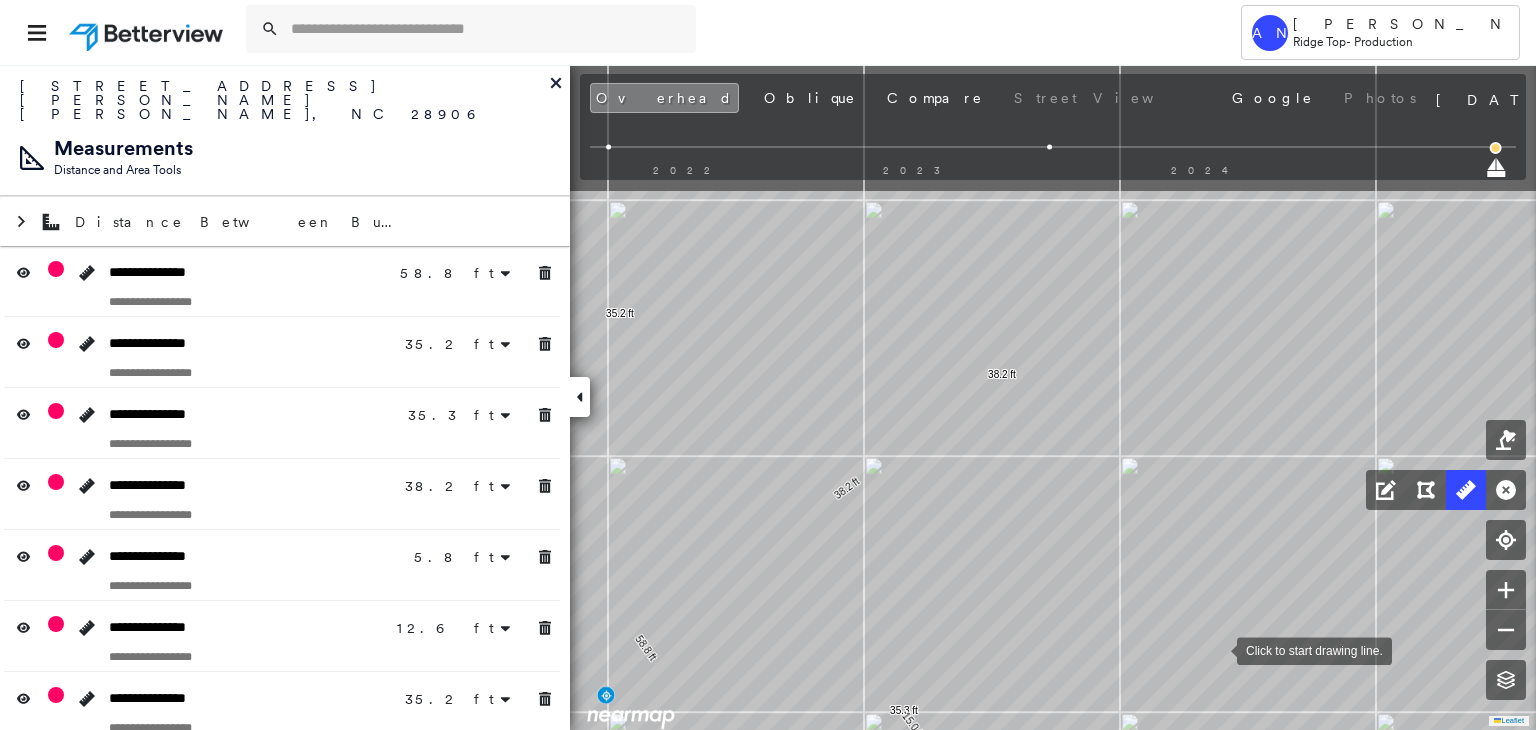 drag, startPoint x: 1203, startPoint y: 487, endPoint x: 1217, endPoint y: 648, distance: 161.60754 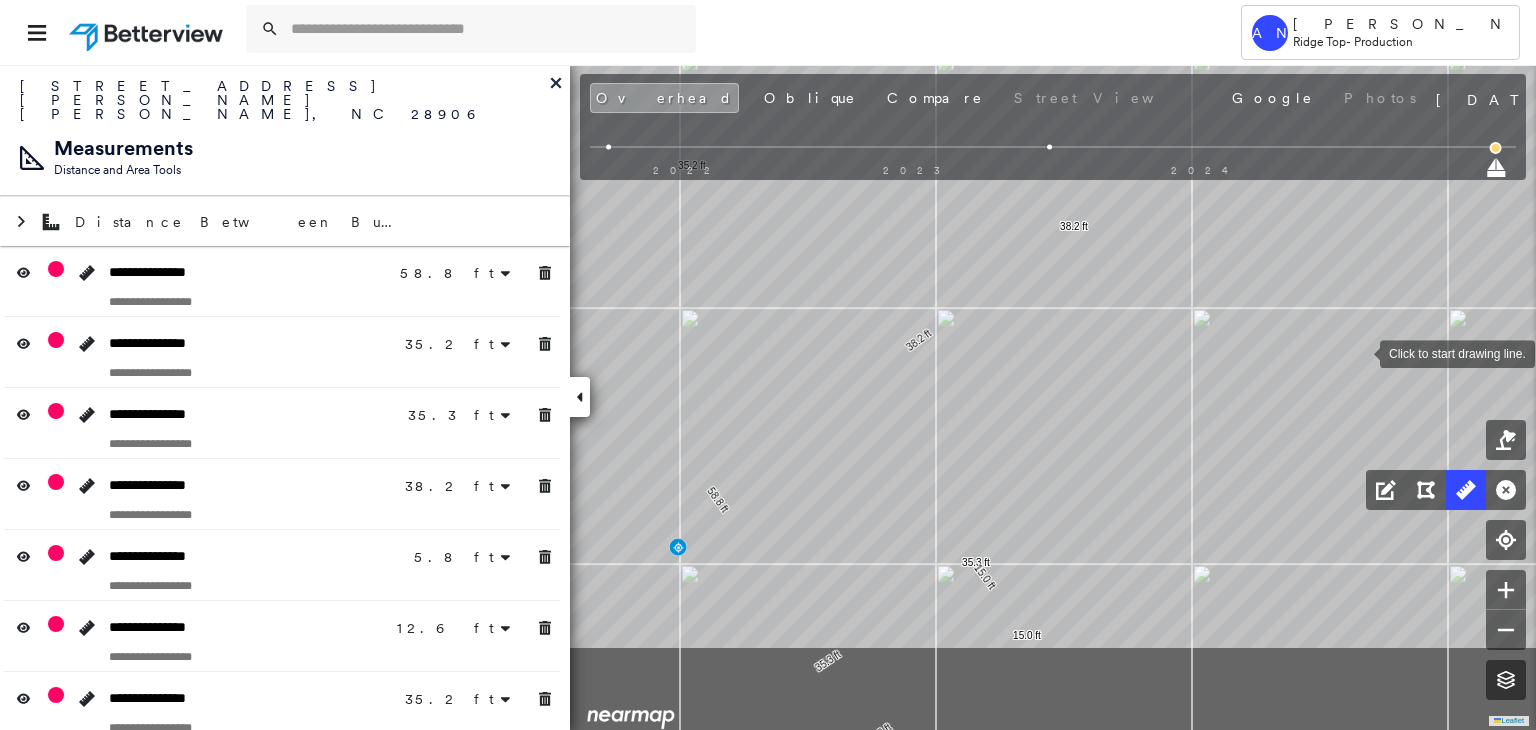 drag, startPoint x: 1332, startPoint y: 425, endPoint x: 1361, endPoint y: 353, distance: 77.62087 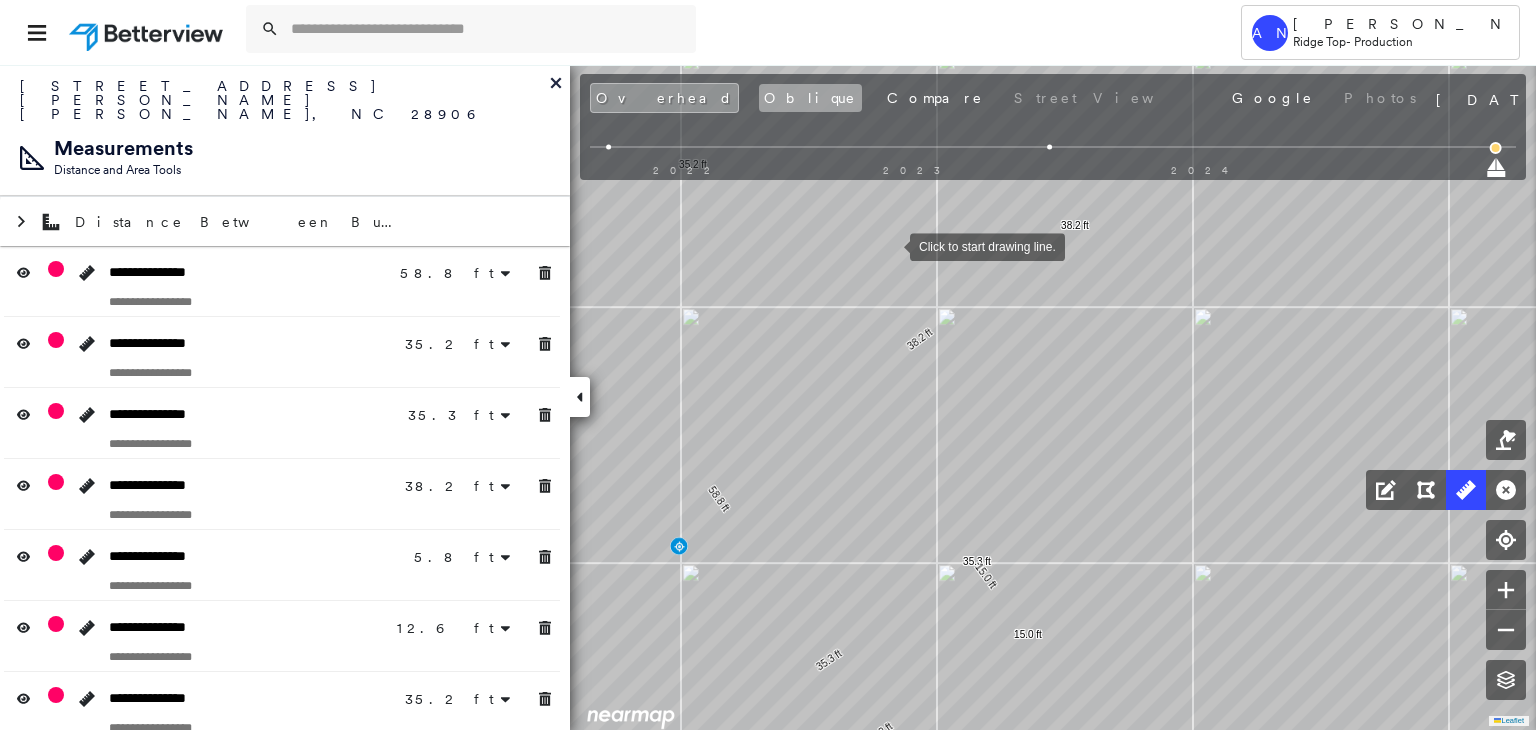 click on "Oblique" at bounding box center [810, 98] 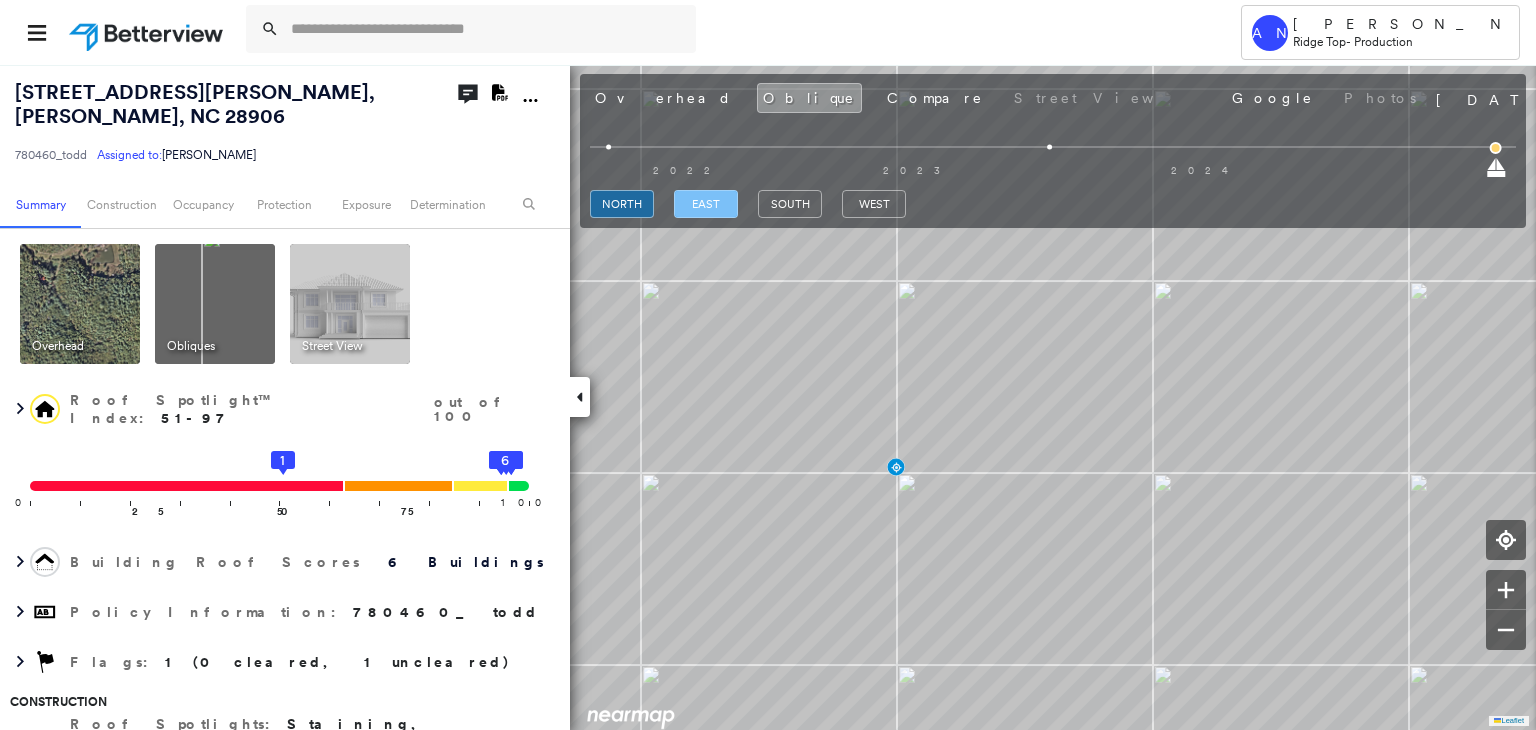 click on "east" at bounding box center [706, 204] 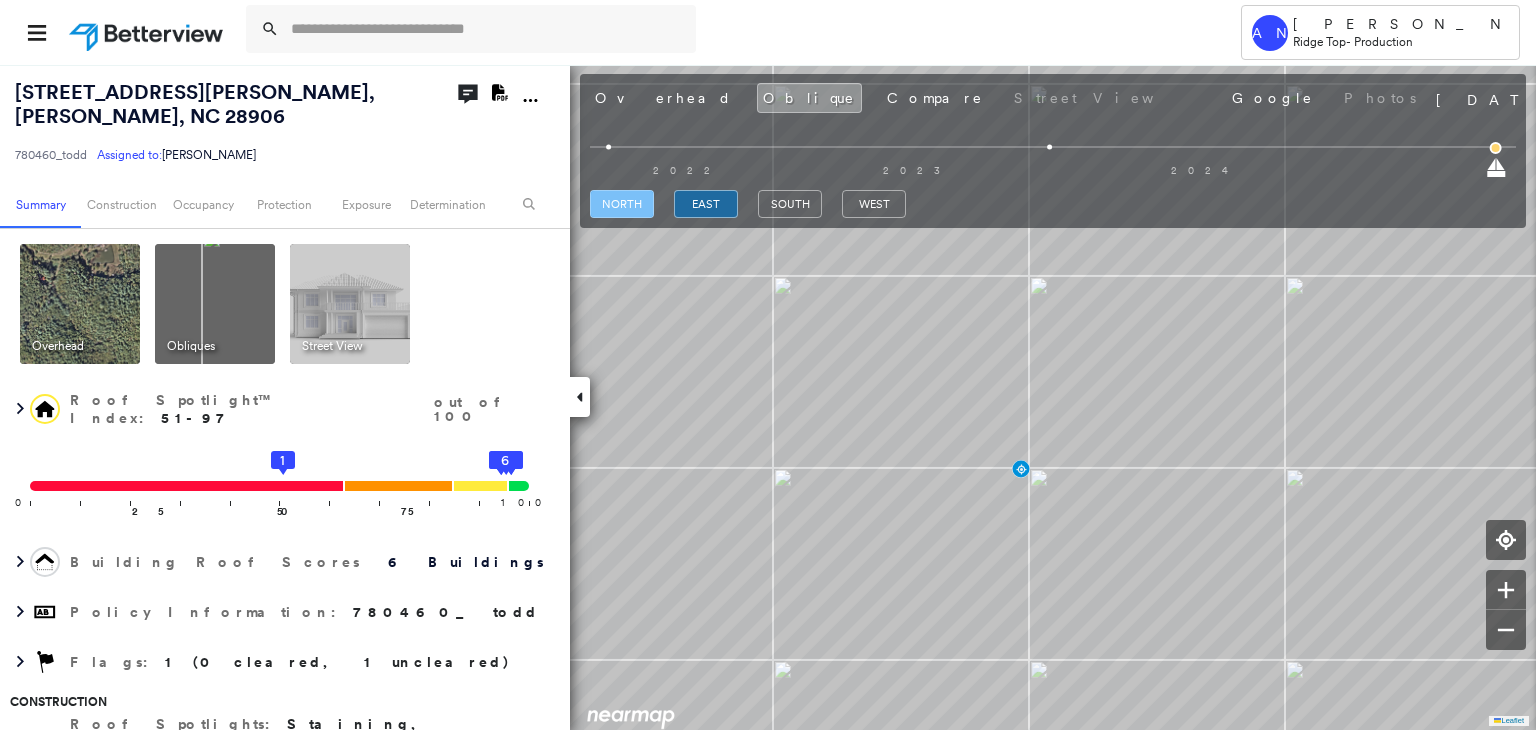 click on "north" at bounding box center (622, 204) 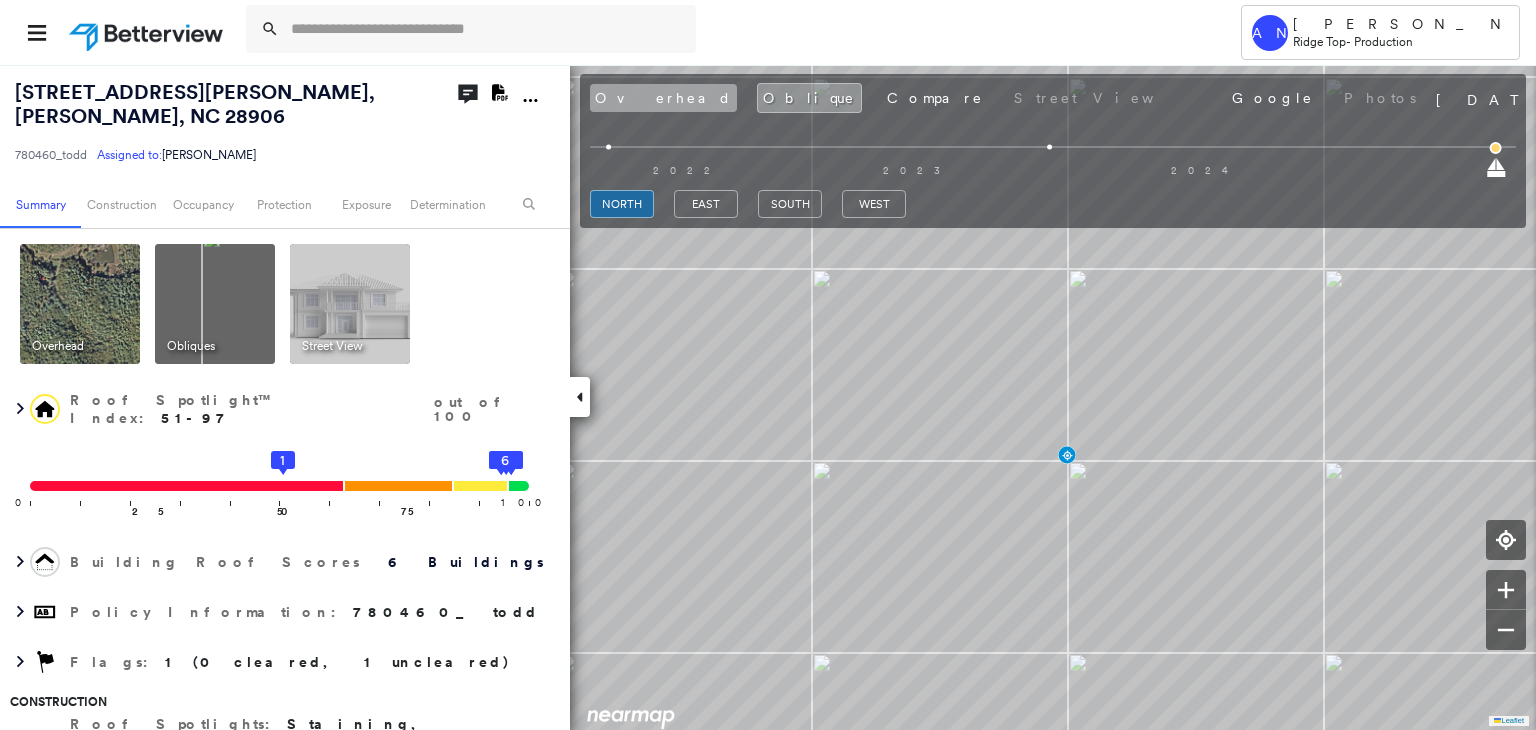 click on "Overhead" at bounding box center (663, 98) 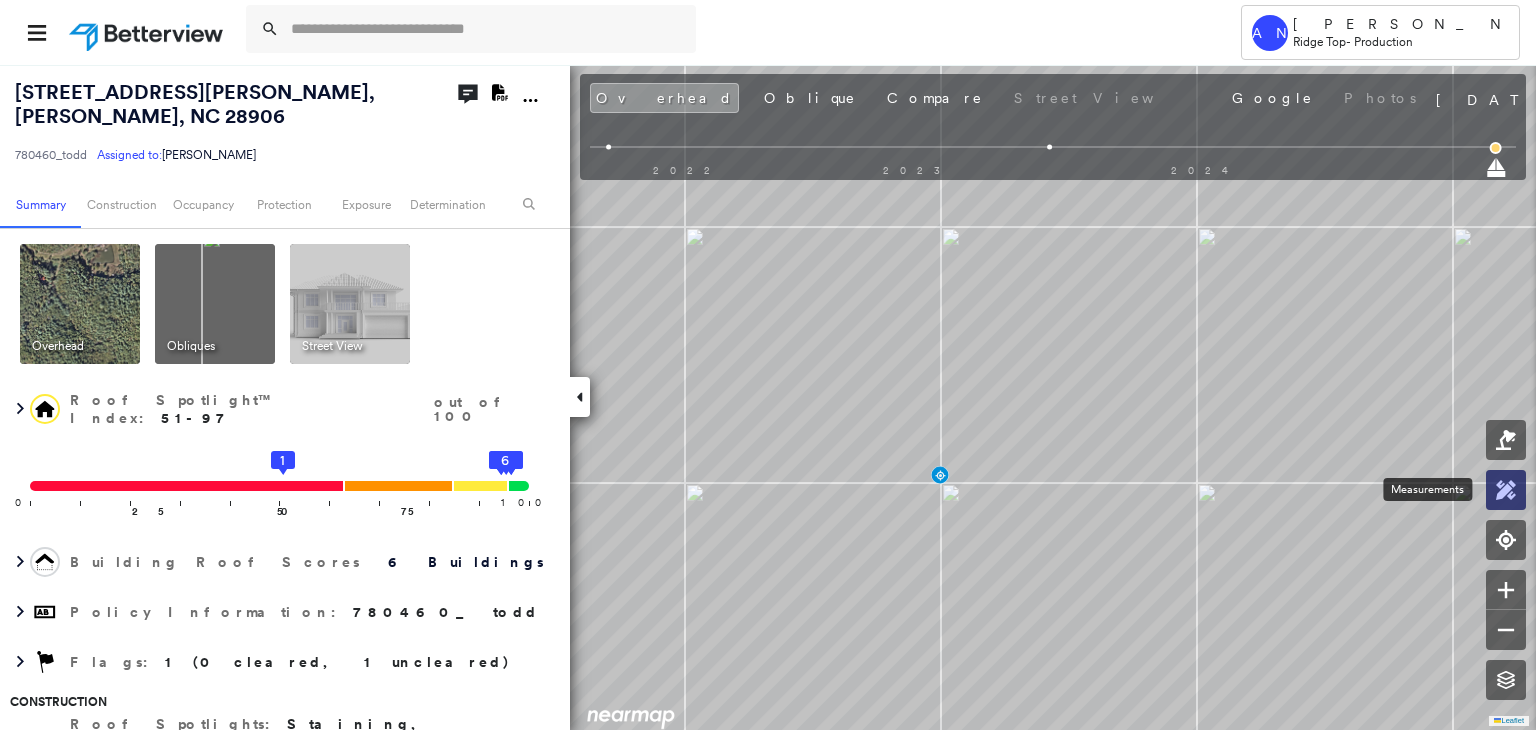 click 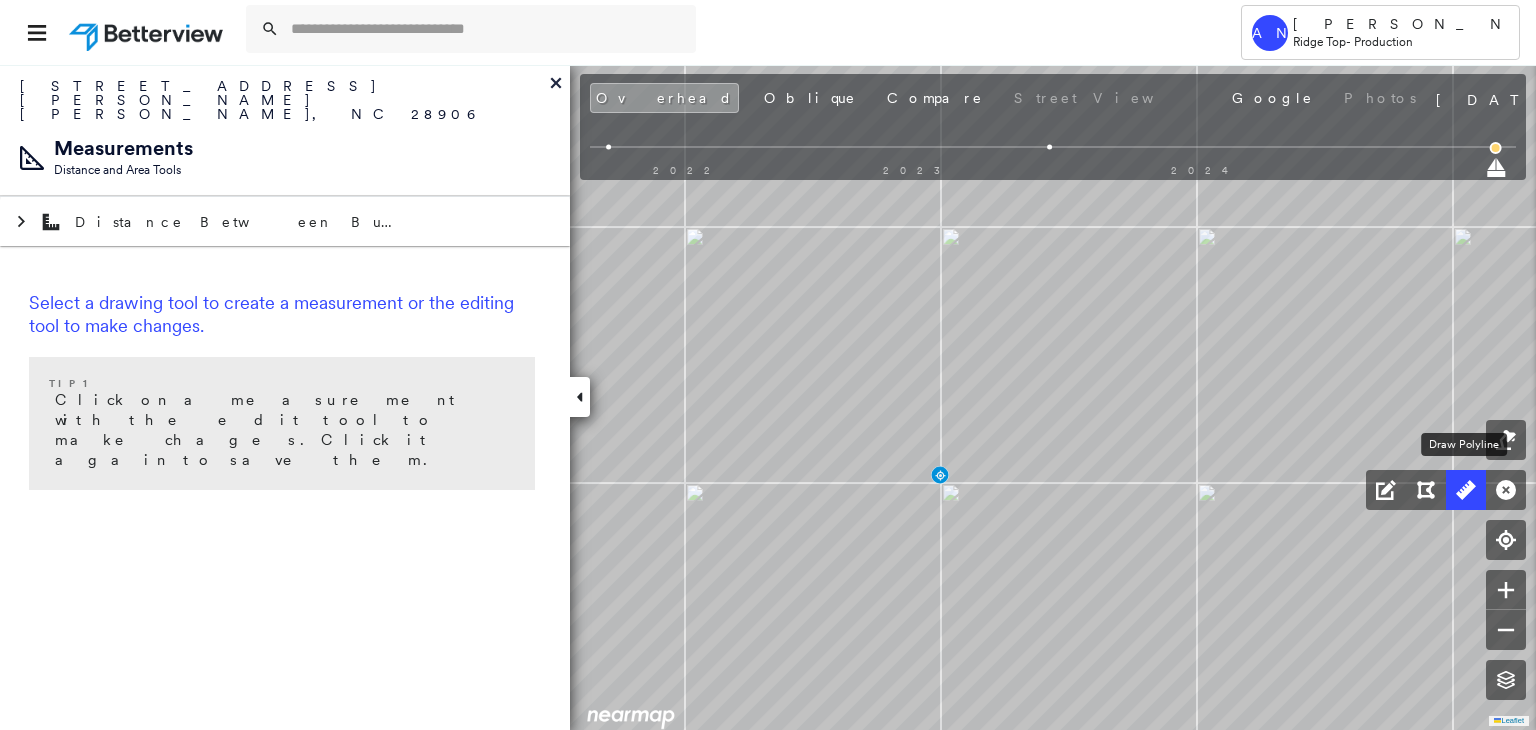 click 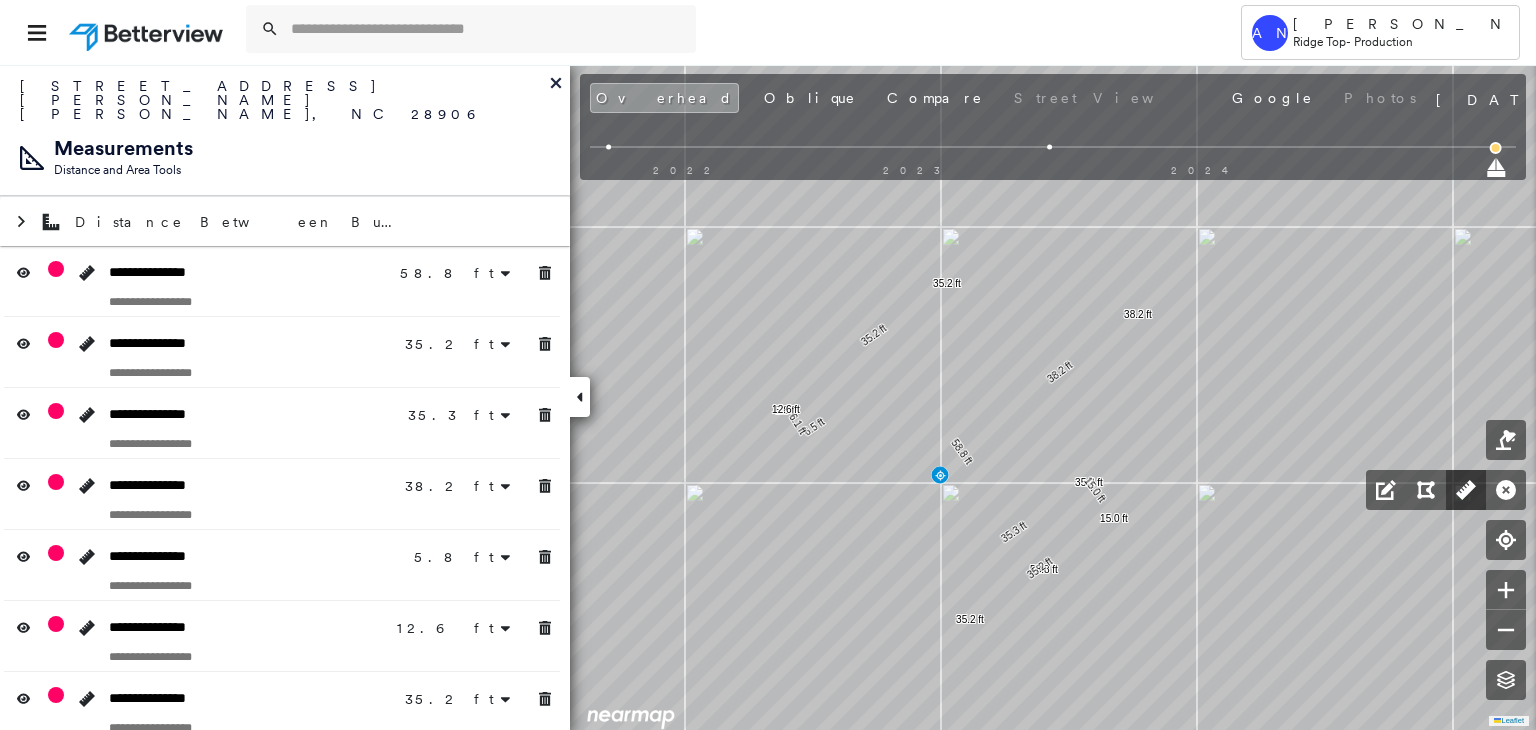 click 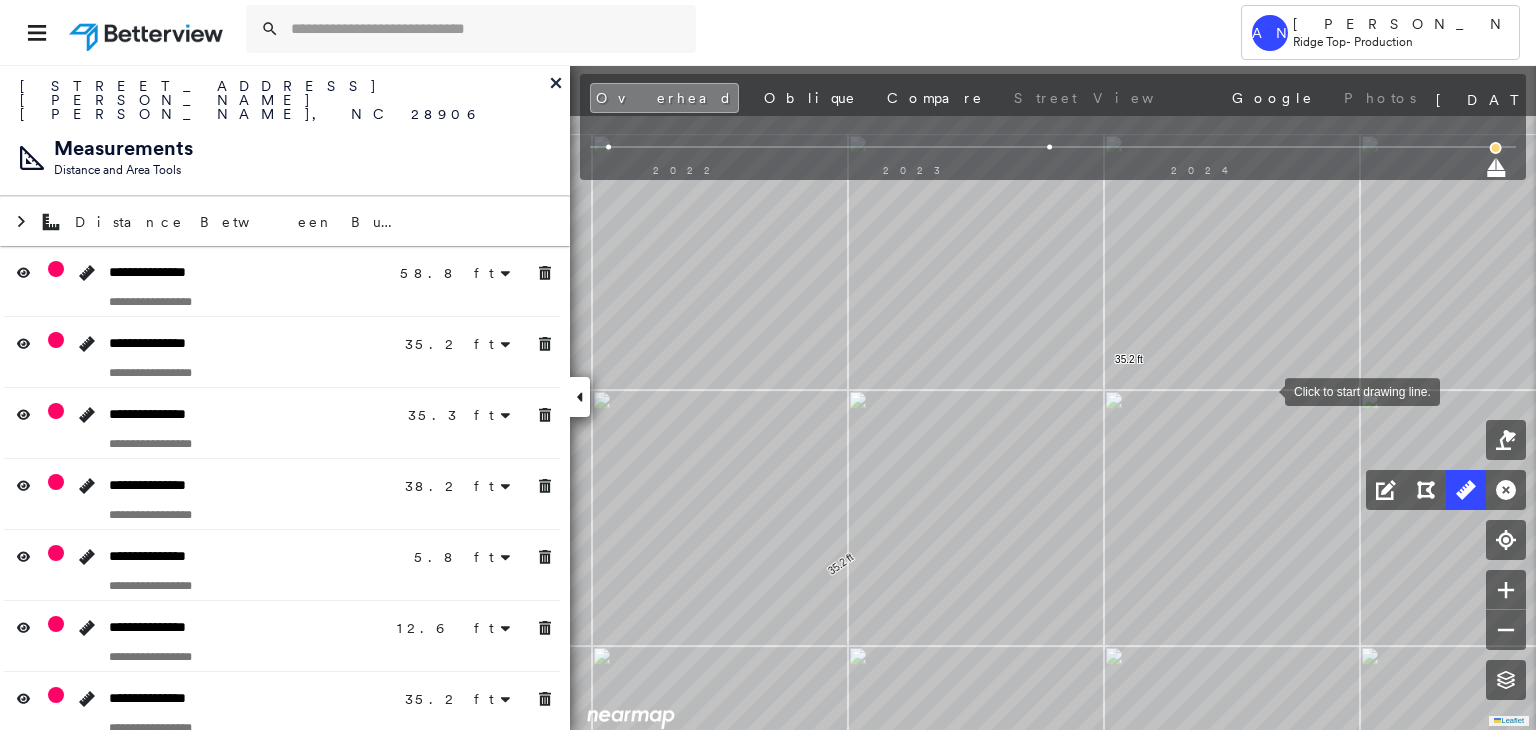 drag, startPoint x: 1081, startPoint y: 310, endPoint x: 1264, endPoint y: 390, distance: 199.7223 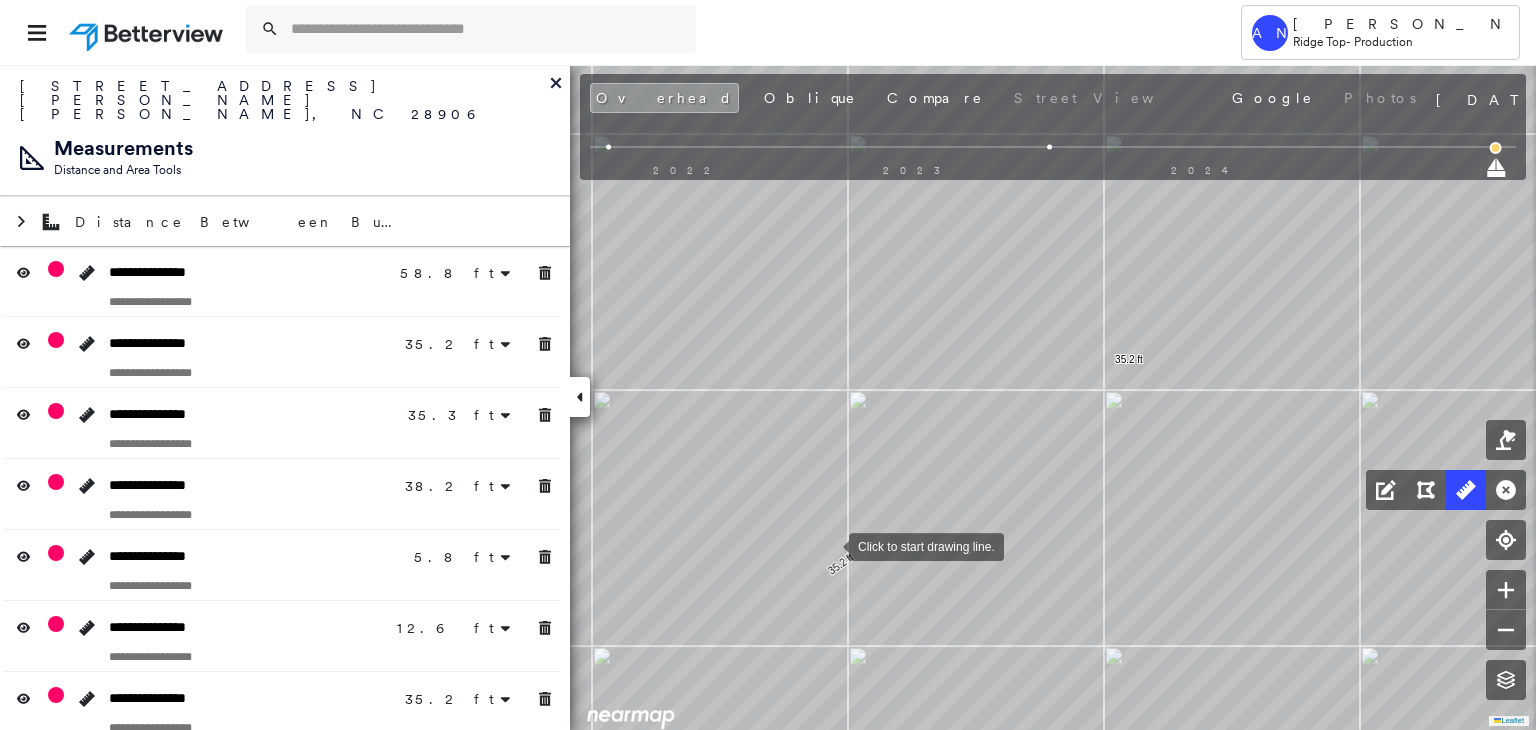 click at bounding box center (829, 545) 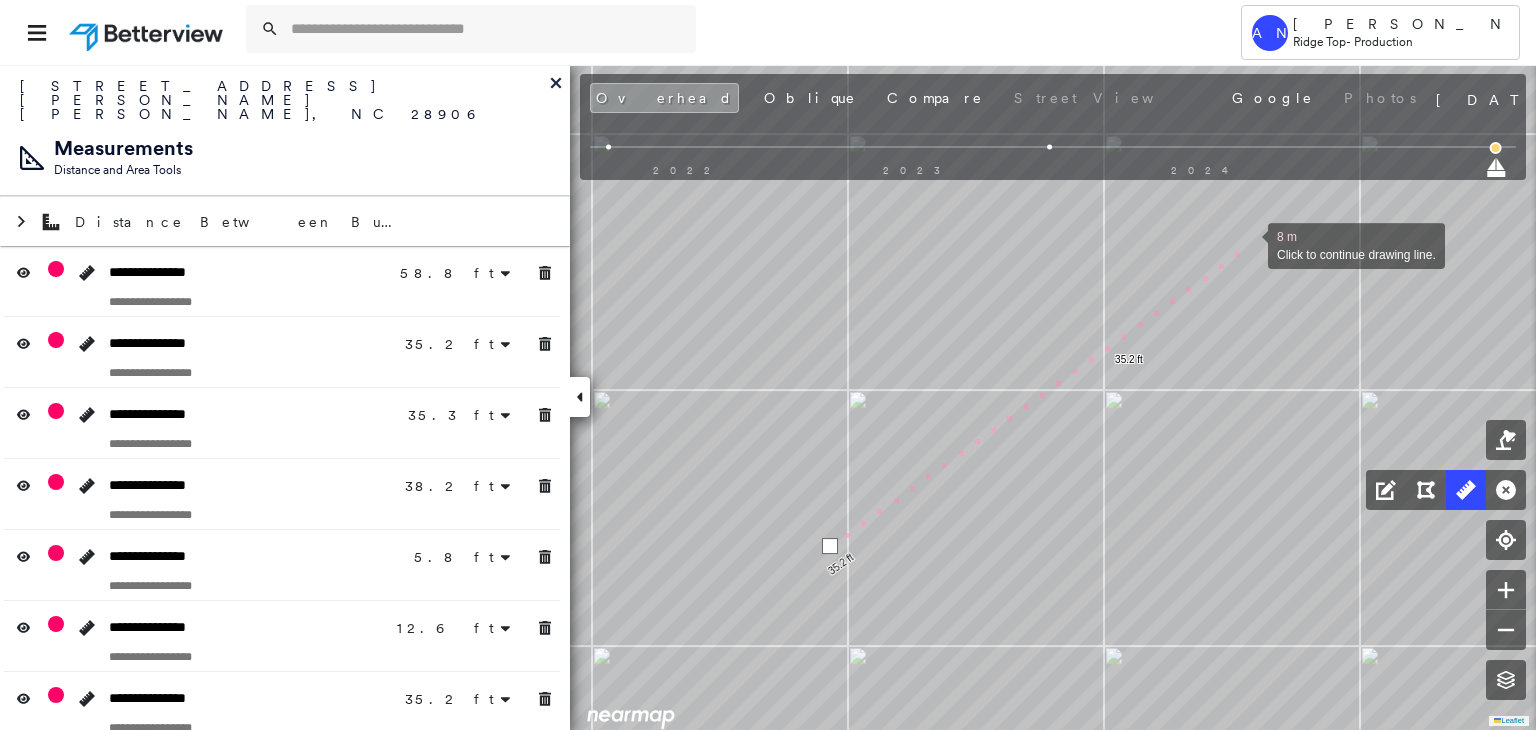click at bounding box center [1248, 244] 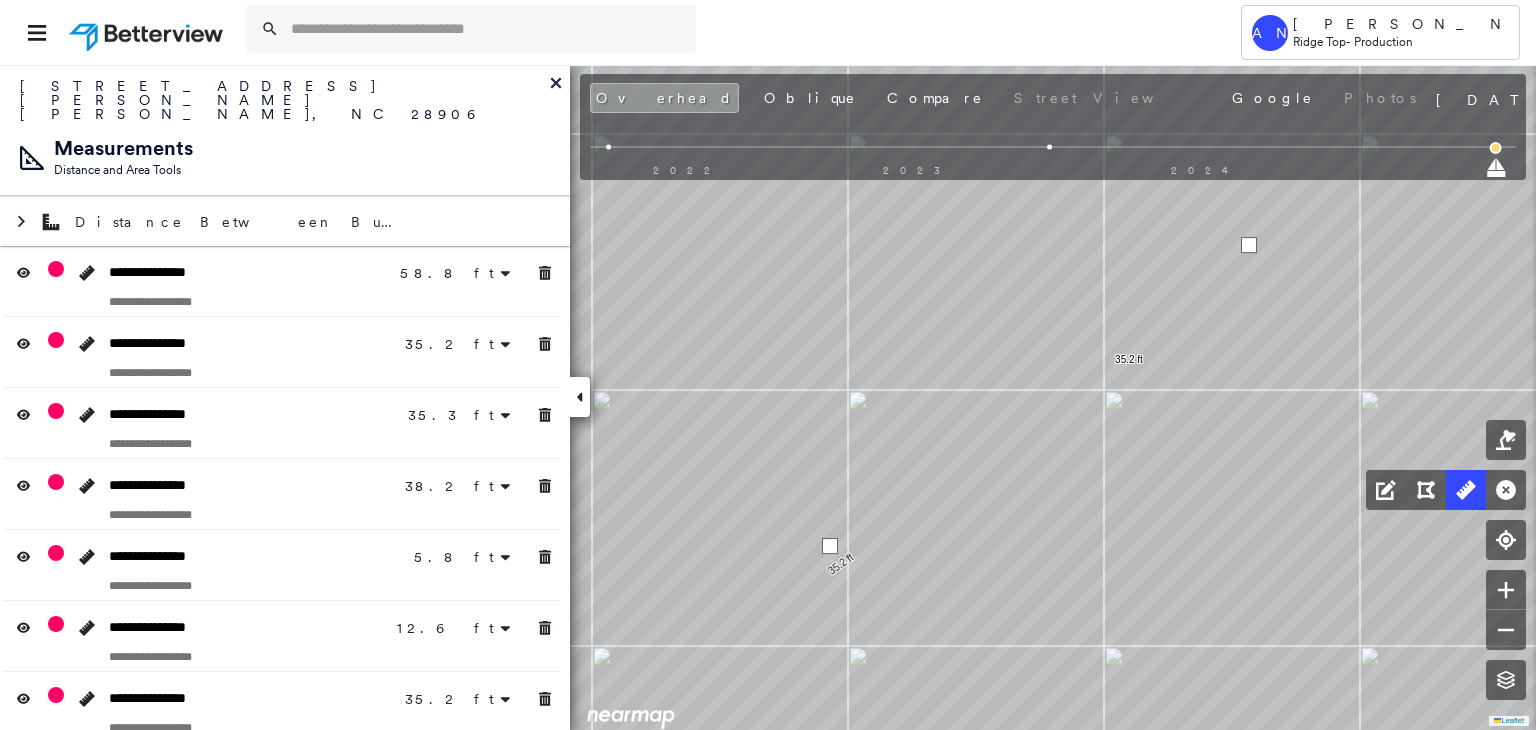 click at bounding box center [1249, 245] 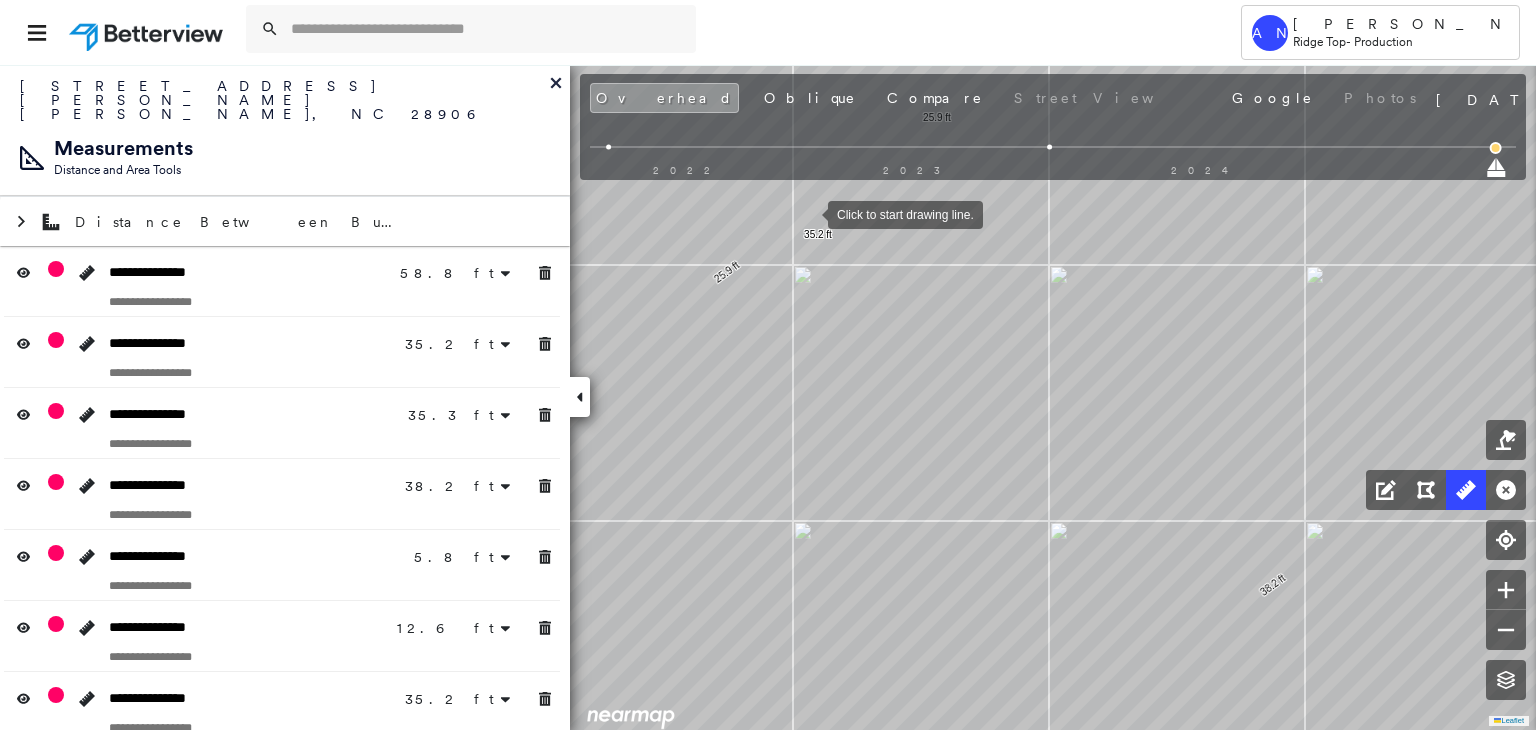 click at bounding box center [808, 213] 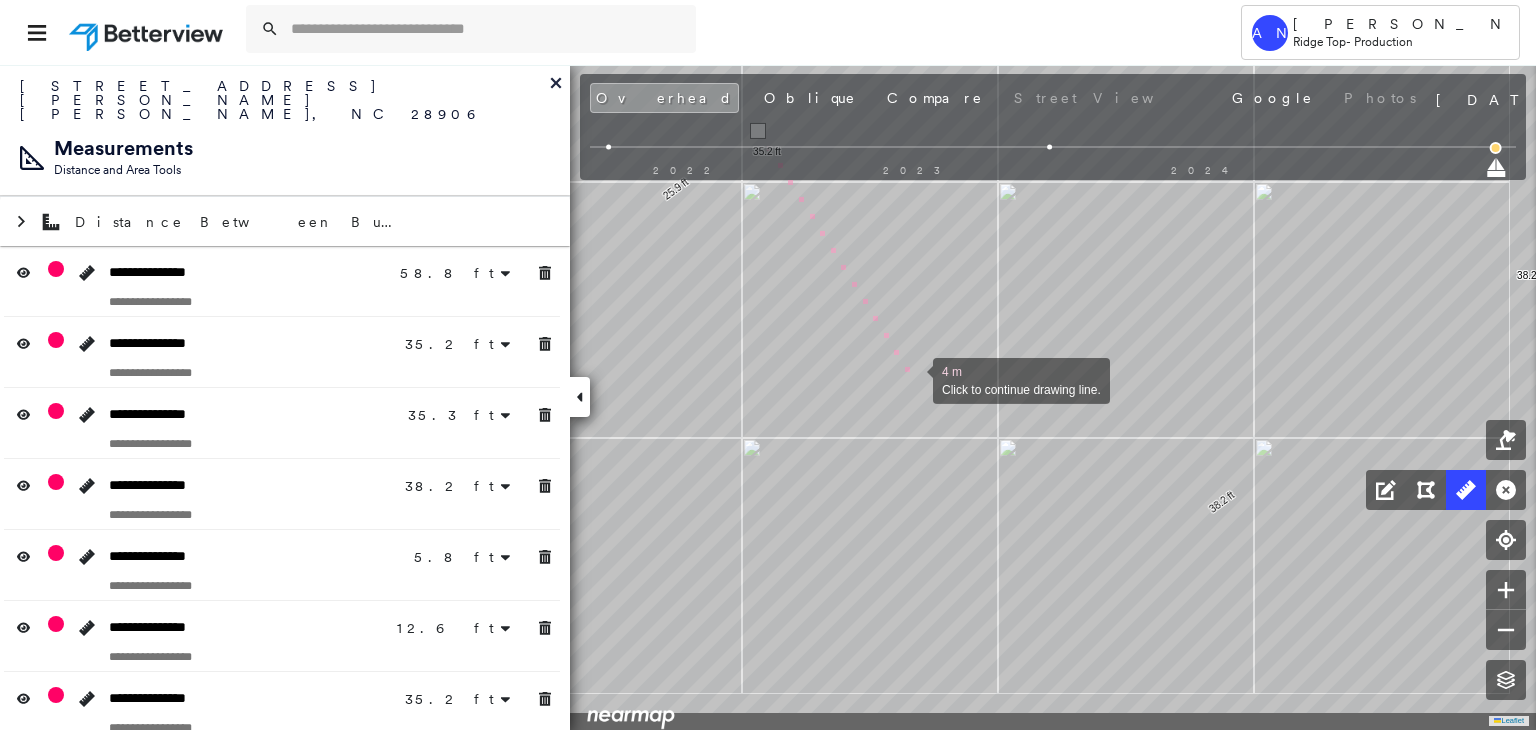 drag, startPoint x: 970, startPoint y: 473, endPoint x: 816, endPoint y: 204, distance: 309.9629 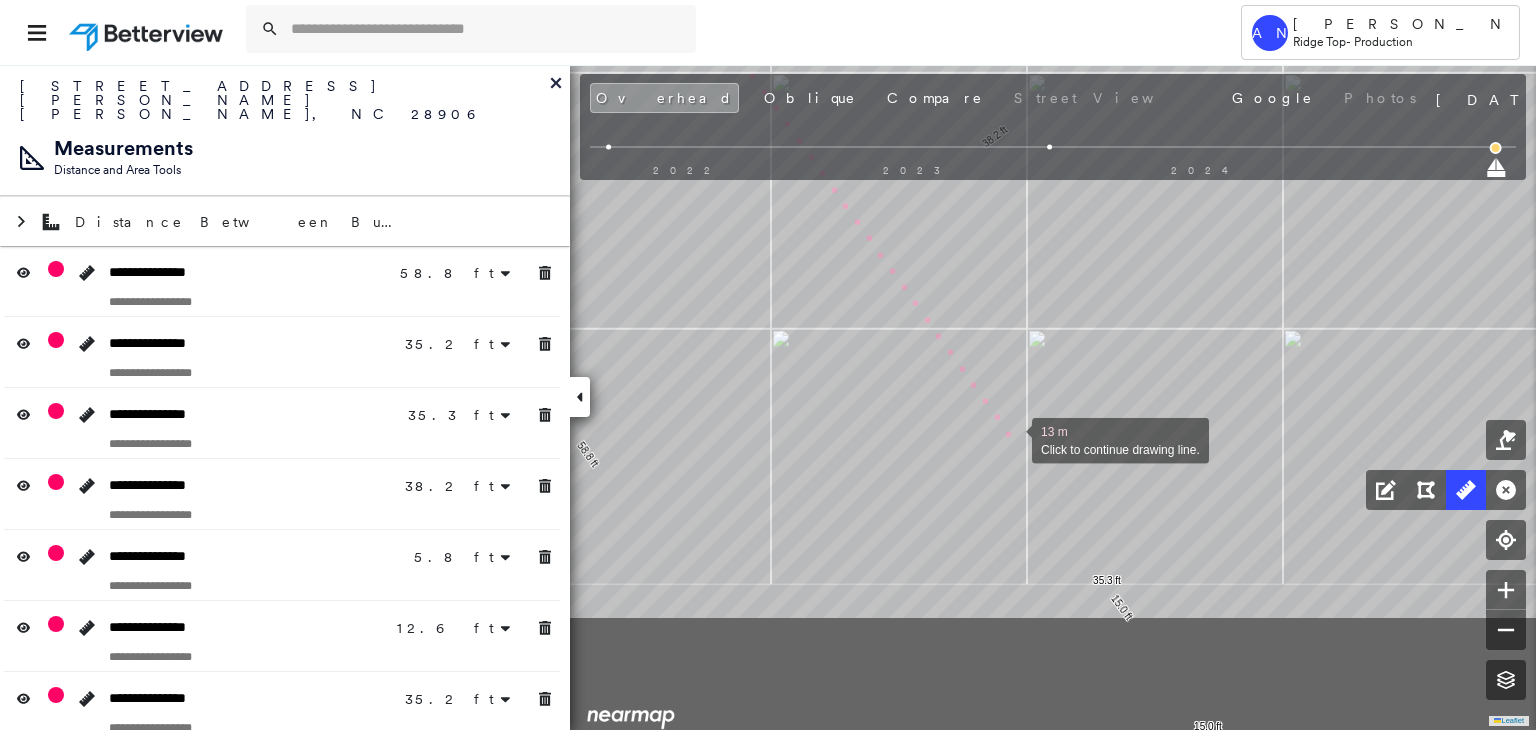 drag, startPoint x: 1136, startPoint y: 619, endPoint x: 1012, endPoint y: 440, distance: 217.75446 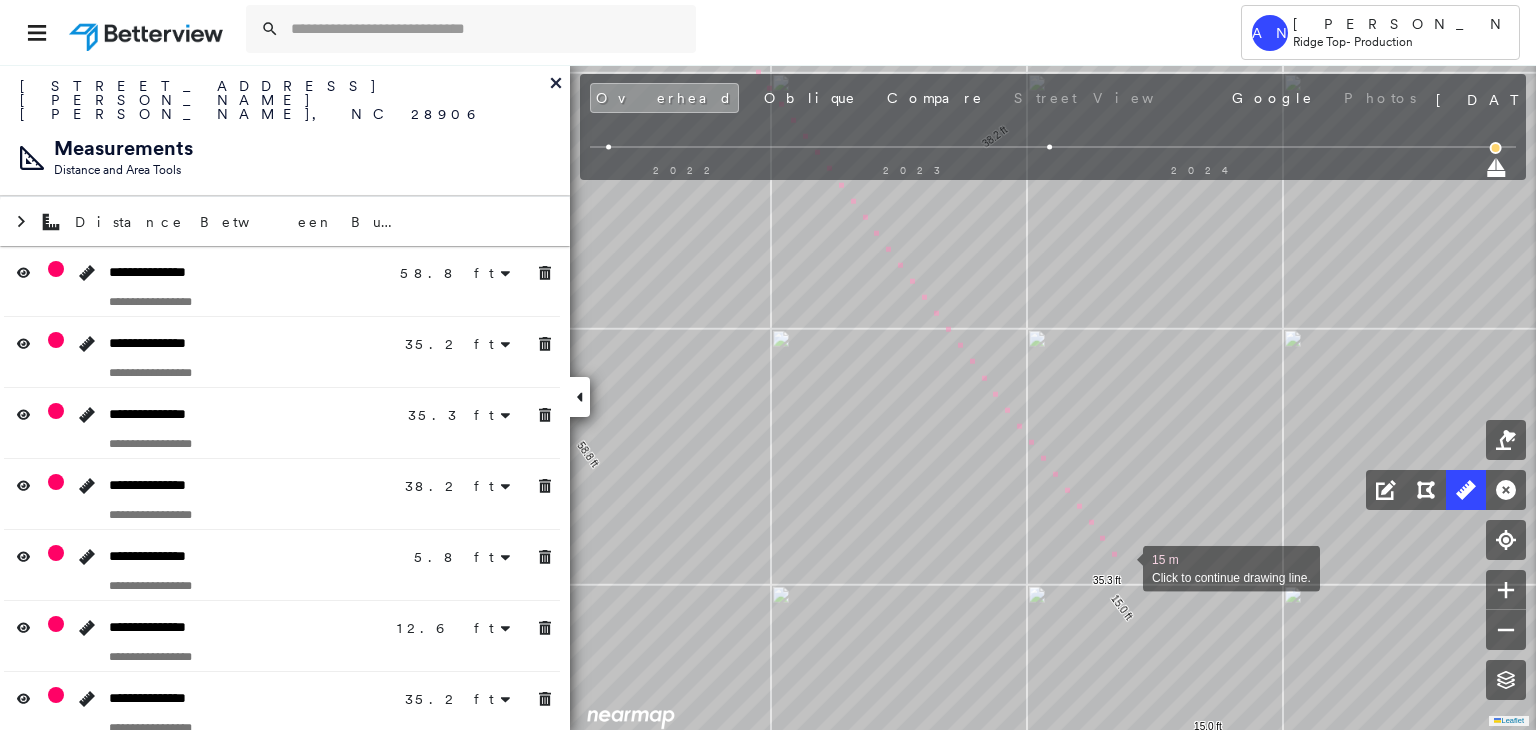 click at bounding box center (1123, 567) 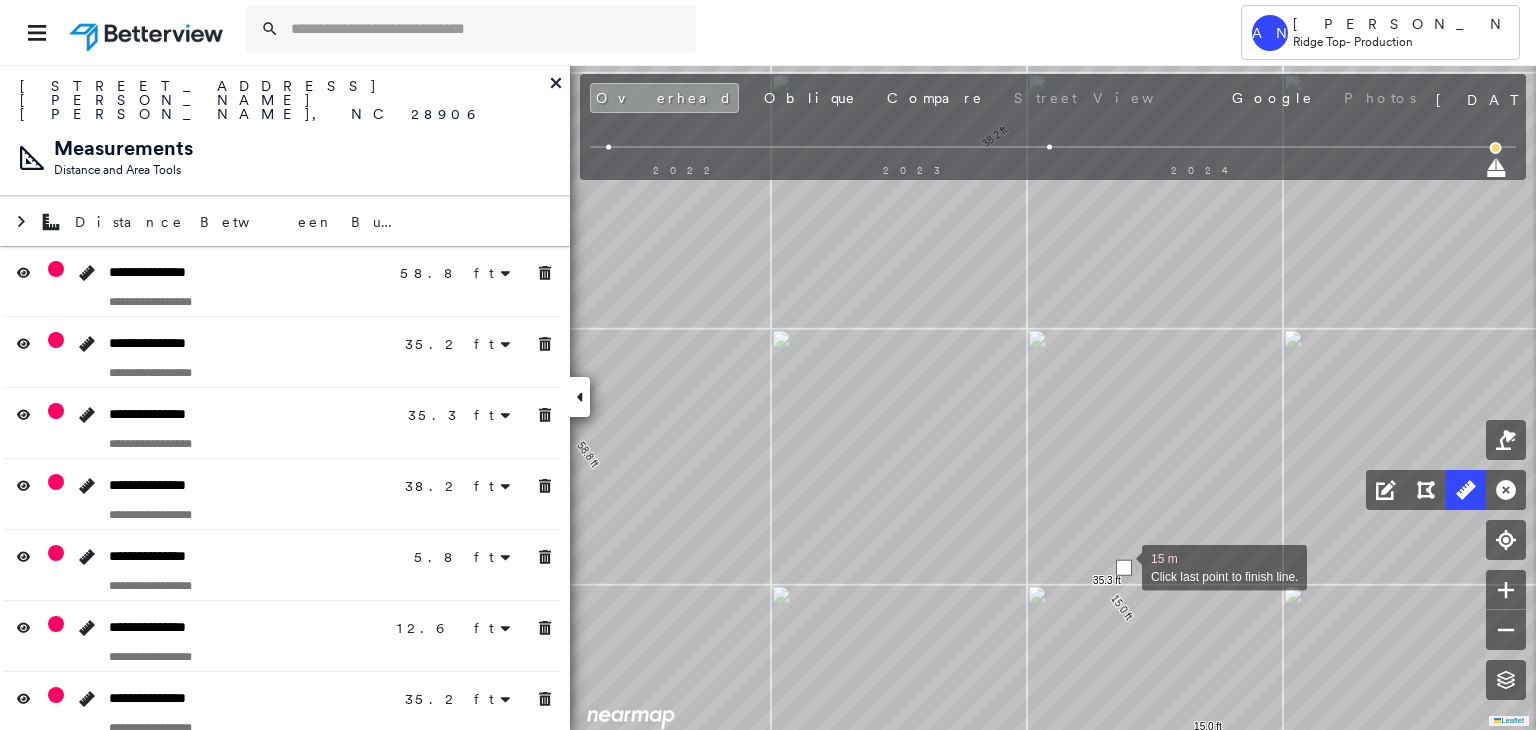 click at bounding box center (1124, 568) 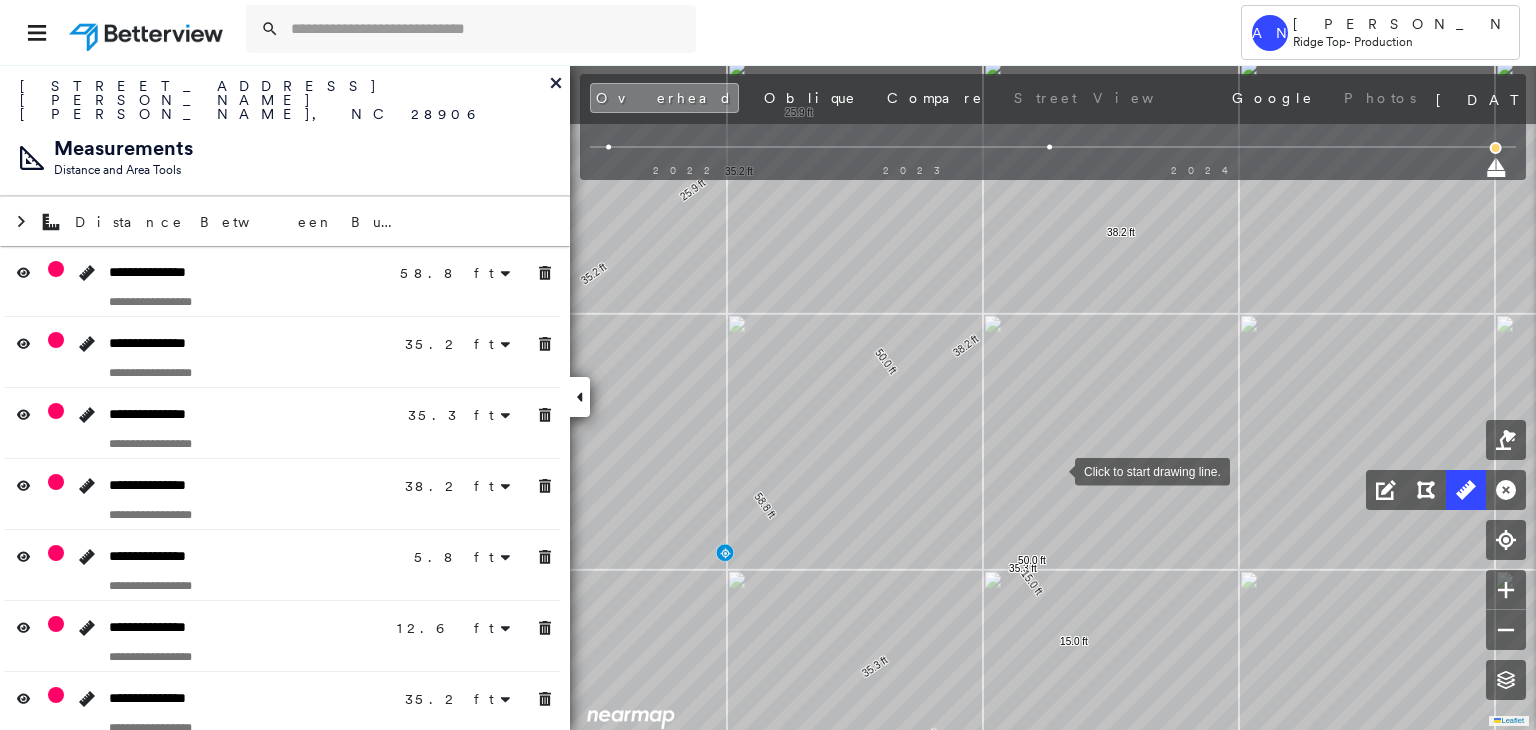 click on "58.8 ft 58.8 ft 35.2 ft 35.2 ft 35.3 ft 35.3 ft 38.2 ft 38.2 ft 5.8 ft 5.8 ft 6.5 ft 6.1 ft 12.6 ft 35.2 ft 35.2 ft 15.0 ft 15.0 ft 25.9 ft 25.9 ft 50.0 ft 50.0 ft Click to start drawing line." at bounding box center [-411, -270] 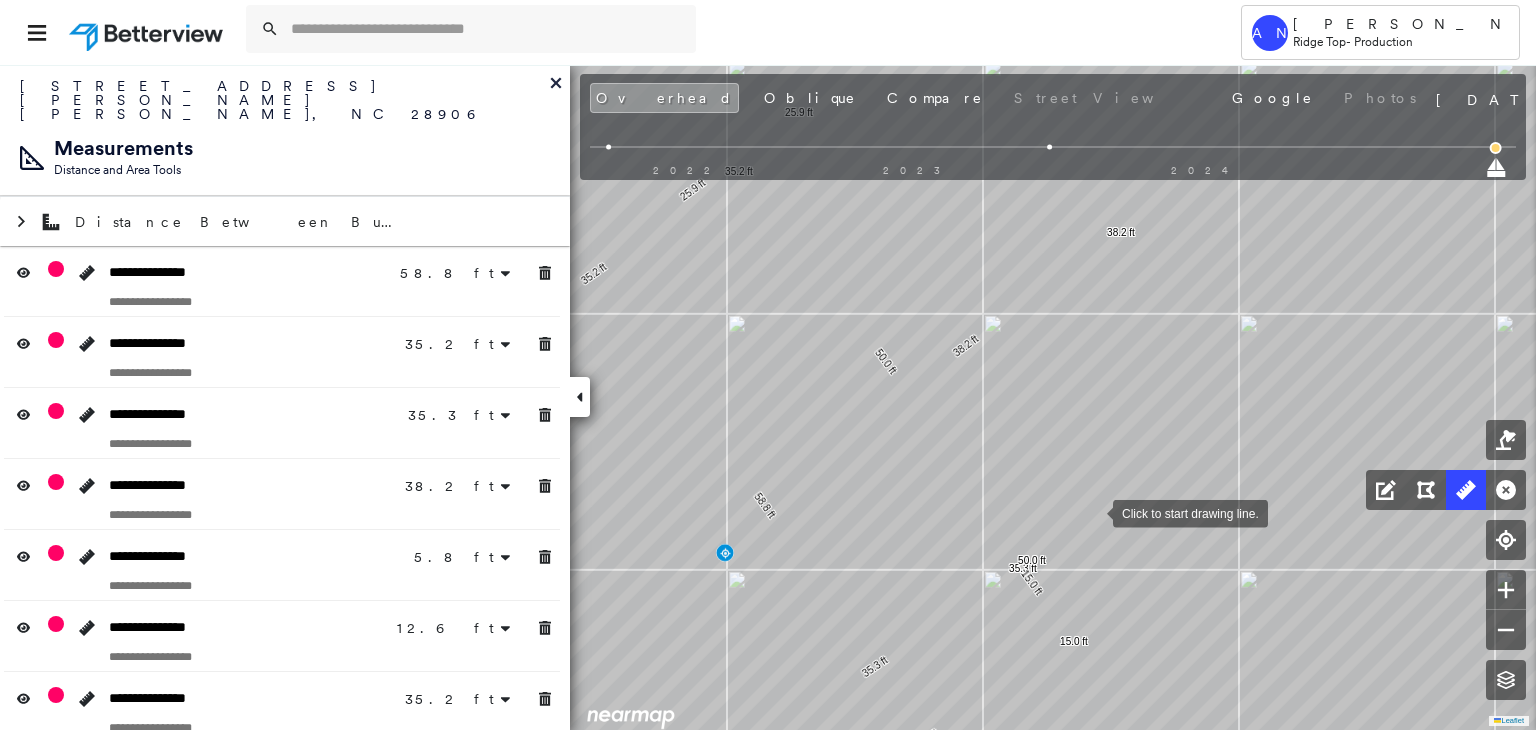click at bounding box center [1093, 512] 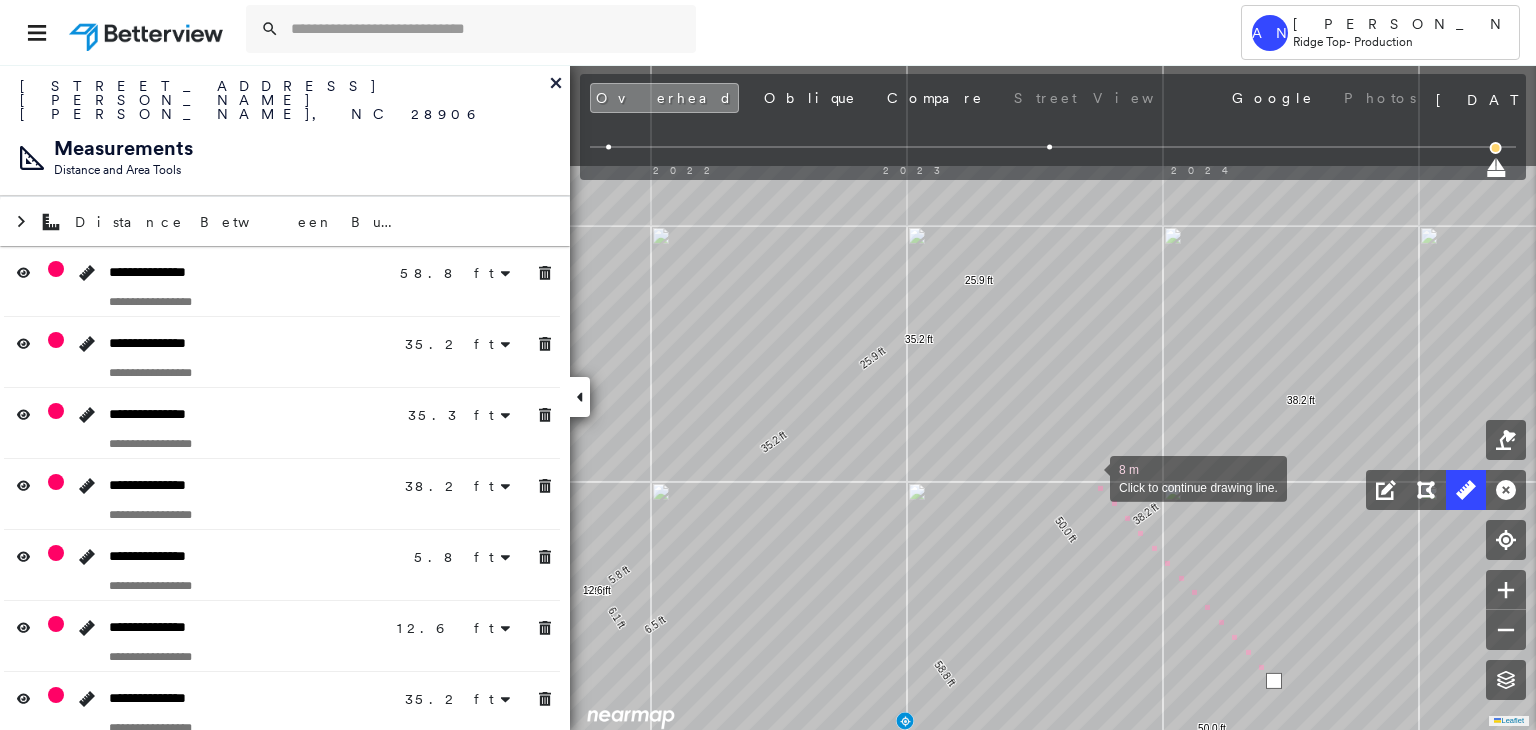 drag, startPoint x: 985, startPoint y: 371, endPoint x: 1078, endPoint y: 446, distance: 119.47385 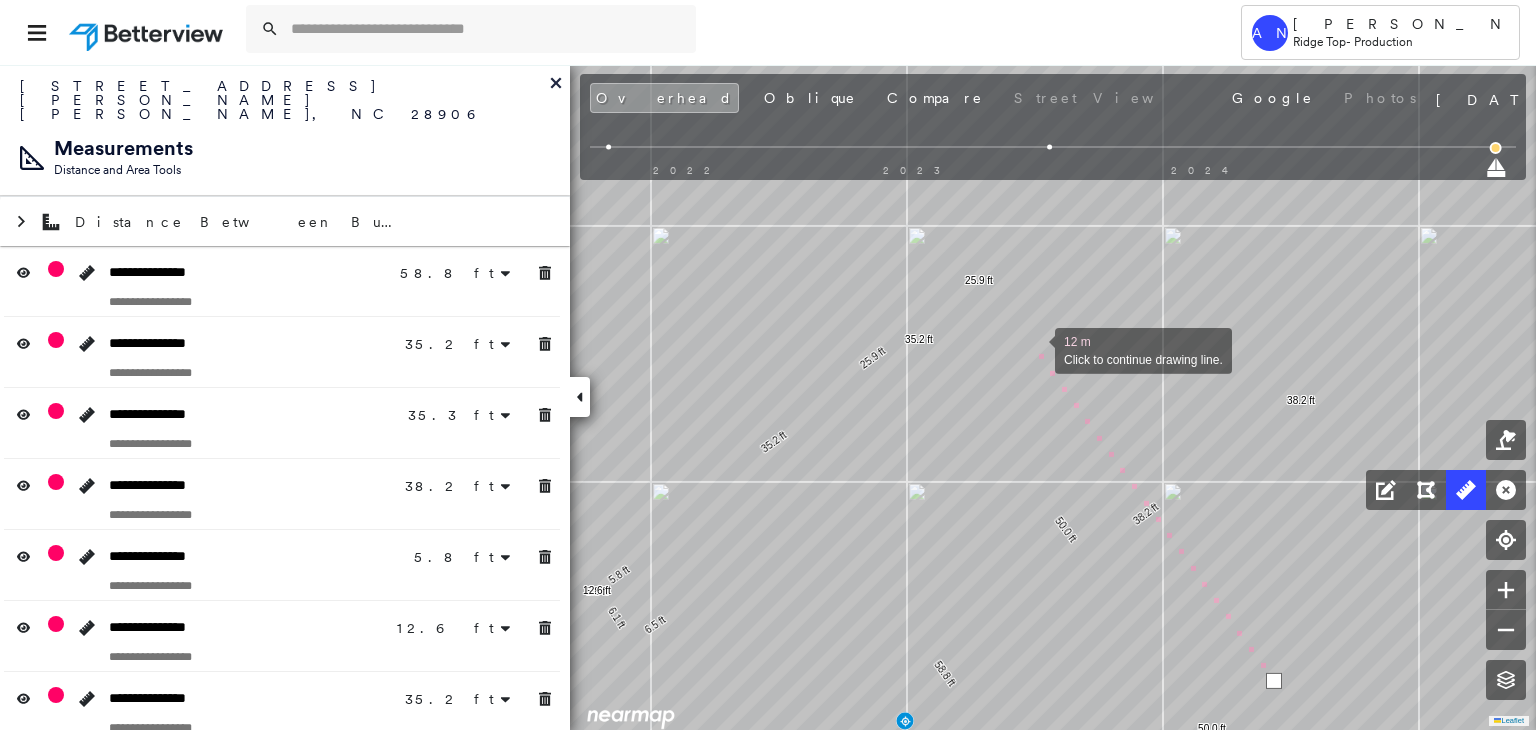 click at bounding box center (1035, 349) 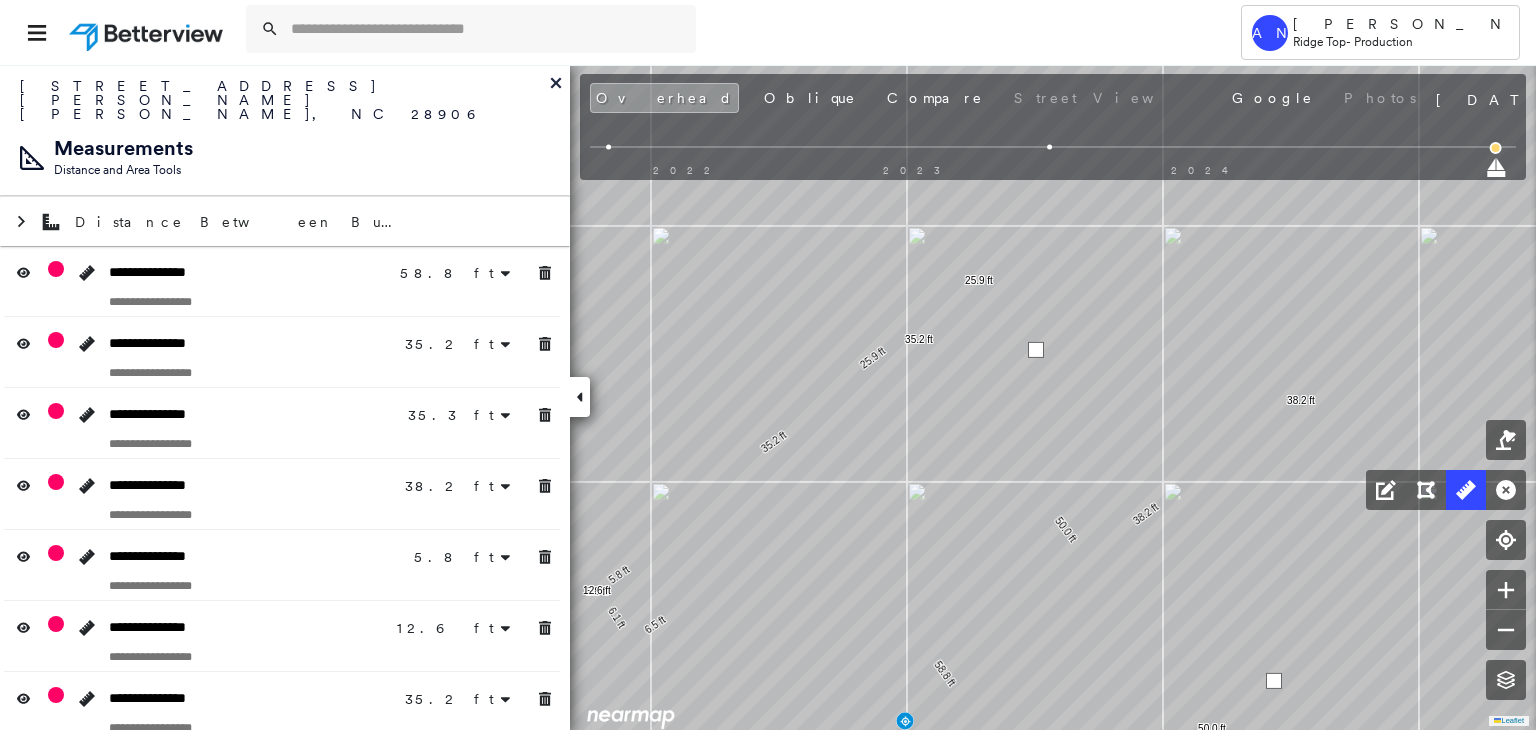 click at bounding box center (1036, 350) 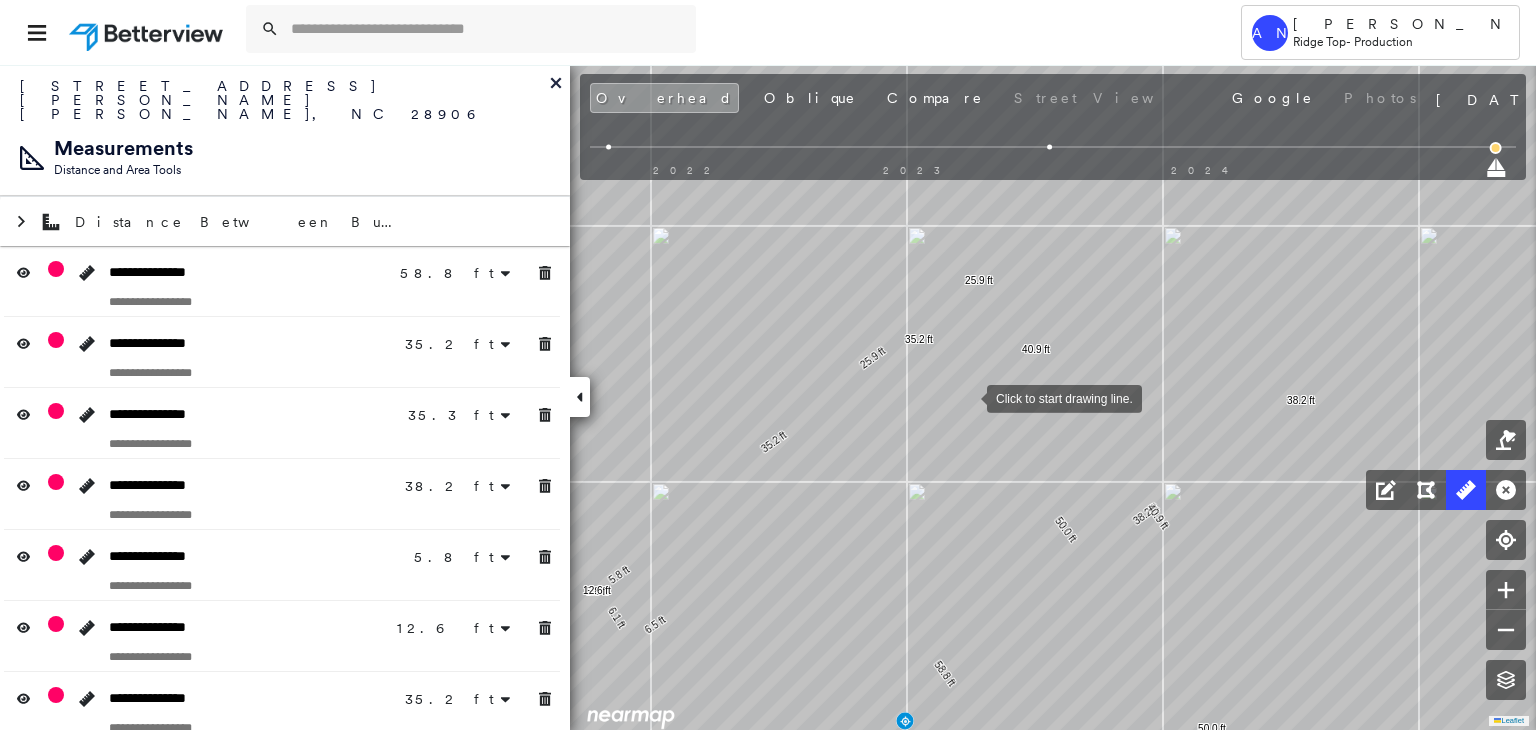 click at bounding box center (967, 397) 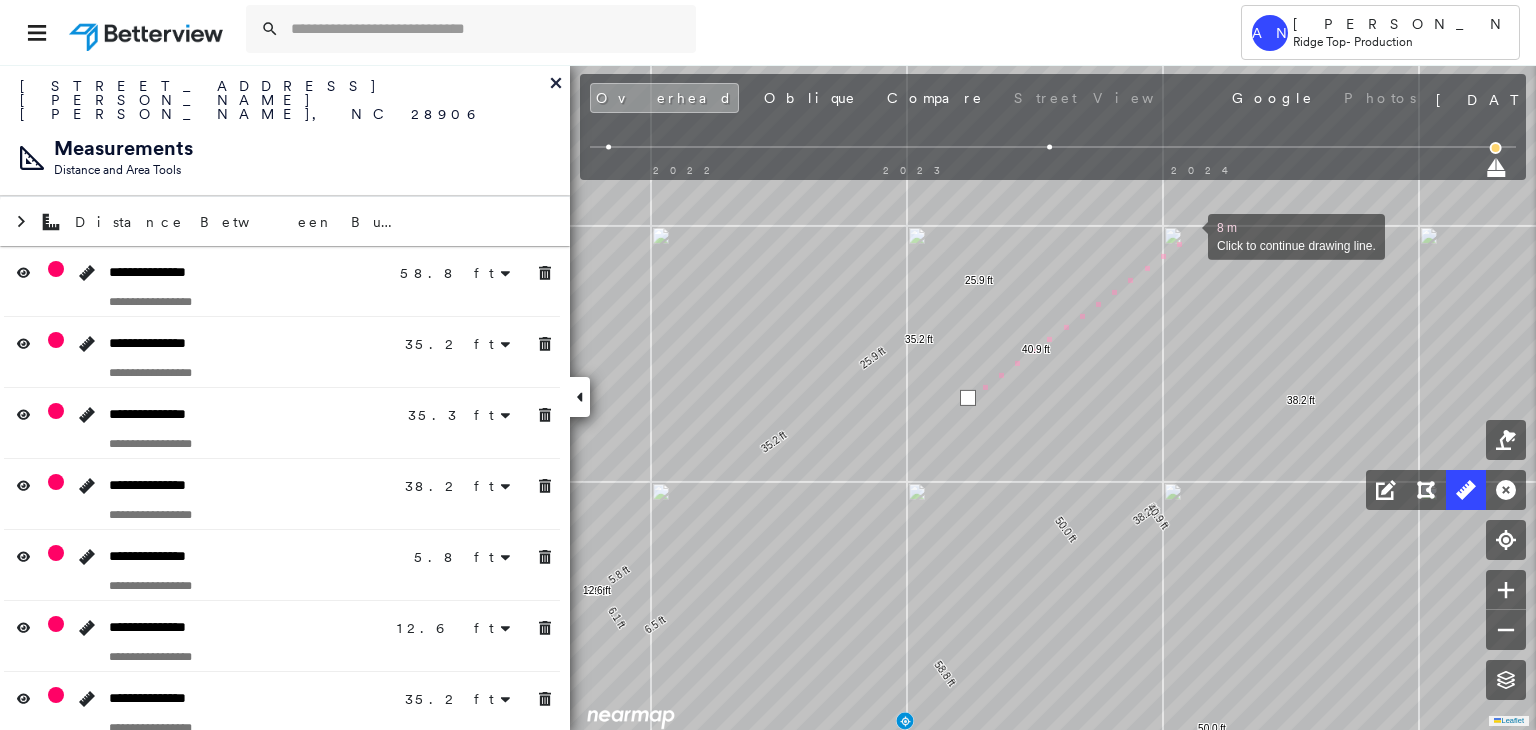 click at bounding box center [1188, 235] 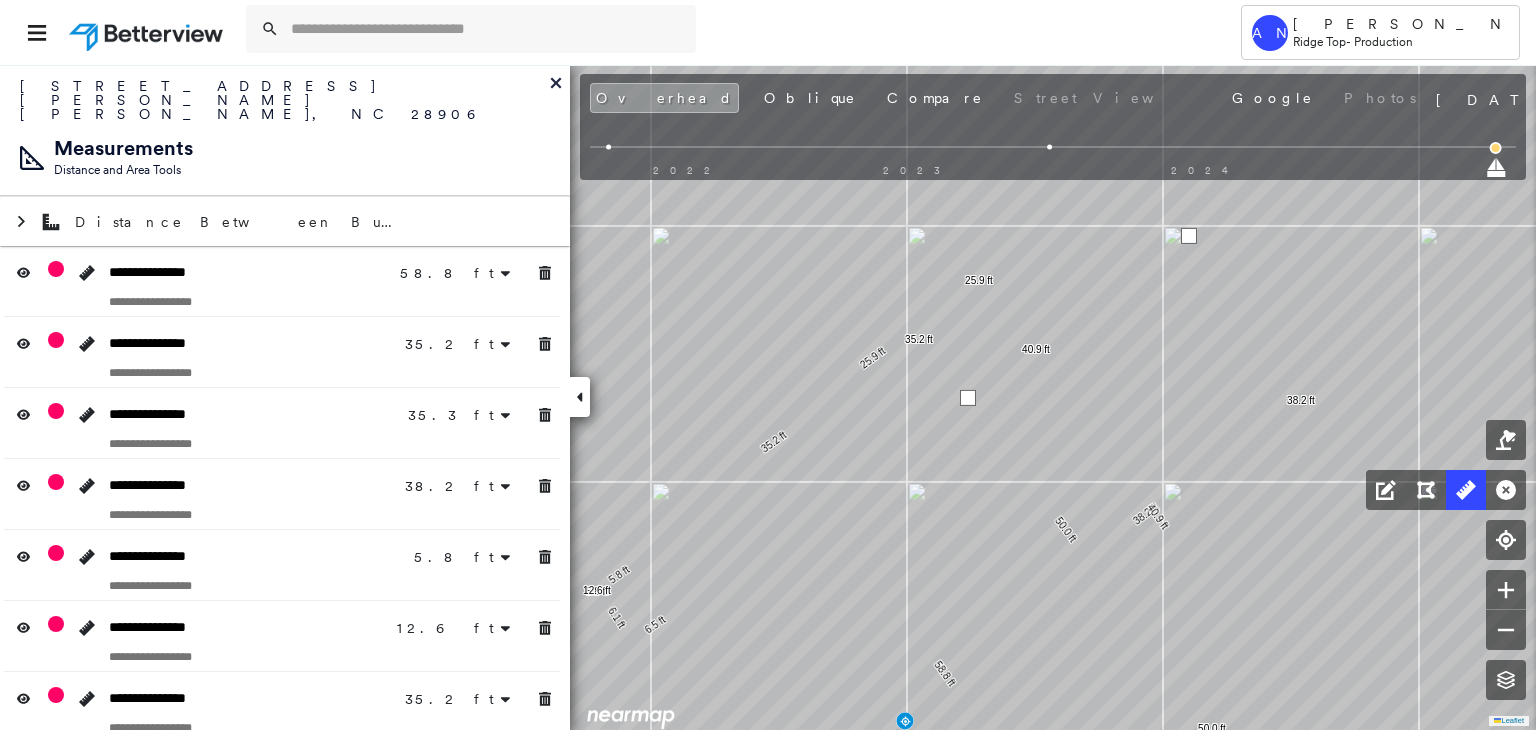 click at bounding box center (1189, 236) 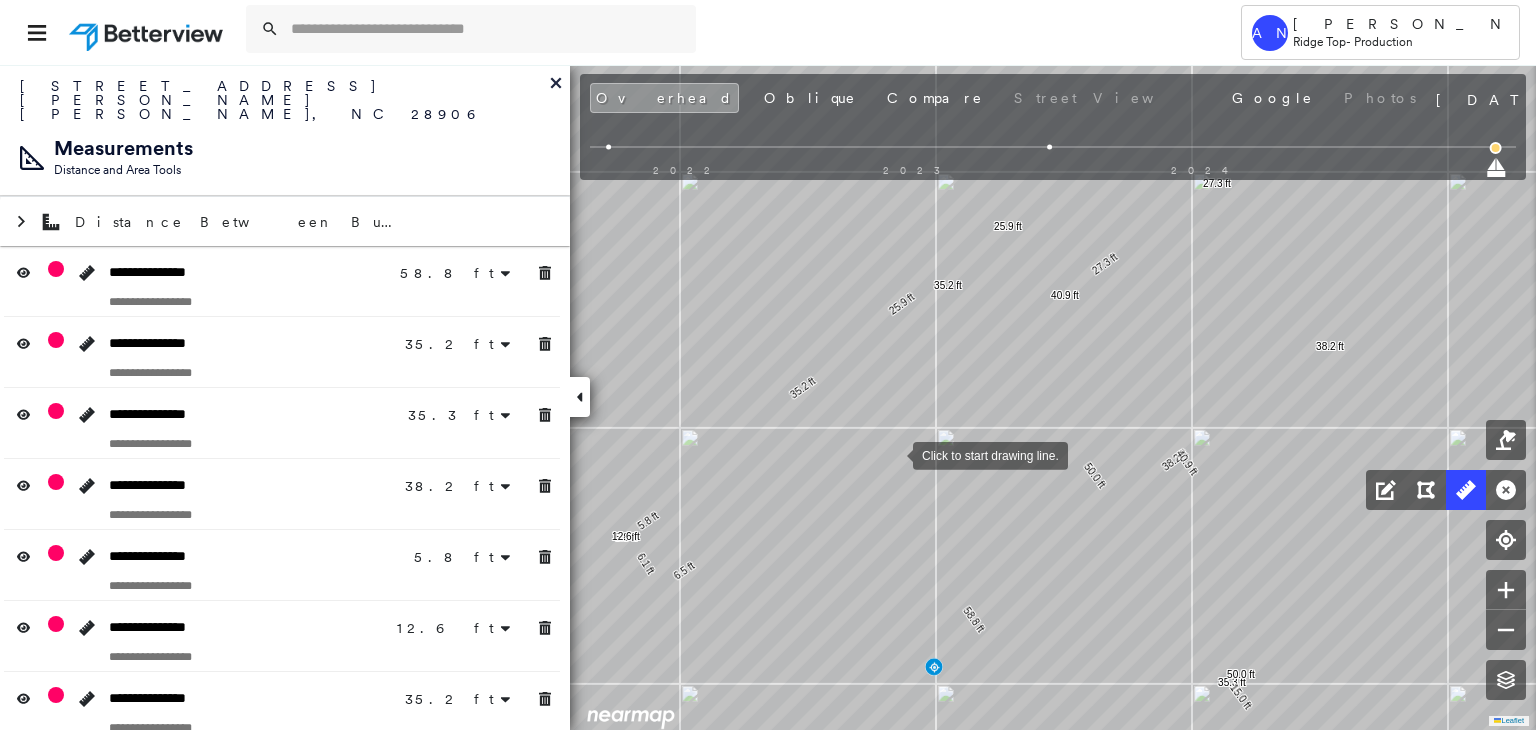click on "58.8 ft 58.8 ft 35.2 ft 35.2 ft 35.3 ft 35.3 ft 38.2 ft 38.2 ft 5.8 ft 5.8 ft 6.5 ft 6.1 ft 12.6 ft 35.2 ft 35.2 ft 15.0 ft 15.0 ft 25.9 ft 25.9 ft 50.0 ft 50.0 ft 40.9 ft 40.9 ft 27.3 ft 27.3 ft Click to start drawing line." at bounding box center (-202, -156) 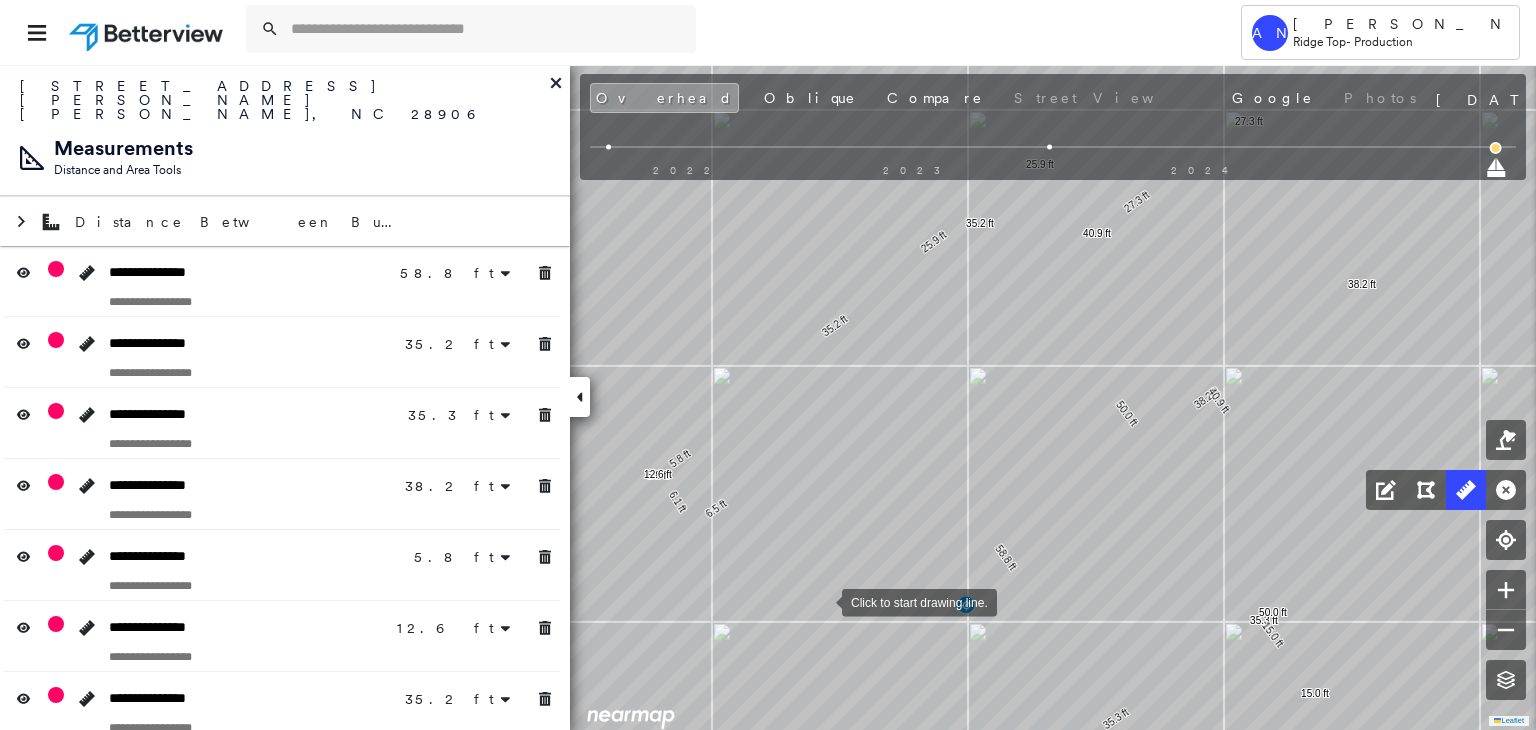 click at bounding box center [822, 601] 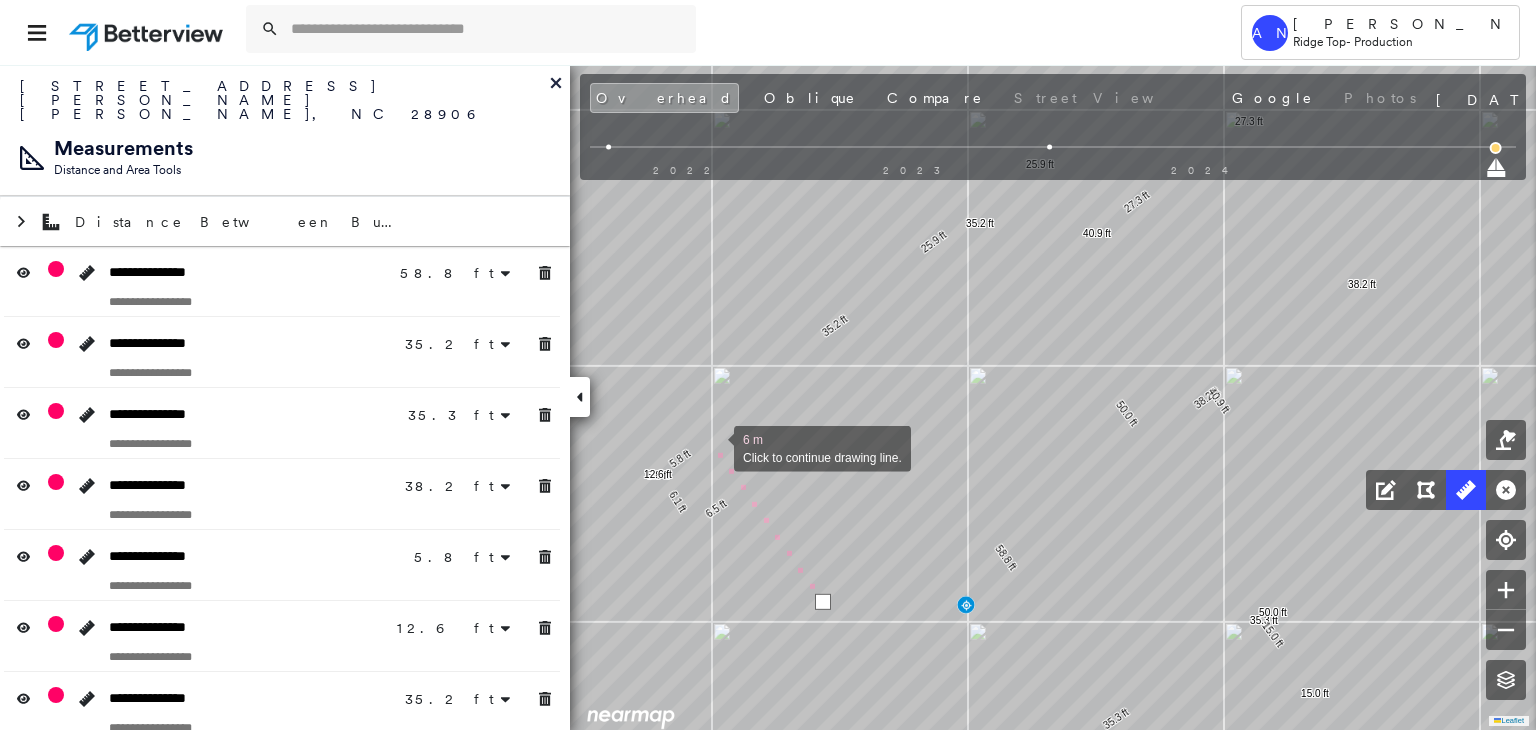 click at bounding box center [714, 447] 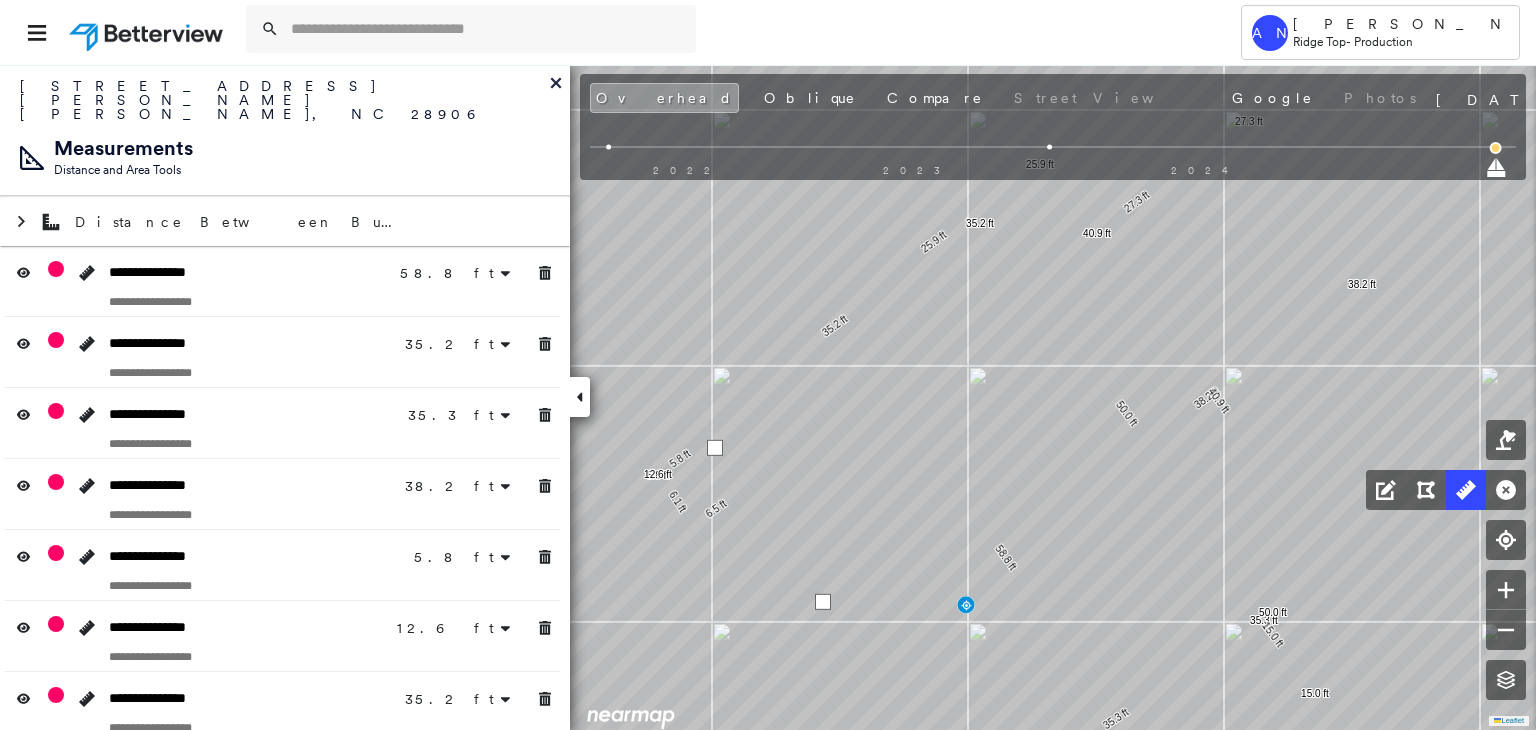 click at bounding box center (715, 448) 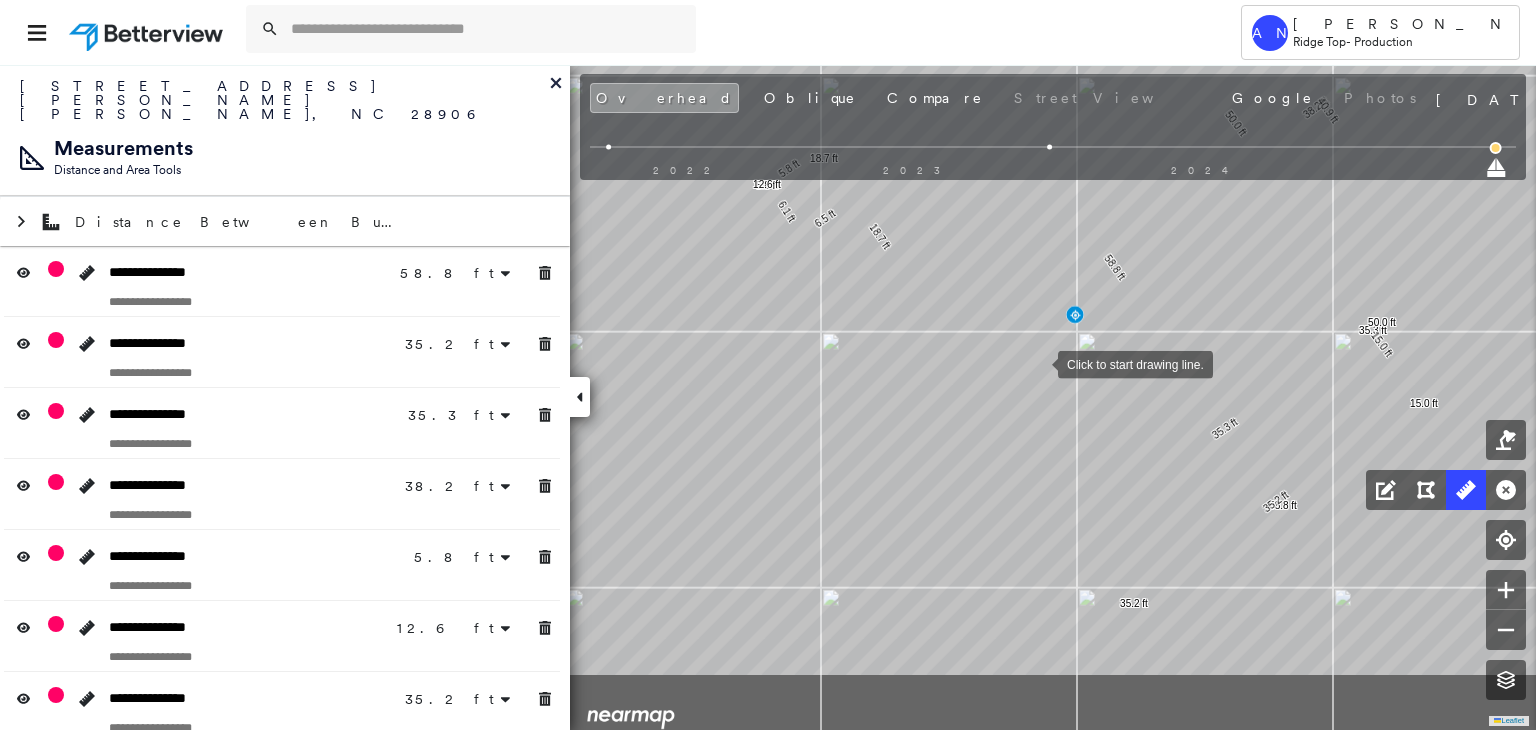 drag, startPoint x: 1077, startPoint y: 499, endPoint x: 1036, endPoint y: 356, distance: 148.76155 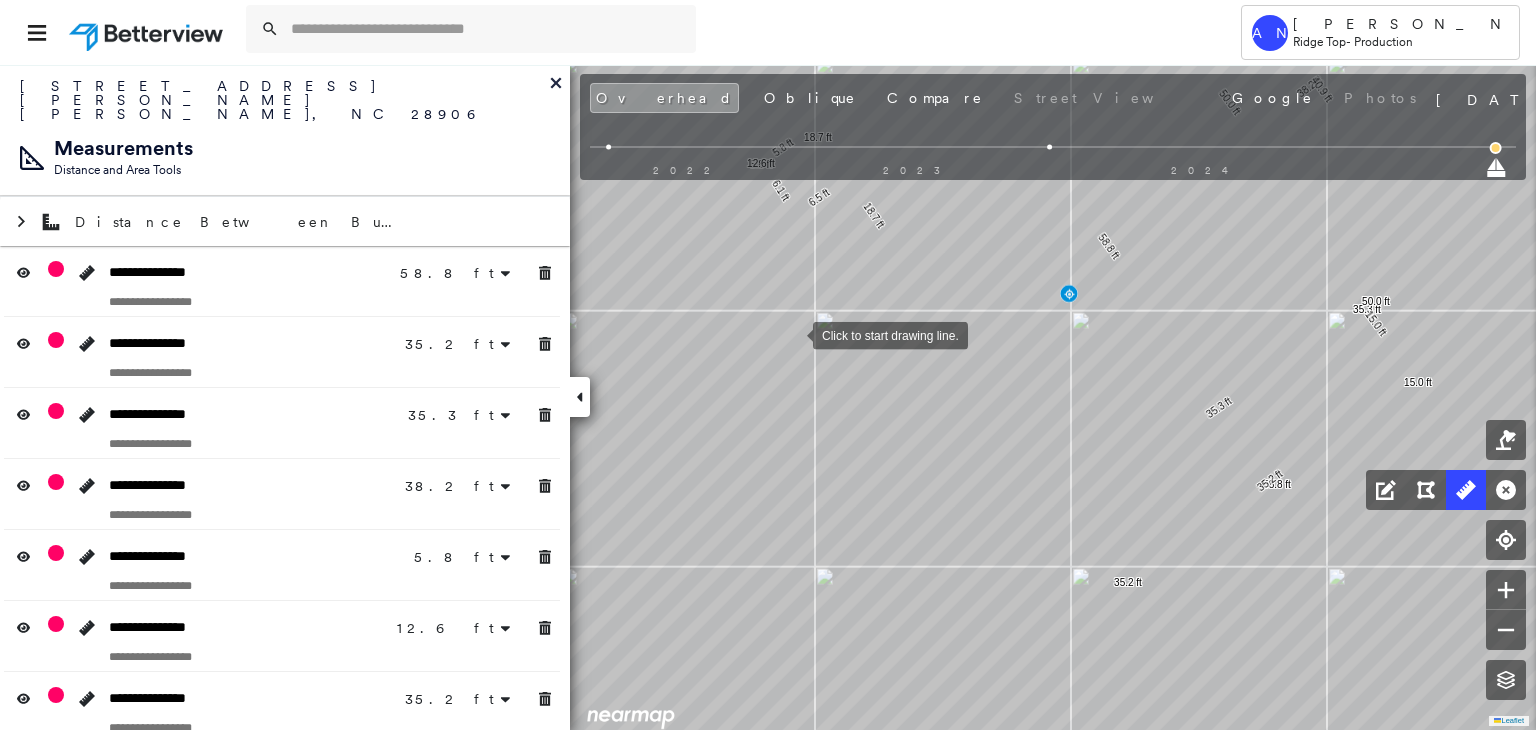click on "58.8 ft 58.8 ft 35.2 ft 35.2 ft 35.3 ft 35.3 ft 38.2 ft 38.2 ft 5.8 ft 5.8 ft 6.5 ft 6.1 ft 12.6 ft 35.2 ft 35.2 ft 15.0 ft 15.0 ft 25.9 ft 25.9 ft 50.0 ft 50.0 ft 40.9 ft 40.9 ft 27.3 ft 27.3 ft 18.7 ft 18.7 ft Click to start drawing line." at bounding box center (-67, -529) 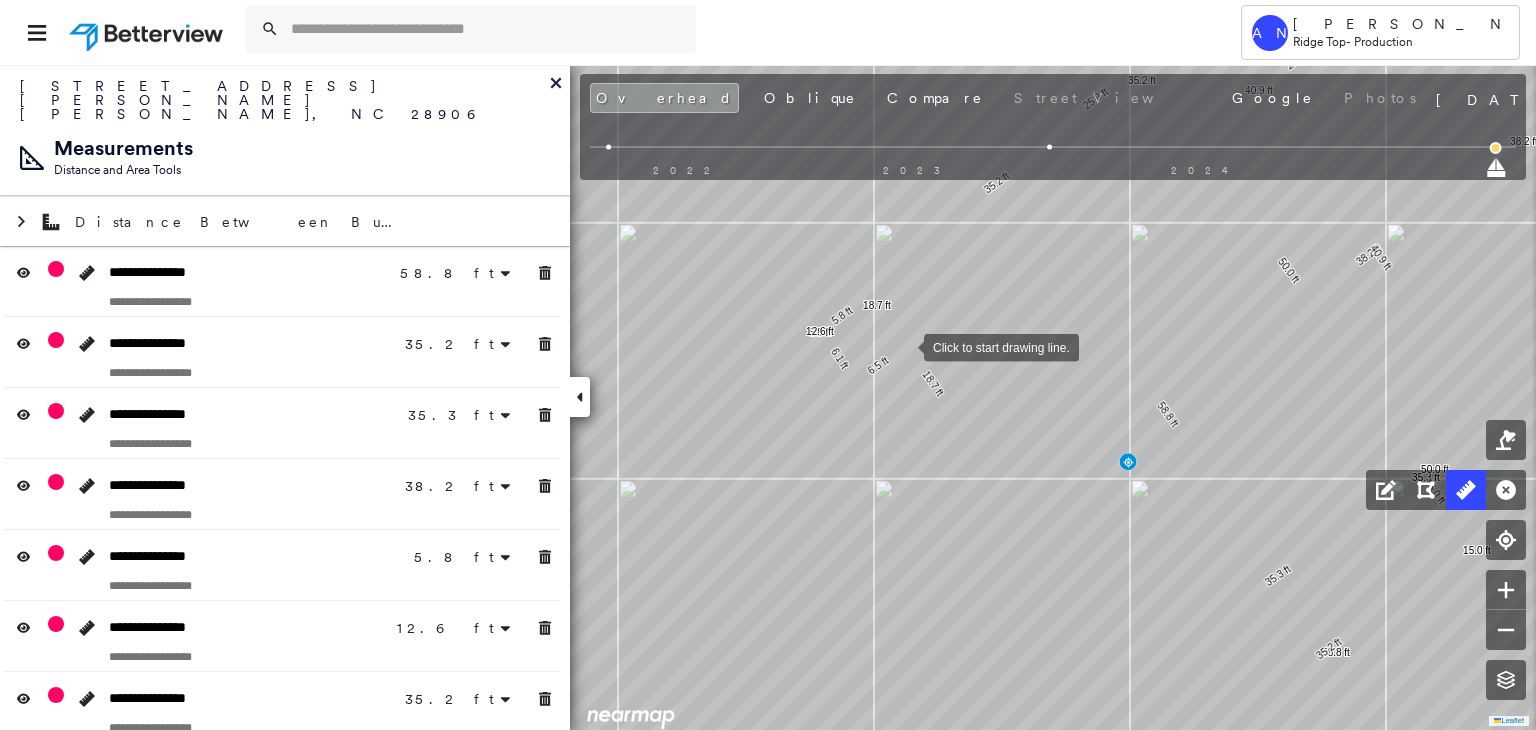 click at bounding box center [904, 346] 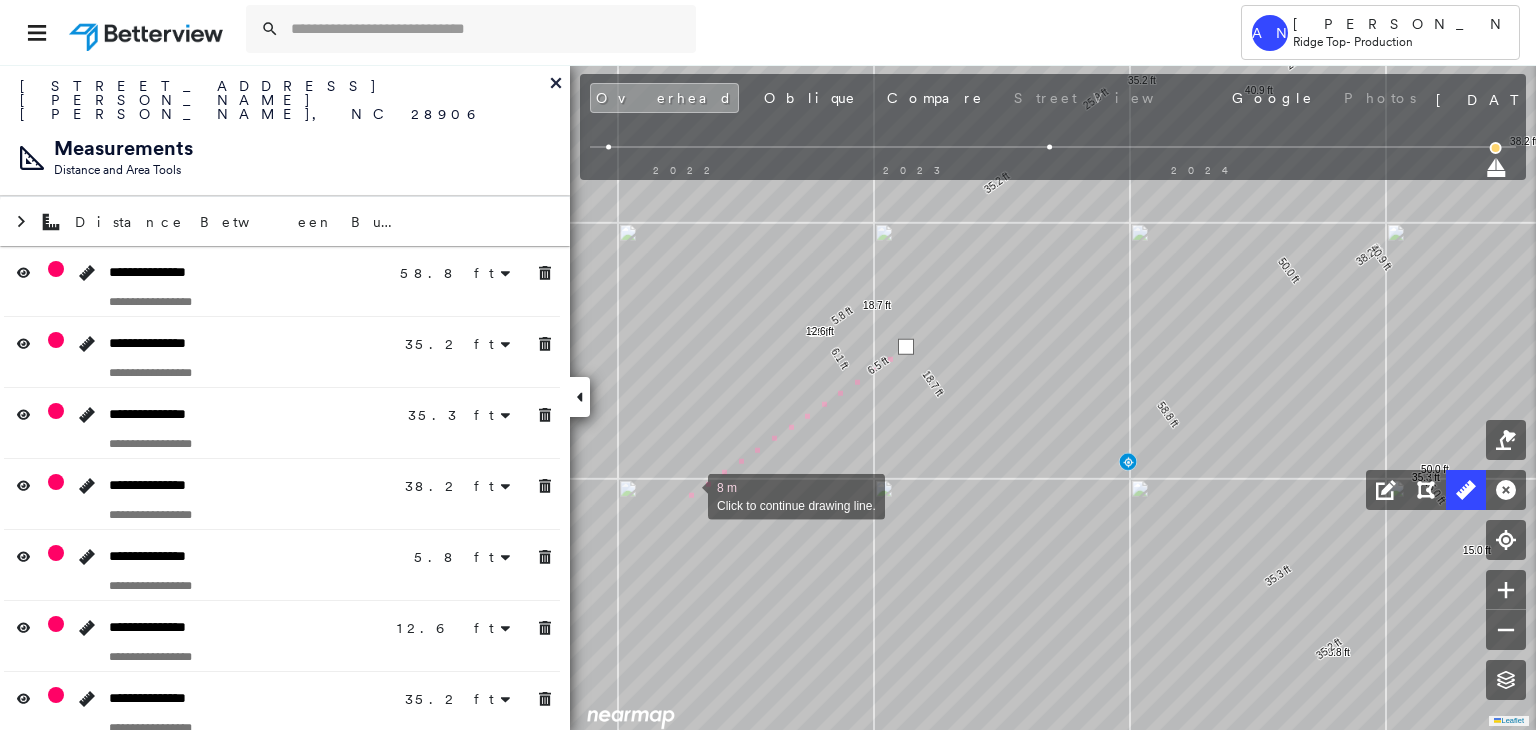 click at bounding box center [688, 495] 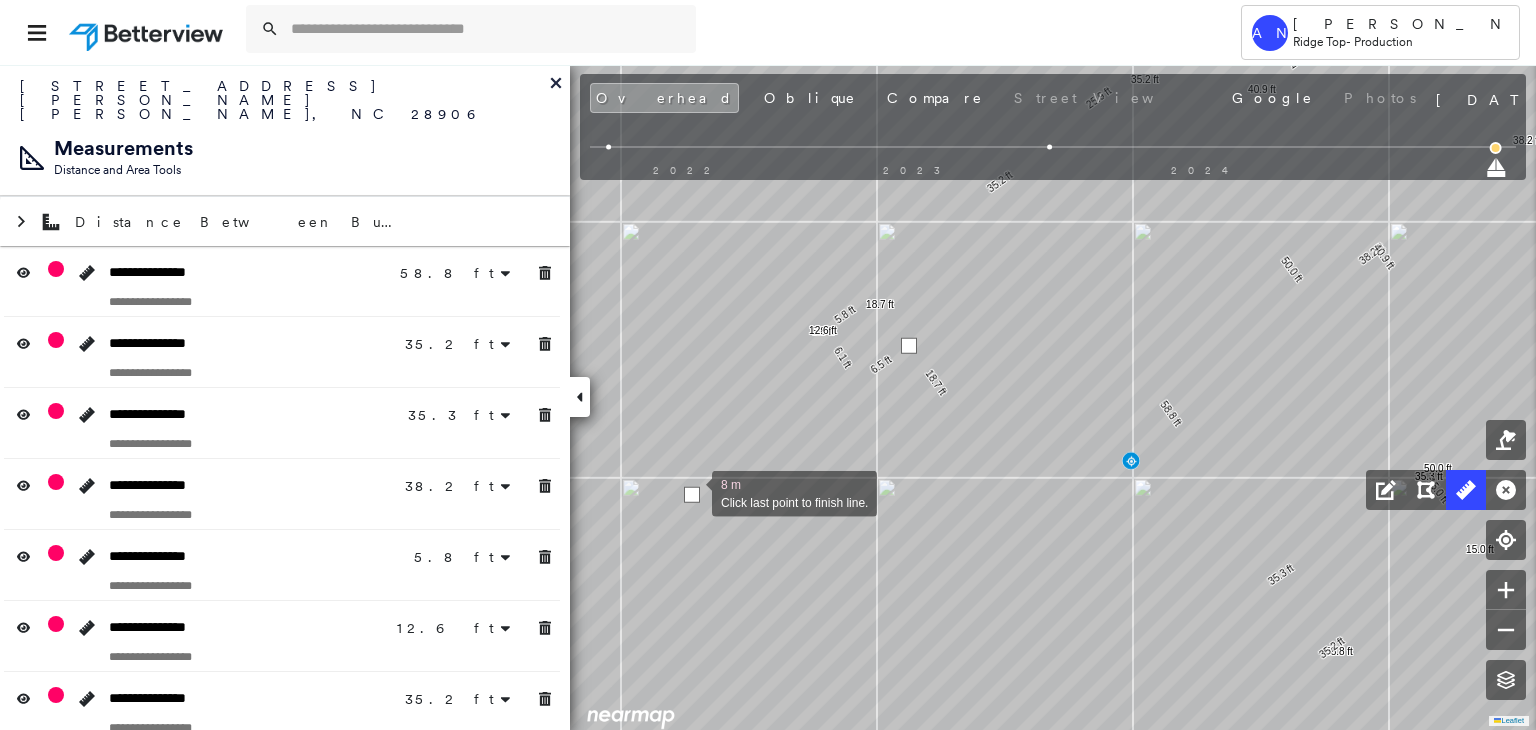 click at bounding box center (692, 495) 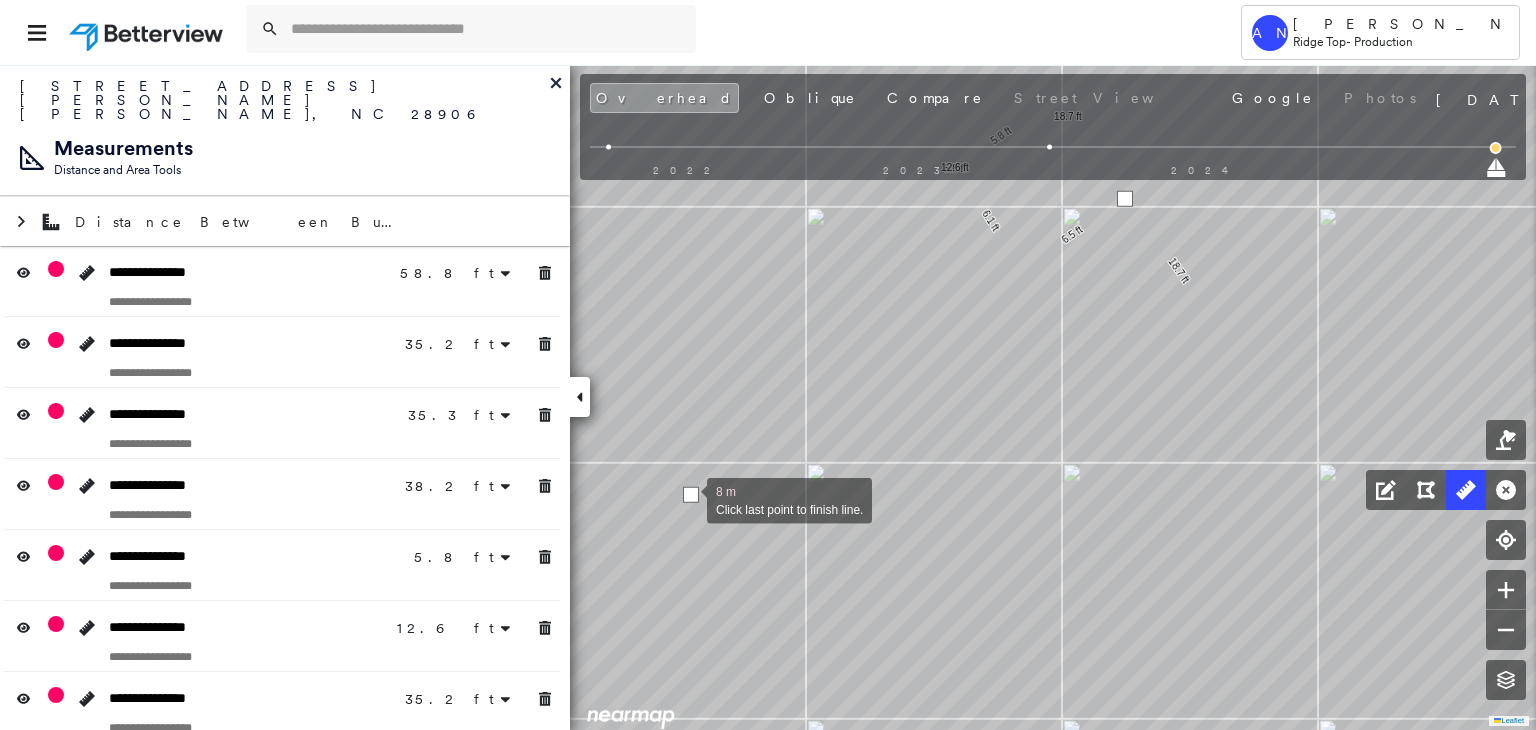 click at bounding box center (691, 495) 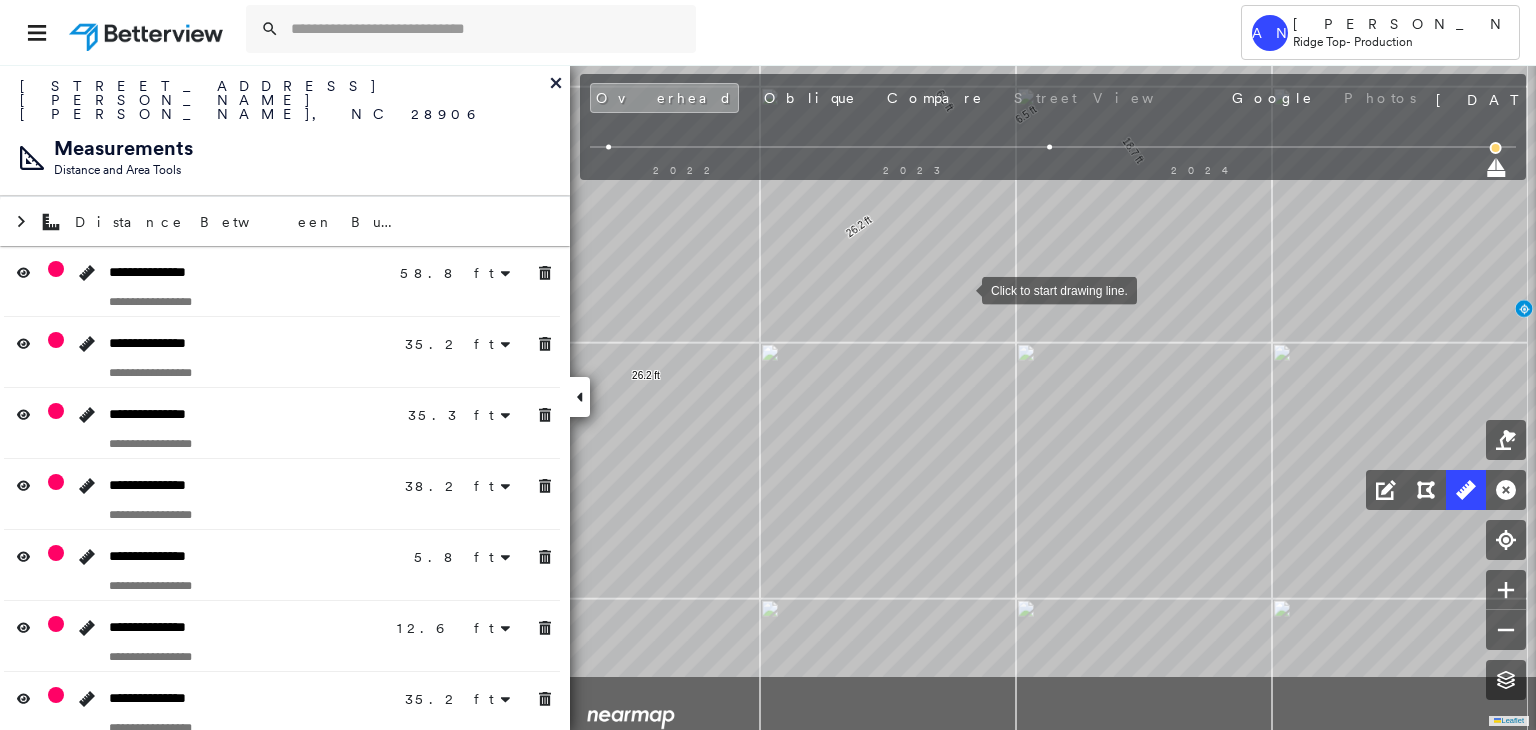drag, startPoint x: 969, startPoint y: 305, endPoint x: 946, endPoint y: 253, distance: 56.859474 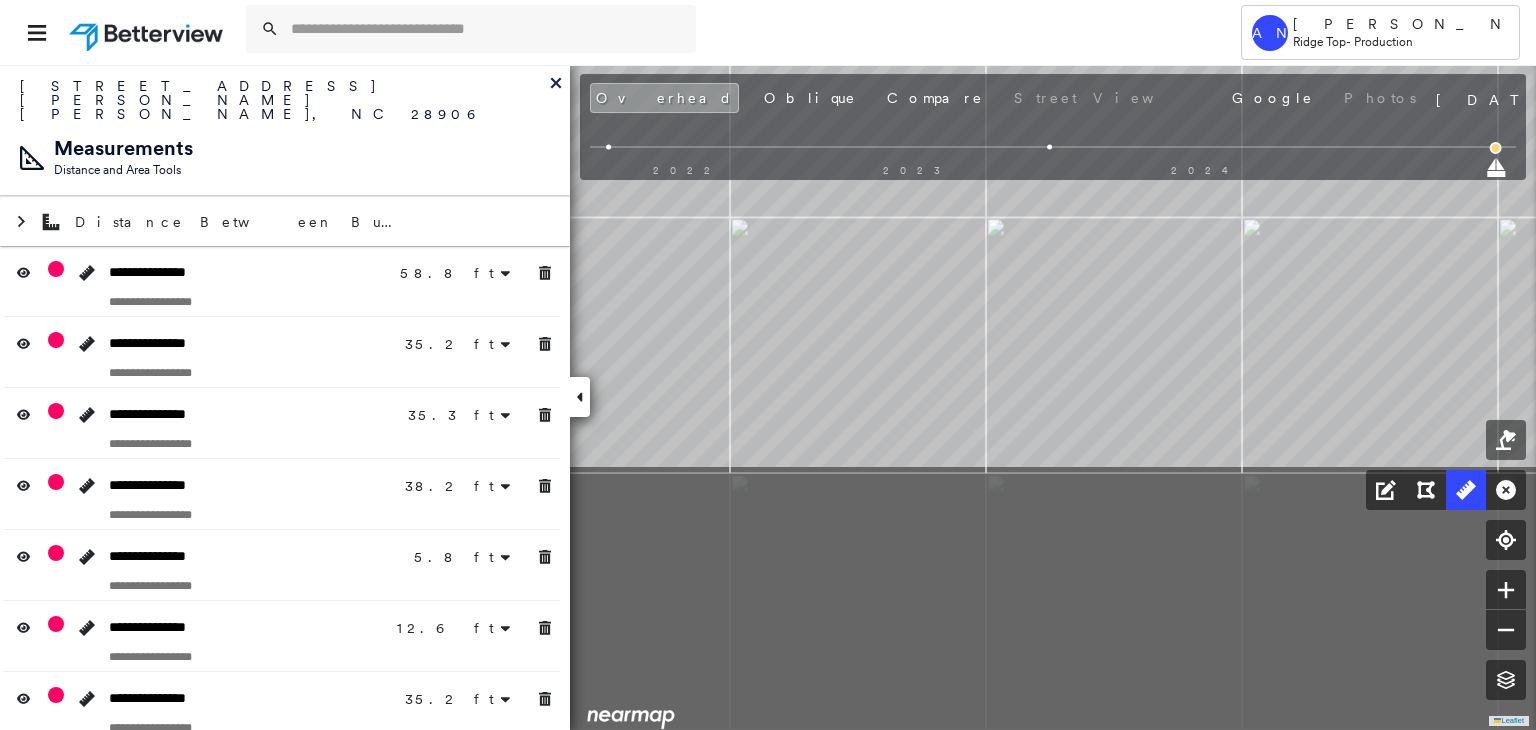 drag, startPoint x: 804, startPoint y: 77, endPoint x: 800, endPoint y: 32, distance: 45.17743 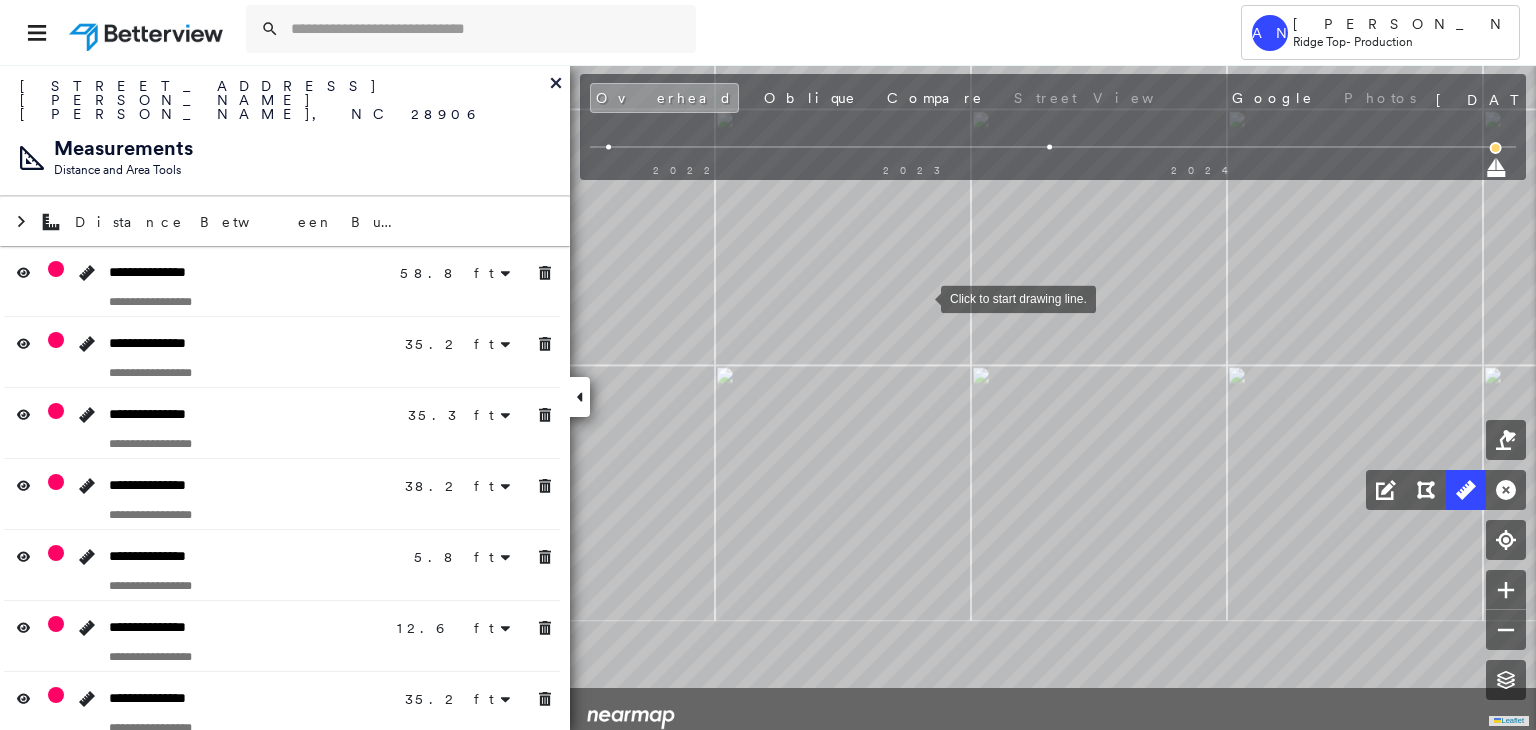 drag, startPoint x: 923, startPoint y: 317, endPoint x: 921, endPoint y: 298, distance: 19.104973 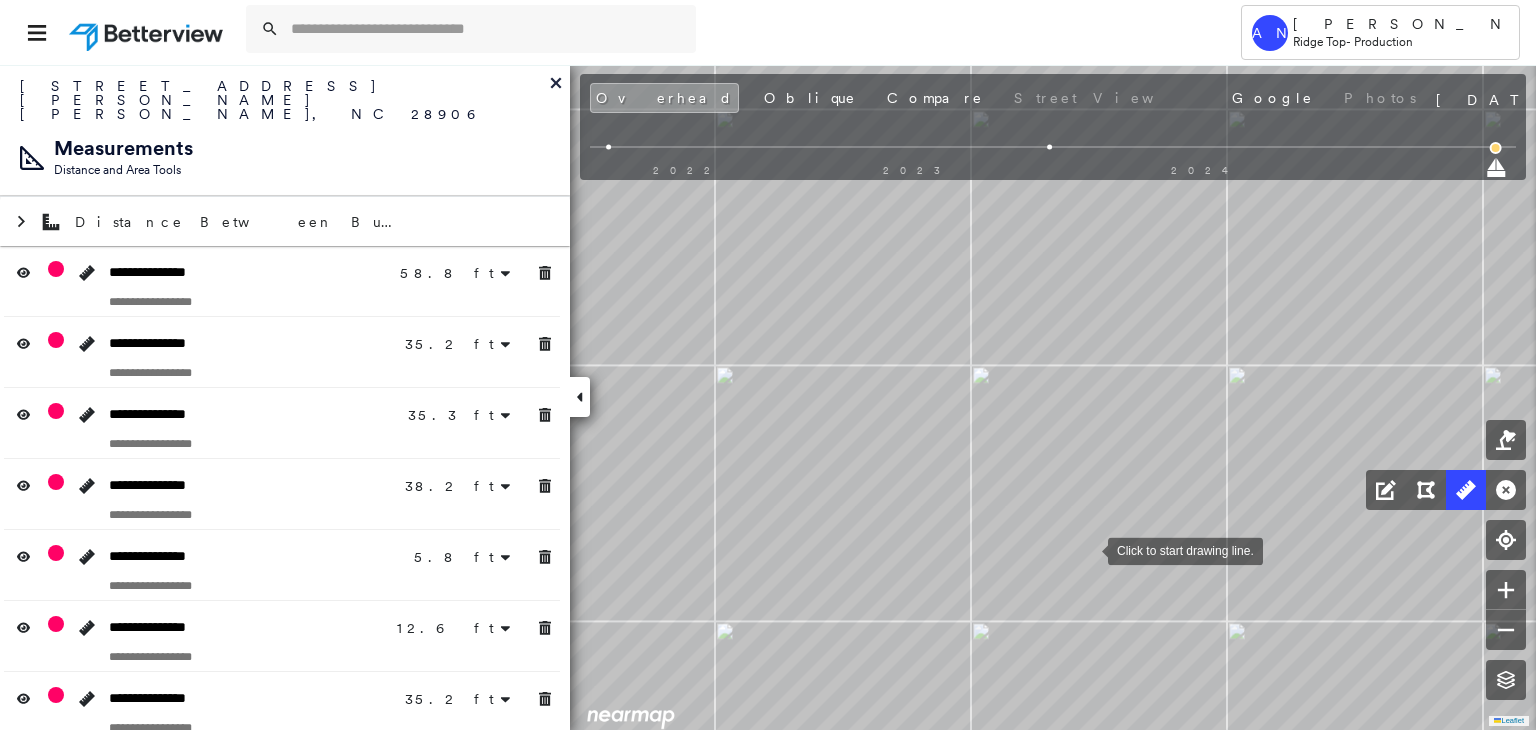 click at bounding box center (1088, 549) 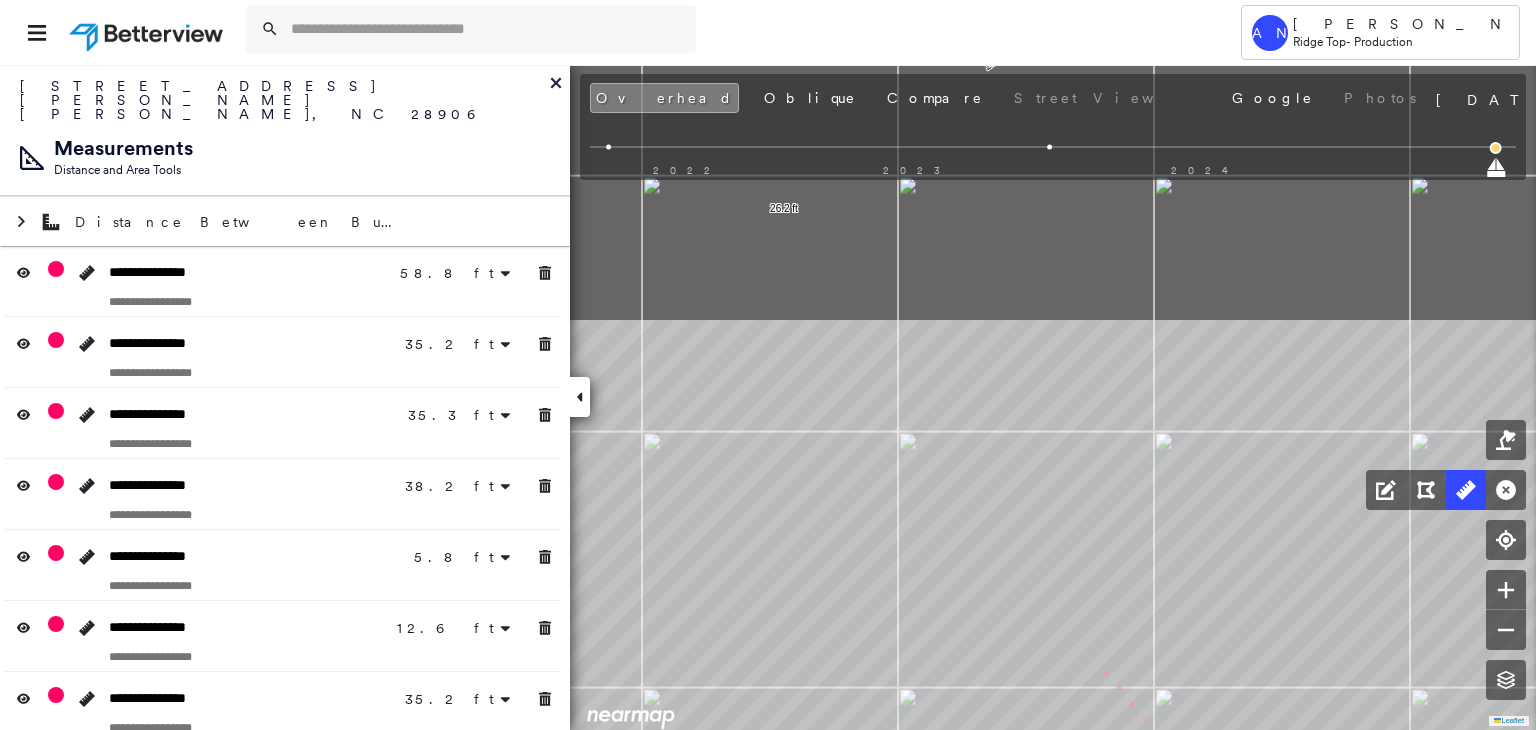 click on "58.8 ft 58.8 ft 35.2 ft 35.2 ft 35.3 ft 35.3 ft 38.2 ft 38.2 ft 5.8 ft 5.8 ft 6.5 ft 6.1 ft 12.6 ft 35.2 ft 35.2 ft 15.0 ft 15.0 ft 25.9 ft 25.9 ft 50.0 ft 50.0 ft 40.9 ft 40.9 ft 27.3 ft 27.3 ft 18.7 ft 18.7 ft 26.2 ft 26.2 ft 4 m Click to continue drawing line." at bounding box center [87, -649] 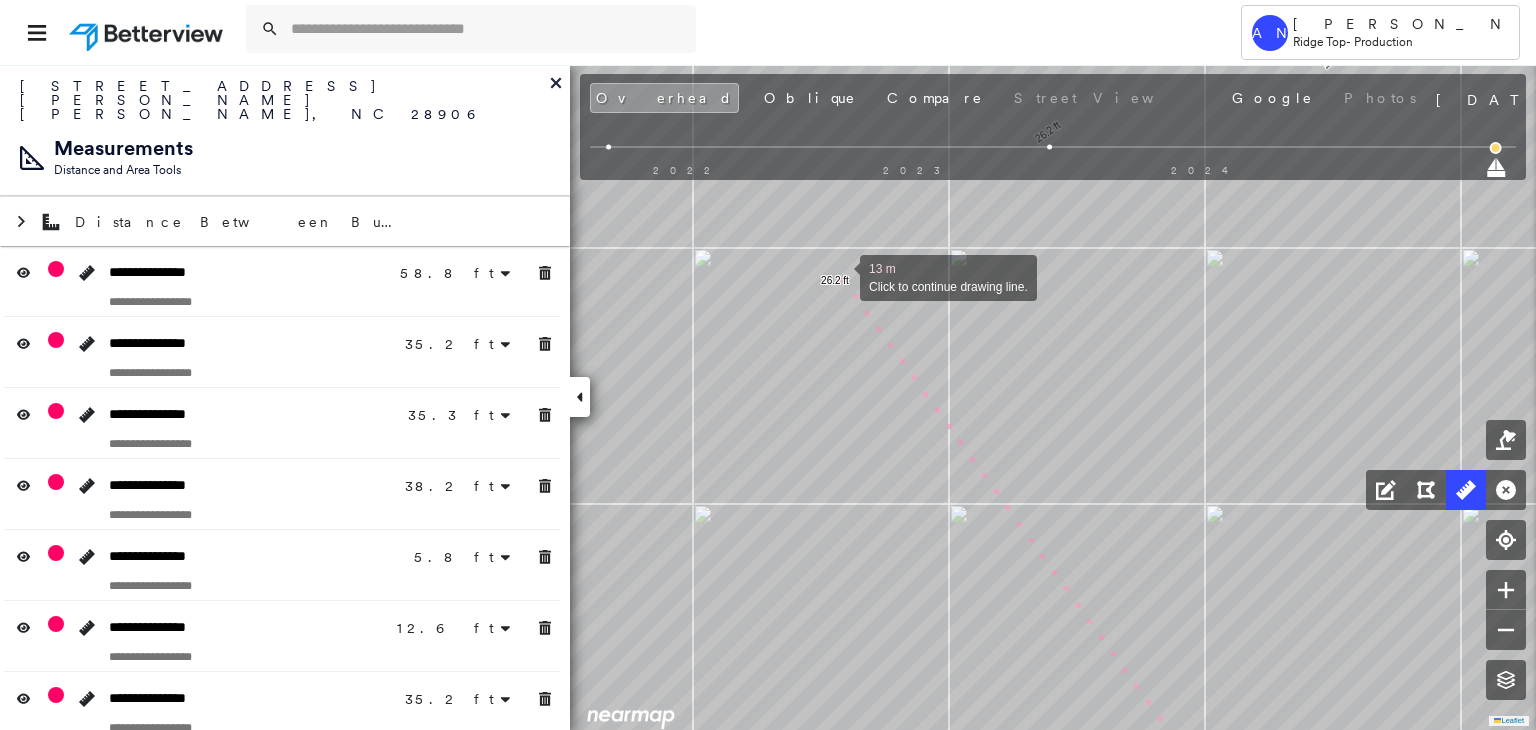 click at bounding box center [840, 276] 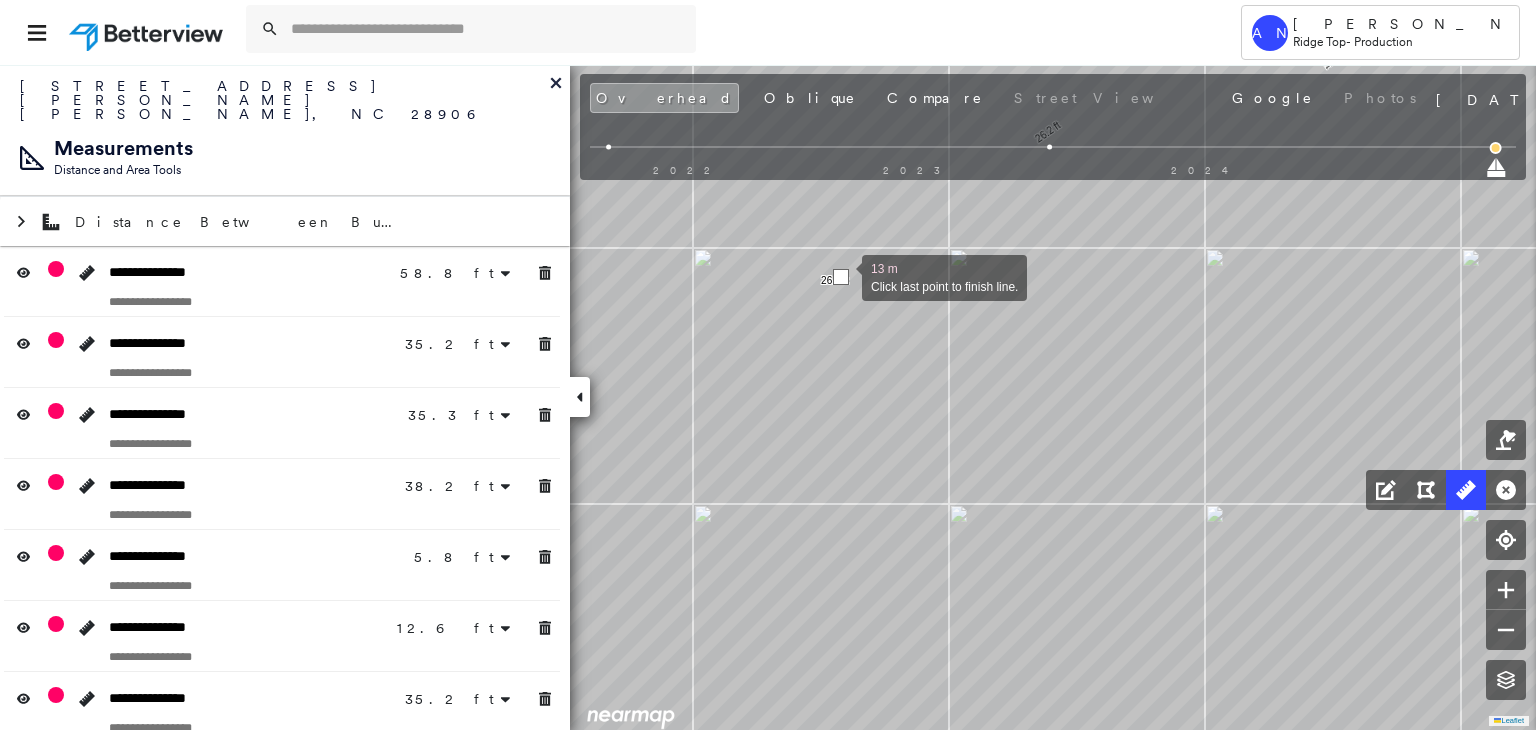 click at bounding box center [841, 277] 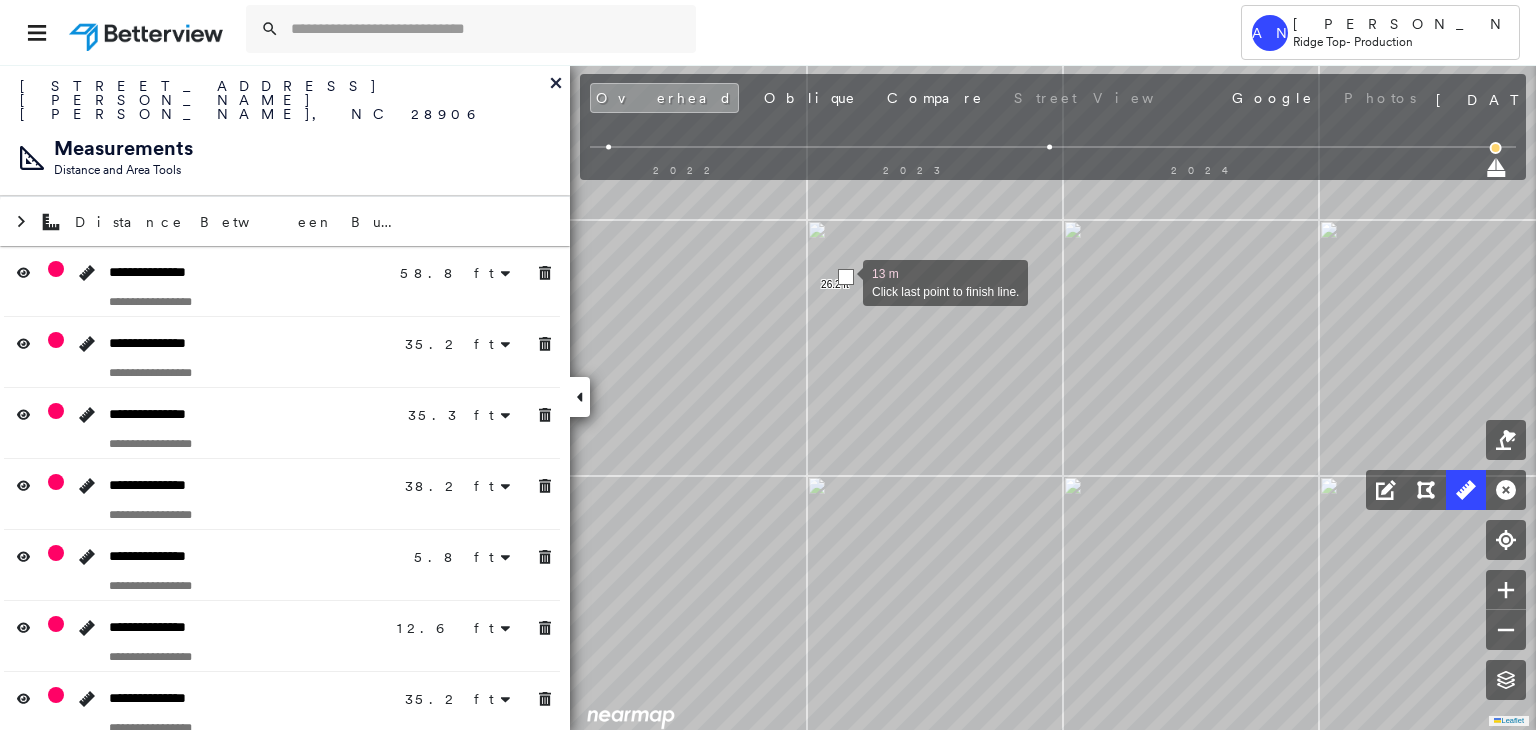 click at bounding box center [846, 277] 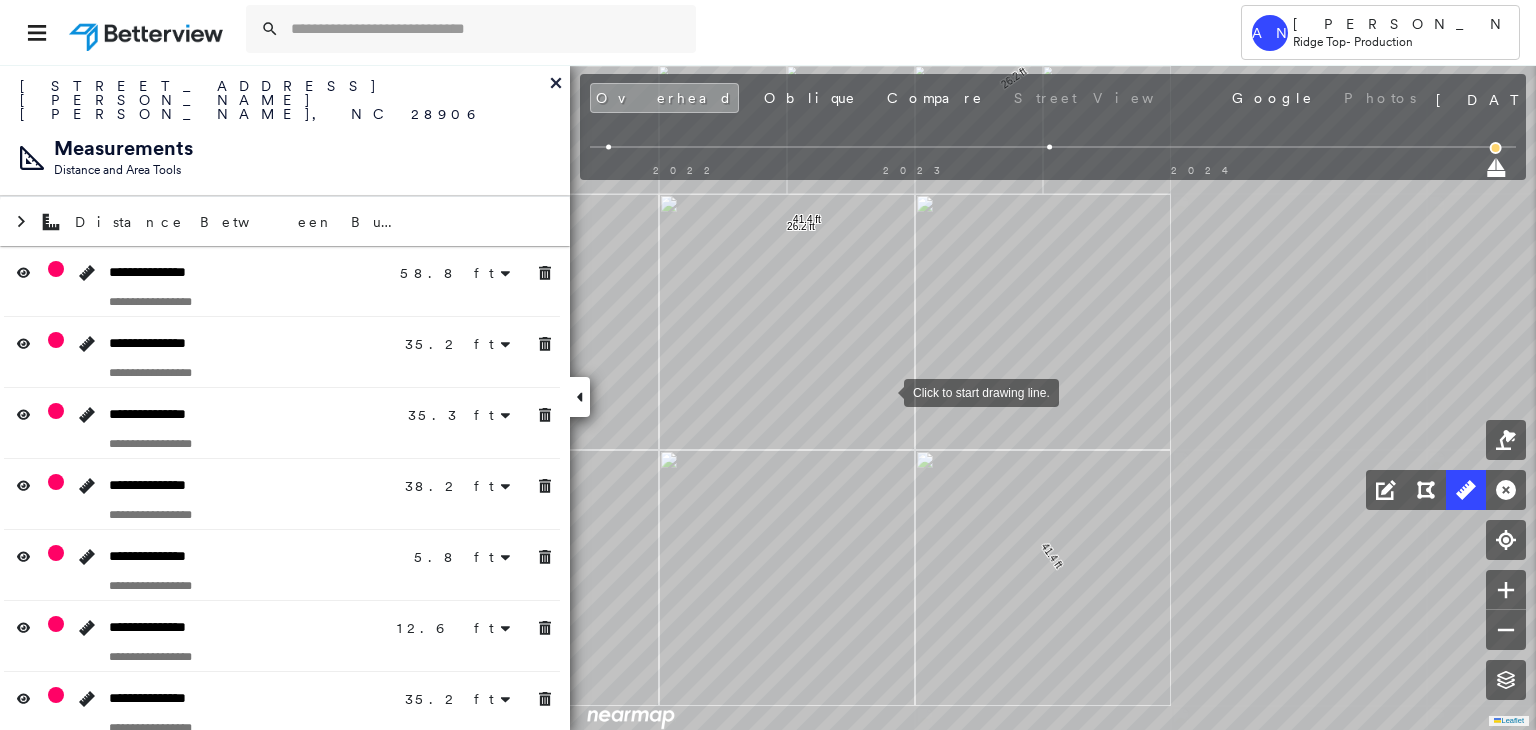 click on "58.8 ft 58.8 ft 35.2 ft 35.2 ft 35.3 ft 35.3 ft 38.2 ft 38.2 ft 5.8 ft 5.8 ft 6.5 ft 6.1 ft 12.6 ft 35.2 ft 35.2 ft 15.0 ft 15.0 ft 25.9 ft 25.9 ft 50.0 ft 50.0 ft 40.9 ft 40.9 ft 27.3 ft 27.3 ft 18.7 ft 18.7 ft 26.2 ft 26.2 ft 41.4 ft 41.4 ft Click to start drawing line." at bounding box center [26, -803] 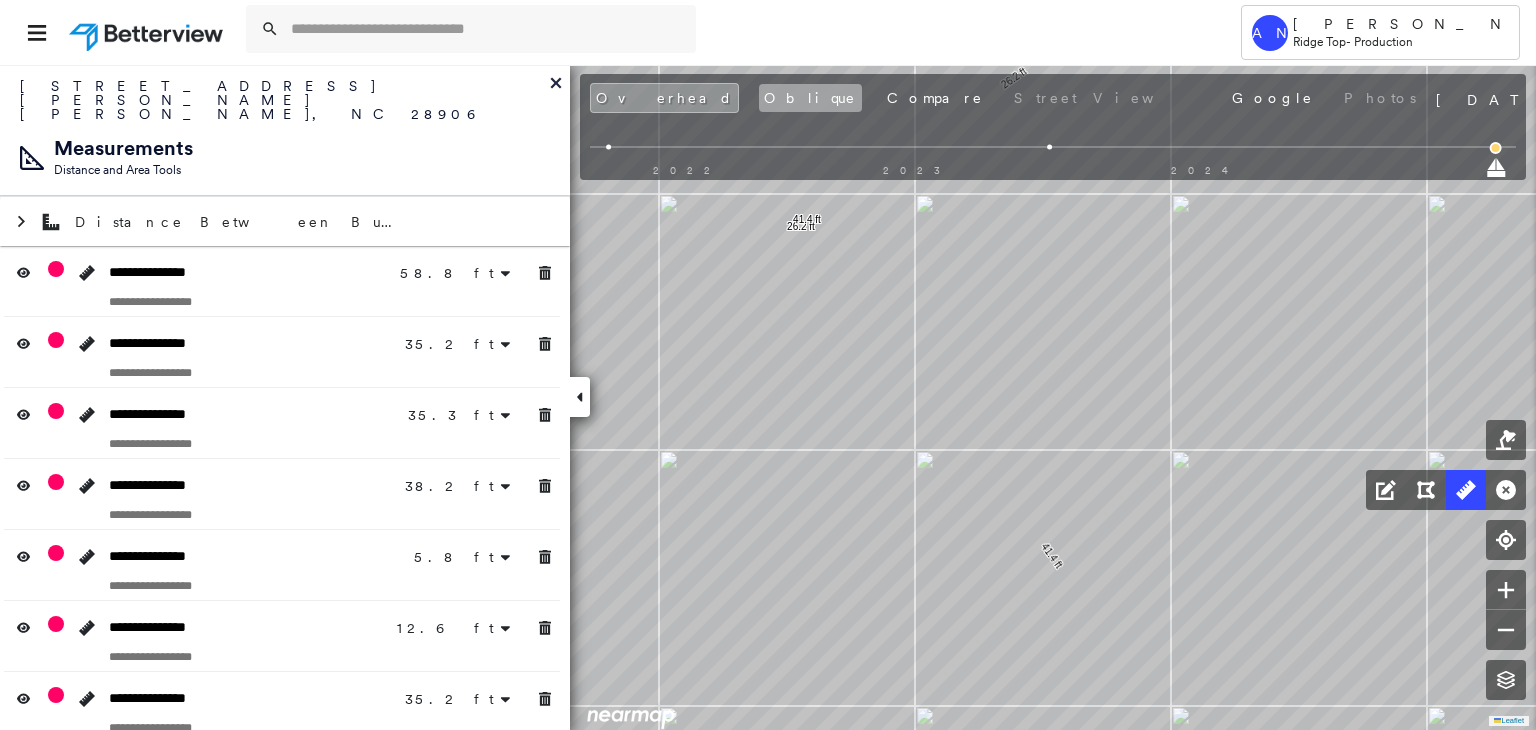 click on "Oblique" at bounding box center [810, 98] 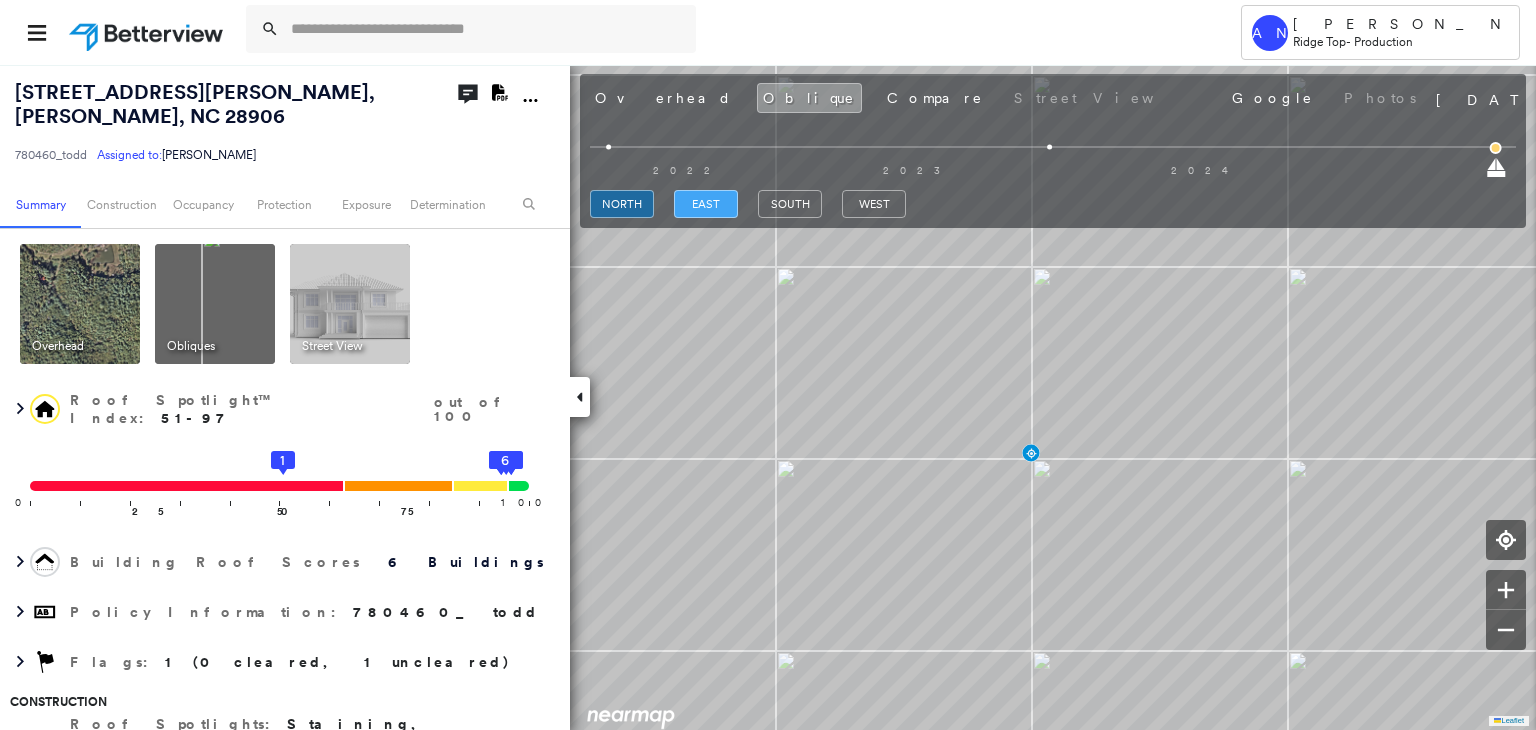 click on "east" at bounding box center [706, 204] 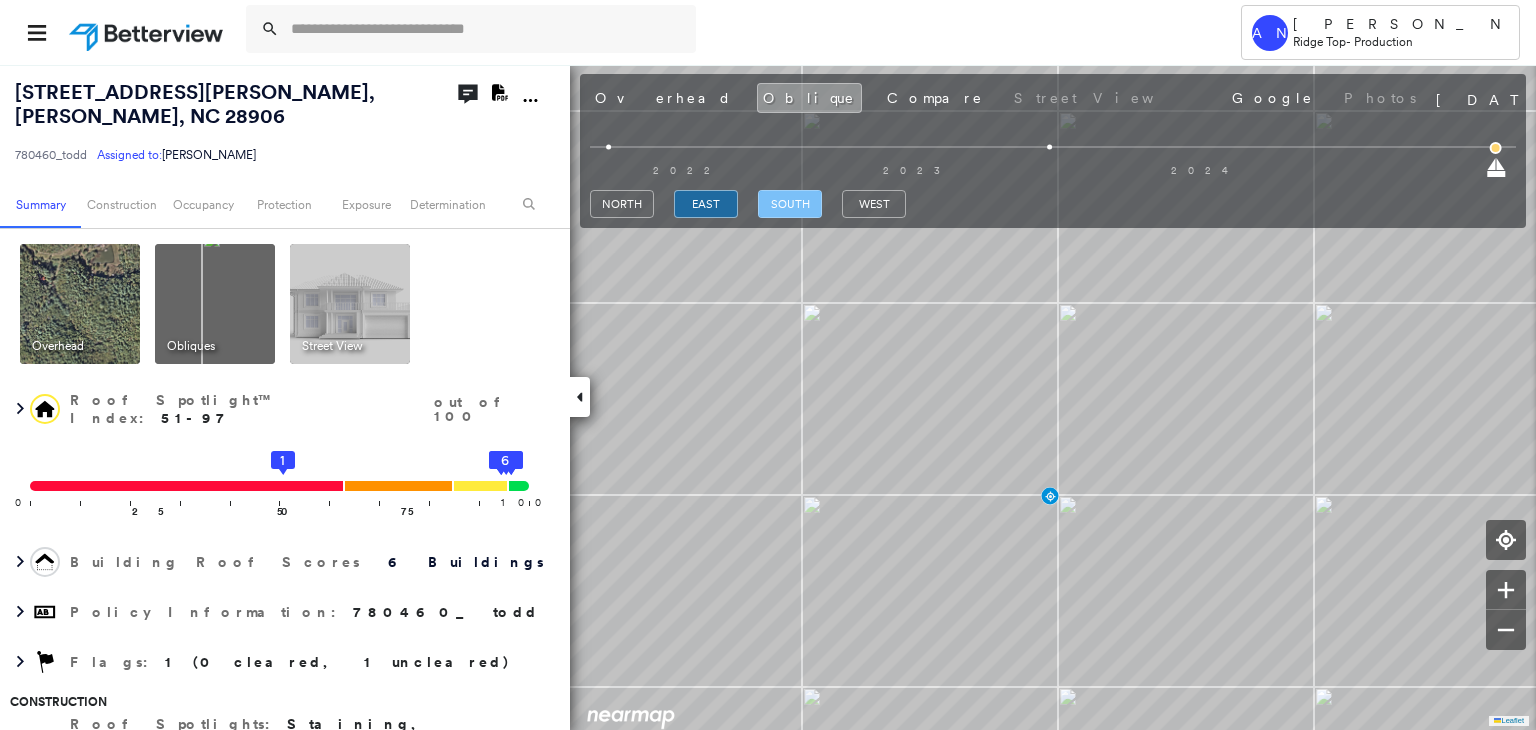 click on "south" at bounding box center (790, 204) 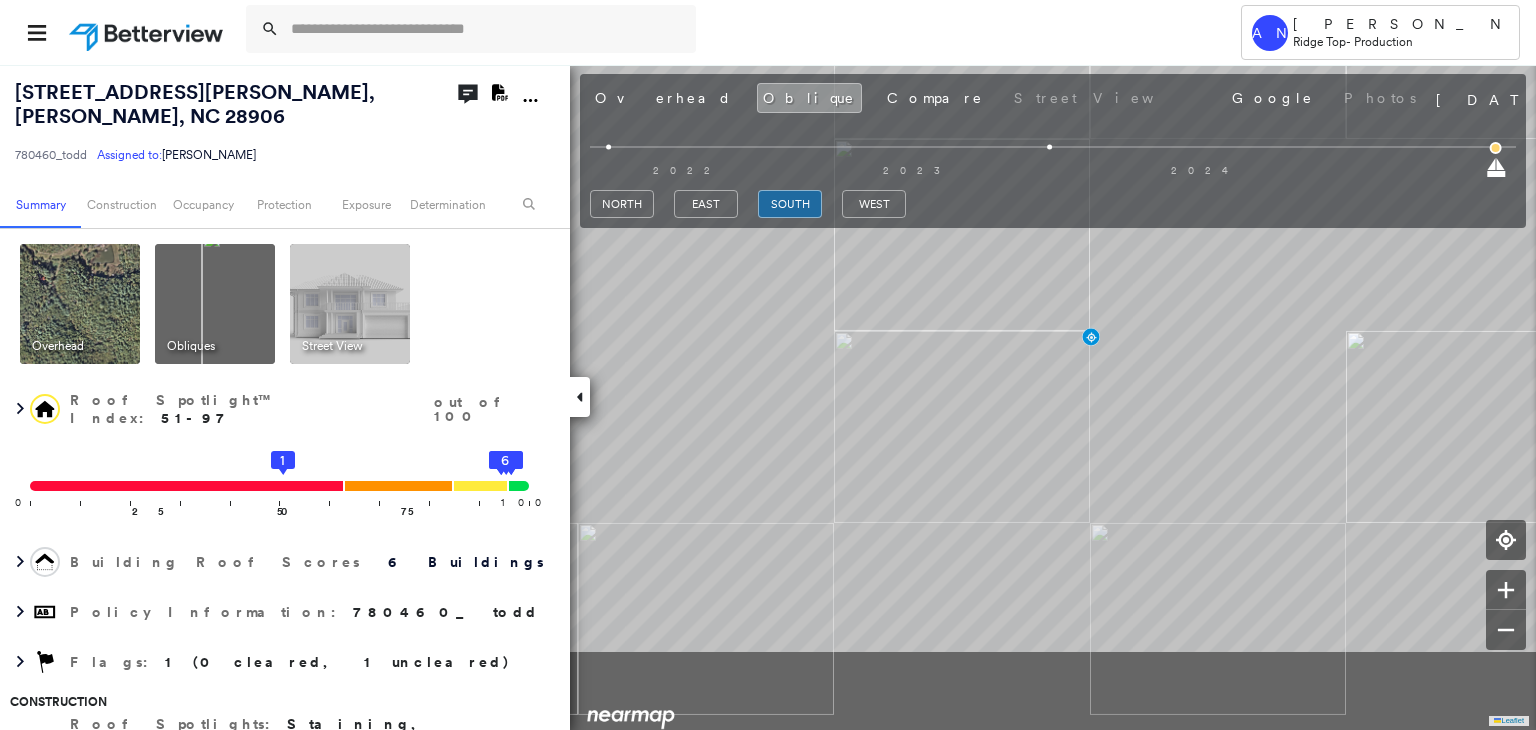 click on "[STREET_ADDRESS][PERSON_NAME][PERSON_NAME] 780460_todd Assigned to:  [PERSON_NAME] Assigned to:  [PERSON_NAME] 780460_todd Assigned to:  [PERSON_NAME] Open Comments Download PDF Report Summary Construction Occupancy Protection Exposure Determination Overhead Obliques Street View Roof Spotlight™ Index :  51-97 out of 100 0 100 25 50 75 1 2 3 4 5 6 Building Roof Scores 6 Buildings Policy Information :  780460_todd Flags :  1 (0 cleared, 1 uncleared) Construction Roof Spotlights :  Staining, Overhang, Skylight, Chimney, Vent Property Features :  Car, Patio Furniture, Water Hazard, Cracked Pavement, Disintegrated Pavement and 1 more Roof Size & Shape :  6 buildings  Occupancy Protection Exposure Determination Flags :  1 (0 cleared, 1 uncleared) Uncleared Flags (1) Cleared Flags  (0) Betterview Property Flagged [DATE] Clear Action Taken New Entry History Quote/New Business Terms & Conditions Added ACV Endorsement Added Cosmetic Endorsement Inspection/Loss Control Report Information Added to Inspection Survey Save" at bounding box center [768, 397] 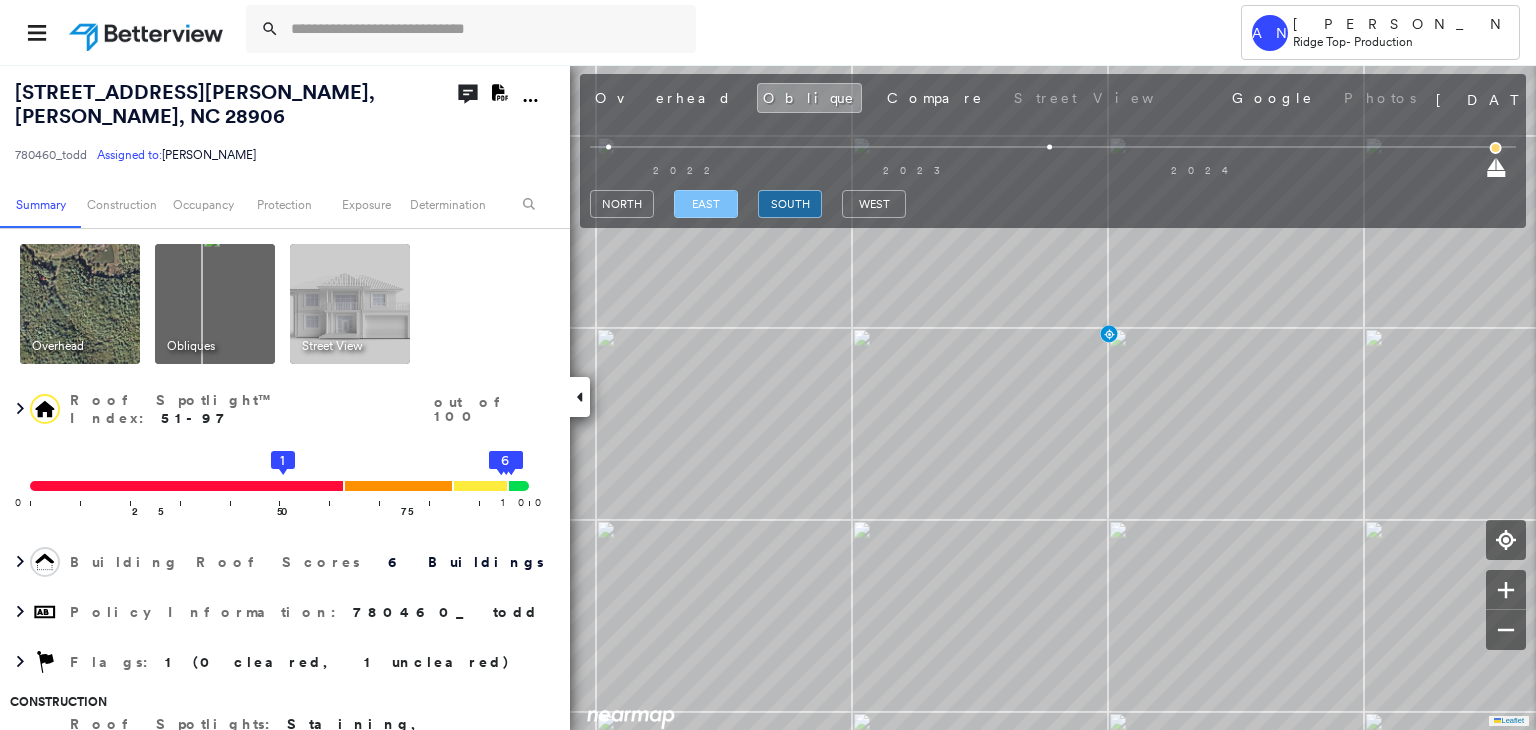 click on "east" at bounding box center [706, 204] 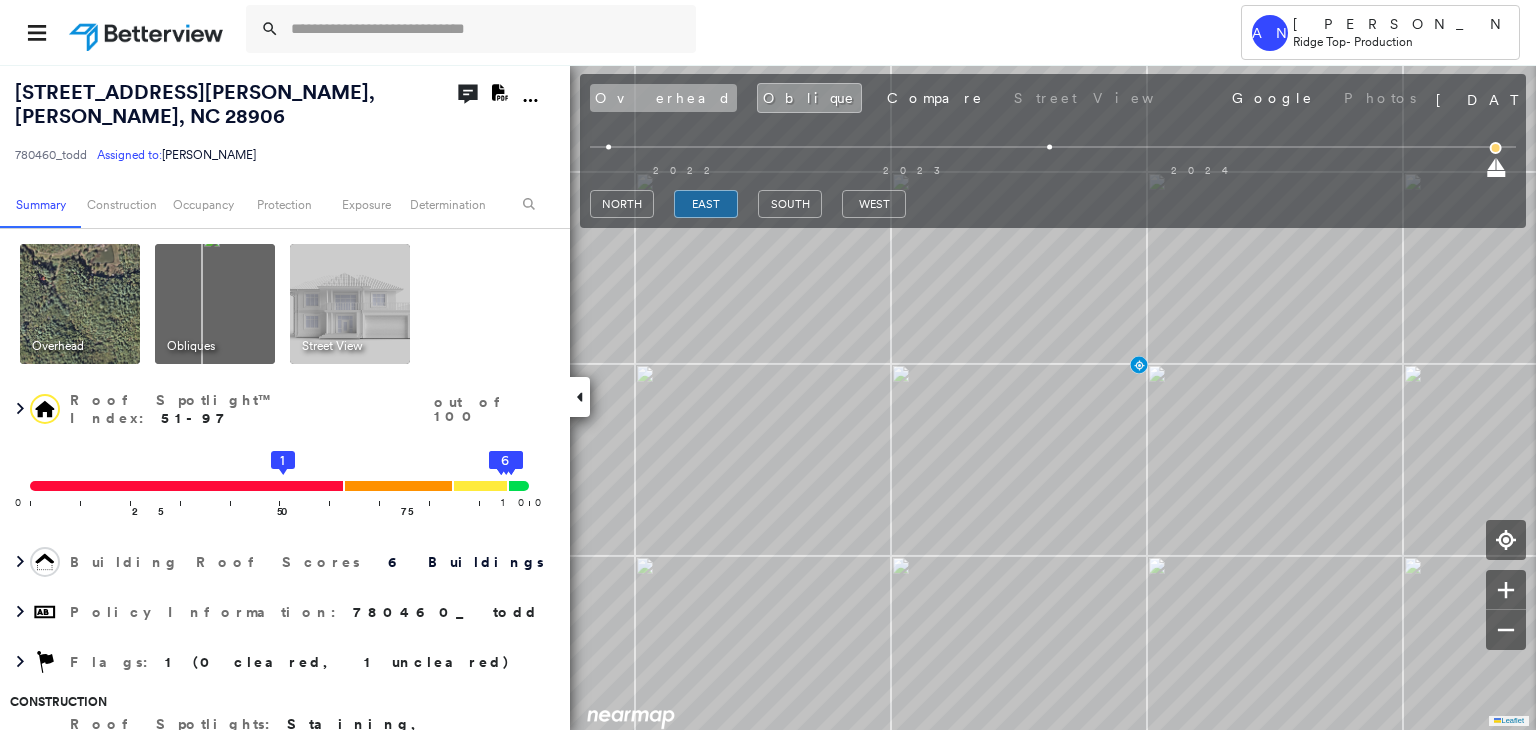 click on "Overhead" at bounding box center [663, 98] 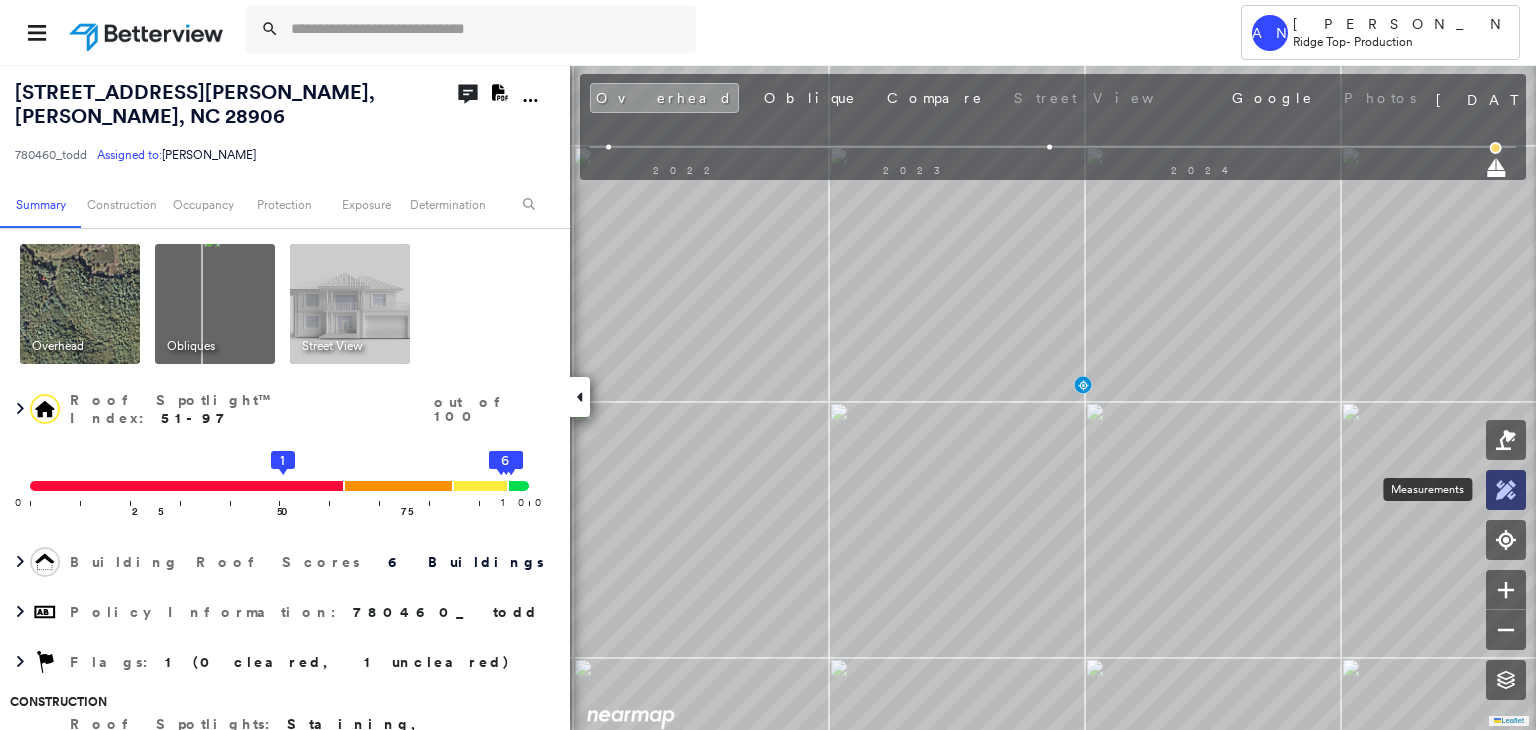 click 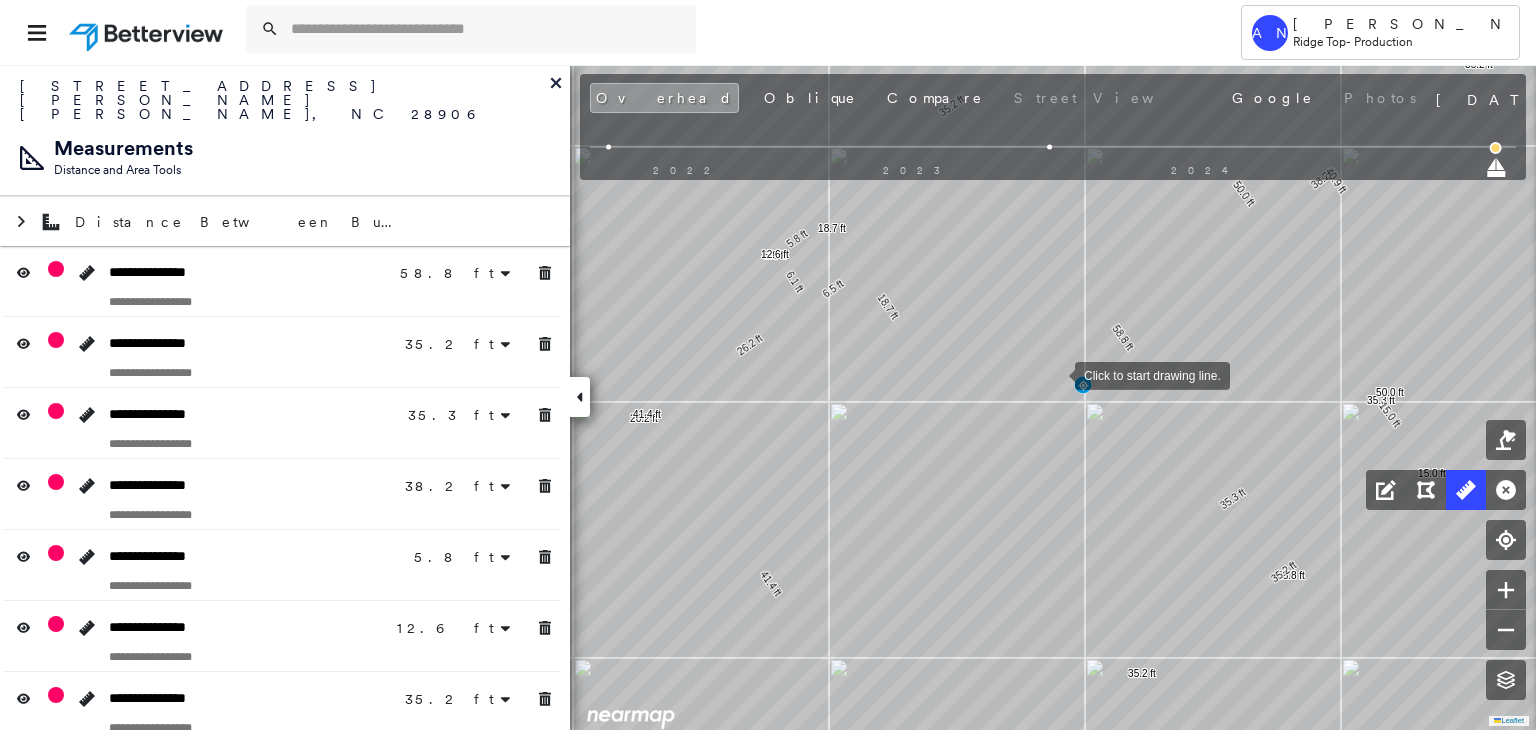 click at bounding box center [1055, 374] 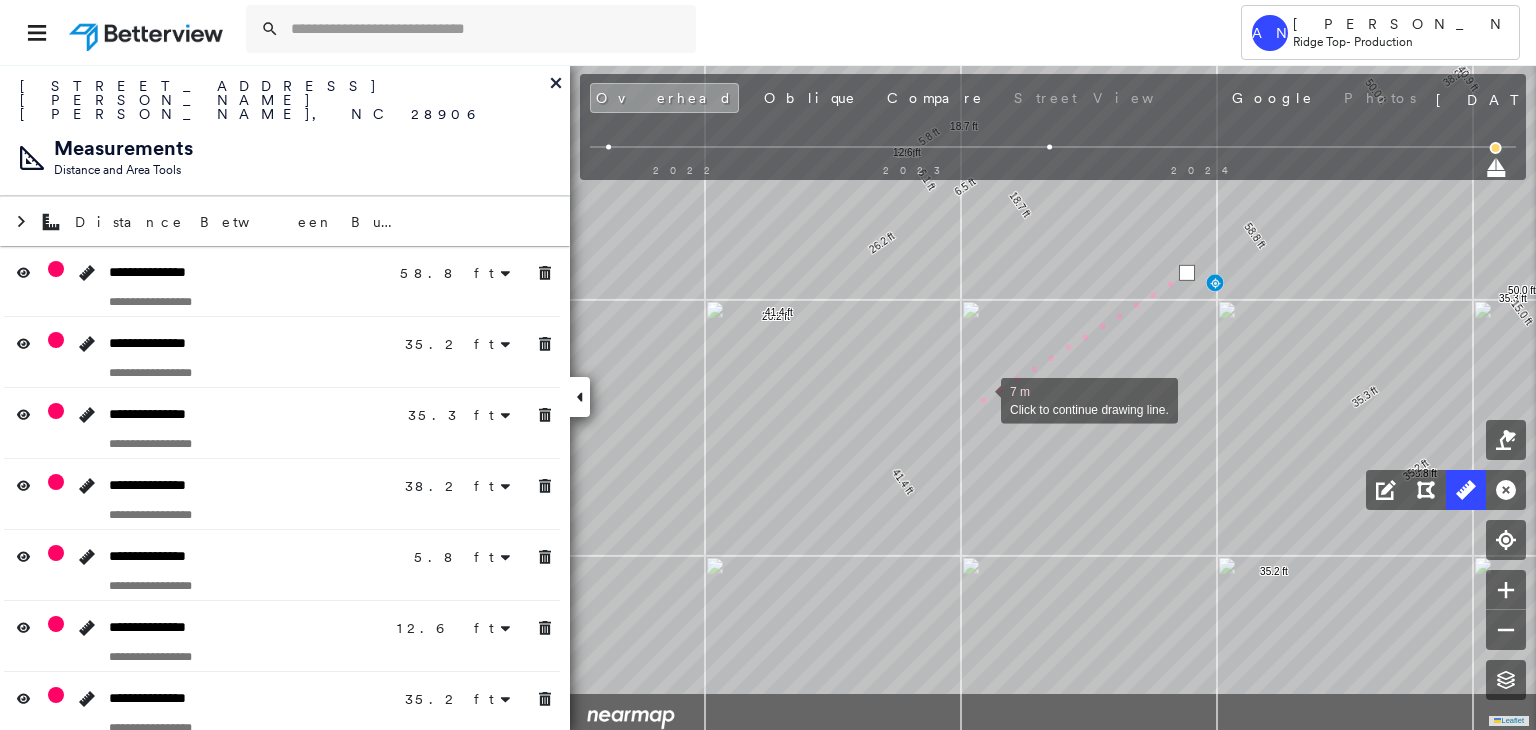 drag, startPoint x: 835, startPoint y: 514, endPoint x: 985, endPoint y: 394, distance: 192.09373 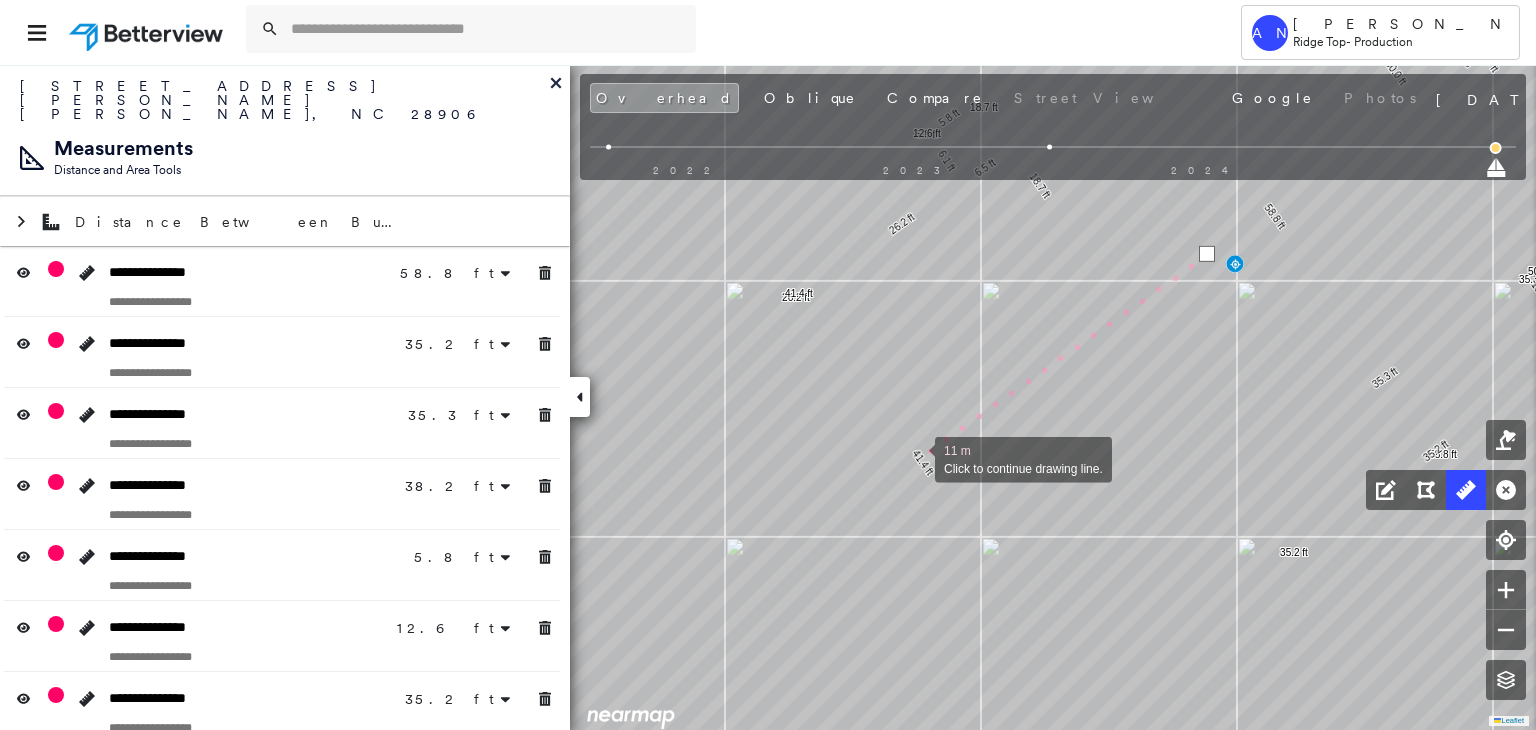 click at bounding box center [915, 458] 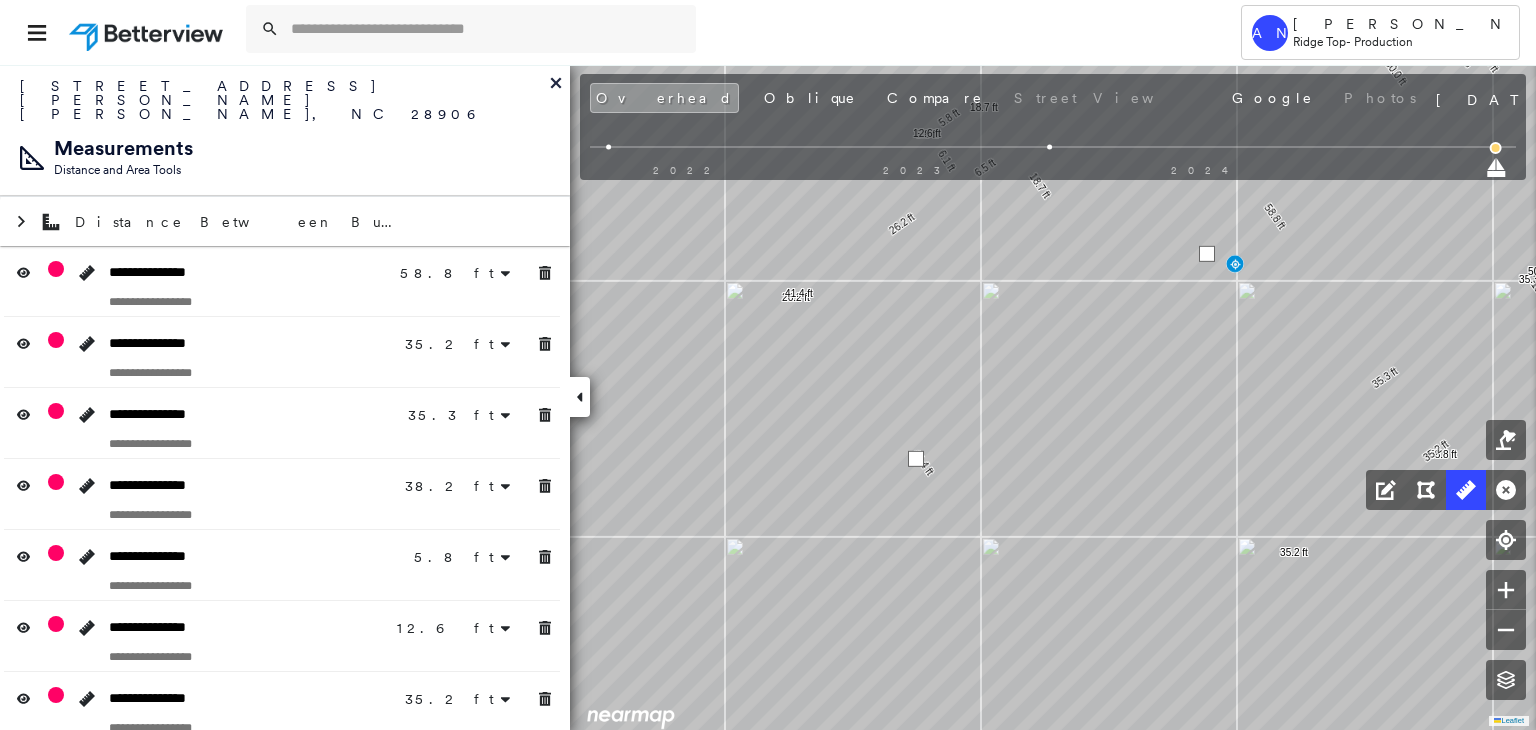 click at bounding box center [916, 459] 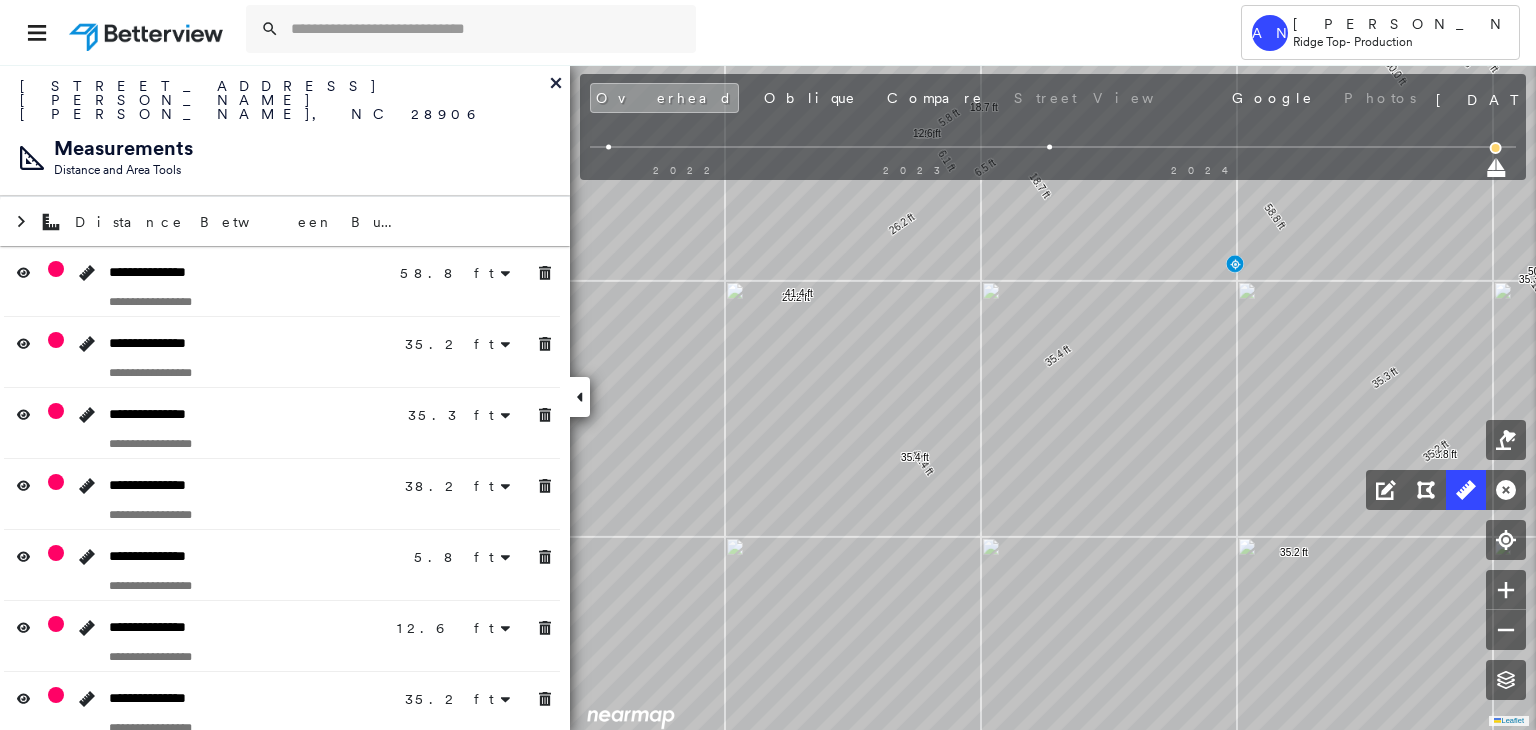 drag, startPoint x: 709, startPoint y: 94, endPoint x: 780, endPoint y: 114, distance: 73.76314 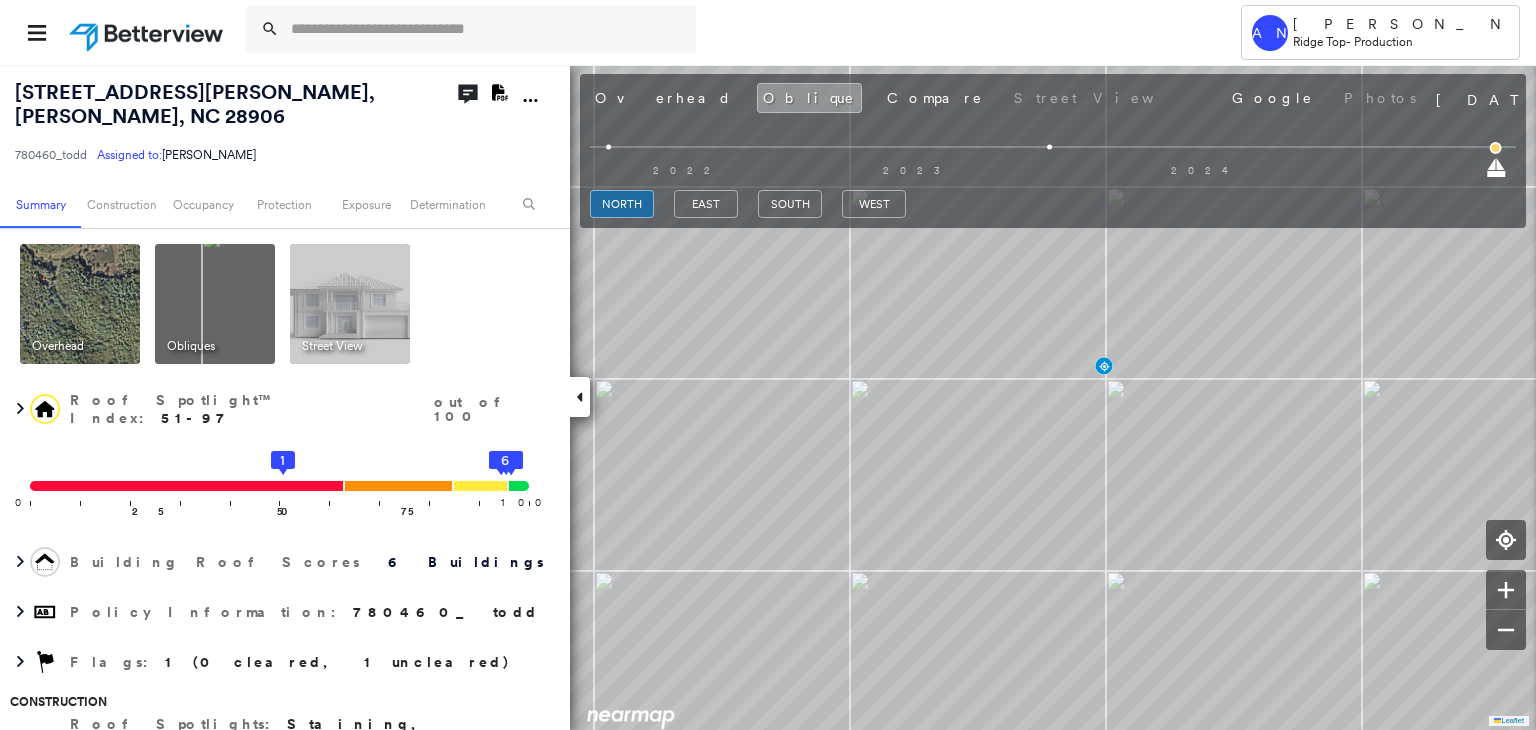 click on "Overhead" at bounding box center (663, 98) 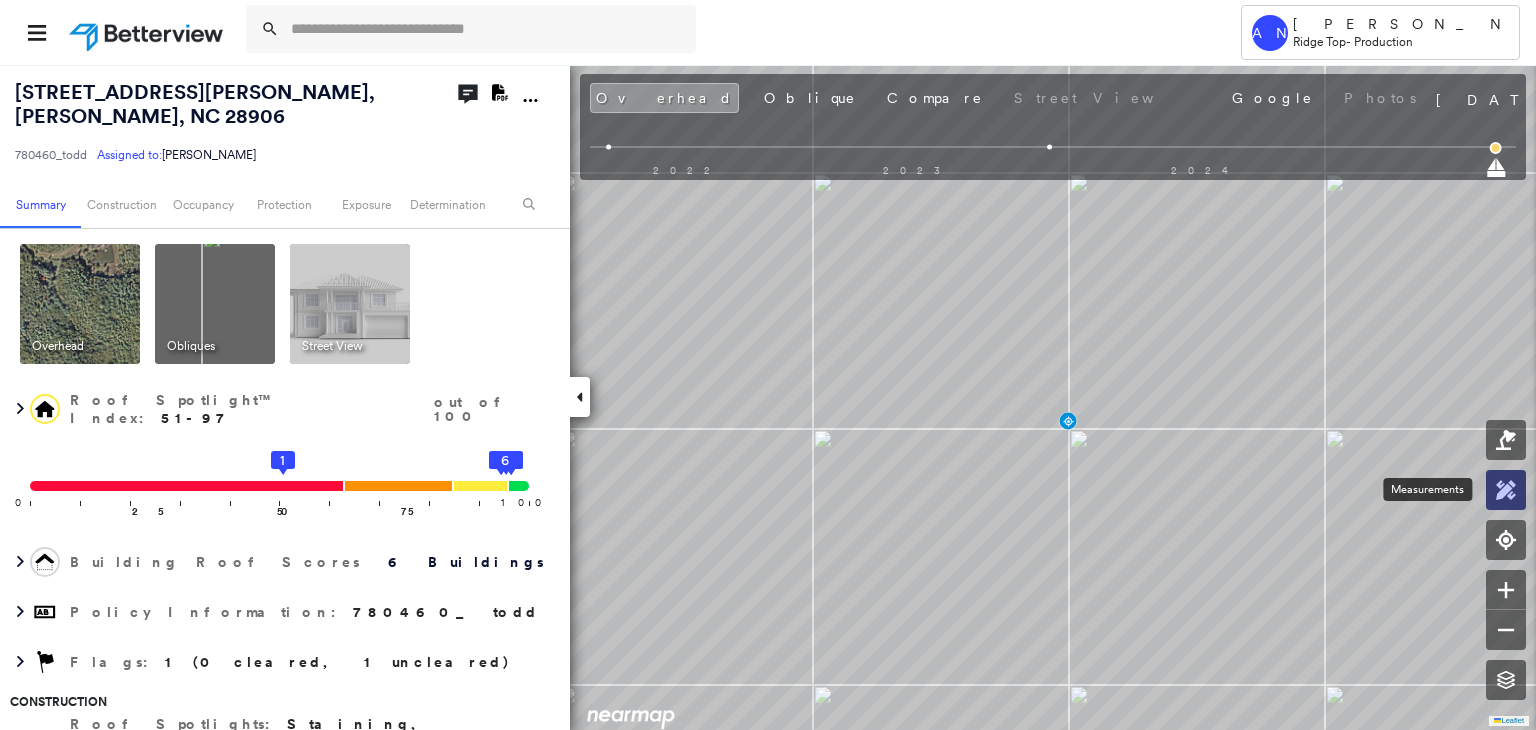 click 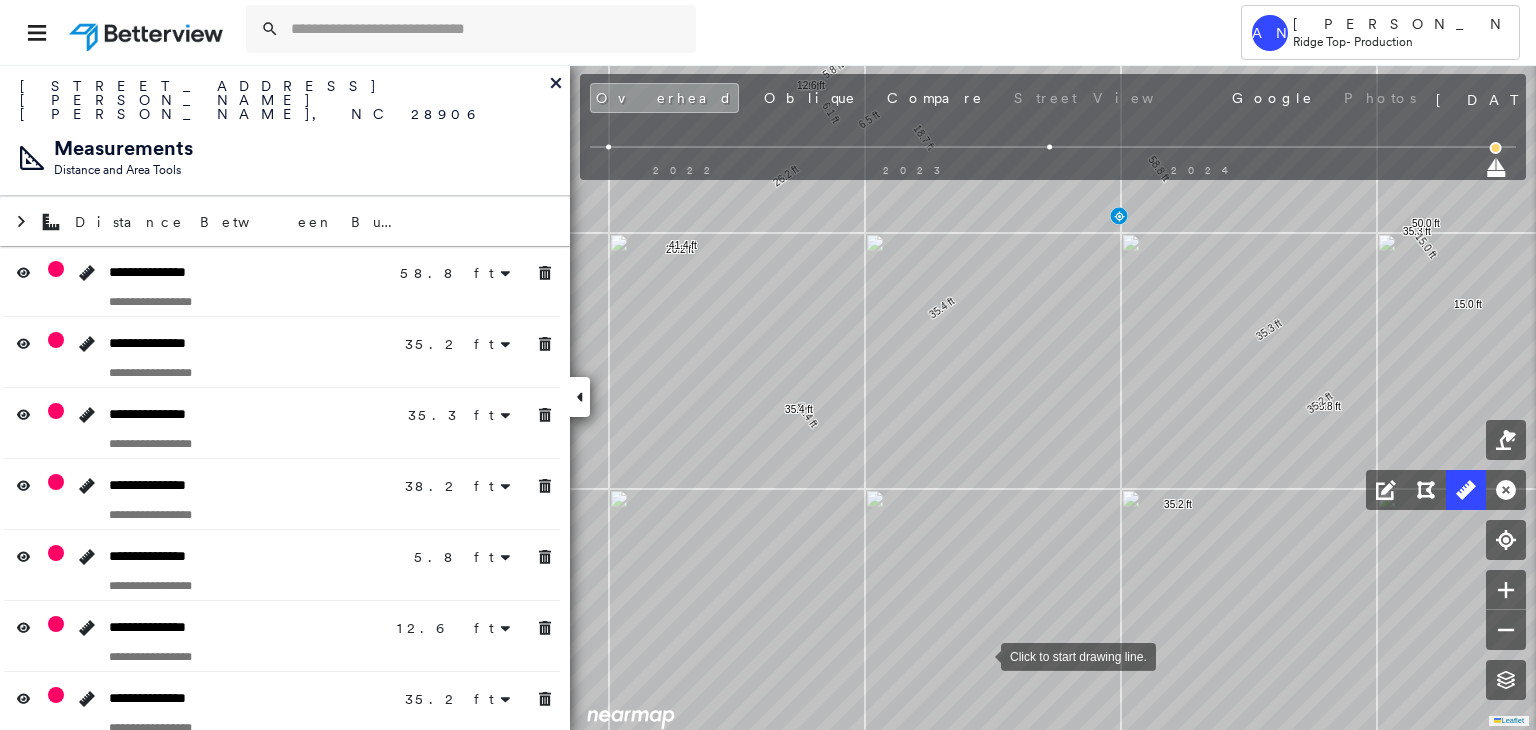 click at bounding box center [981, 655] 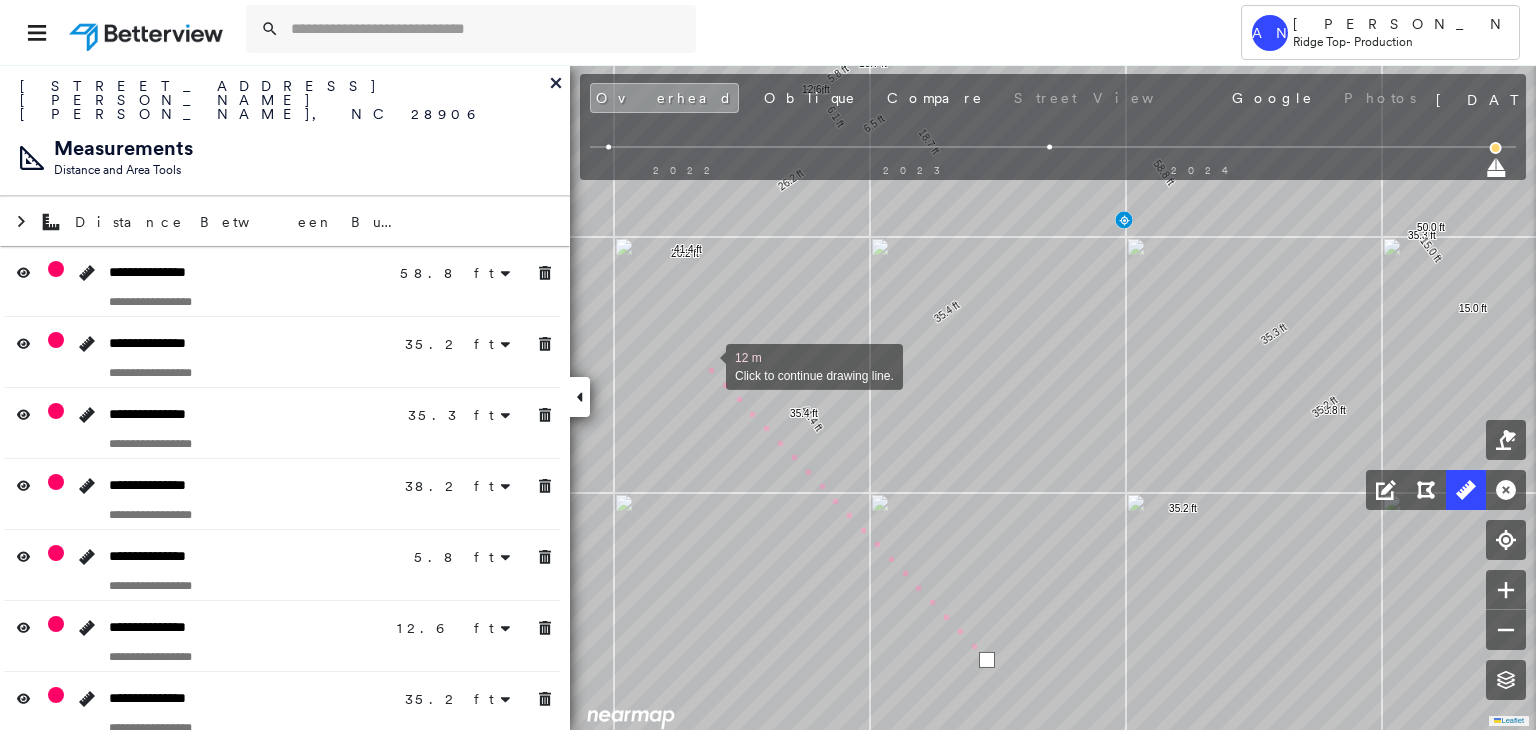 drag, startPoint x: 701, startPoint y: 361, endPoint x: 784, endPoint y: 580, distance: 234.20078 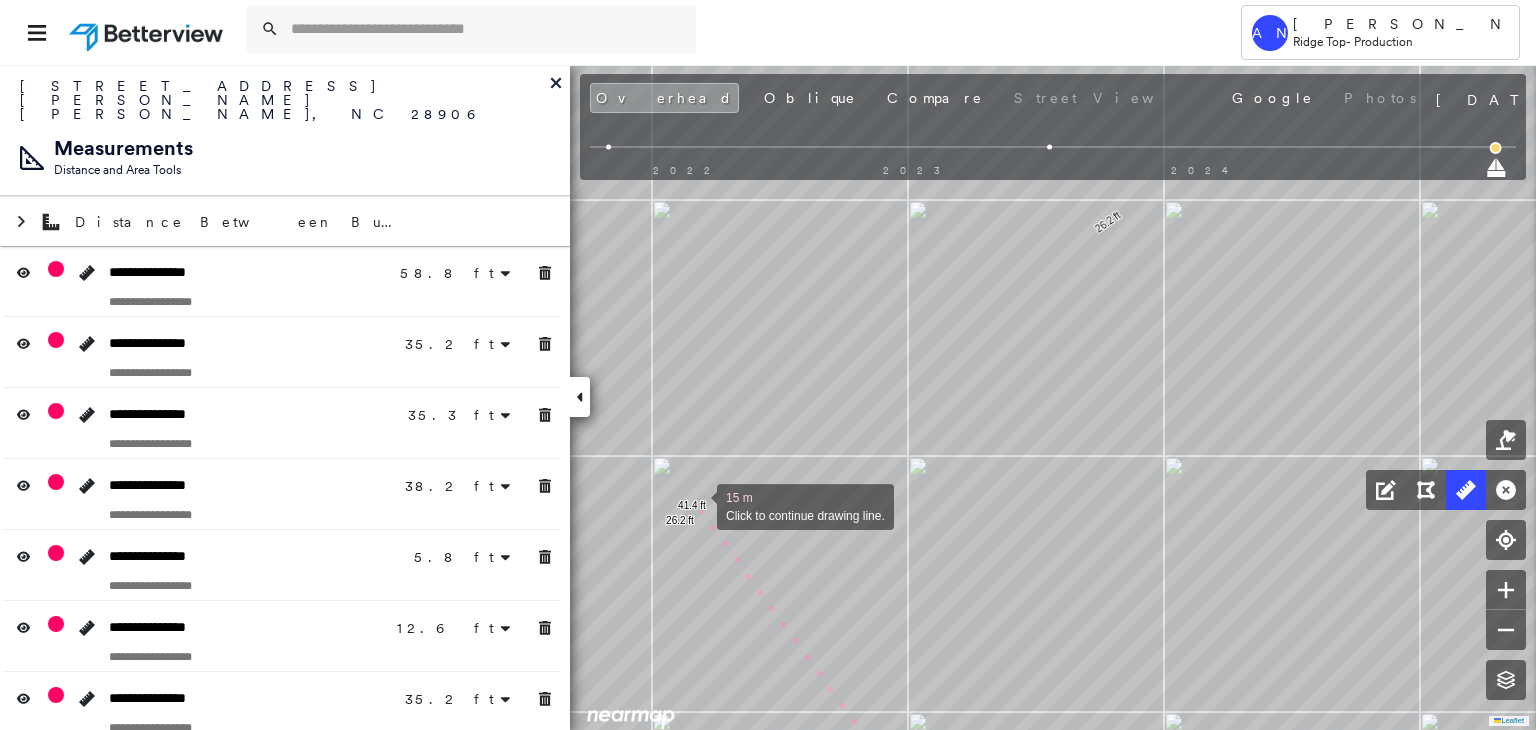 click at bounding box center [697, 505] 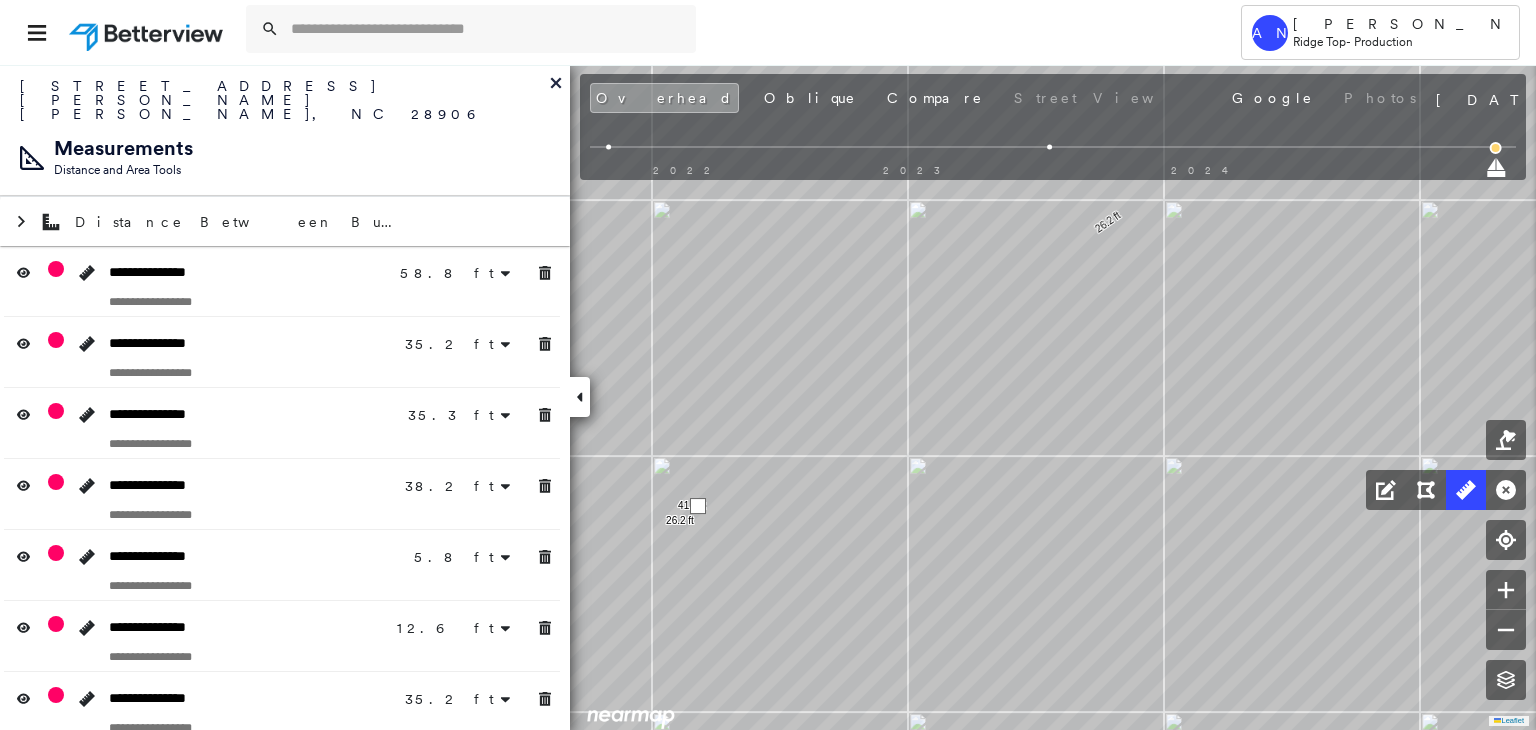 click at bounding box center [698, 506] 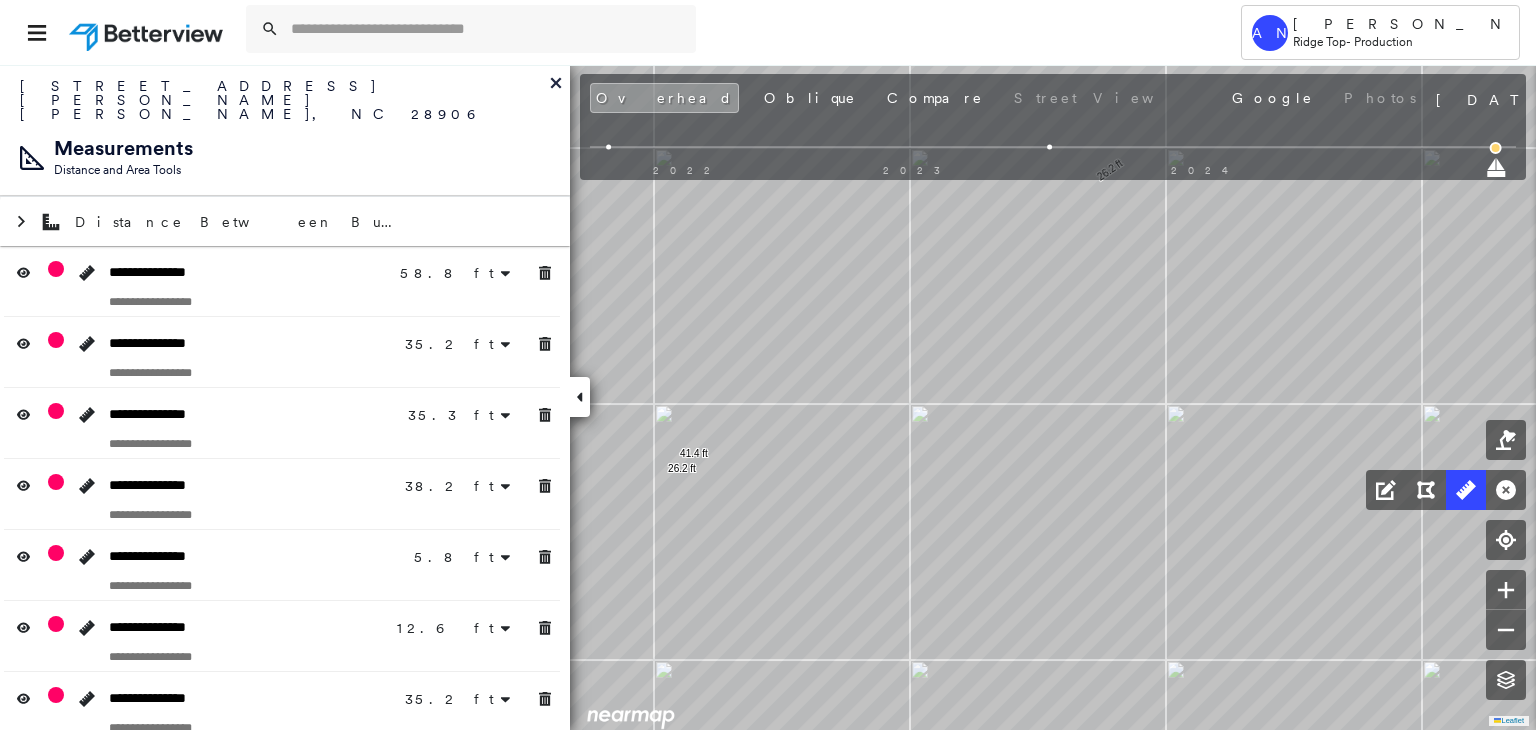 click on "AN [PERSON_NAME] Nayyan Ridge Top  -   Production [STREET_ADDRESS][PERSON_NAME][PERSON_NAME] Assigned to:  [PERSON_NAME] Assigned to:  [PERSON_NAME] 780460_todd Assigned to:  [PERSON_NAME] Nayyan Open Comments Download PDF Report Summary Construction Occupancy Protection Exposure Determination Overhead Obliques Street View Roof Spotlight™ Index :  51-97 out of 100 0 100 25 50 75 1 2 3 4 5 6 Building Roof Scores 6 Buildings Policy Information :  780460_todd Flags :  1 (0 cleared, 1 uncleared) Construction Roof Spotlights :  Staining, Overhang, Skylight, Chimney, Vent Property Features :  Car, Patio Furniture, Water Hazard, Cracked Pavement, Disintegrated Pavement and 1 more Roof Size & Shape :  6 buildings  Occupancy Protection Exposure Determination Flags :  1 (0 cleared, 1 uncleared) Uncleared Flags (1) Cleared Flags  (0) Betterview Property Flagged [DATE] Clear Action Taken New Entry History Quote/New Business Terms & Conditions Added ACV Endorsement Added Cosmetic Endorsement Inspection/Loss Control General" at bounding box center [768, 397] 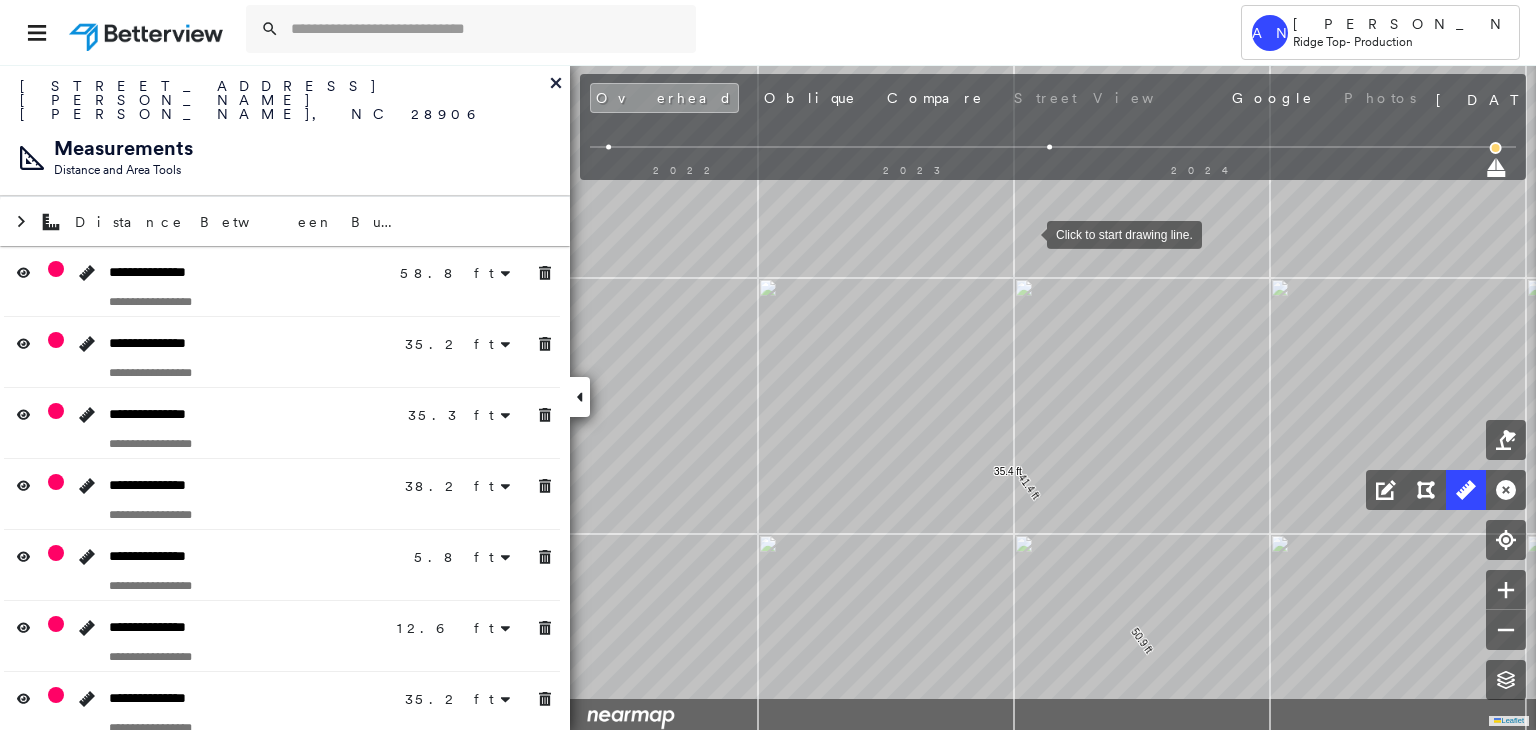 click at bounding box center [1027, 233] 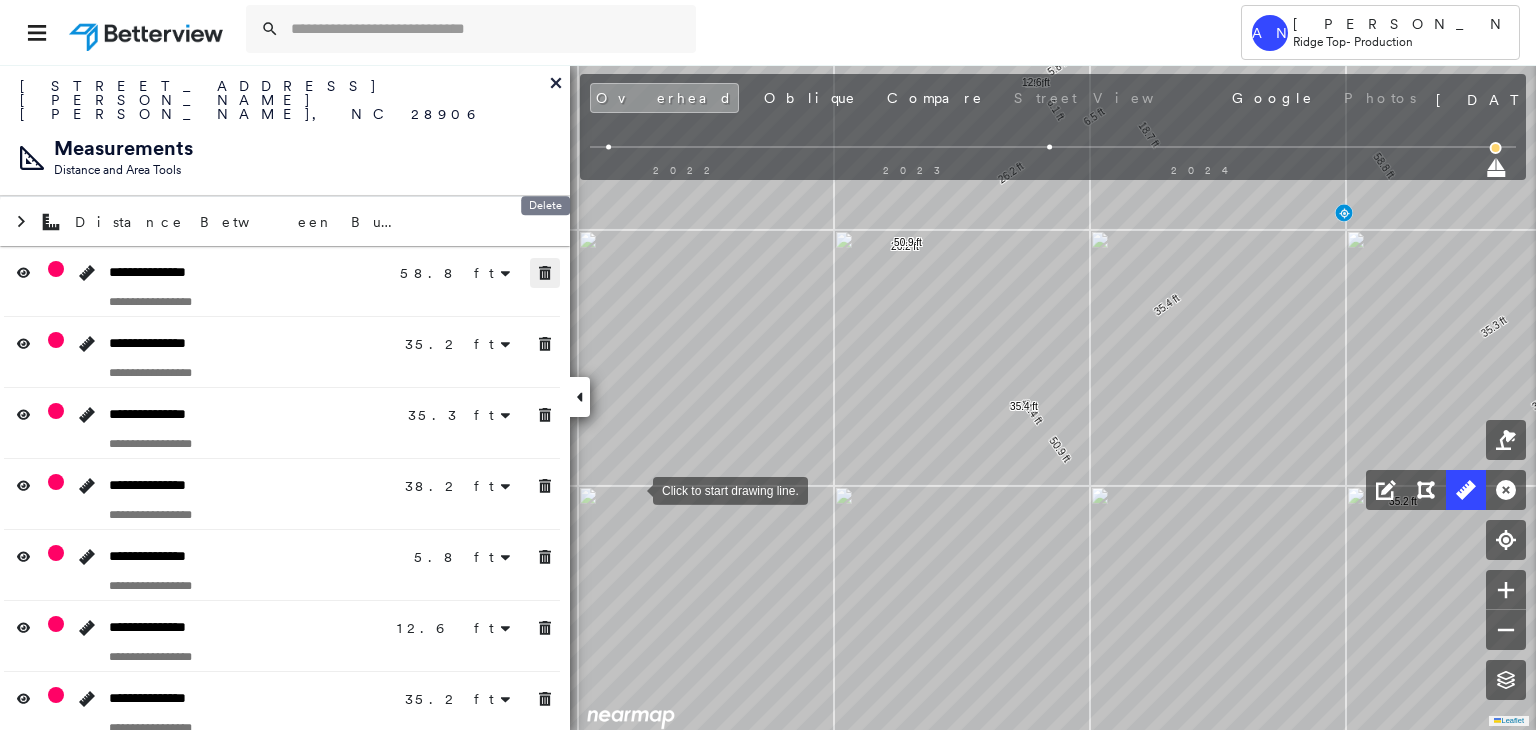 click at bounding box center (545, 273) 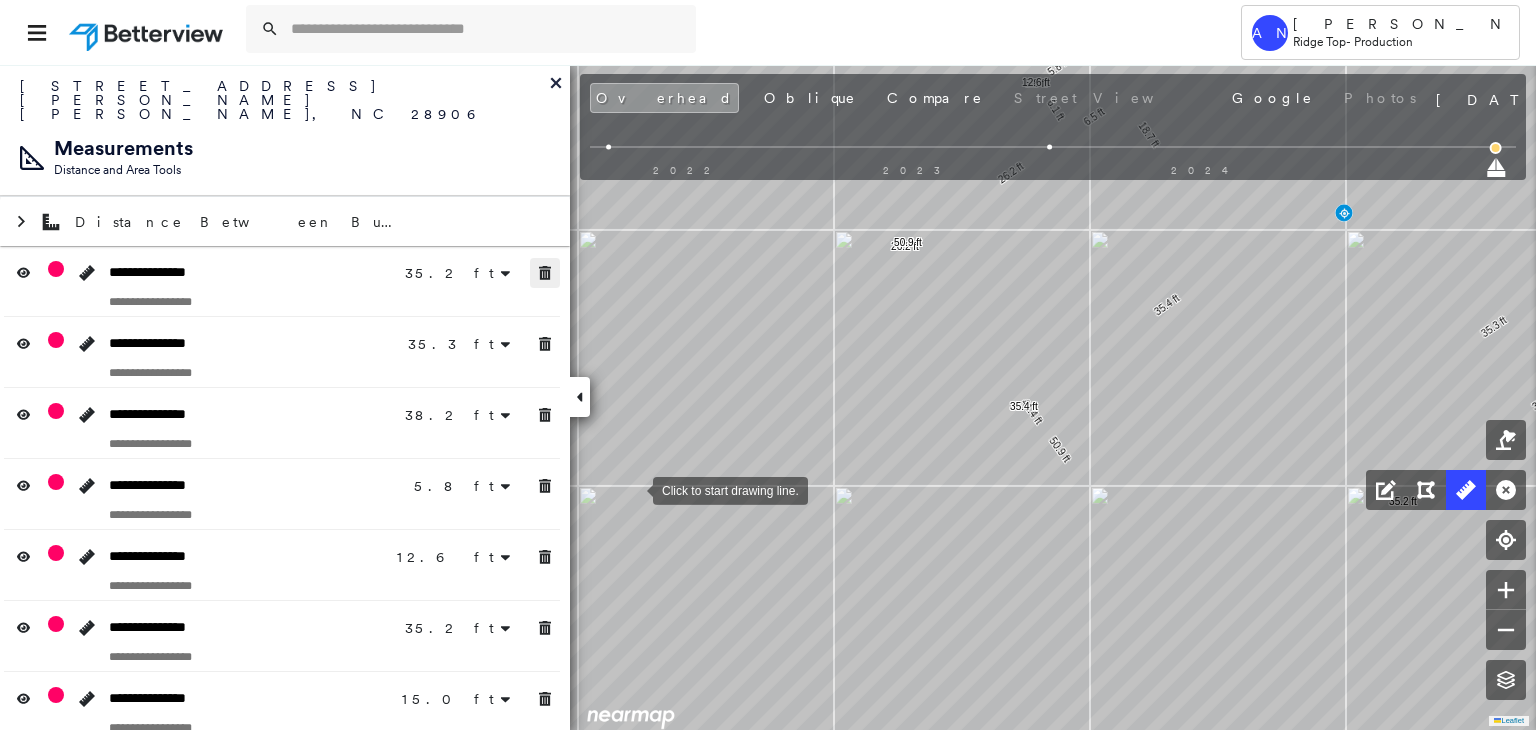 click at bounding box center [545, 273] 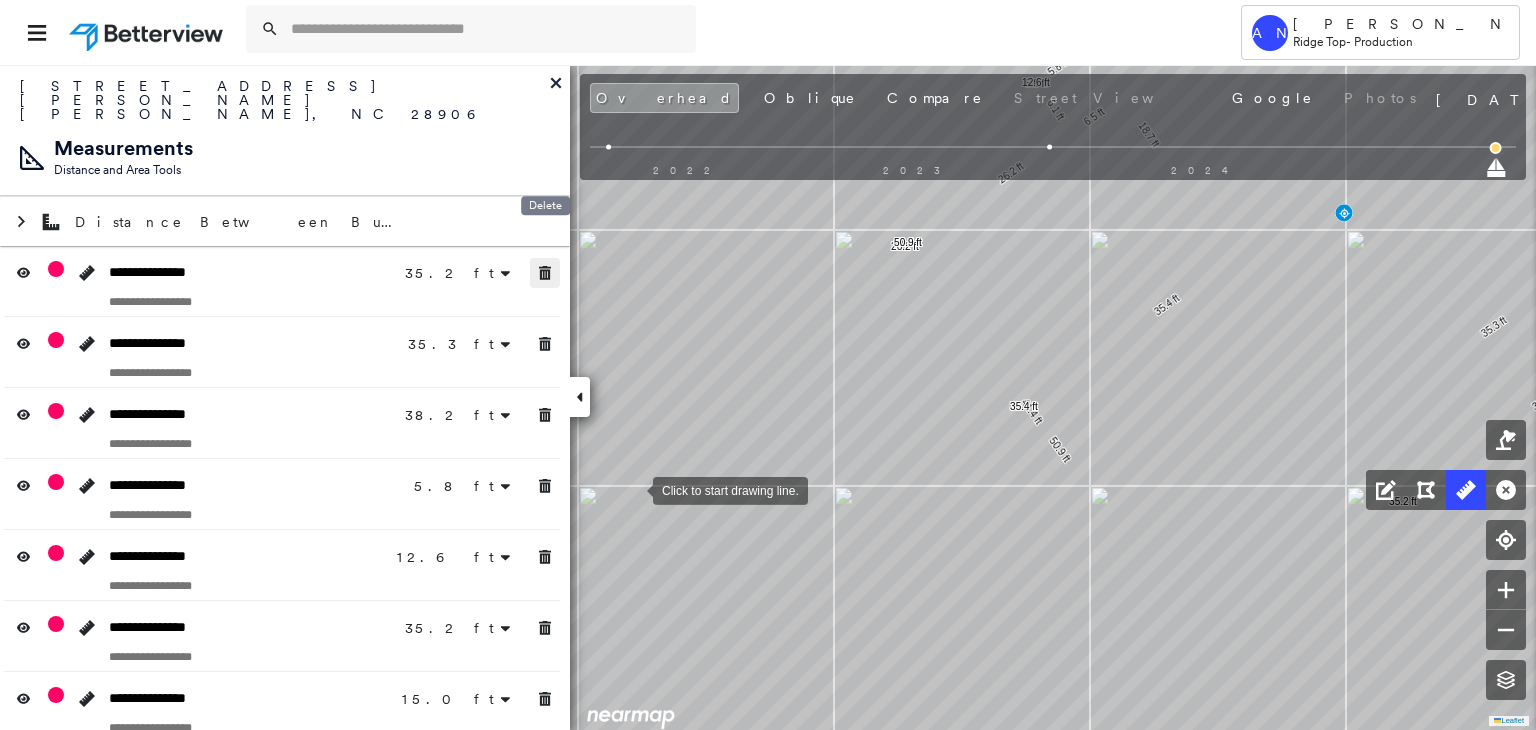 click at bounding box center [545, 273] 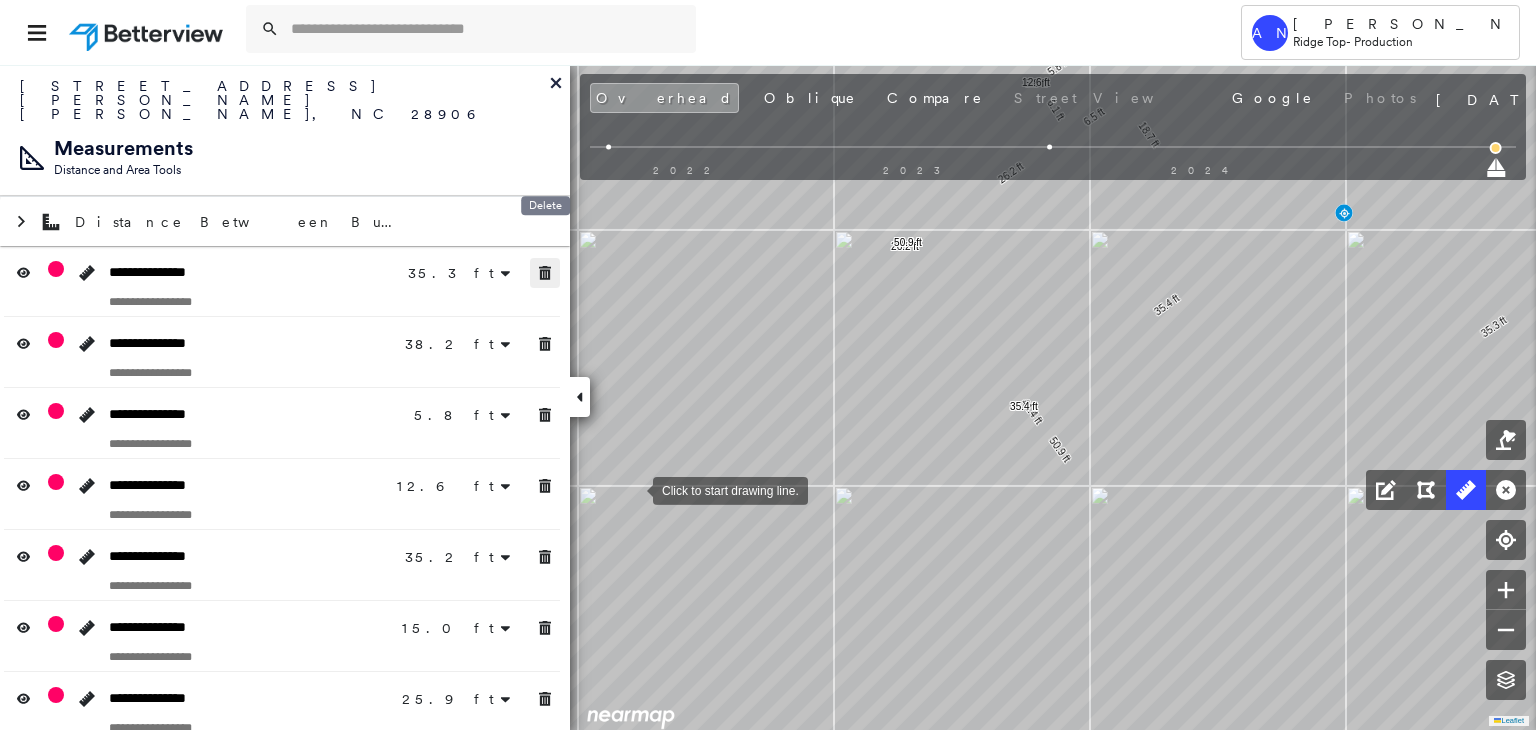 click at bounding box center [545, 273] 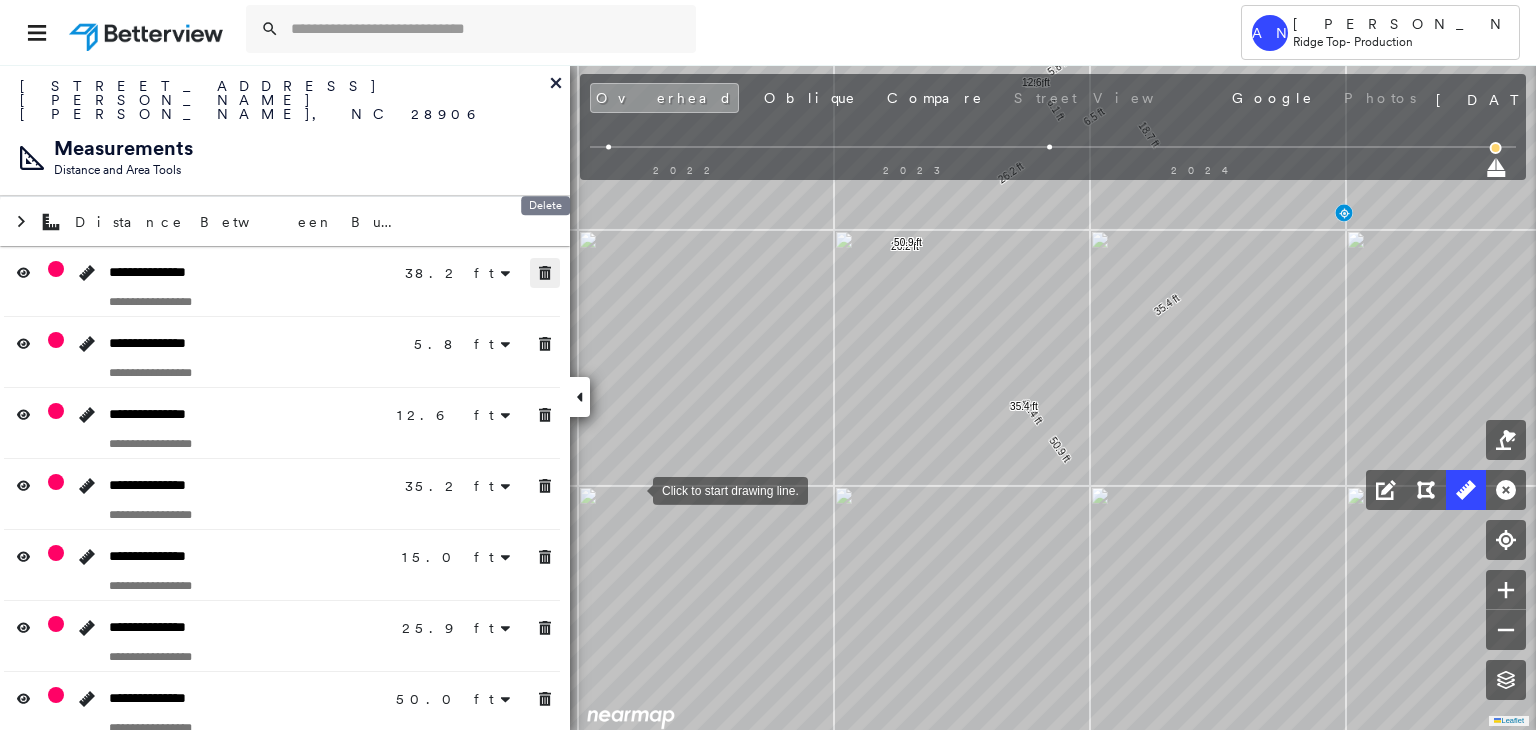 click at bounding box center [545, 273] 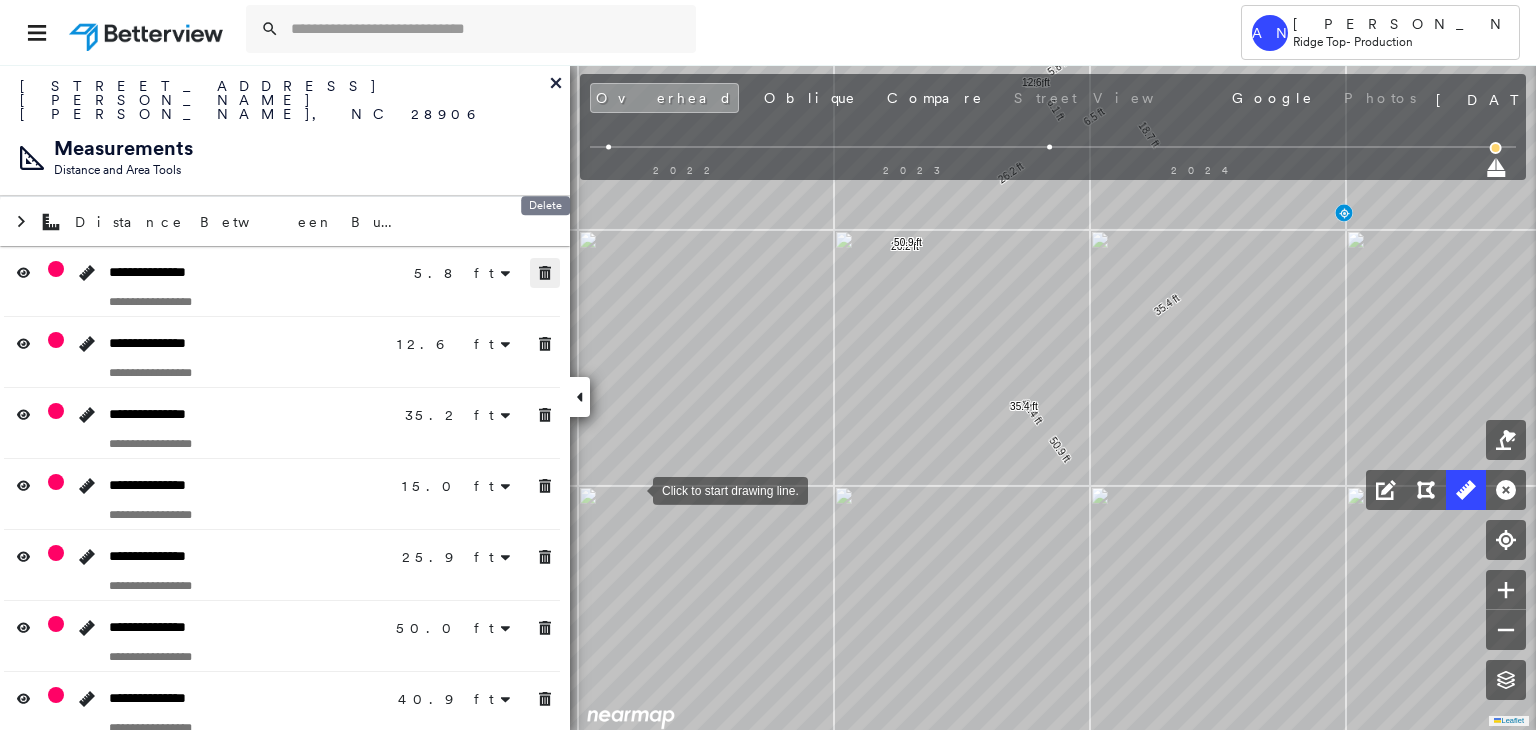click at bounding box center (545, 273) 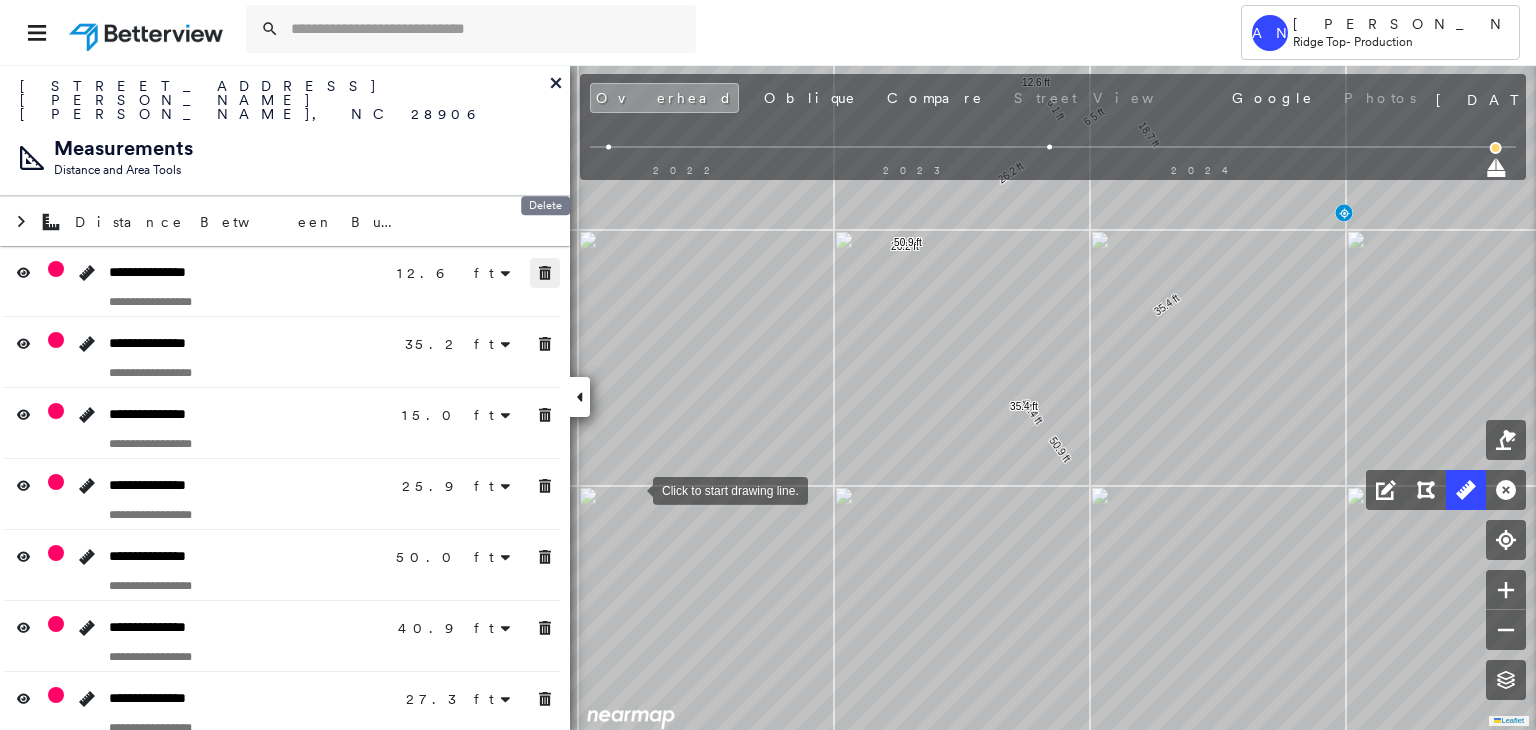 click at bounding box center (545, 273) 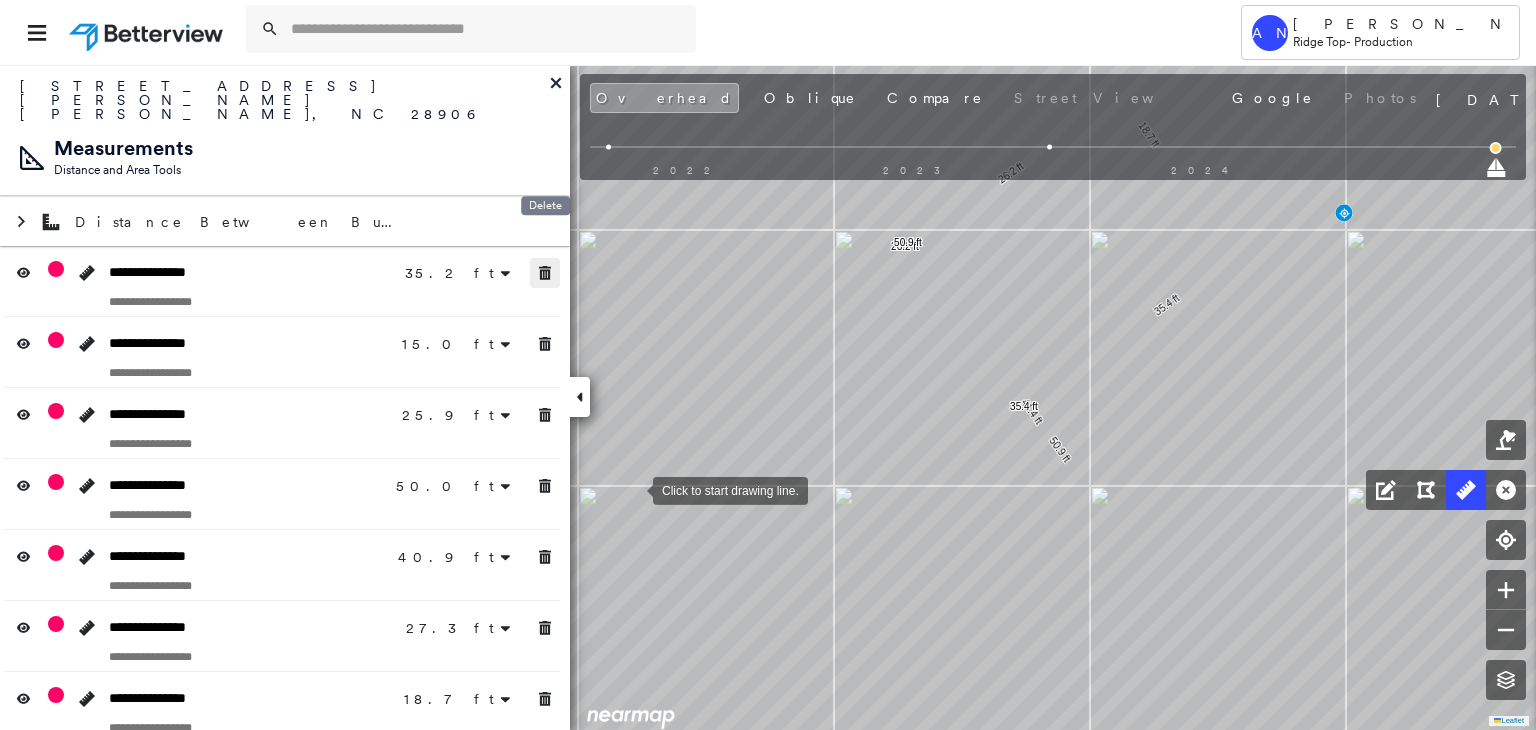 click at bounding box center (545, 273) 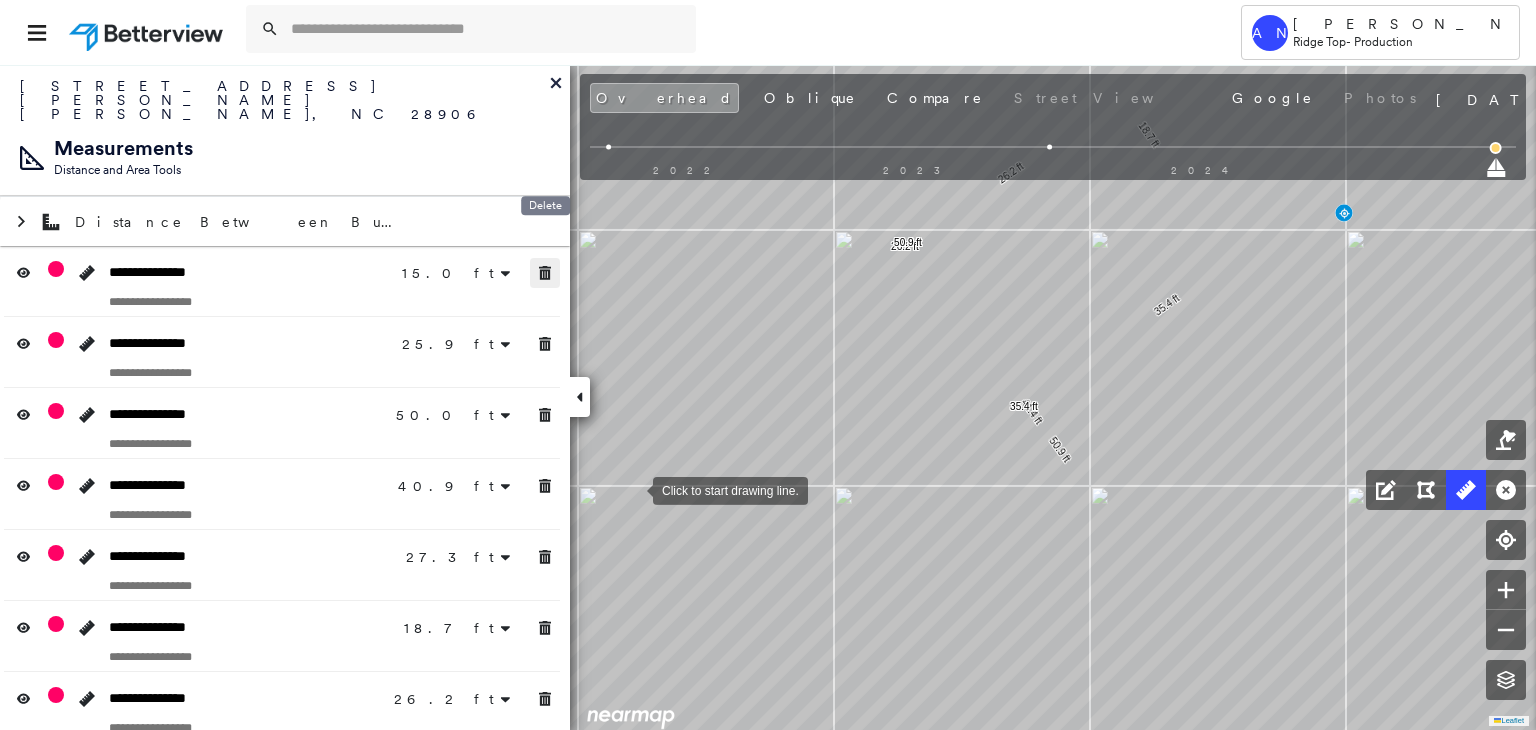click at bounding box center (545, 273) 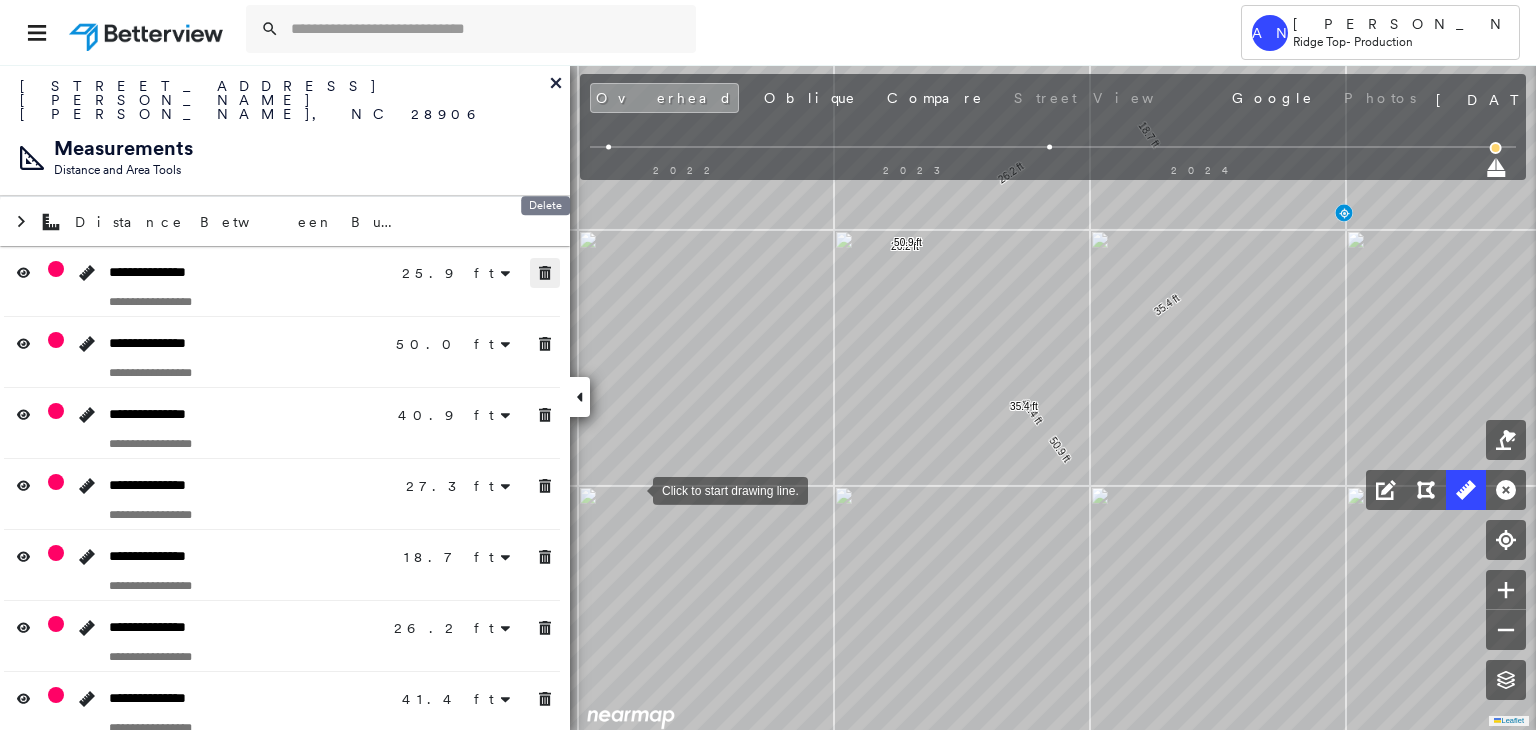 click at bounding box center [545, 273] 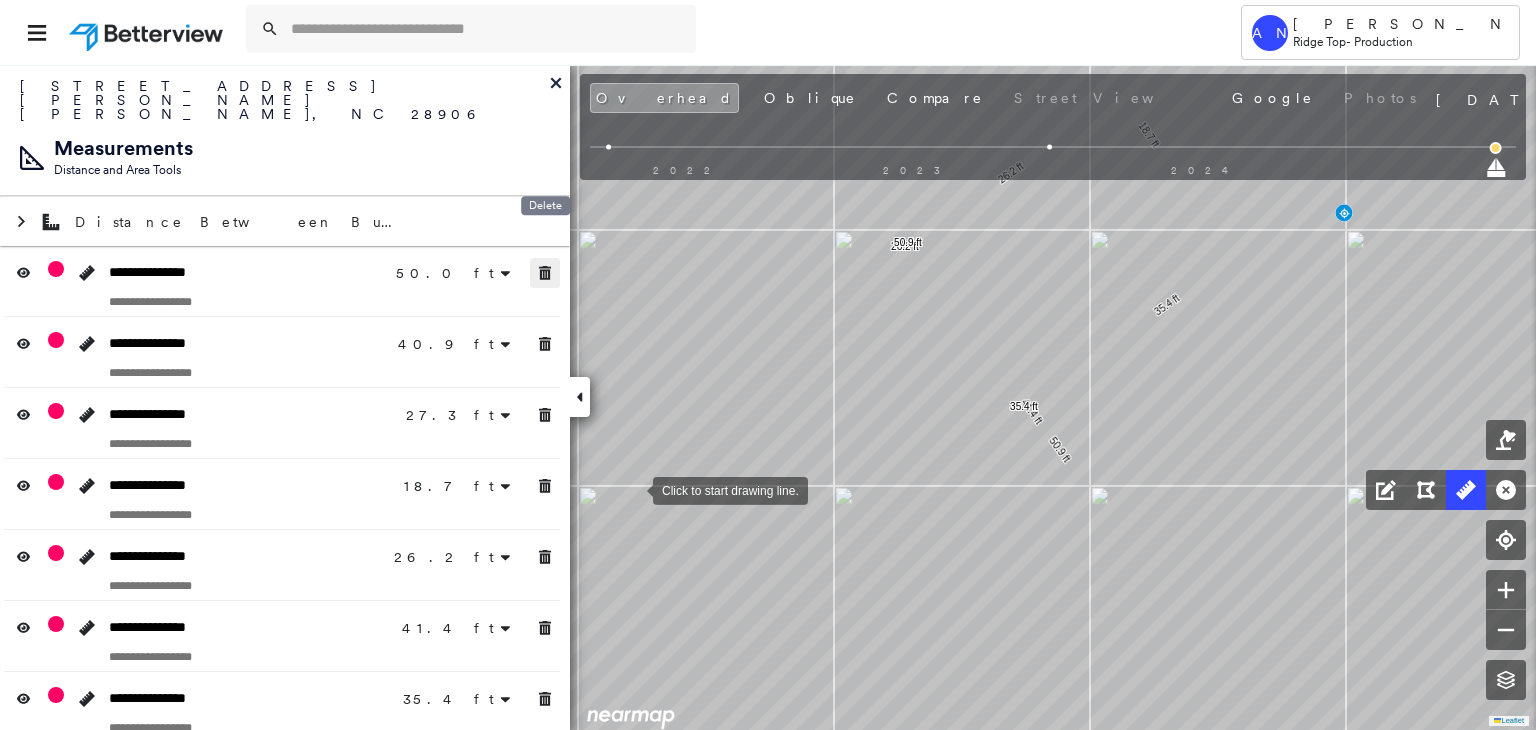click at bounding box center (545, 273) 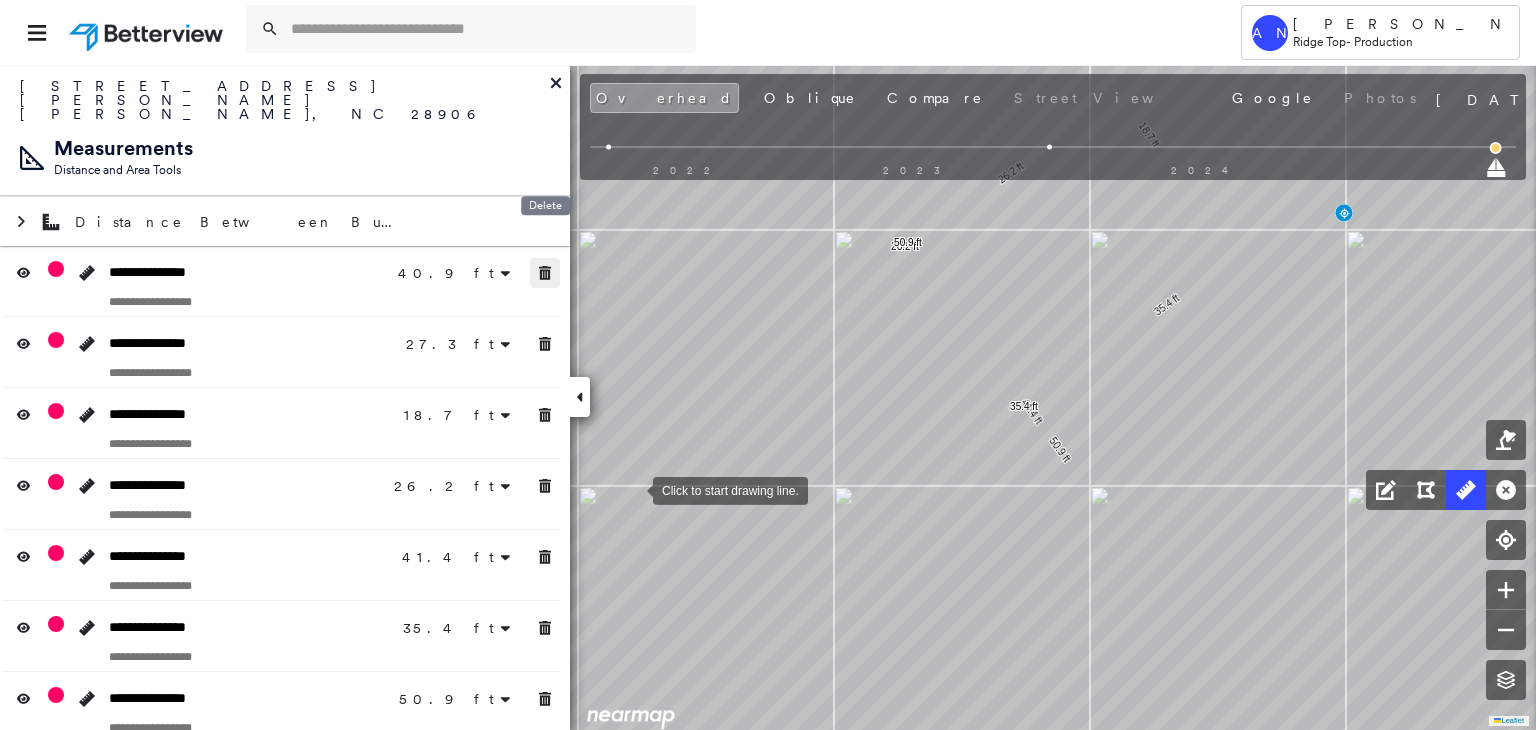 click at bounding box center (545, 273) 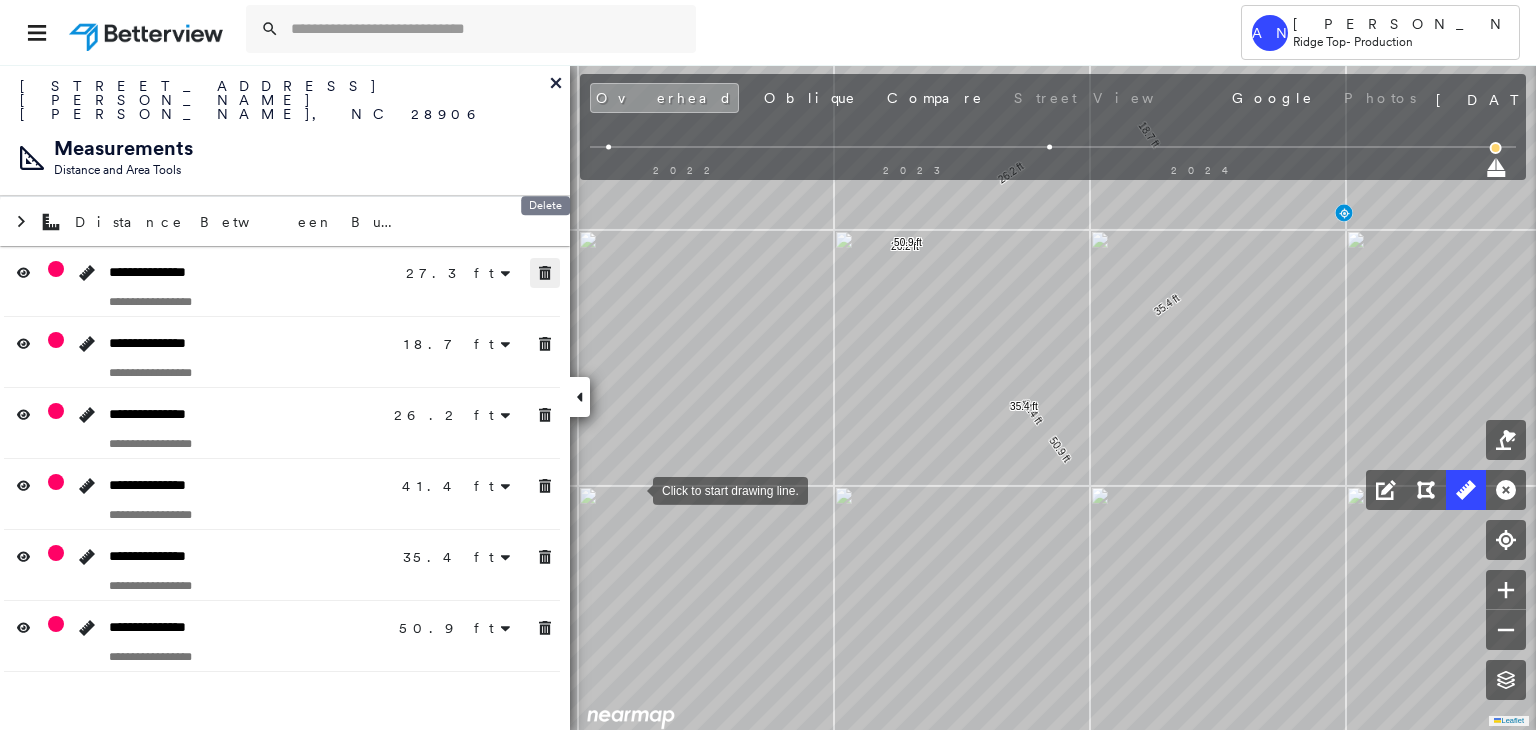 click at bounding box center [545, 273] 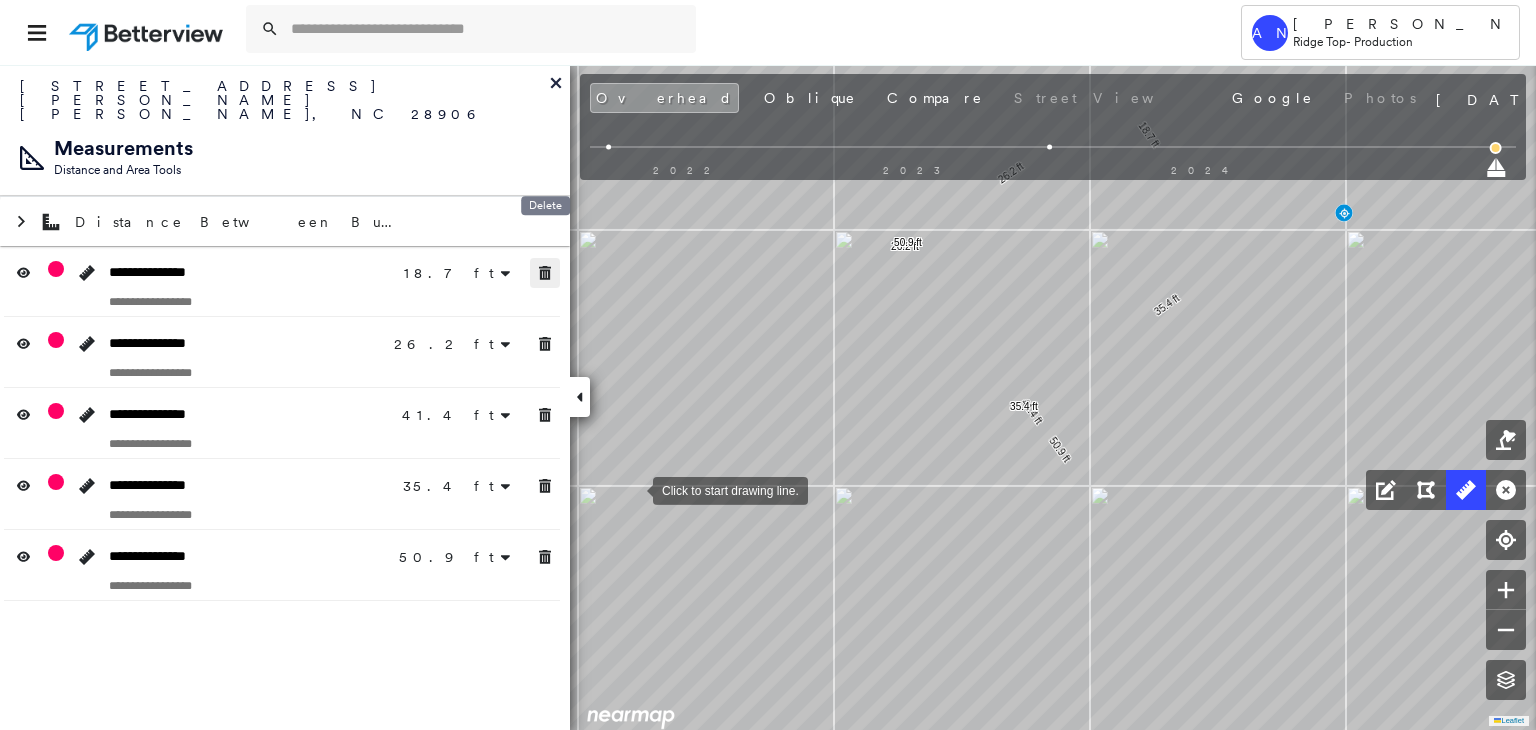 click at bounding box center [545, 273] 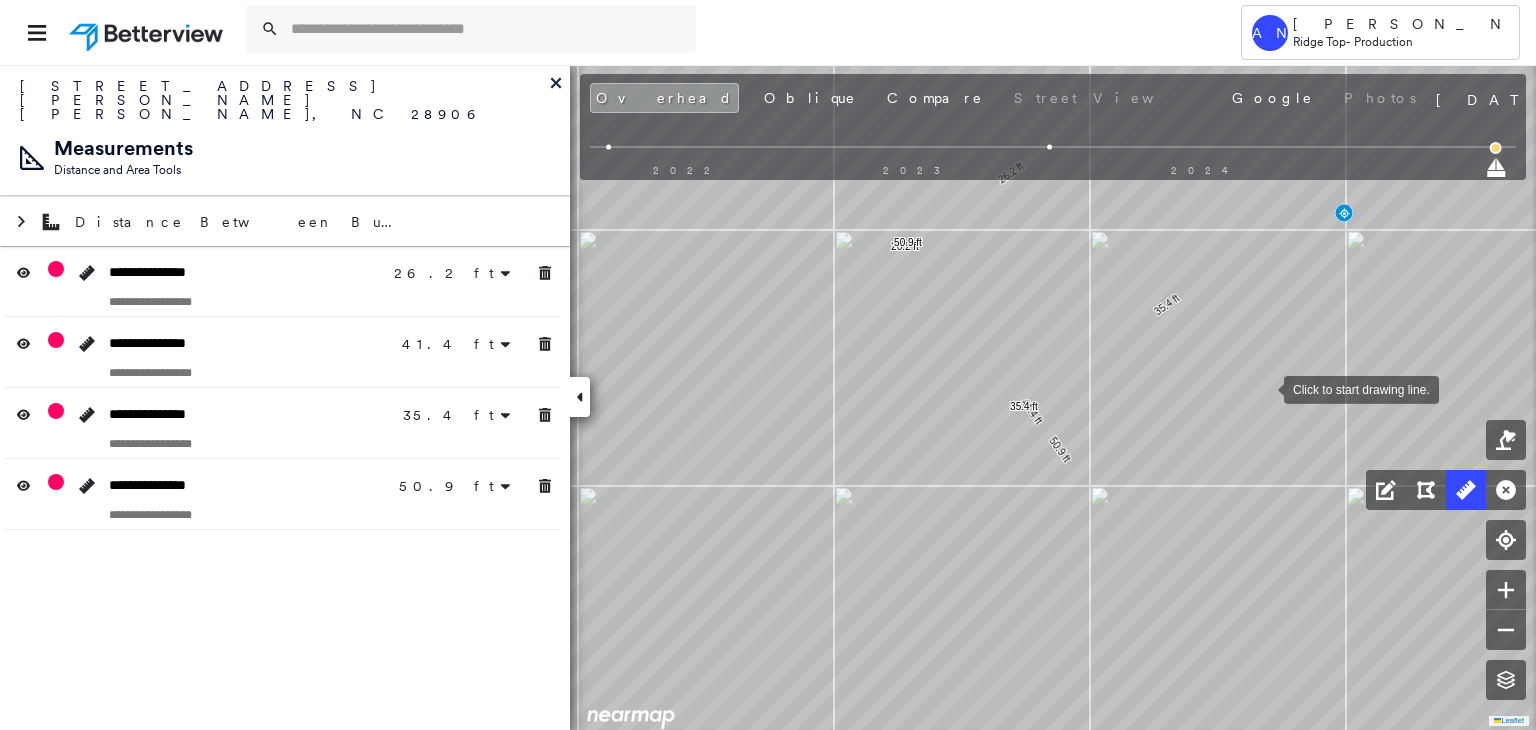 drag, startPoint x: 1264, startPoint y: 388, endPoint x: 1036, endPoint y: 218, distance: 284.40112 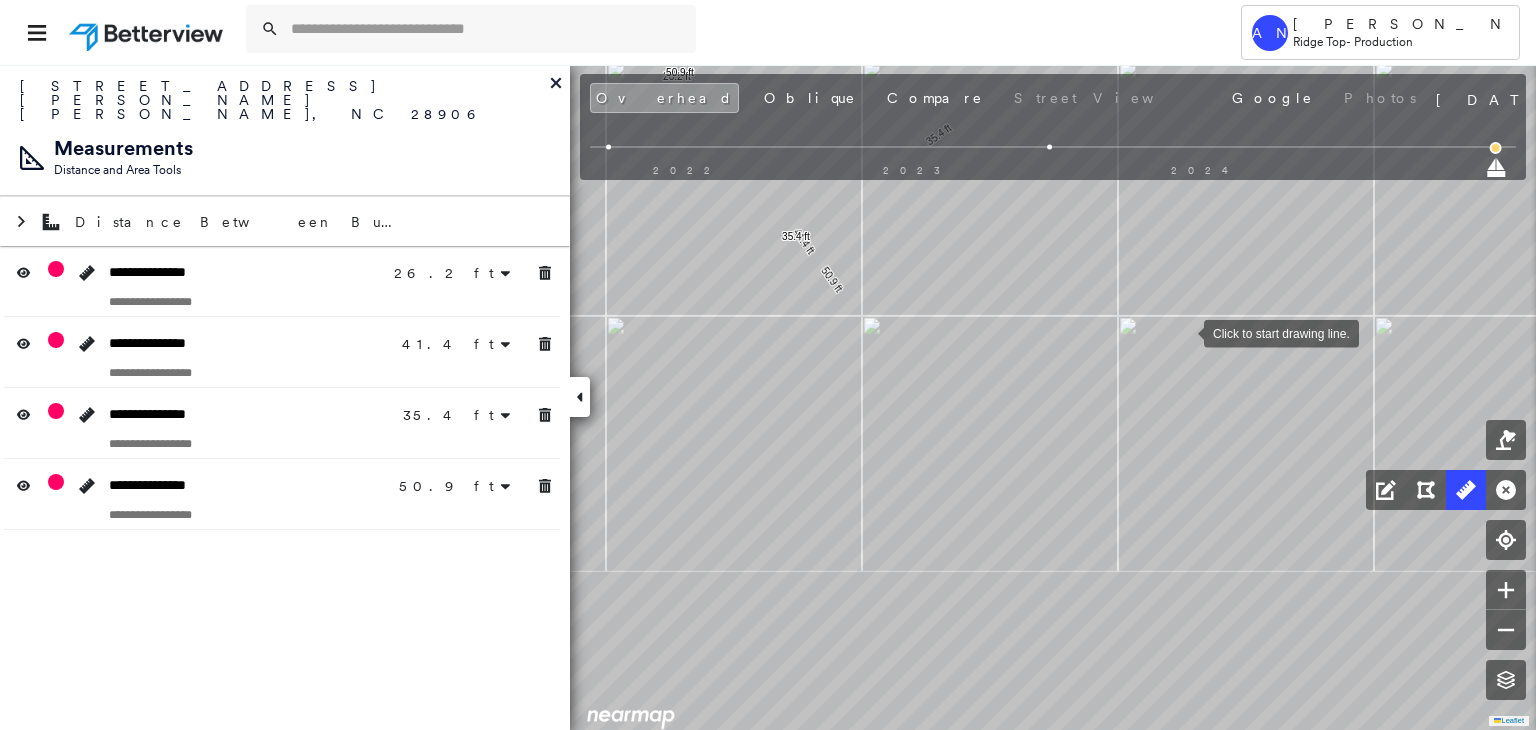 click at bounding box center [1184, 332] 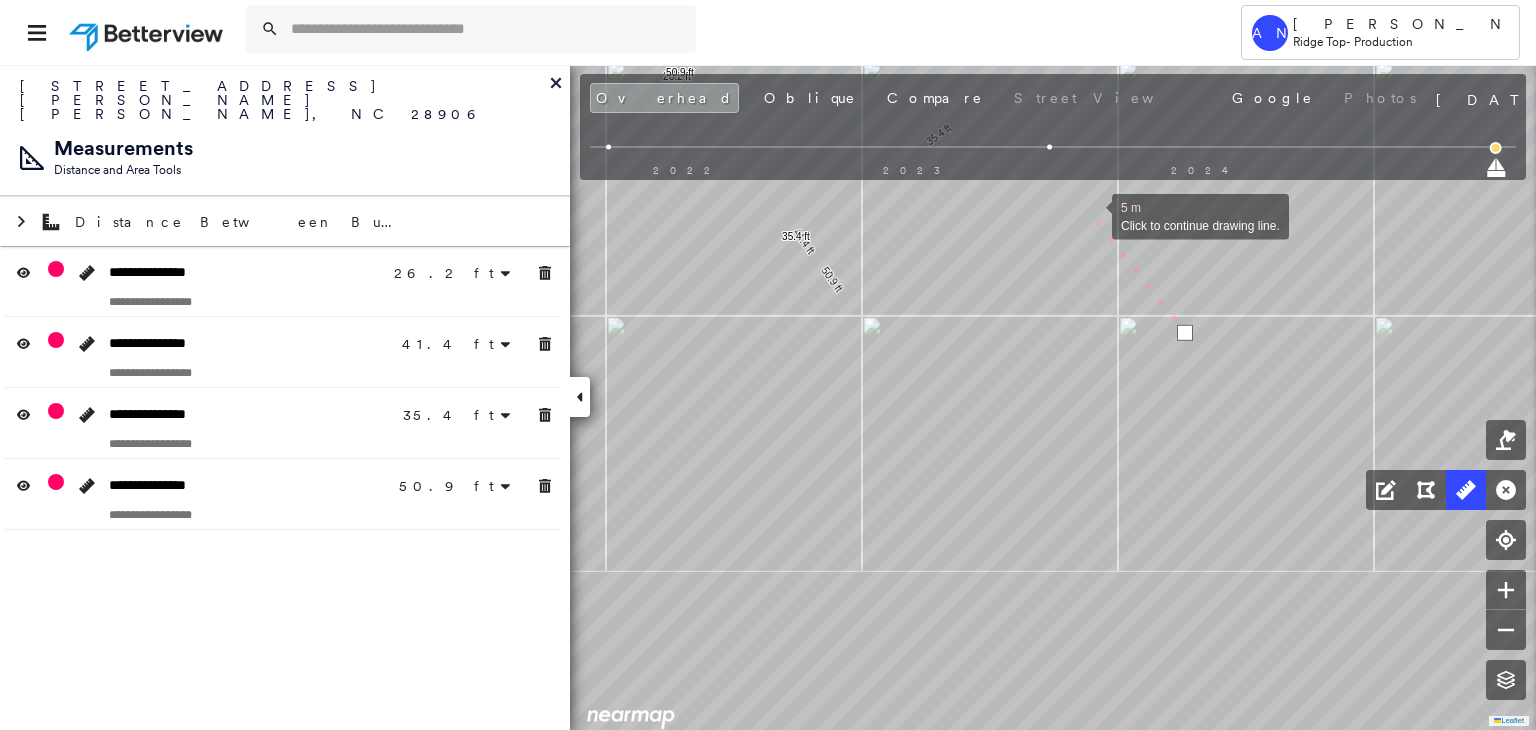 click at bounding box center [1092, 215] 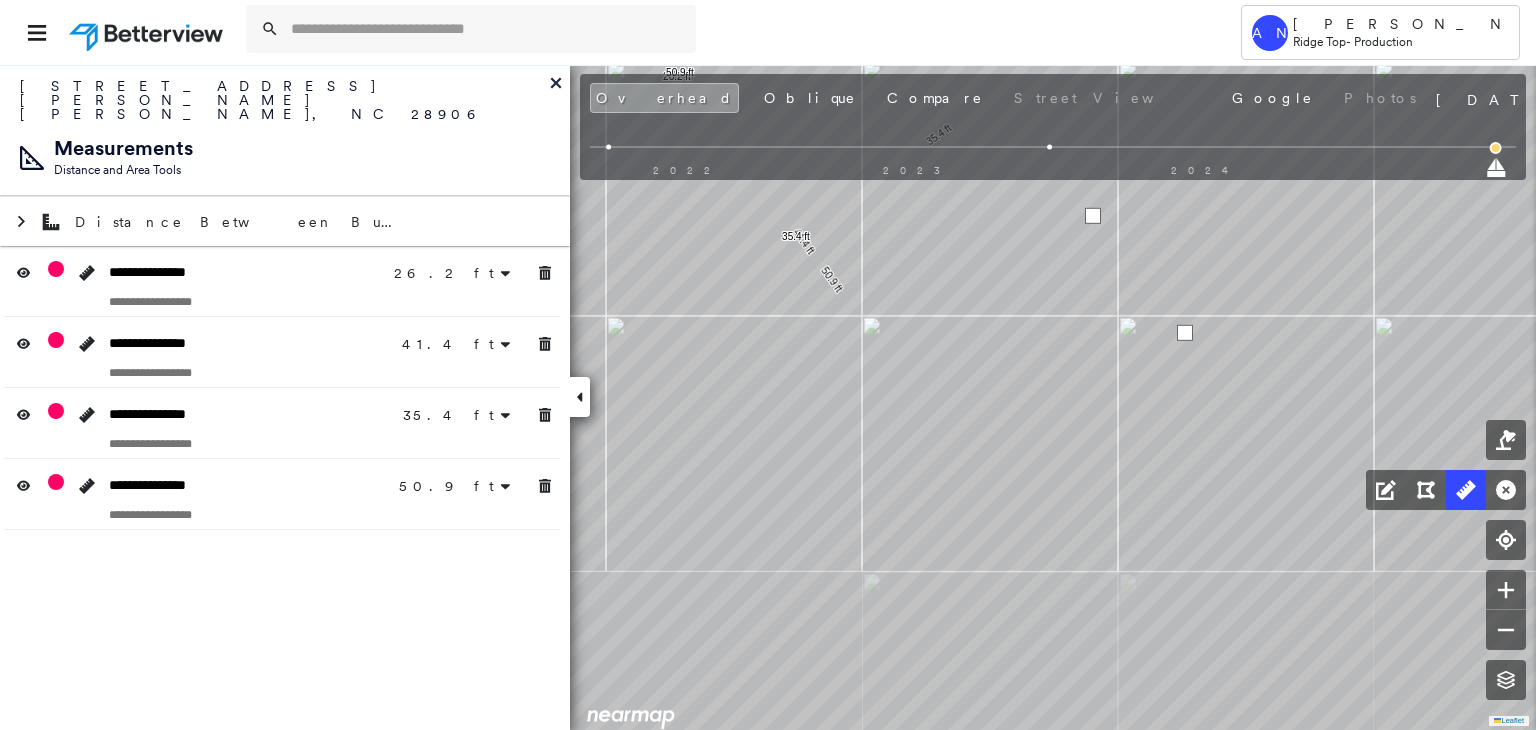 click at bounding box center [1093, 216] 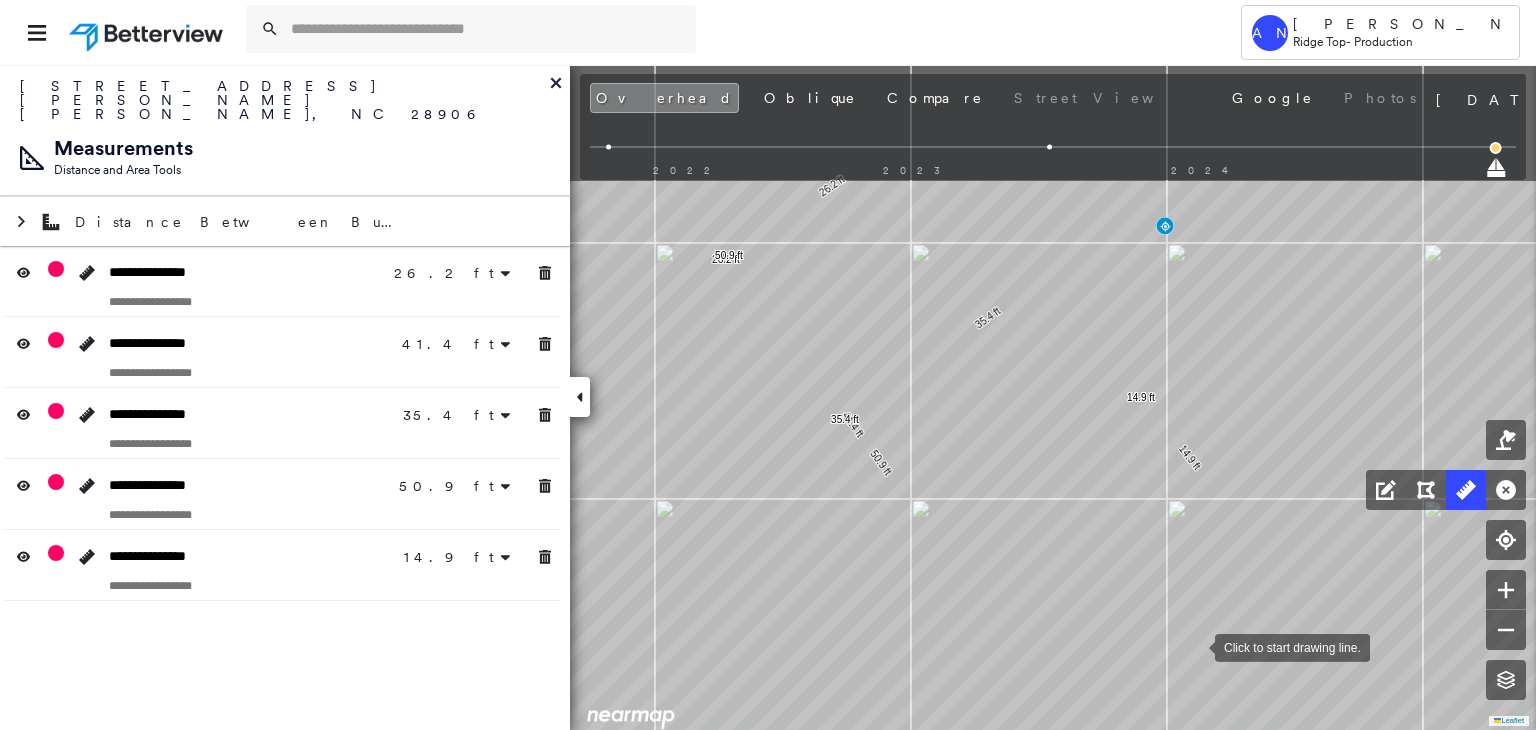 click on "26.2 ft 26.2 ft 41.4 ft 41.4 ft 35.4 ft 35.4 ft 50.9 ft 50.9 ft 14.9 ft 14.9 ft Click to start drawing line." at bounding box center [-208, -530] 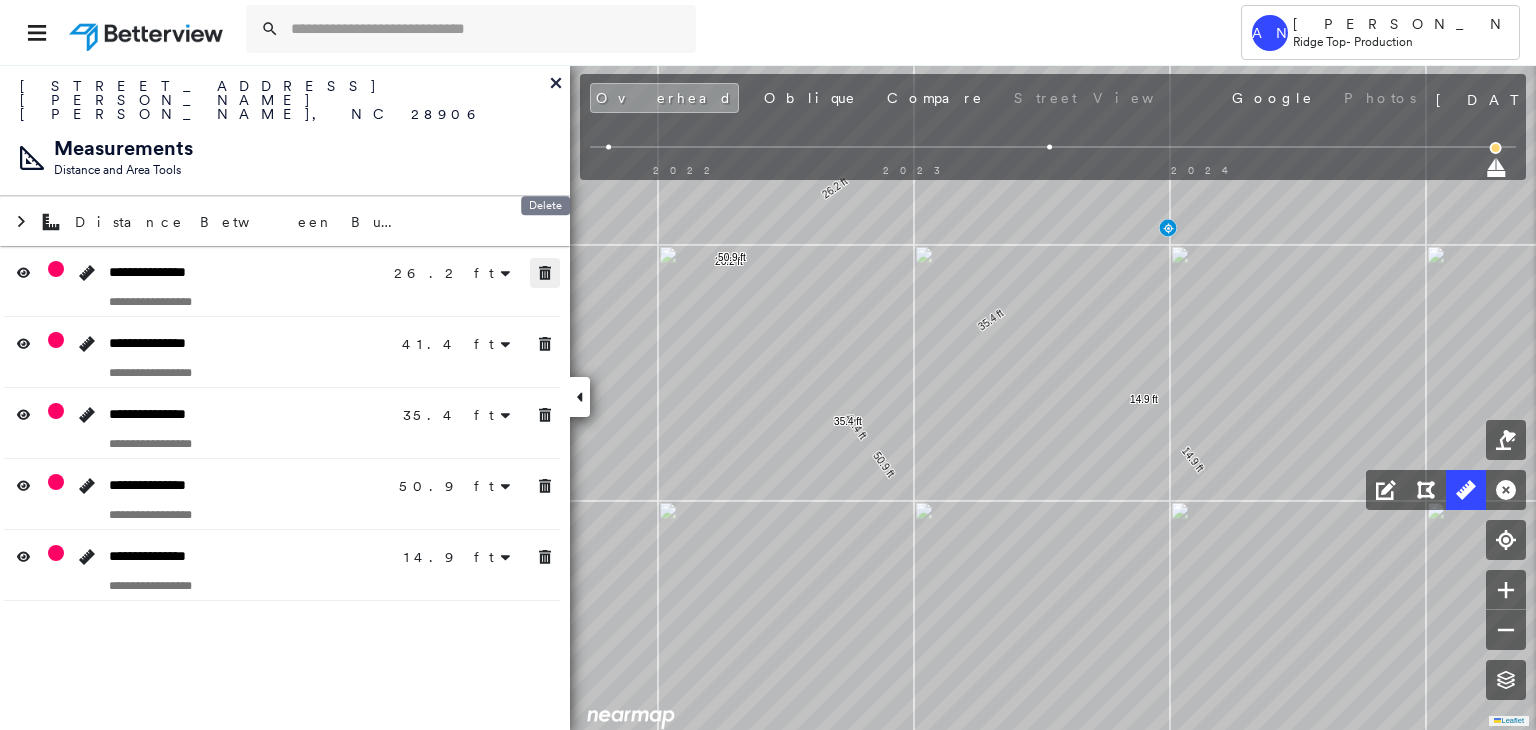 click 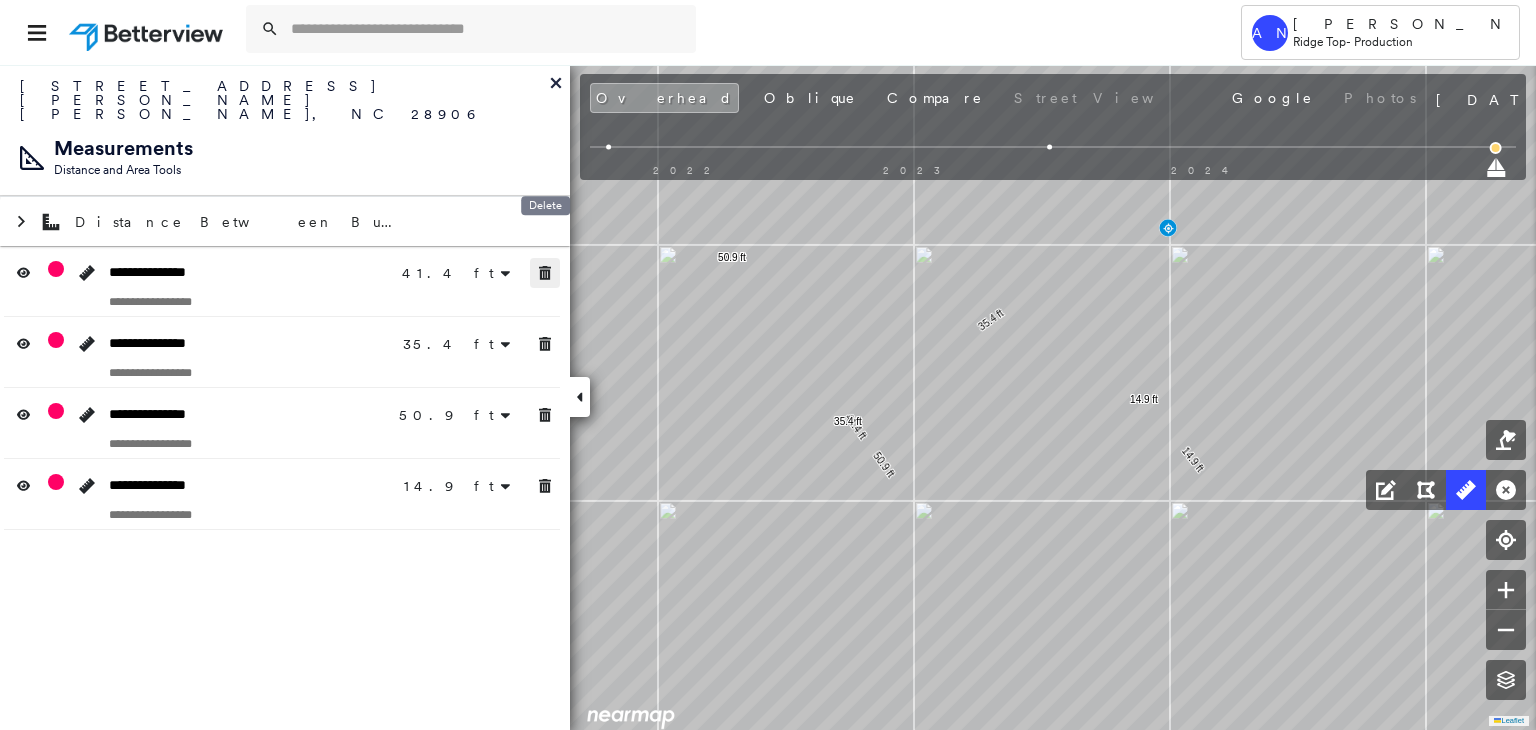 click 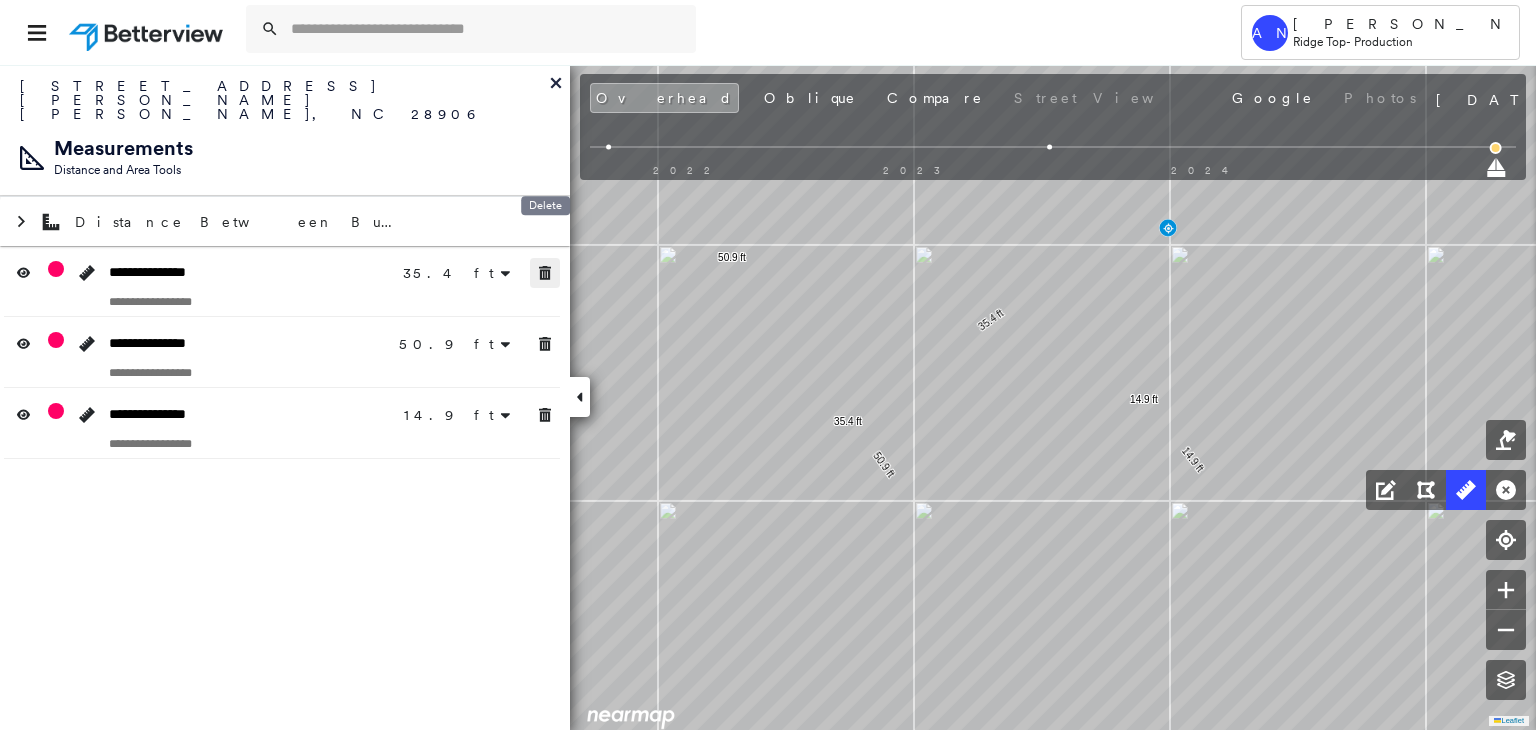click 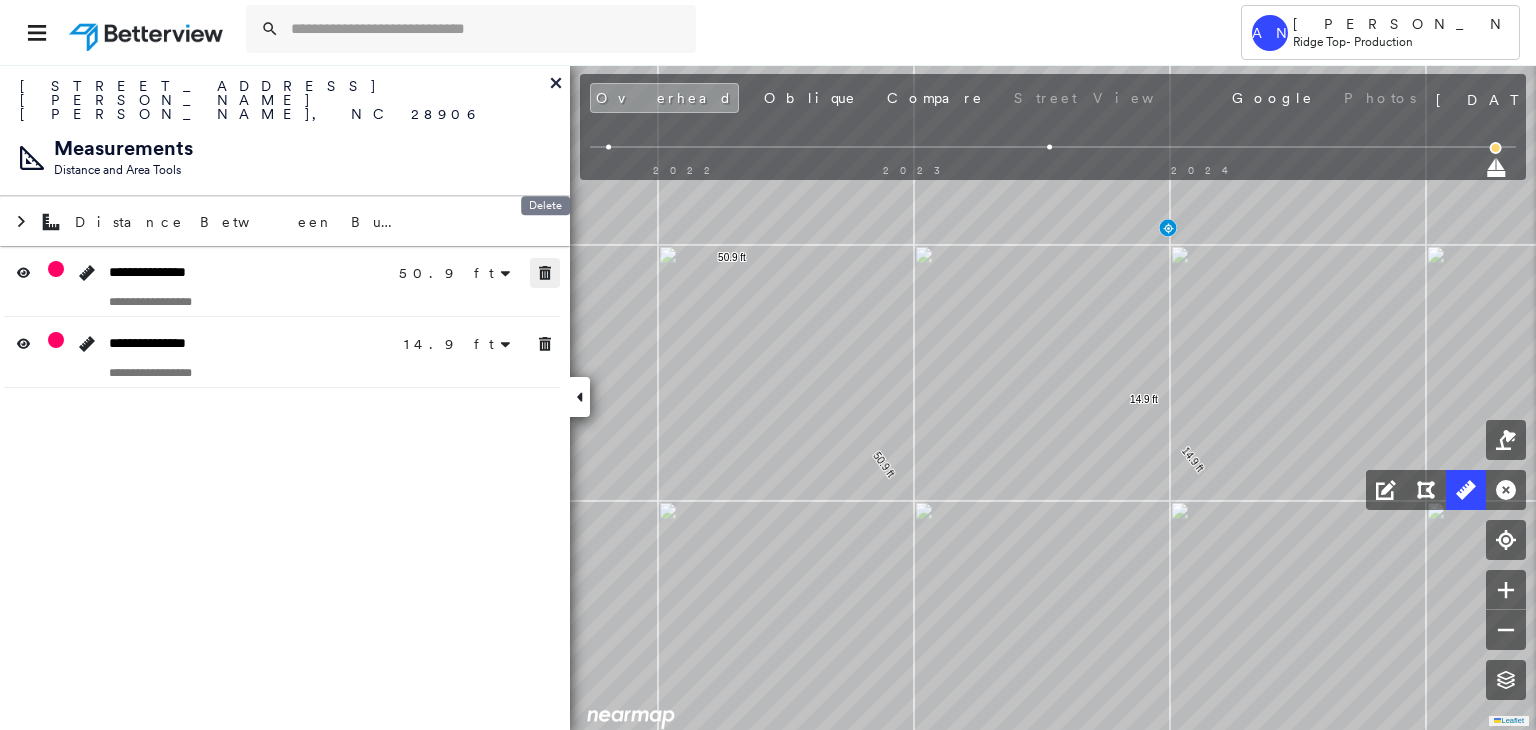 click 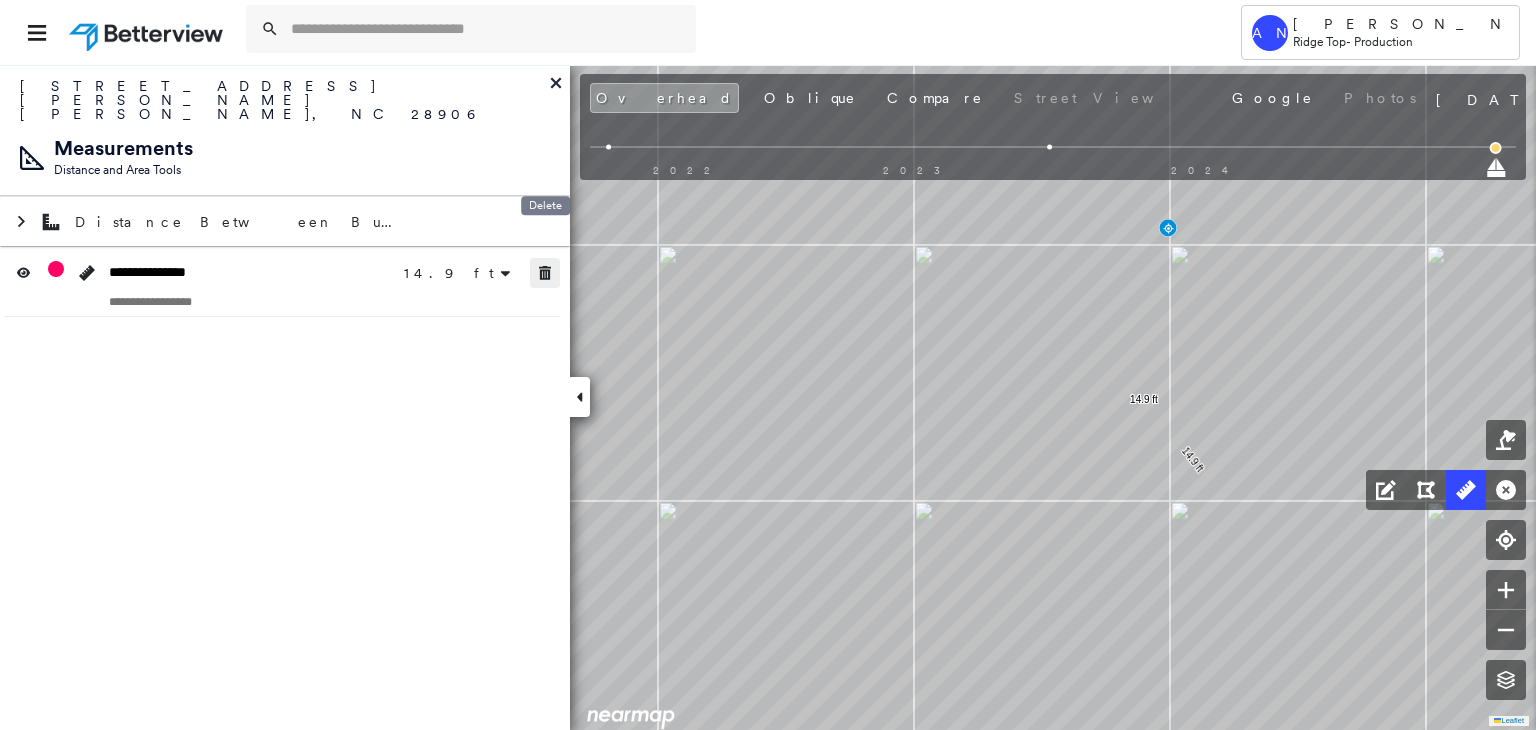 click 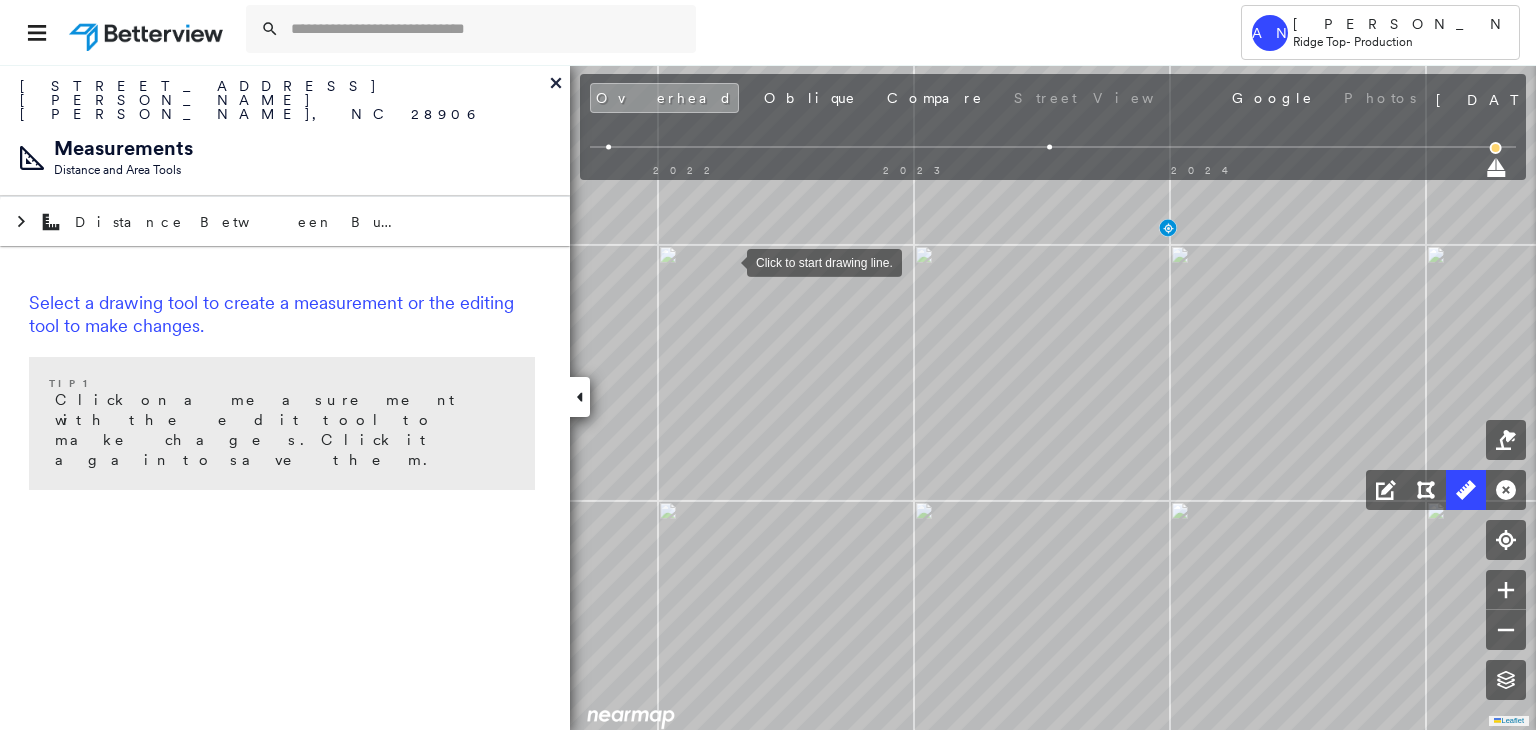 click at bounding box center (727, 261) 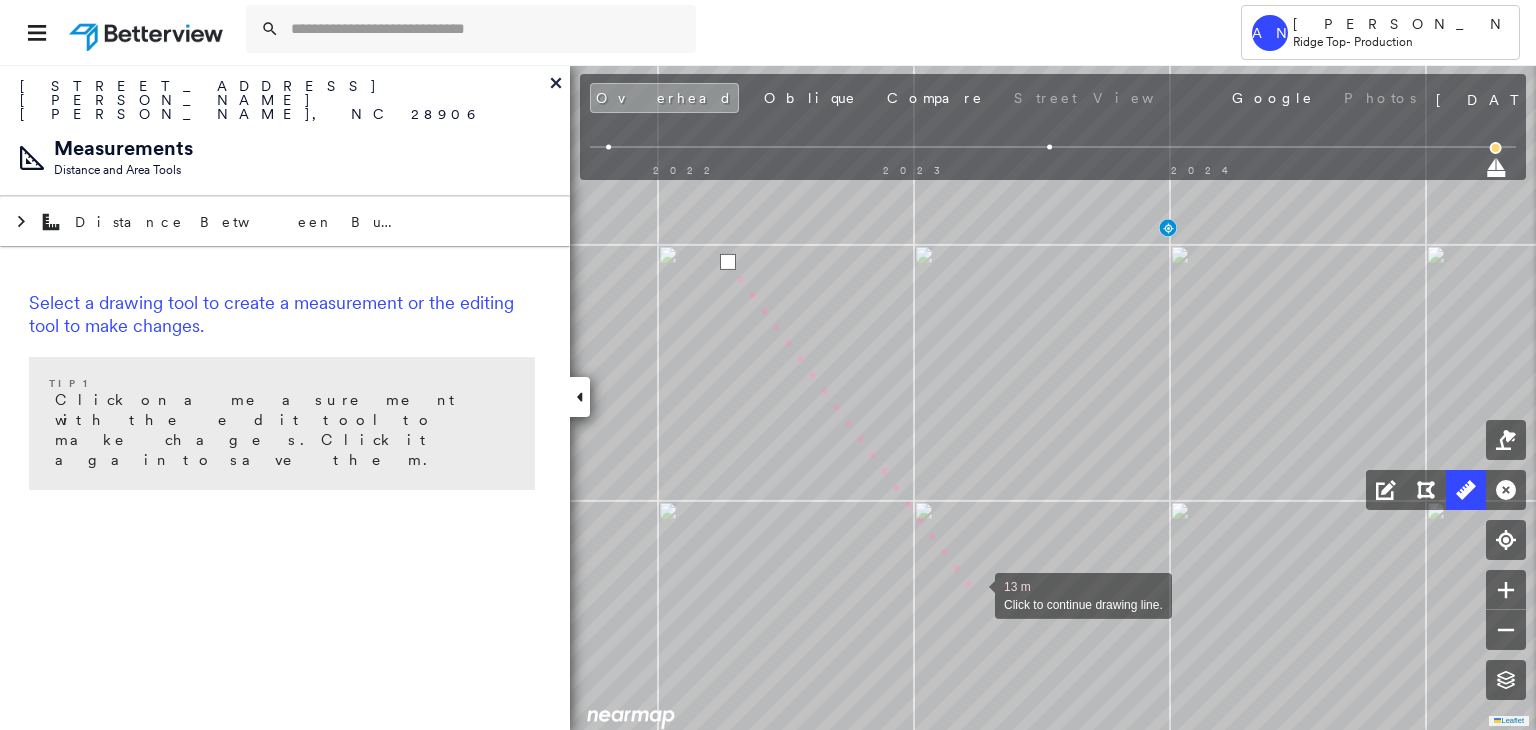 click at bounding box center [975, 594] 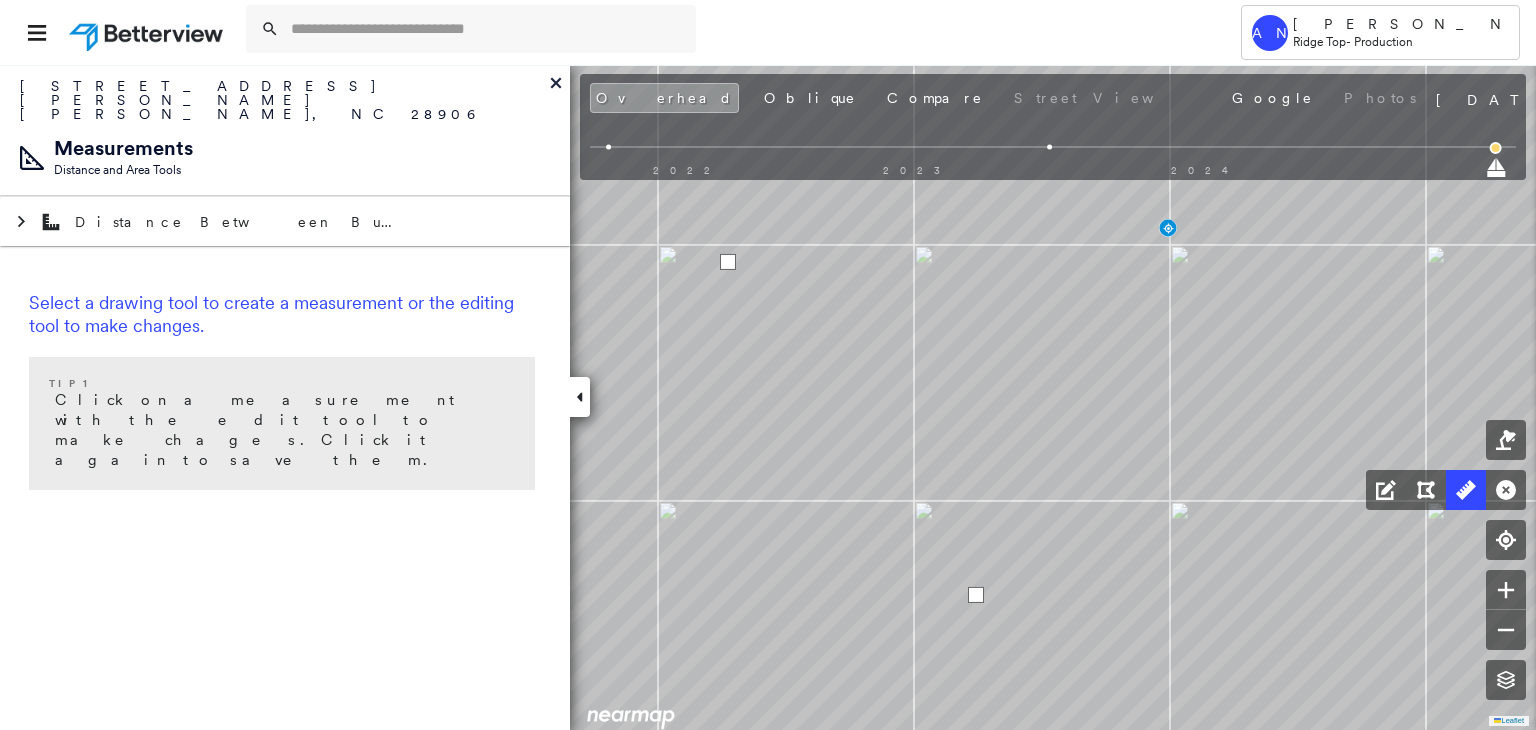 click at bounding box center [976, 595] 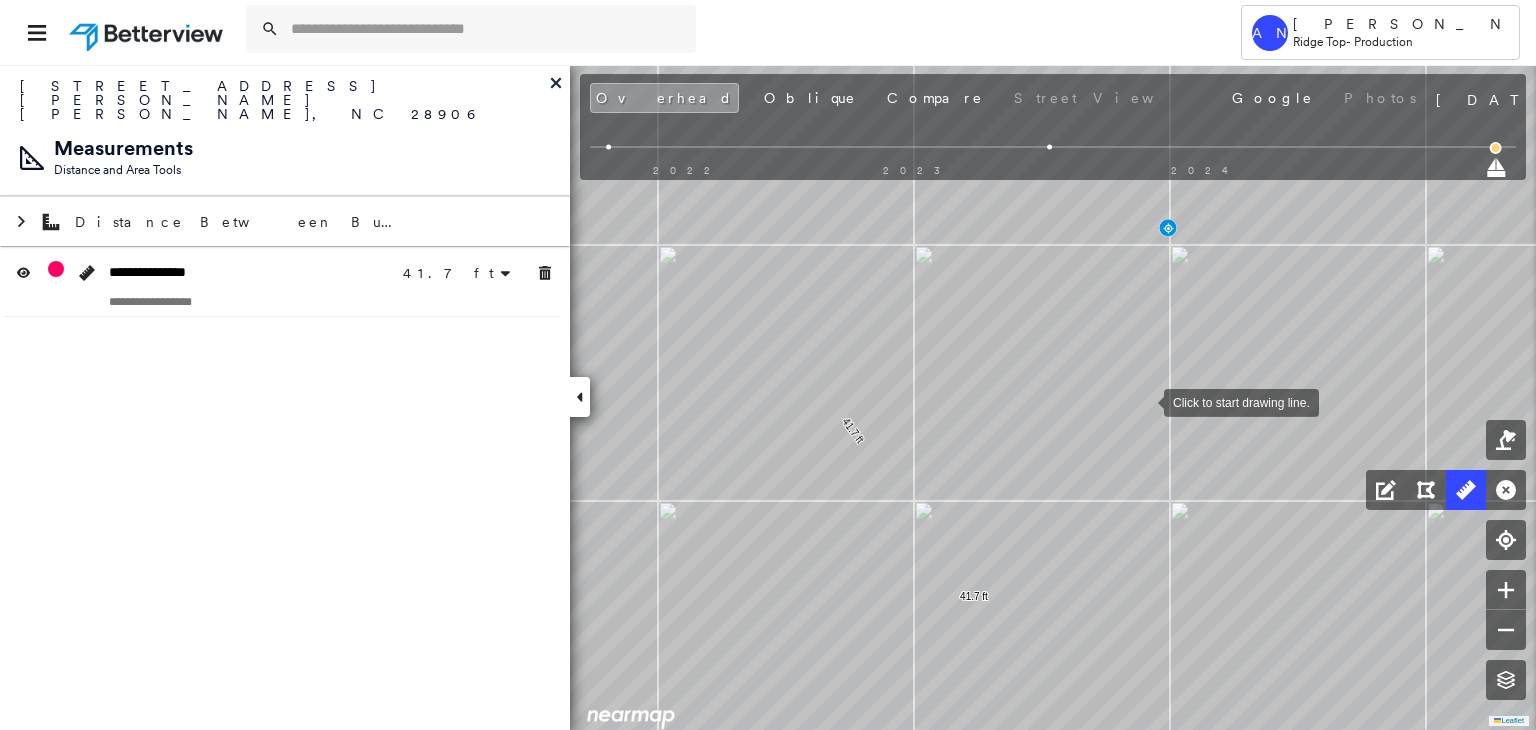 drag, startPoint x: 1144, startPoint y: 401, endPoint x: 1159, endPoint y: 412, distance: 18.601076 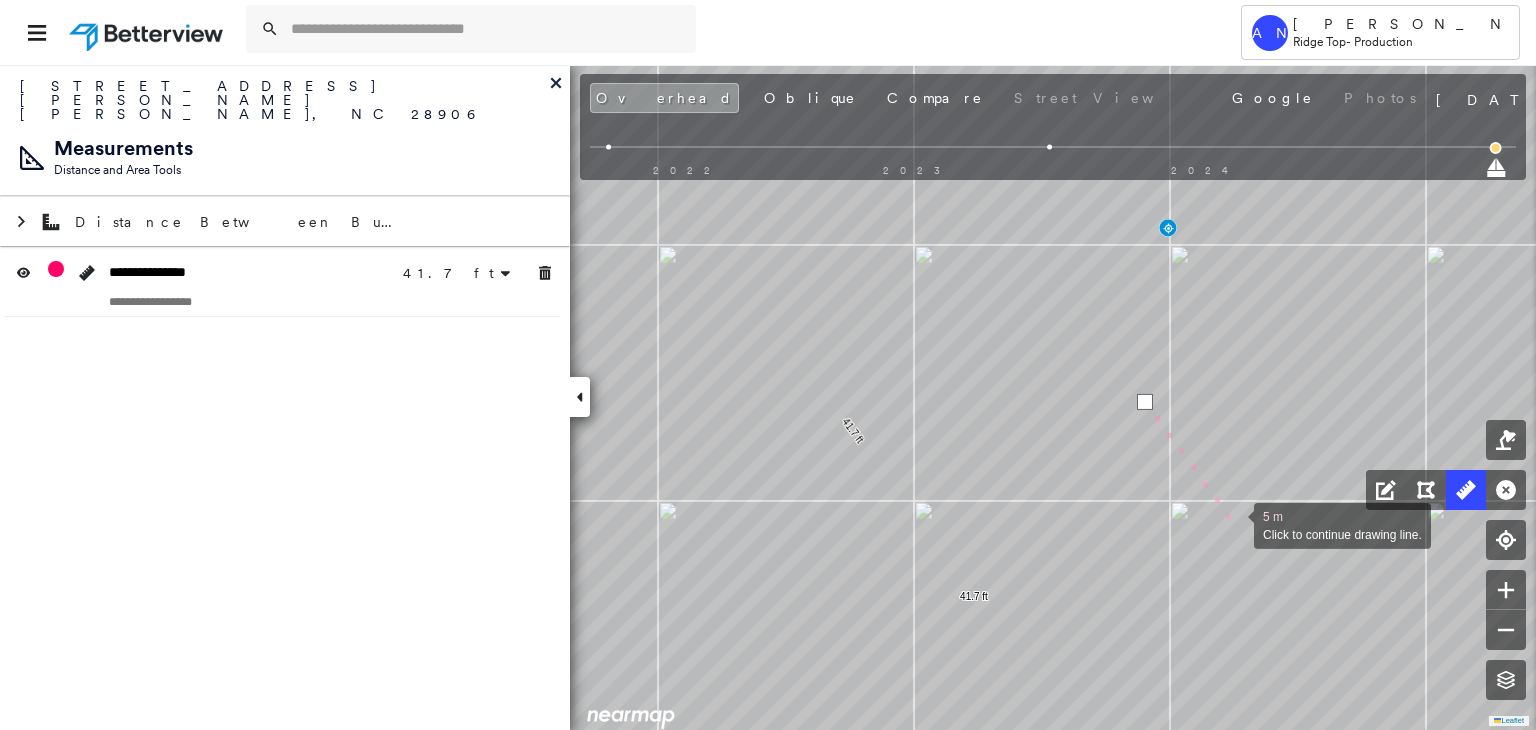 click at bounding box center [1234, 524] 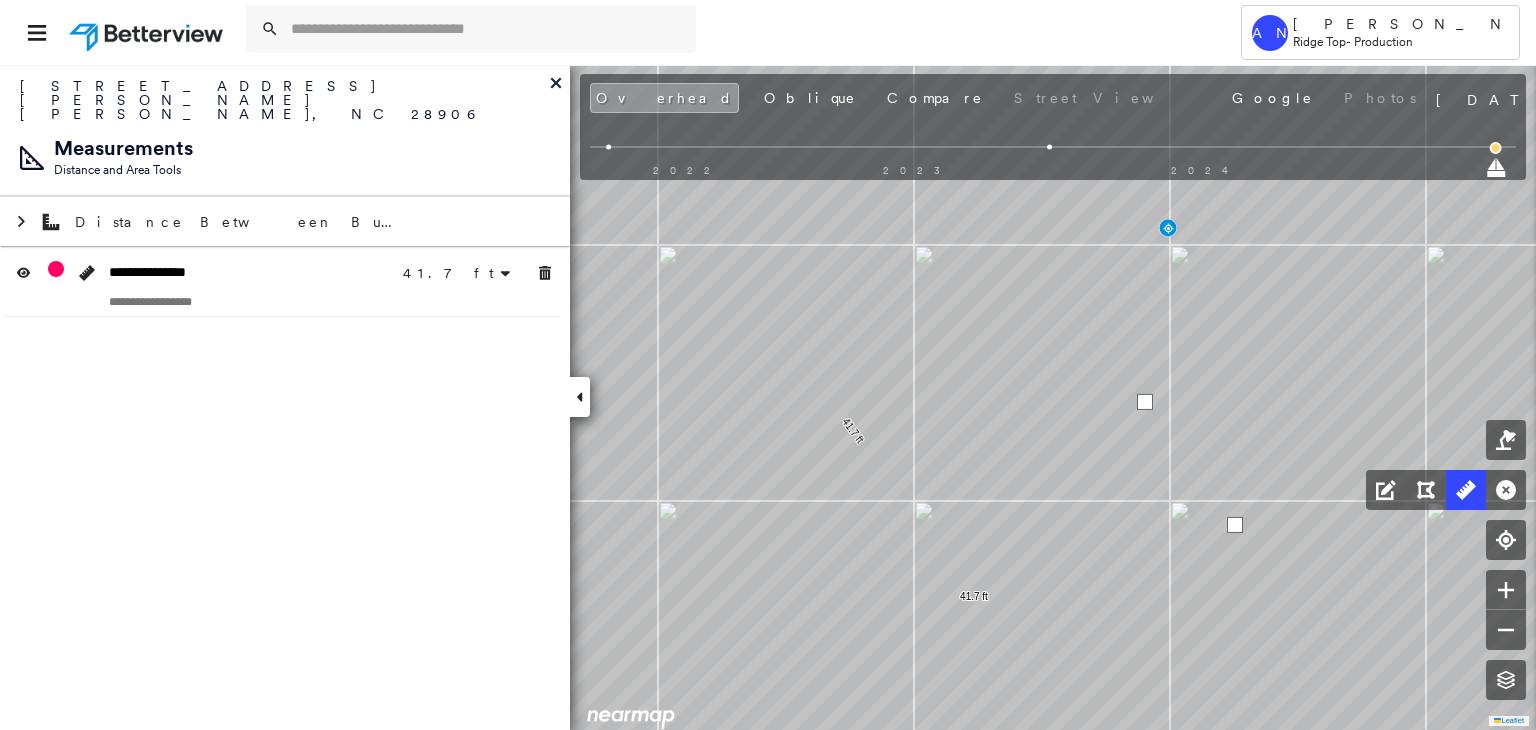 click at bounding box center [1235, 525] 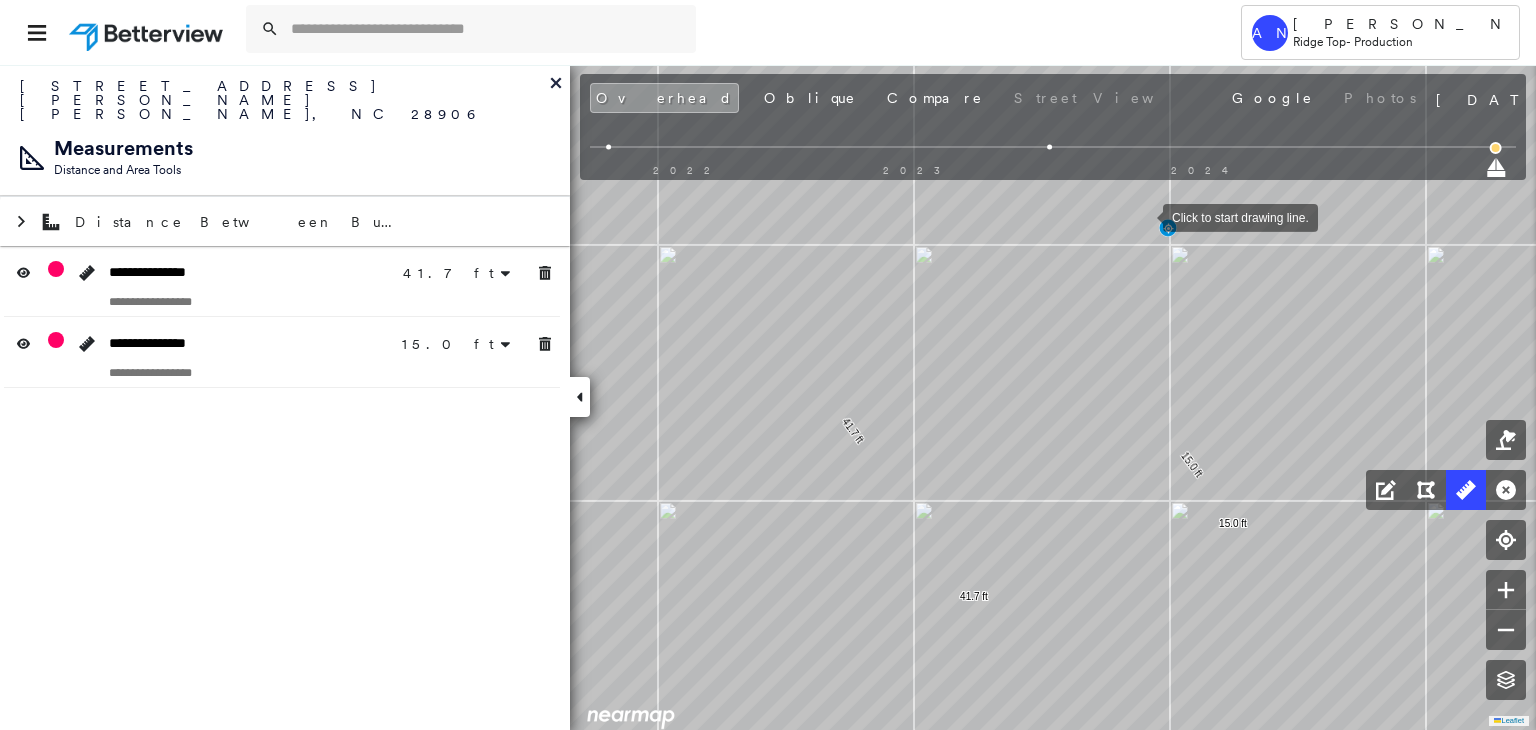 drag, startPoint x: 1143, startPoint y: 216, endPoint x: 1026, endPoint y: 337, distance: 168.31519 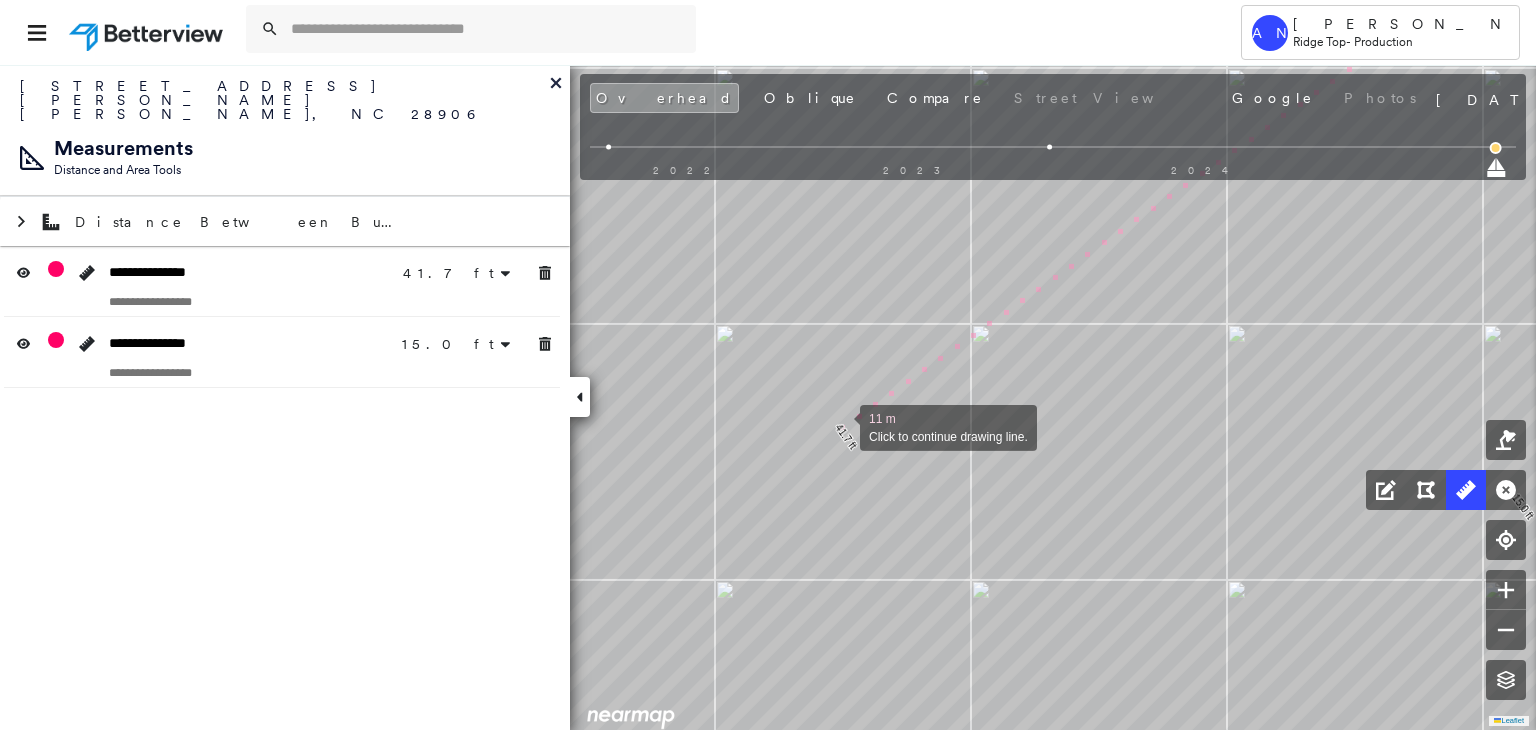 click at bounding box center (840, 426) 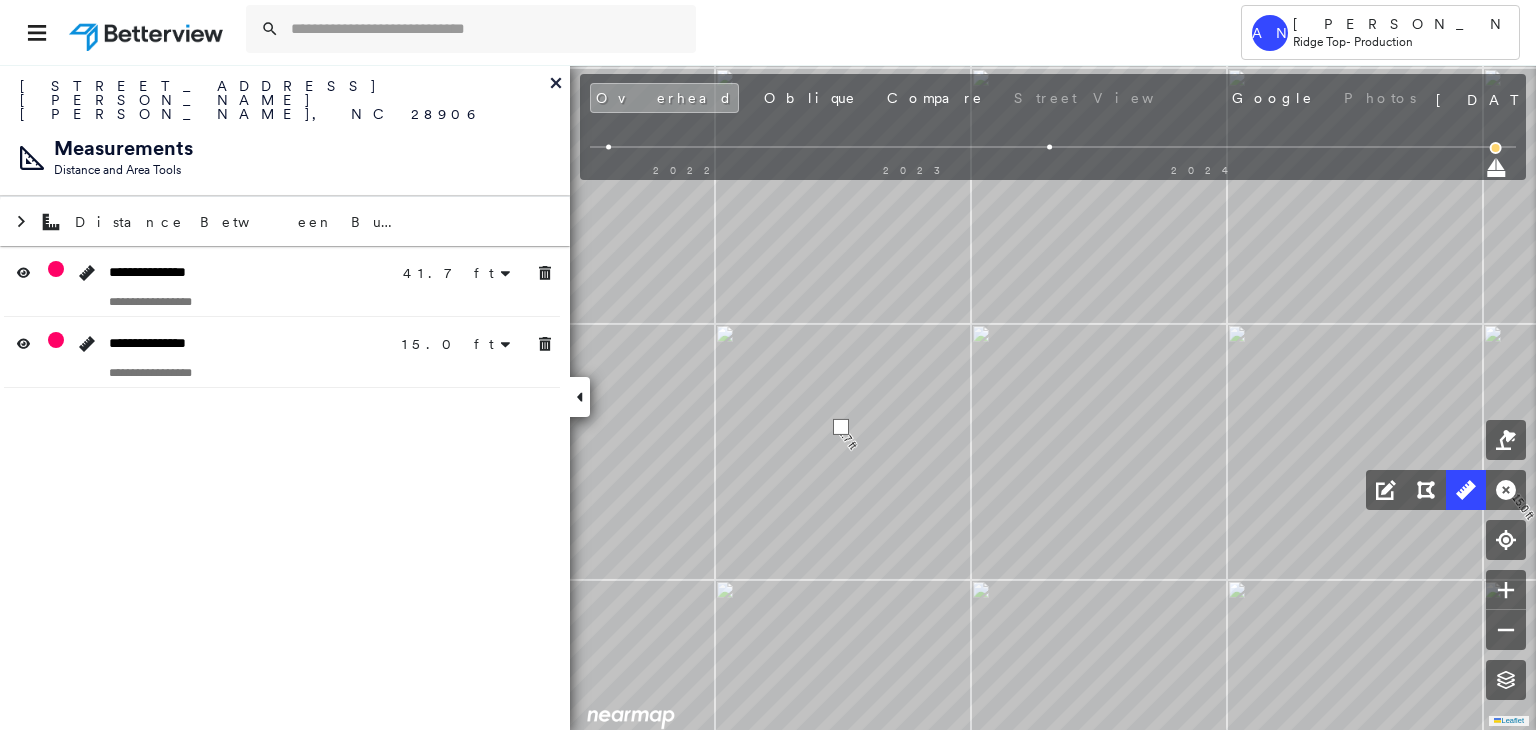 click at bounding box center (841, 427) 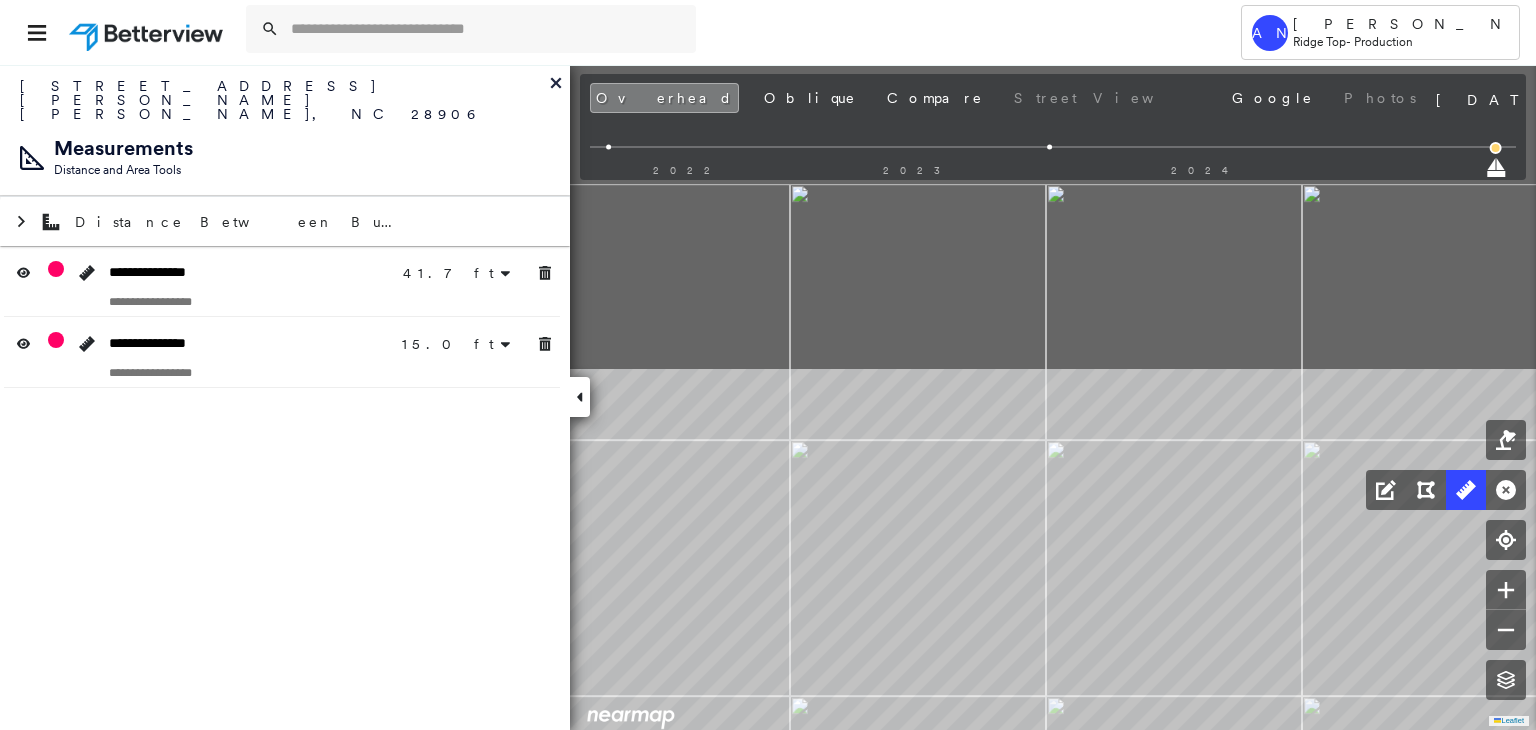 click on "[GEOGRAPHIC_DATA][PERSON_NAME] Top  -   Production [STREET_ADDRESS][PERSON_NAME][PERSON_NAME] Assigned to:  [PERSON_NAME] Nayyan Assigned to:  [PERSON_NAME] 780460_todd Assigned to:  [PERSON_NAME] Nayyan Open Comments Download PDF Report Summary Construction Occupancy Protection Exposure Determination Overhead Obliques Street View Roof Spotlight™ Index :  51-97 out of 100 0 100 25 50 75 1 2 3 4 5 6 Building Roof Scores 6 Buildings Policy Information :  780460_todd Flags :  1 (0 cleared, 1 uncleared) Construction Roof Spotlights :  Staining, Overhang, Skylight, Chimney, Vent Property Features :  Car, Patio Furniture, Water Hazard, Cracked Pavement, Disintegrated Pavement and 1 more Roof Size & Shape :  6 buildings  Occupancy Protection Exposure Determination Flags :  1 (0 cleared, 1 uncleared) Uncleared Flags (1) Cleared Flags  (0) Betterview Property Flagged [DATE] Clear Action Taken New Entry History Quote/New Business Terms & Conditions Added ACV Endorsement Added Cosmetic Endorsement Inspection/Loss Control" at bounding box center [768, 365] 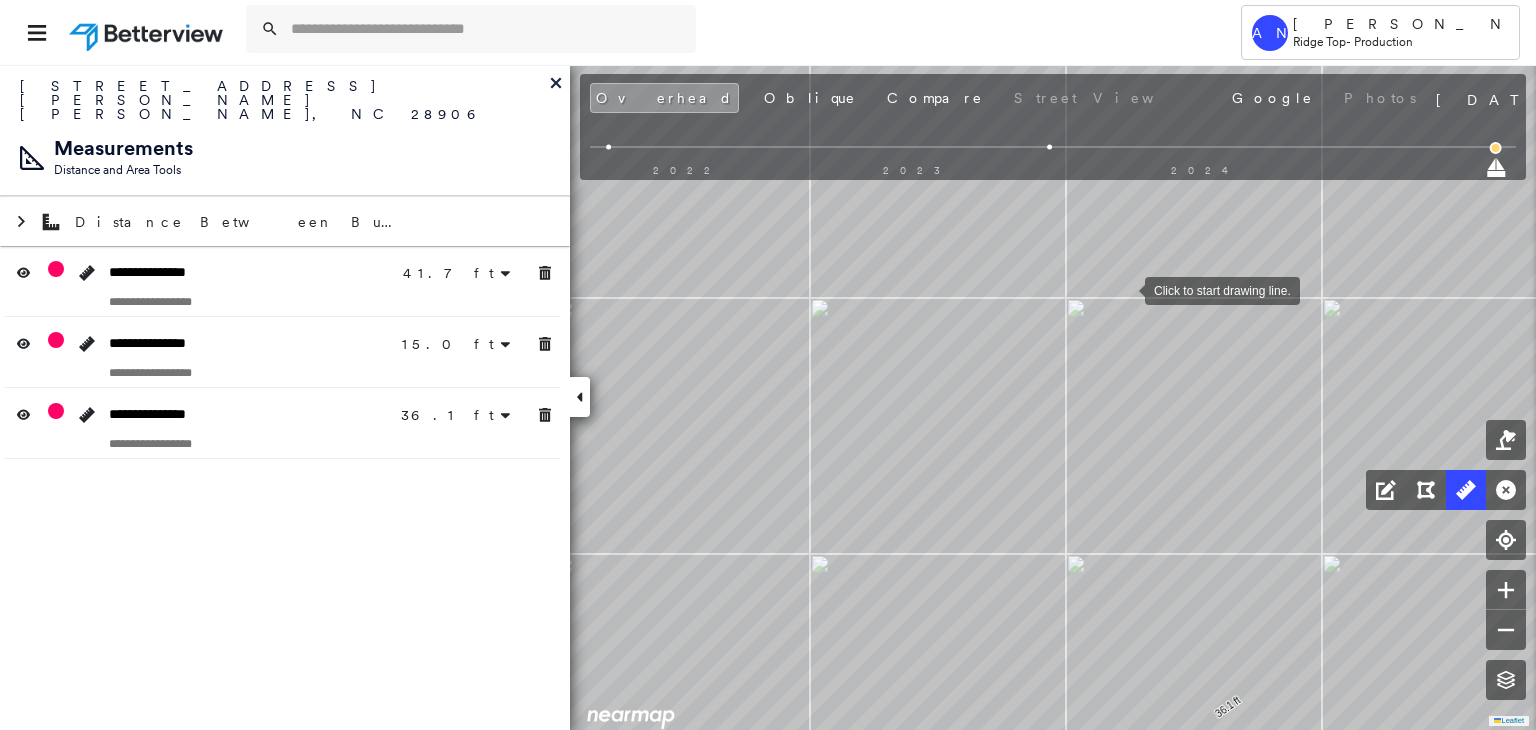 click at bounding box center [1125, 289] 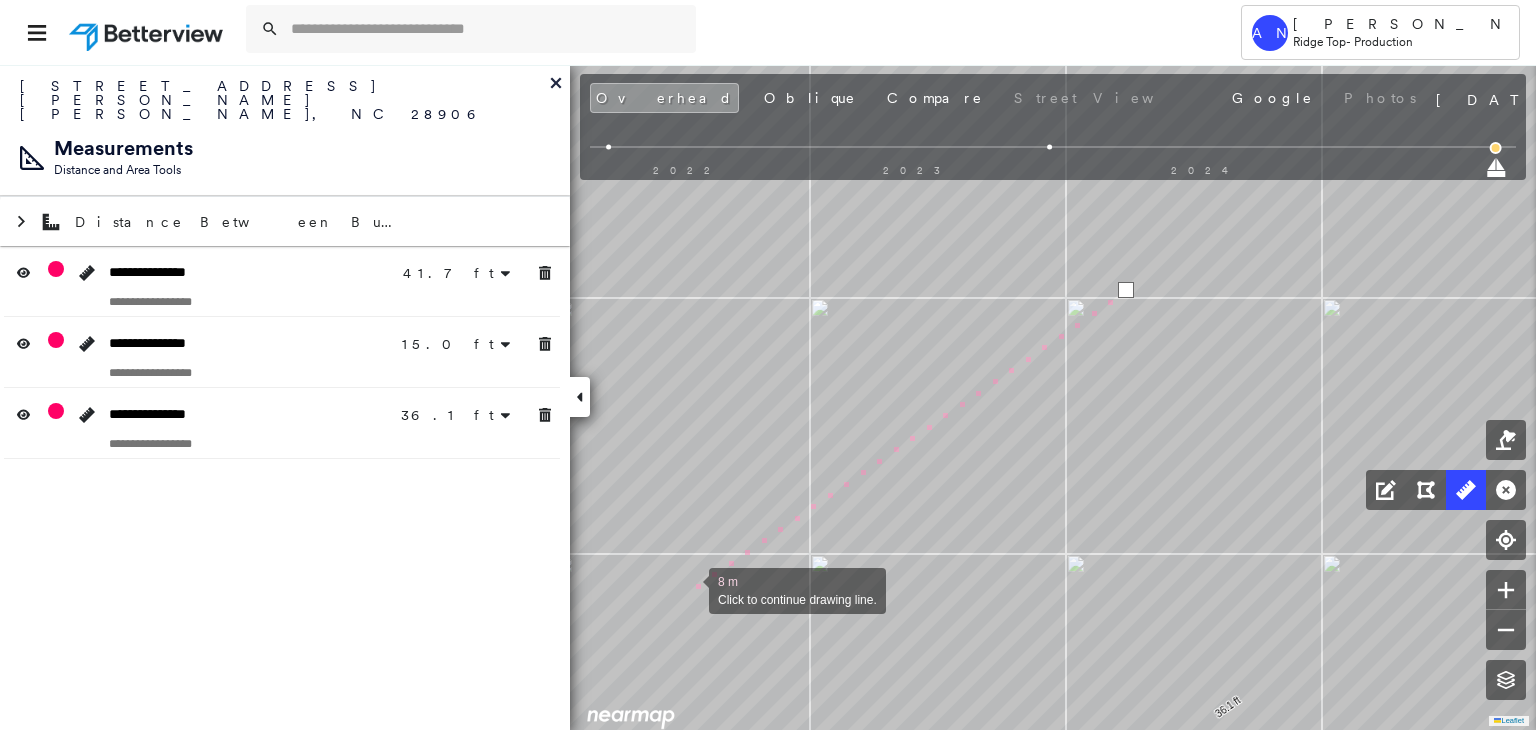 click at bounding box center (689, 589) 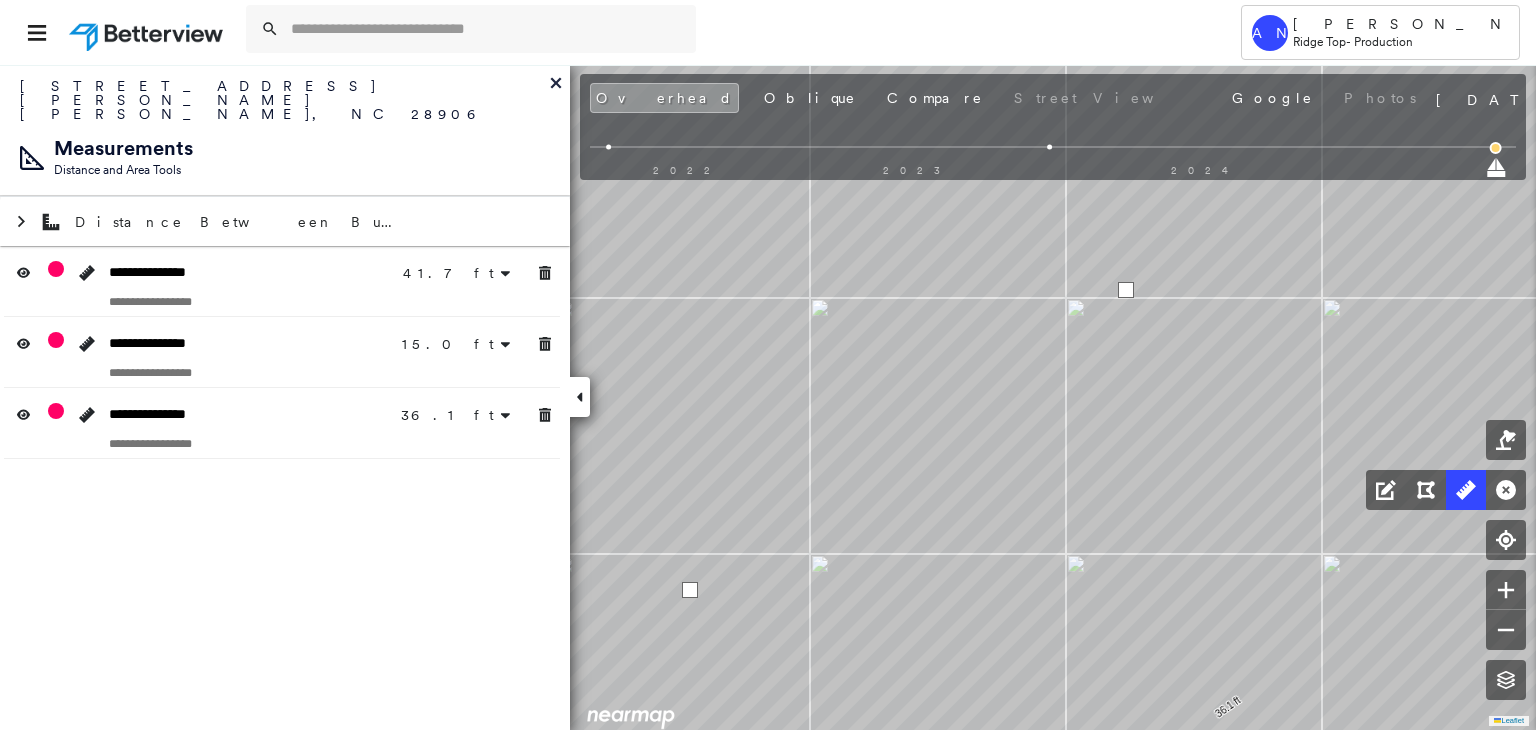 click at bounding box center (690, 590) 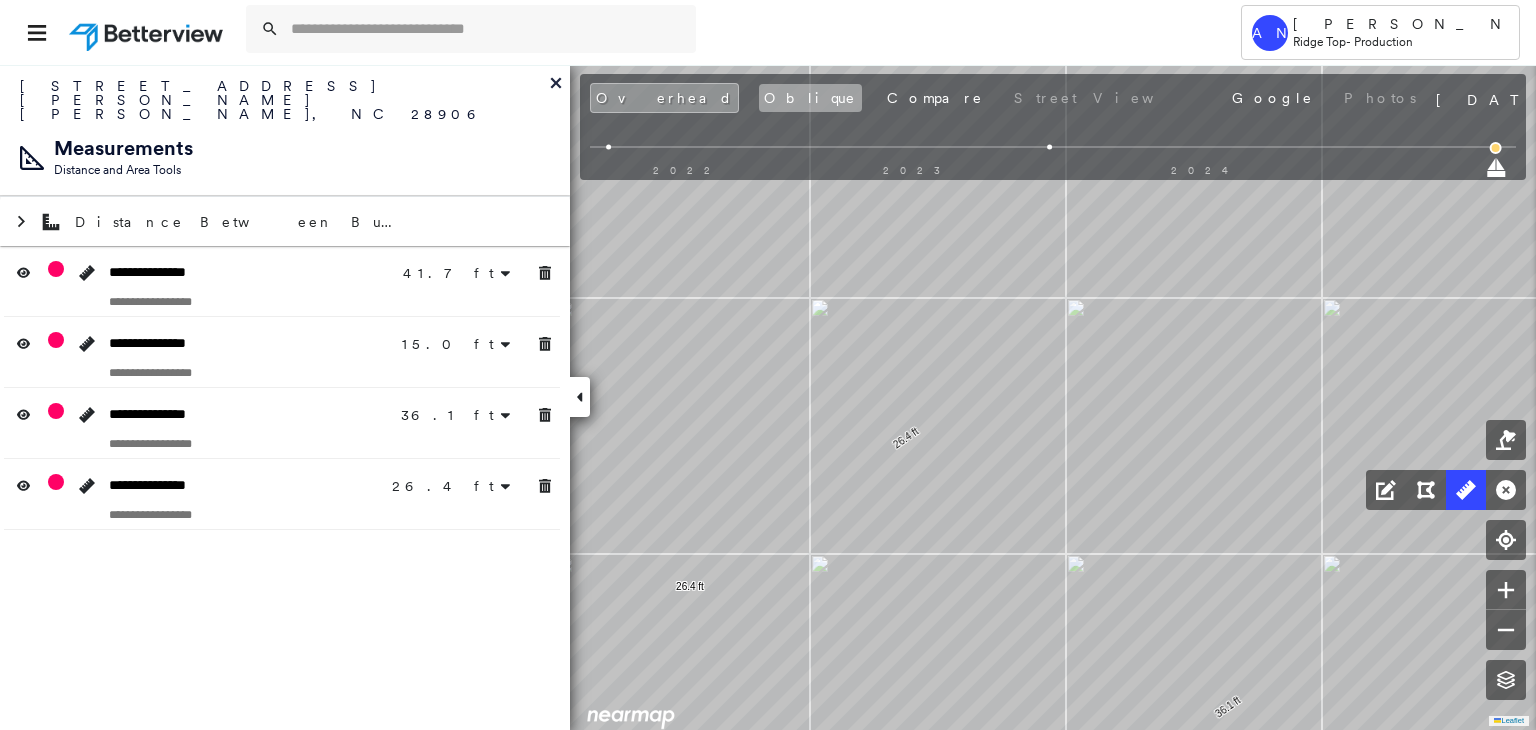 click on "Oblique" at bounding box center (810, 98) 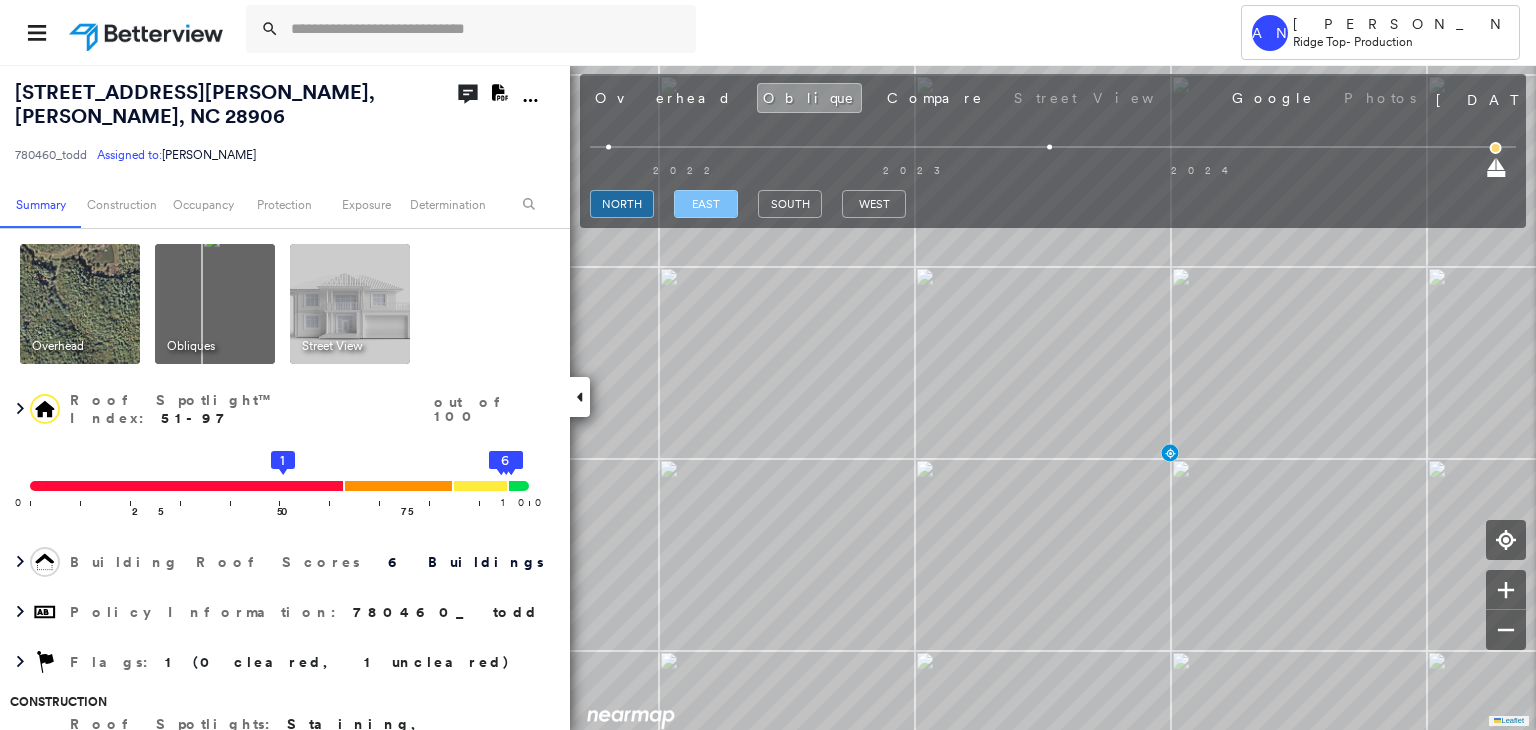 click on "east" at bounding box center (706, 204) 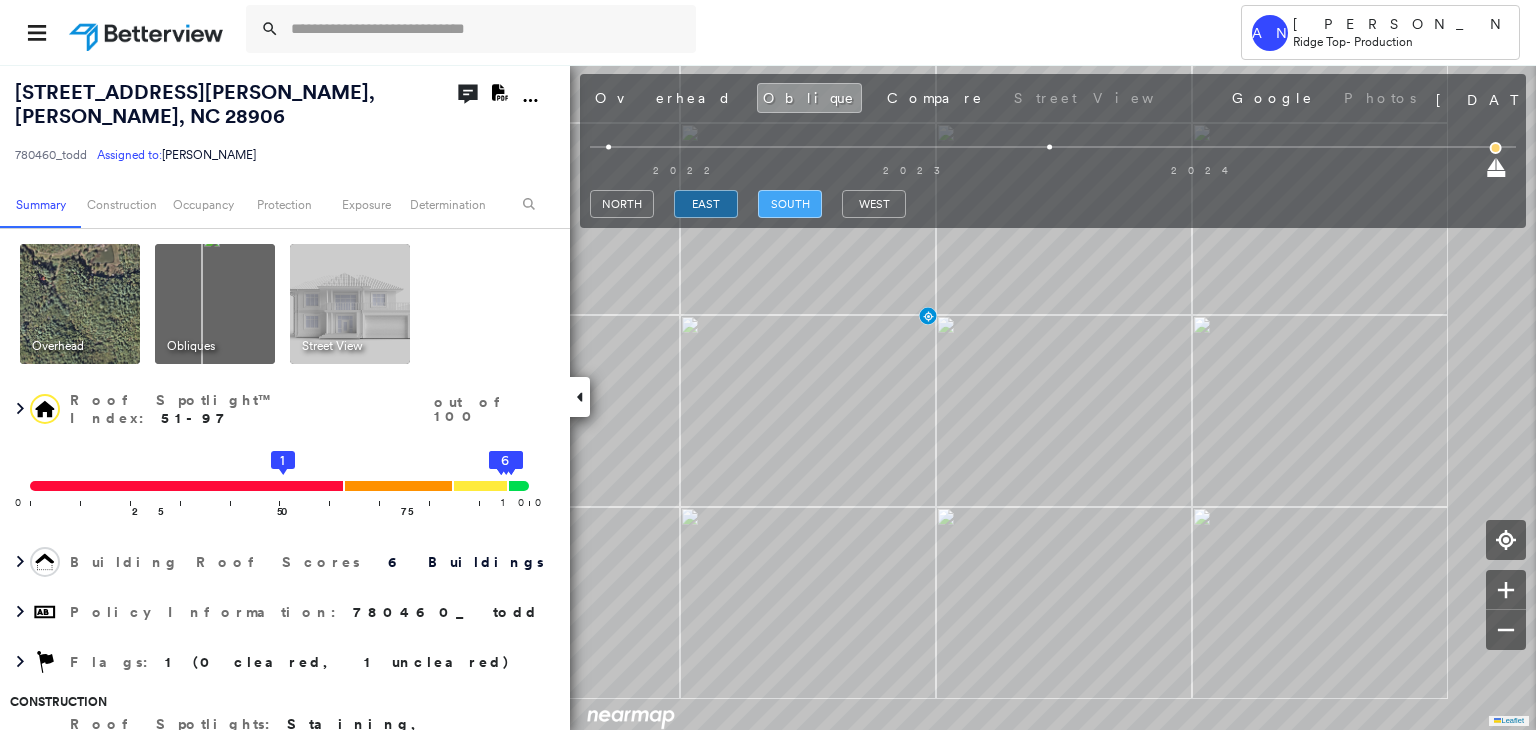 click on "south" at bounding box center [790, 204] 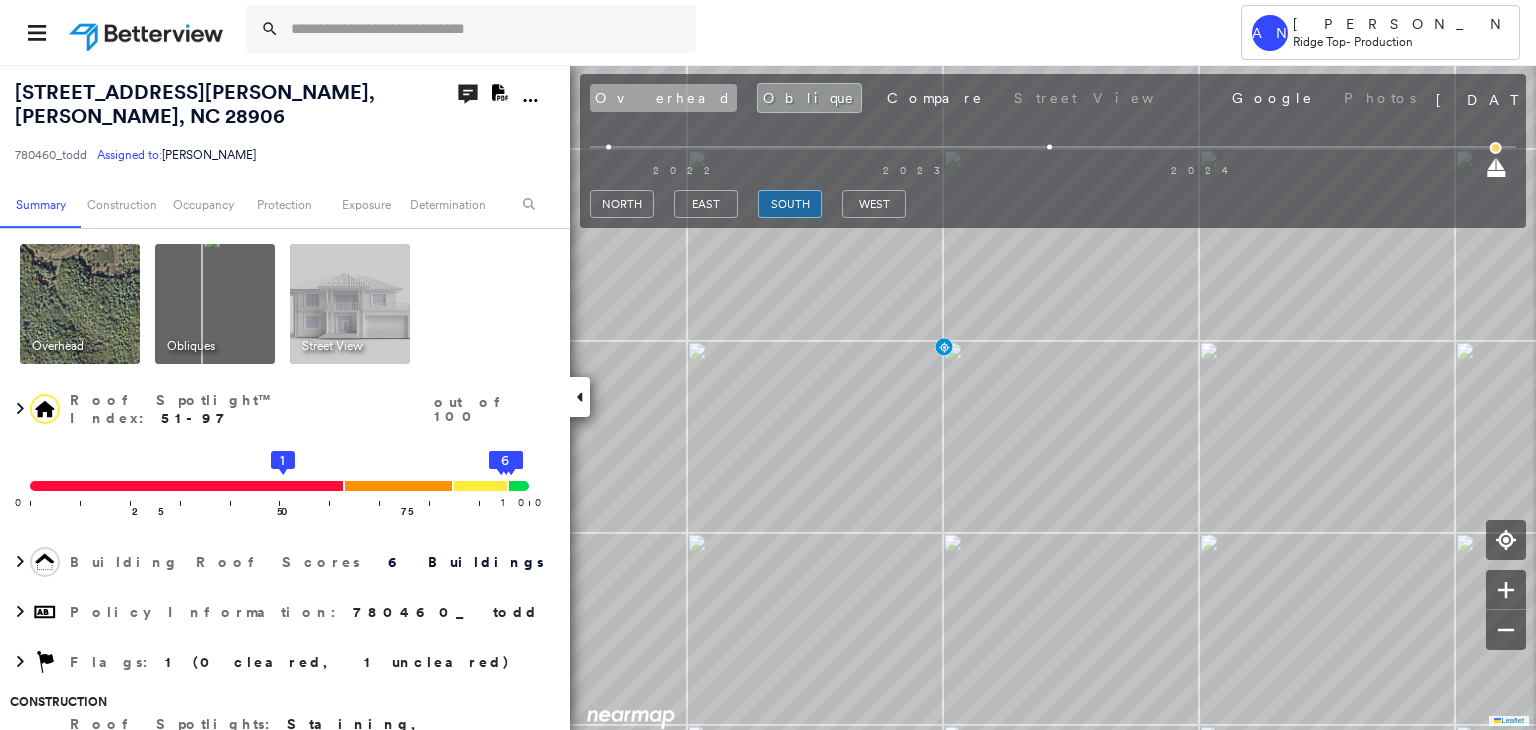 click on "Overhead" at bounding box center (663, 98) 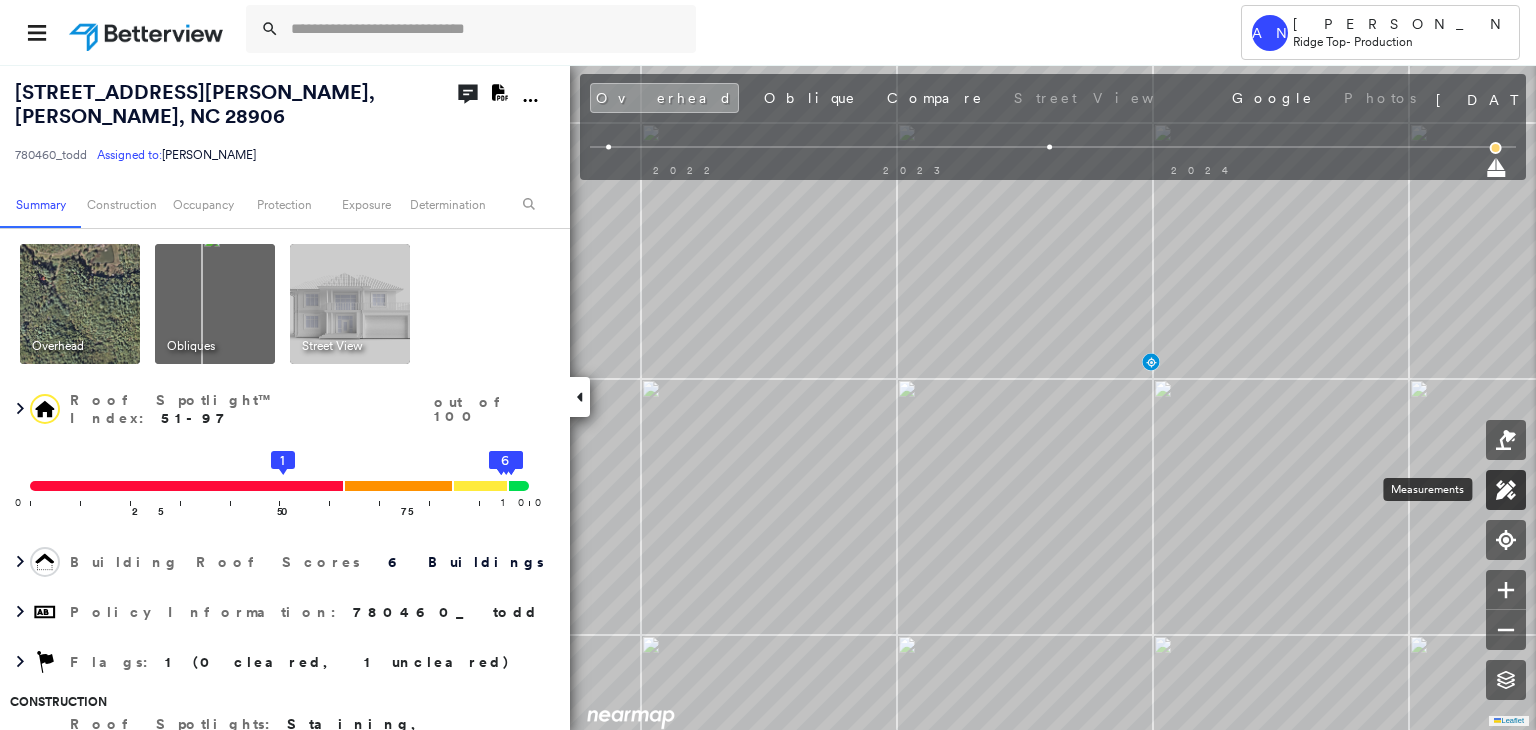 click at bounding box center (1506, 490) 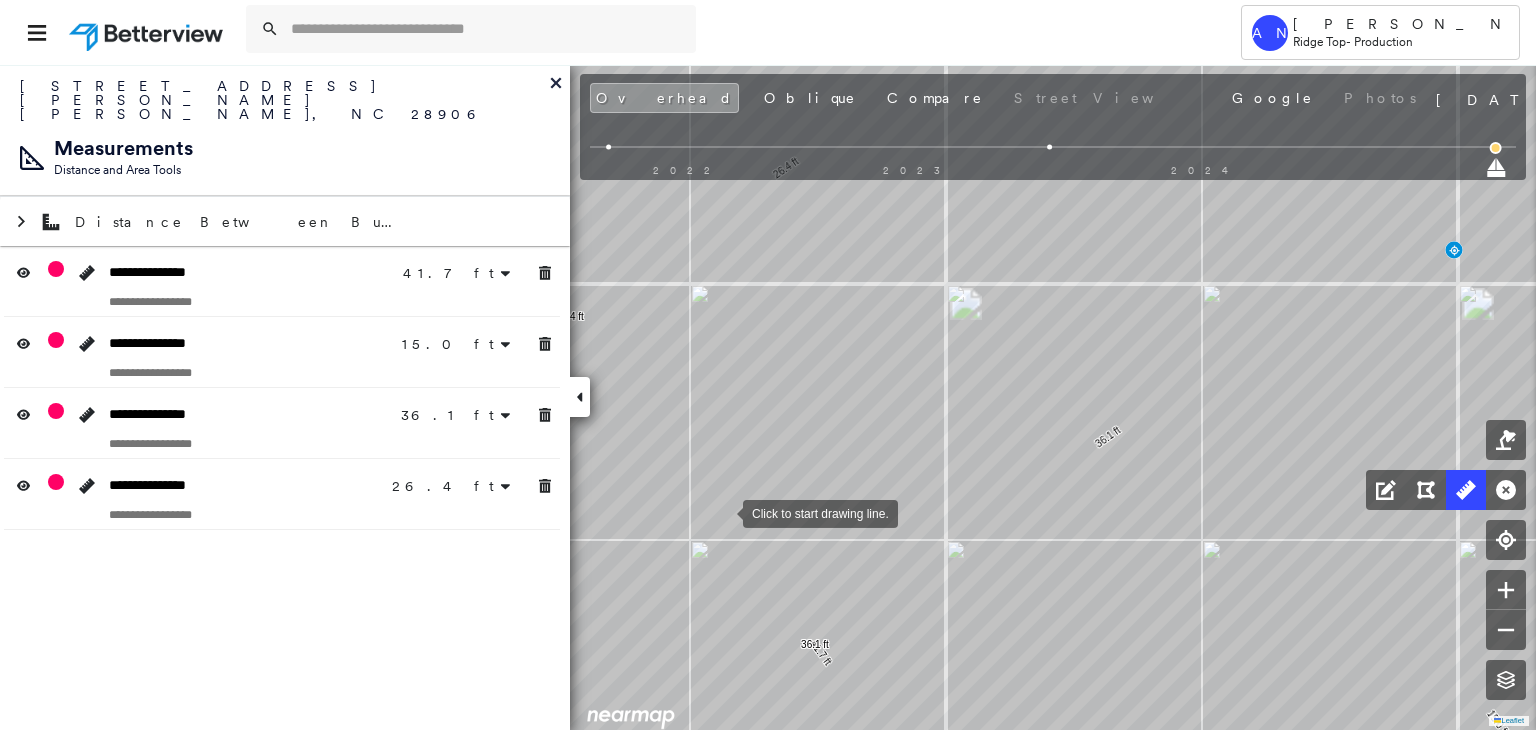 click at bounding box center (723, 512) 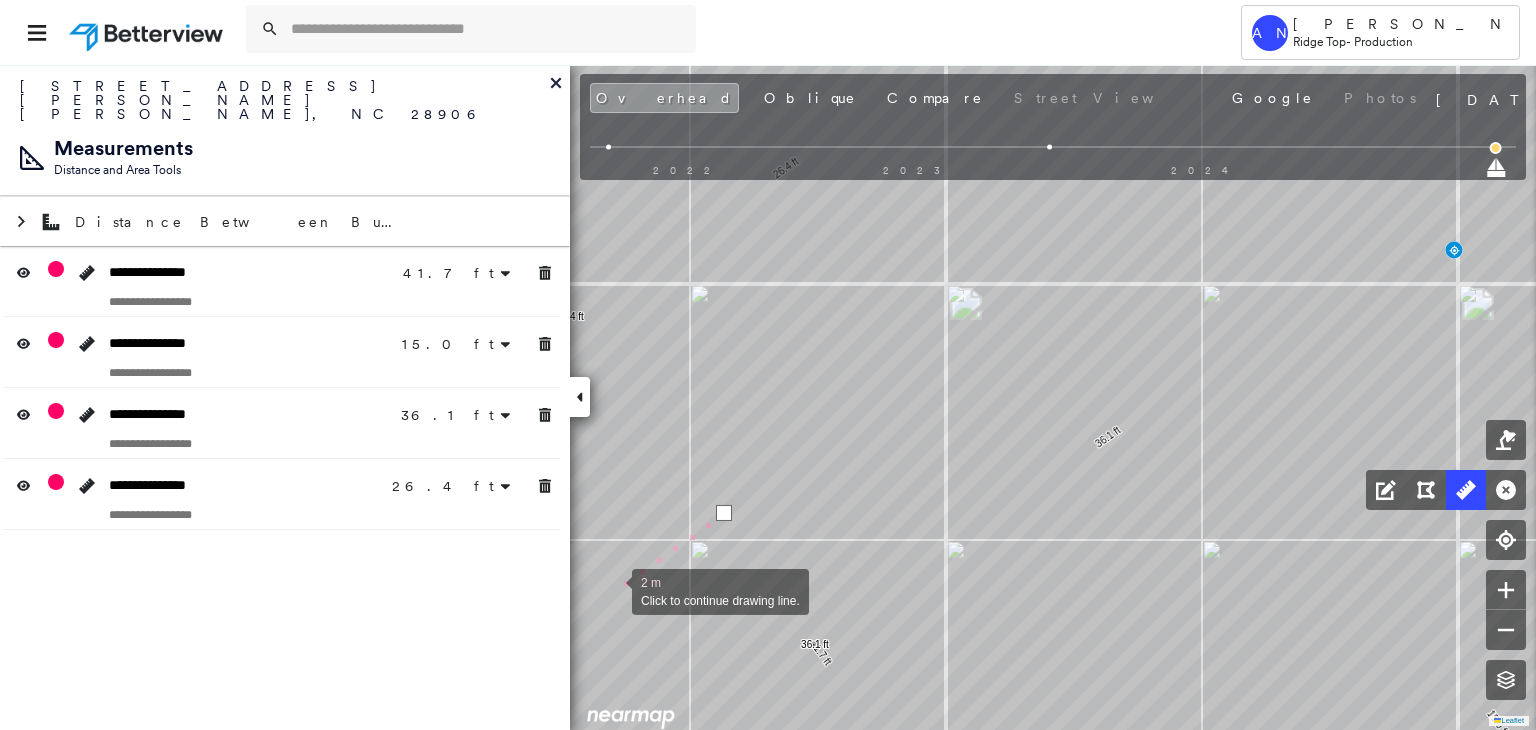 click at bounding box center [612, 590] 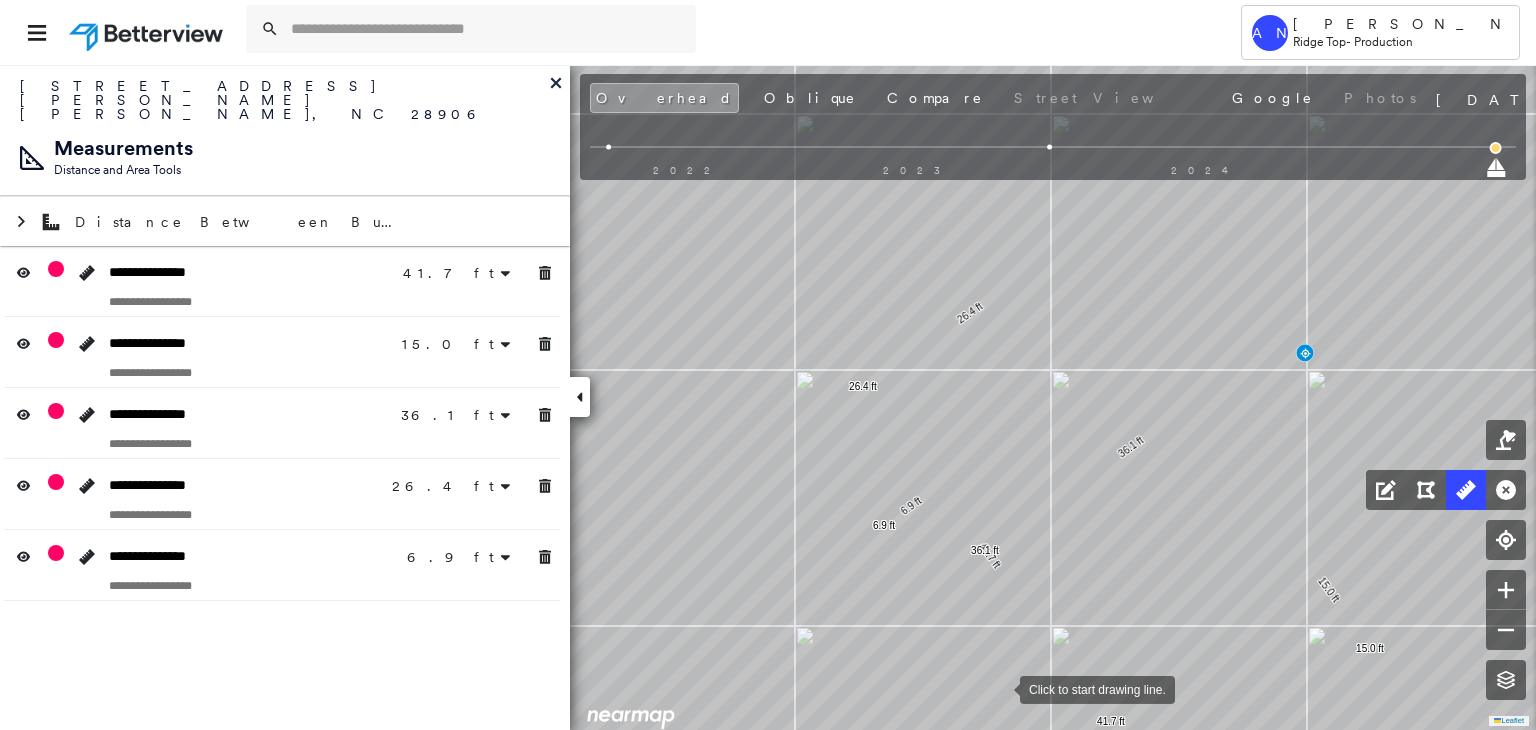 click at bounding box center (1000, 688) 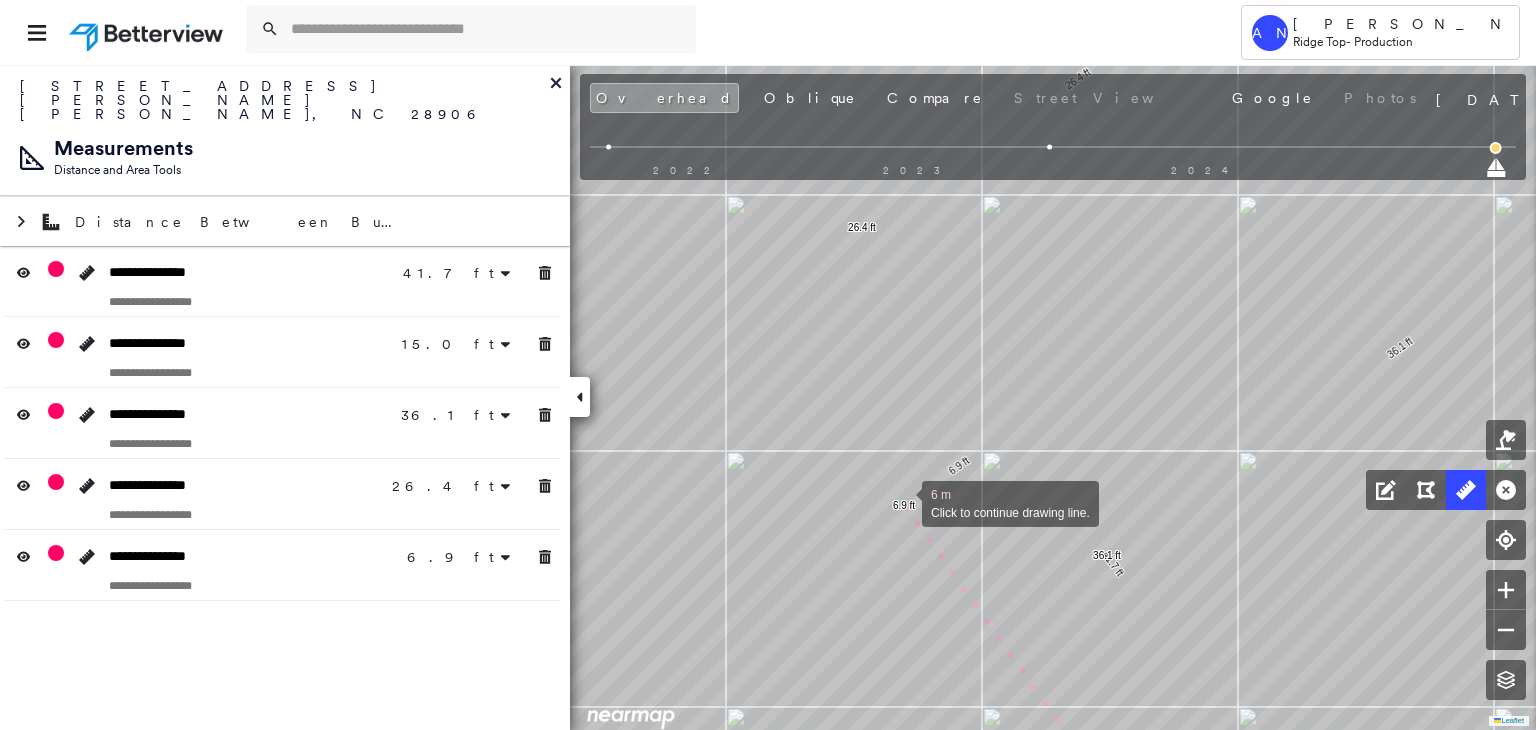 click at bounding box center [902, 502] 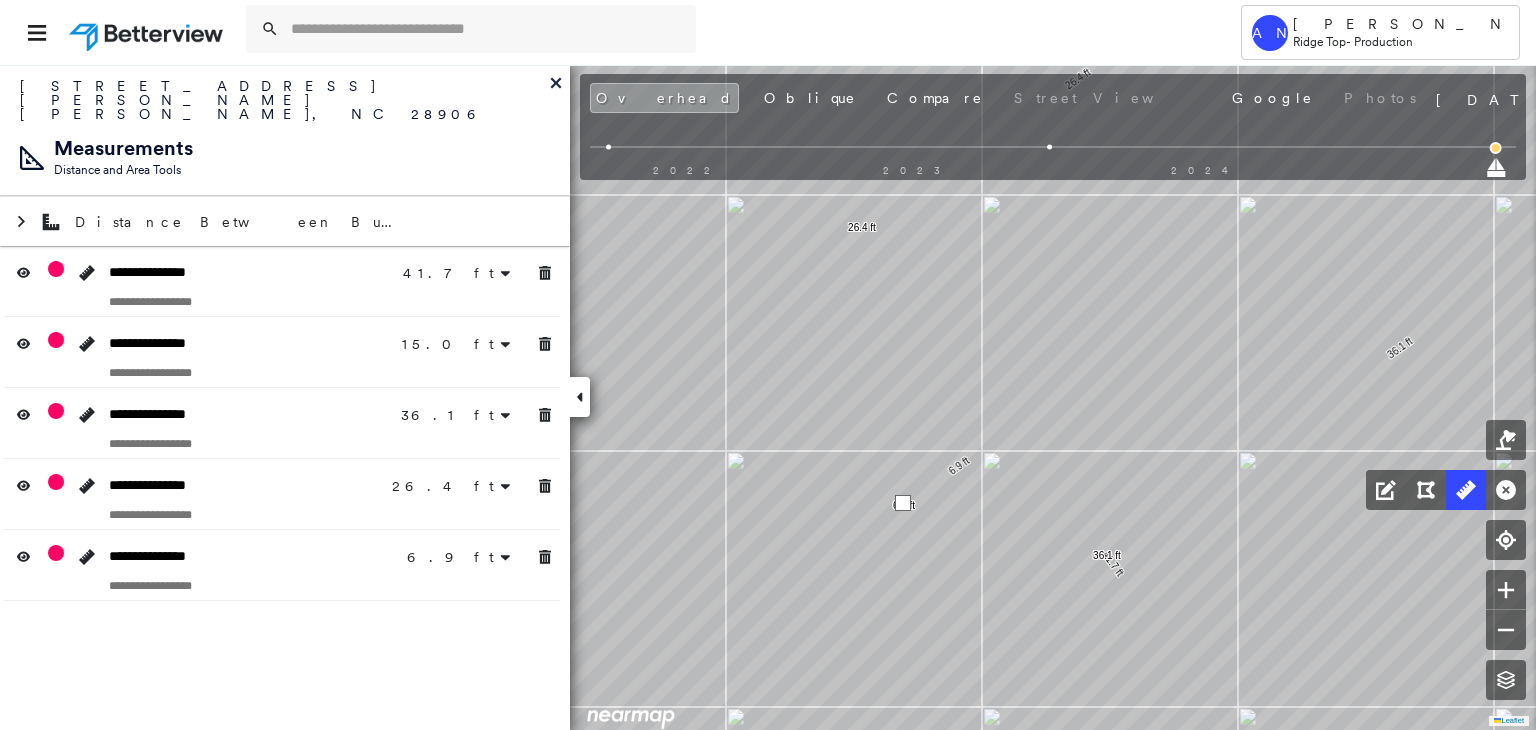click at bounding box center (903, 503) 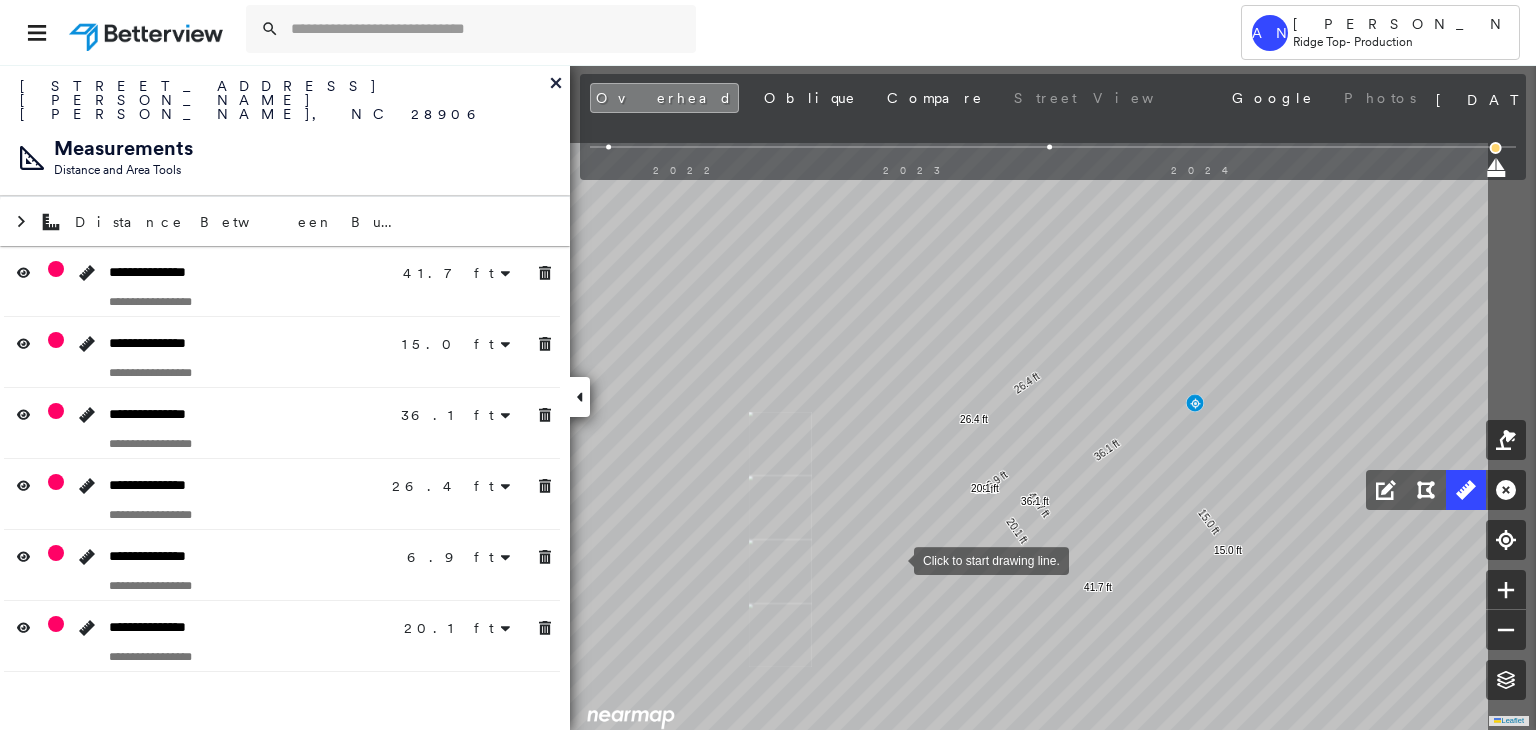 drag, startPoint x: 1290, startPoint y: 393, endPoint x: 899, endPoint y: 556, distance: 423.6154 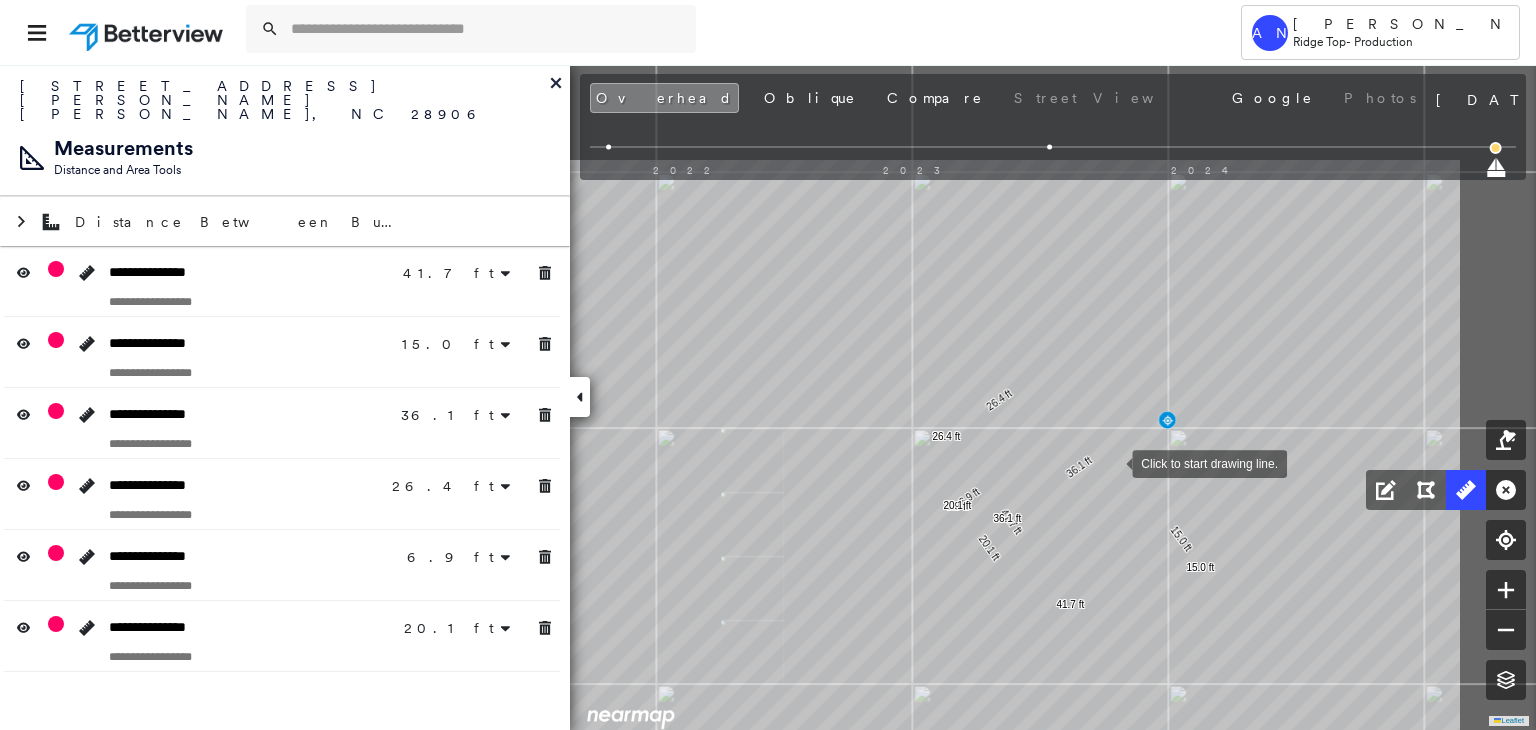 click on "41.7 ft 41.7 ft 15.0 ft 15.0 ft 36.1 ft 36.1 ft 26.4 ft 26.4 ft 6.9 ft 6.9 ft 20.1 ft 20.1 ft Click to start drawing line." at bounding box center (18, -80) 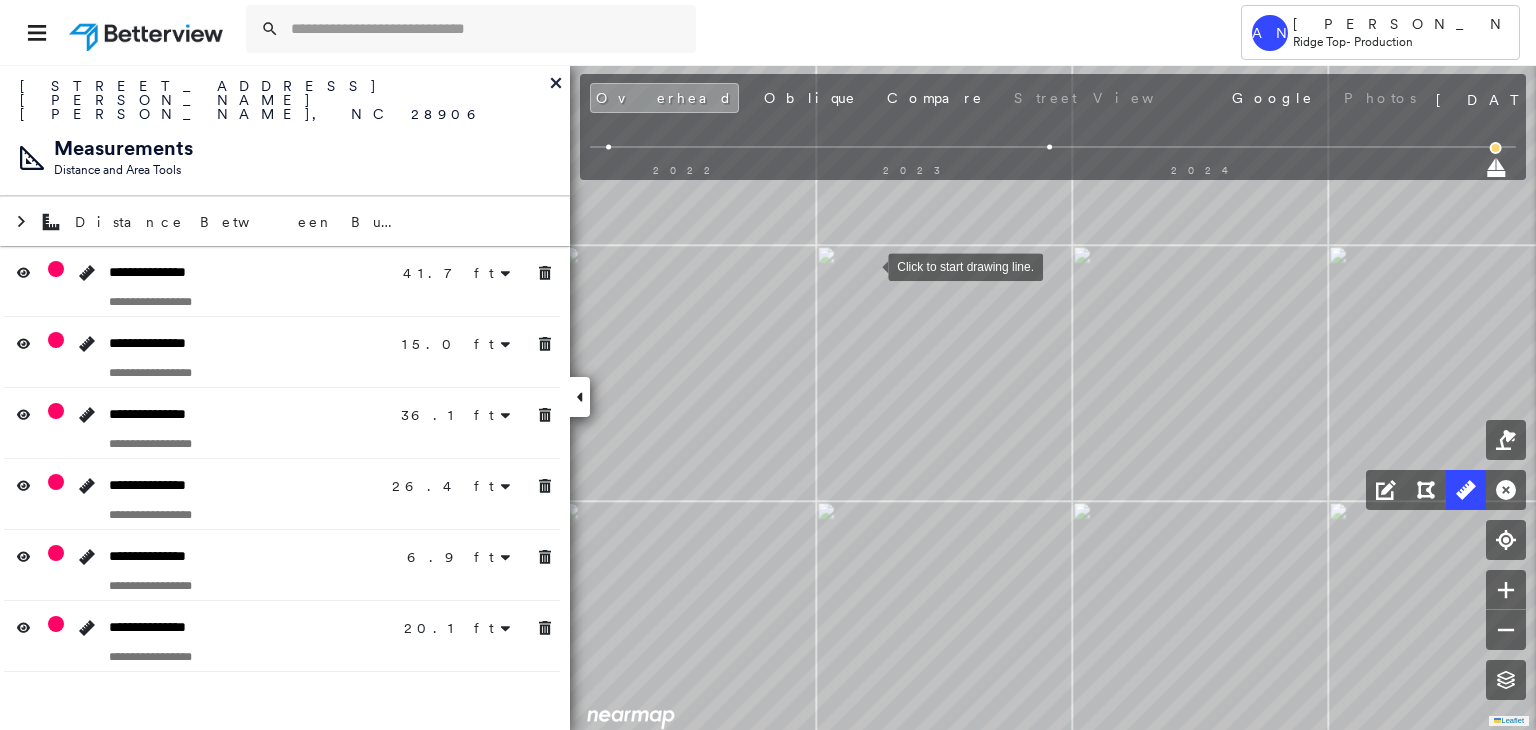 click at bounding box center [868, 265] 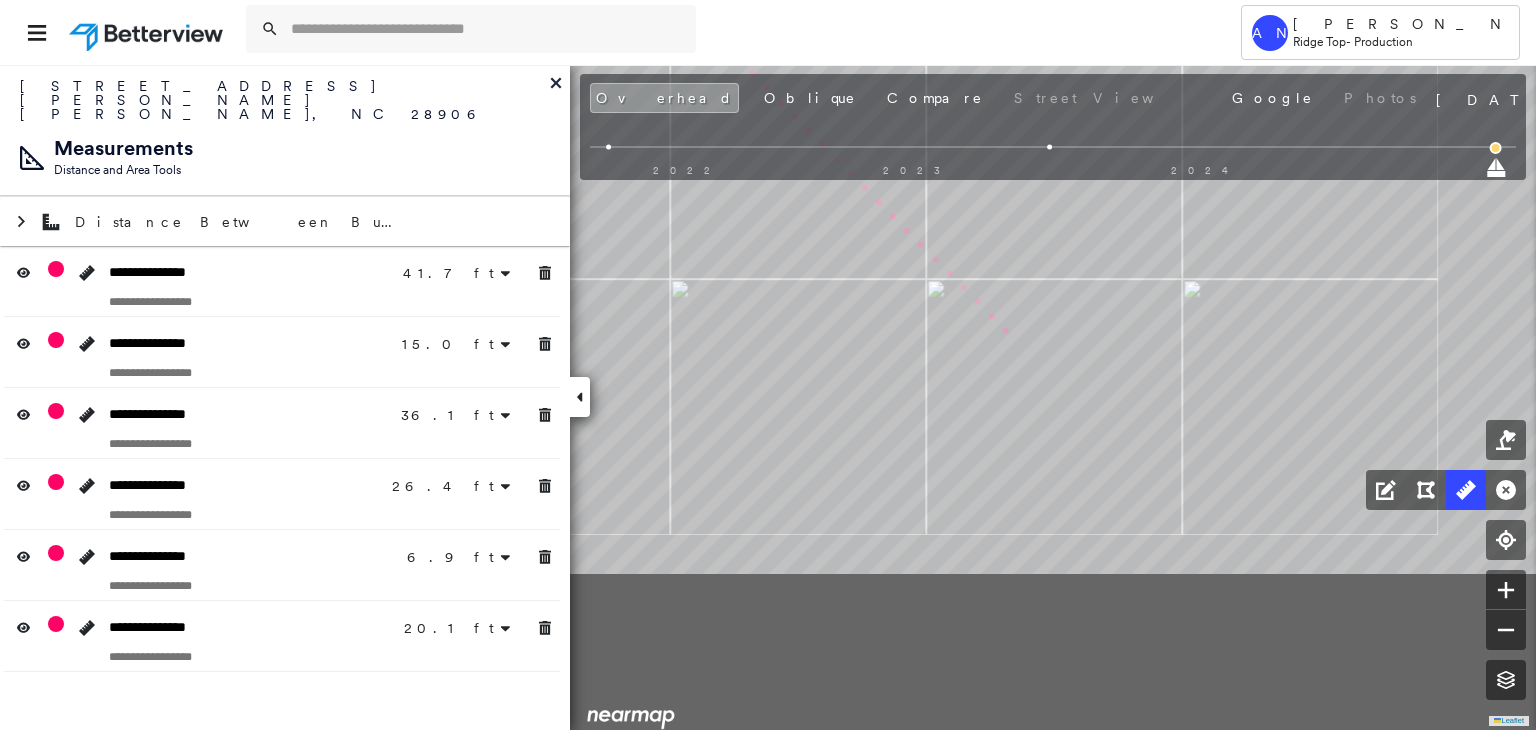 drag, startPoint x: 1137, startPoint y: 546, endPoint x: 1027, endPoint y: 356, distance: 219.54498 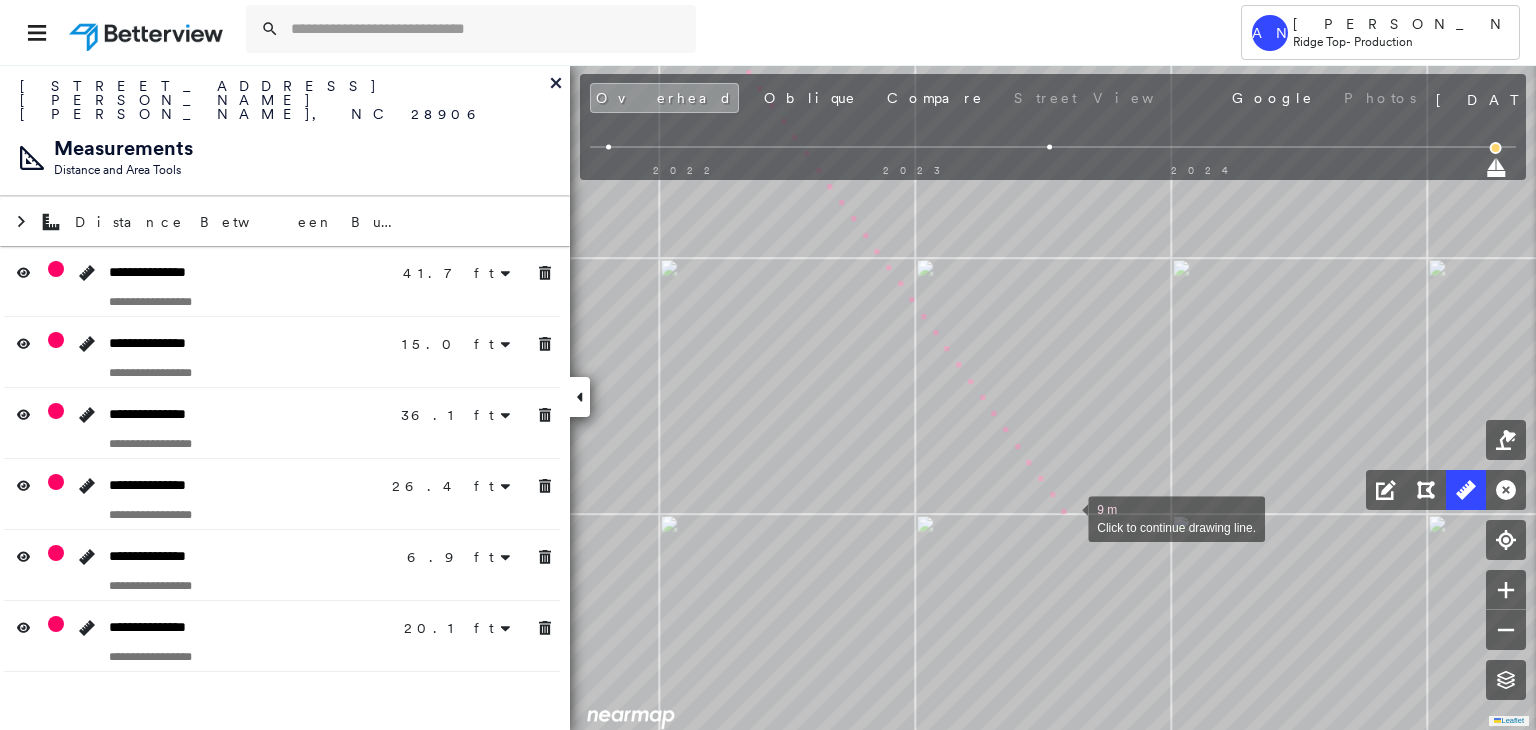 click at bounding box center [1068, 517] 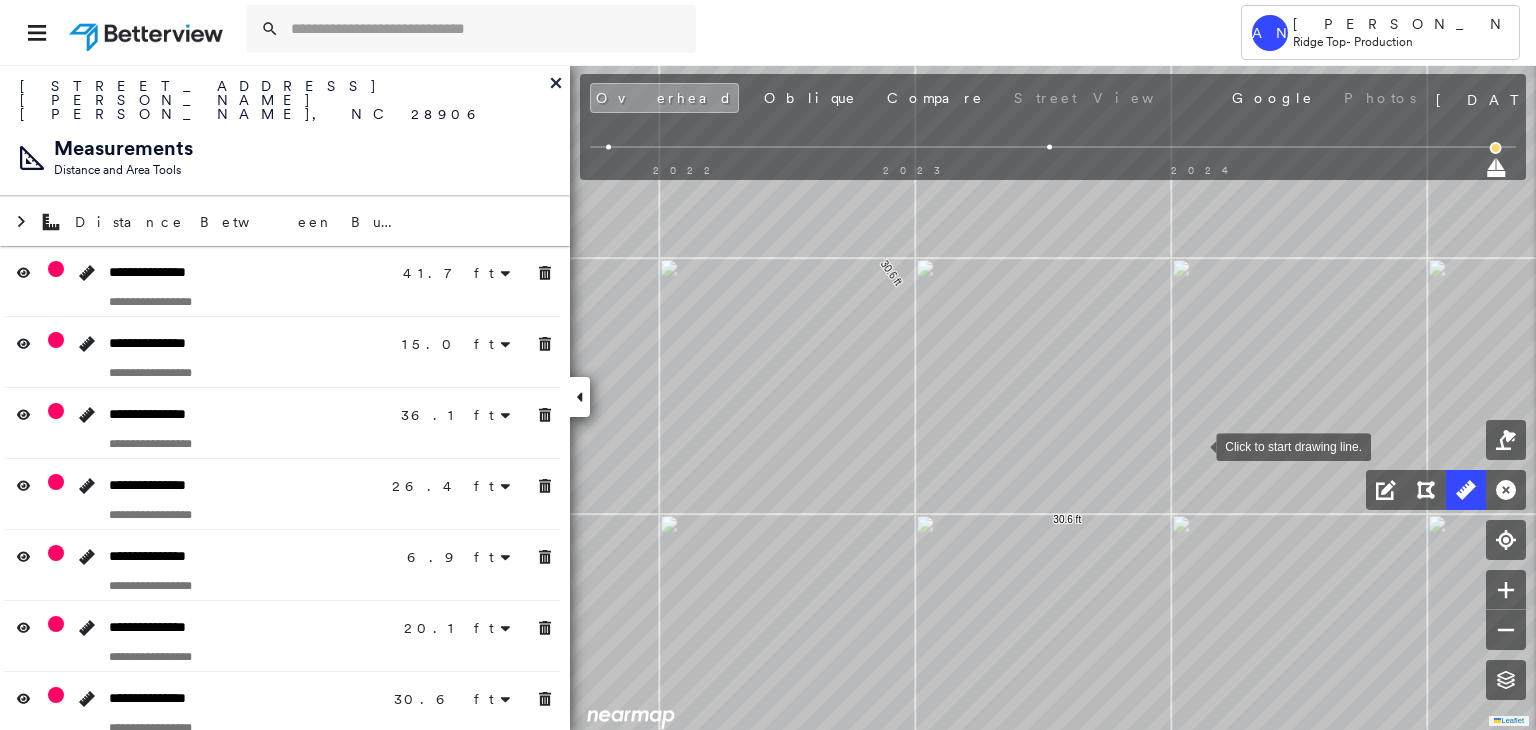 click at bounding box center (1196, 445) 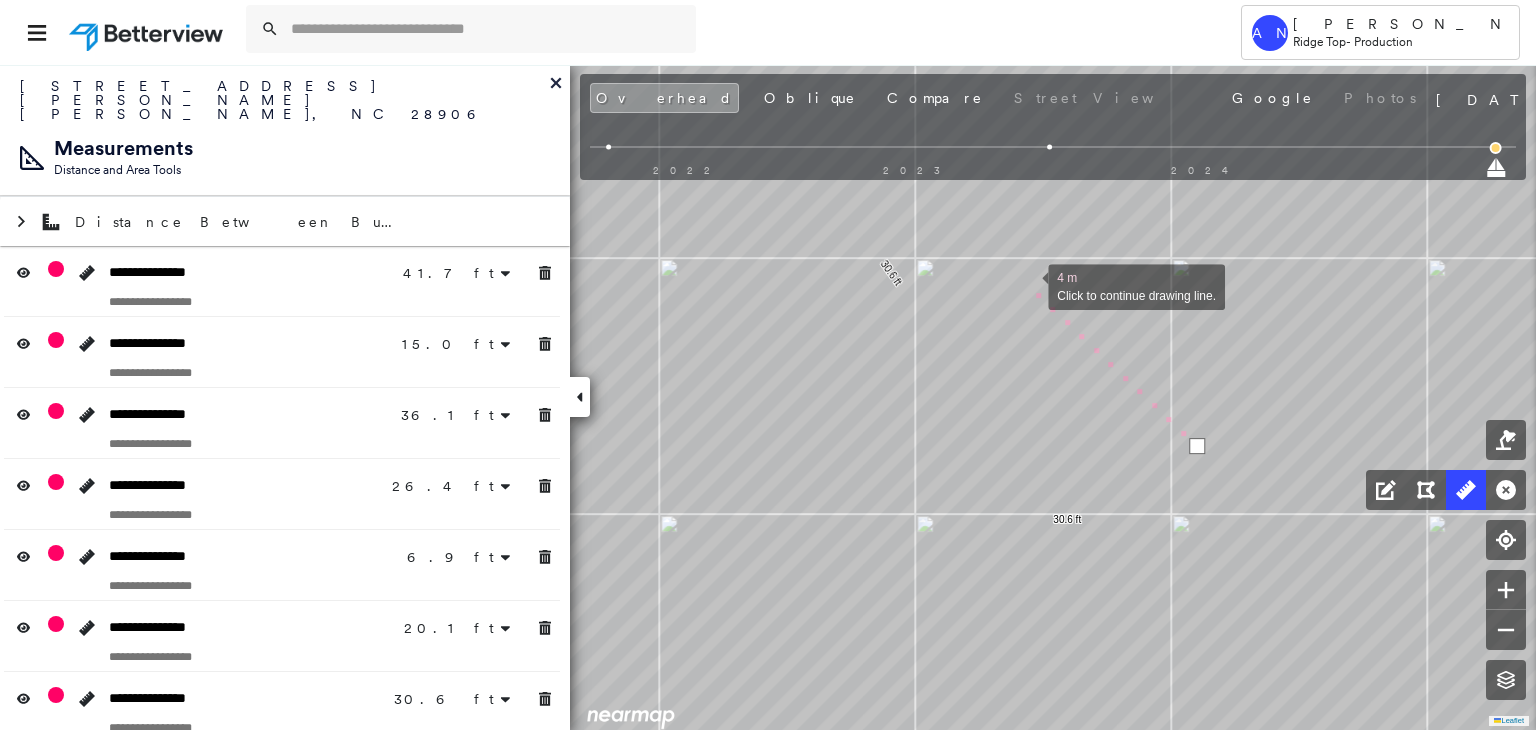 click on "41.7 ft 41.7 ft 15.0 ft 15.0 ft 36.1 ft 36.1 ft 26.4 ft 26.4 ft 6.9 ft 6.9 ft 20.1 ft 20.1 ft 30.6 ft 30.6 ft 4 m Click to continue drawing line." at bounding box center [-399, -208] 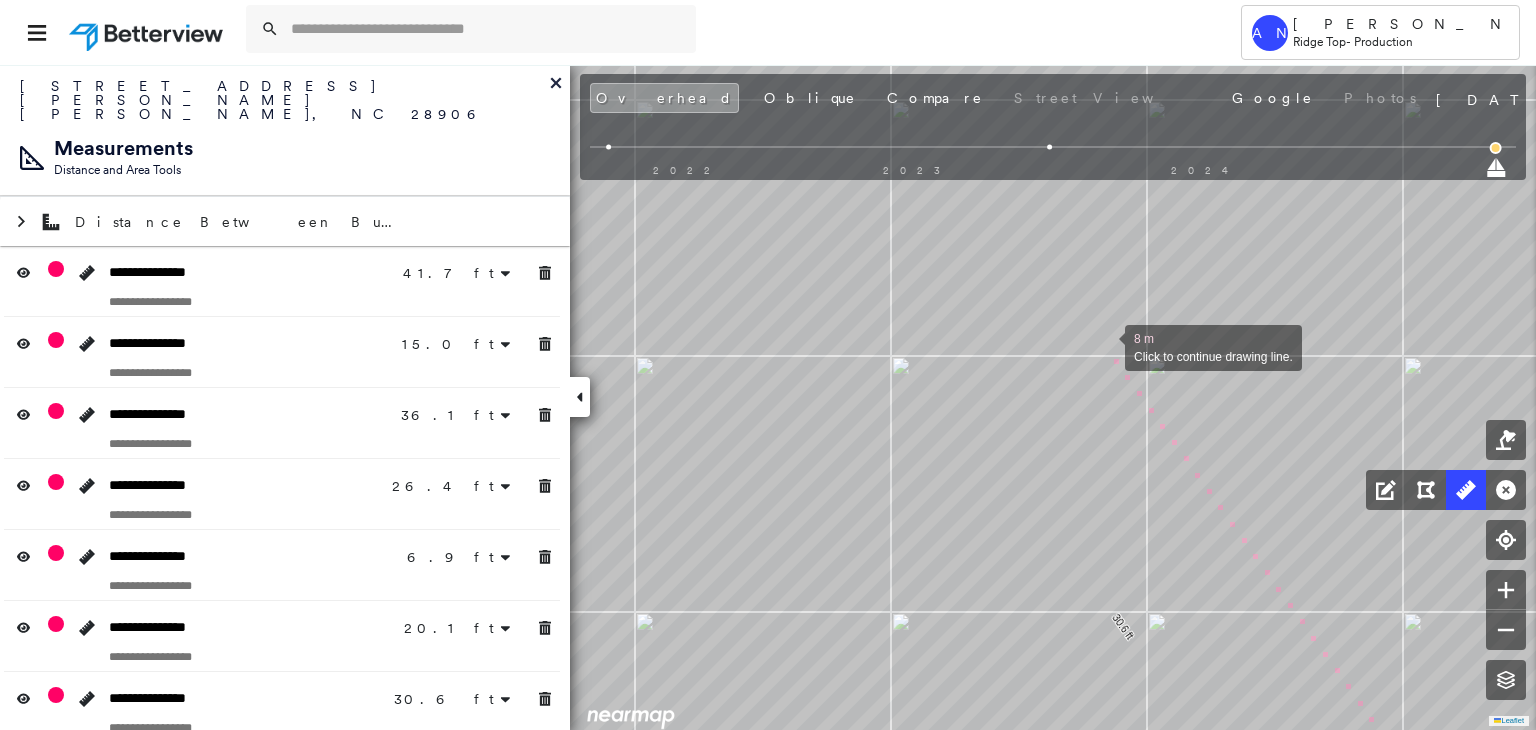 click at bounding box center [1105, 346] 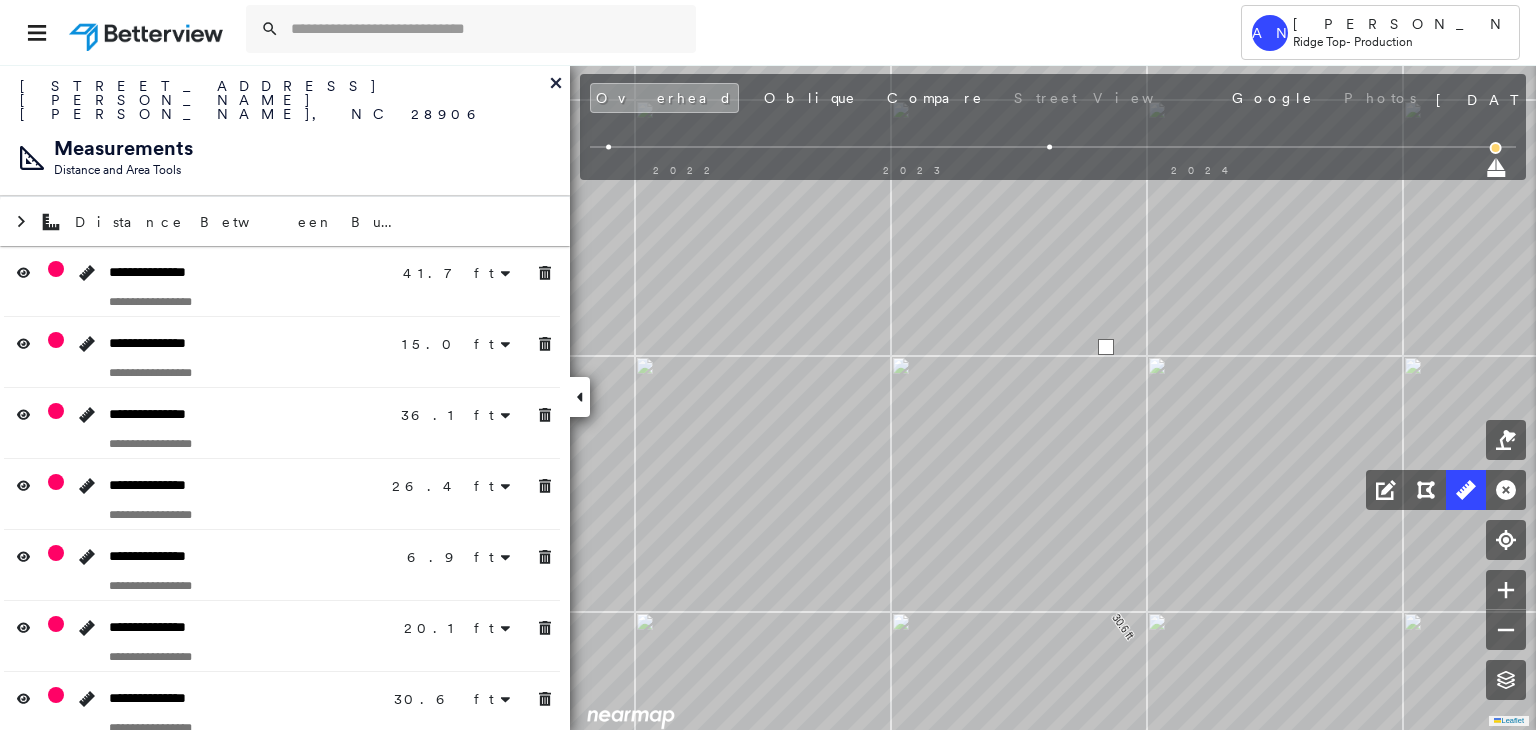 click at bounding box center (1106, 347) 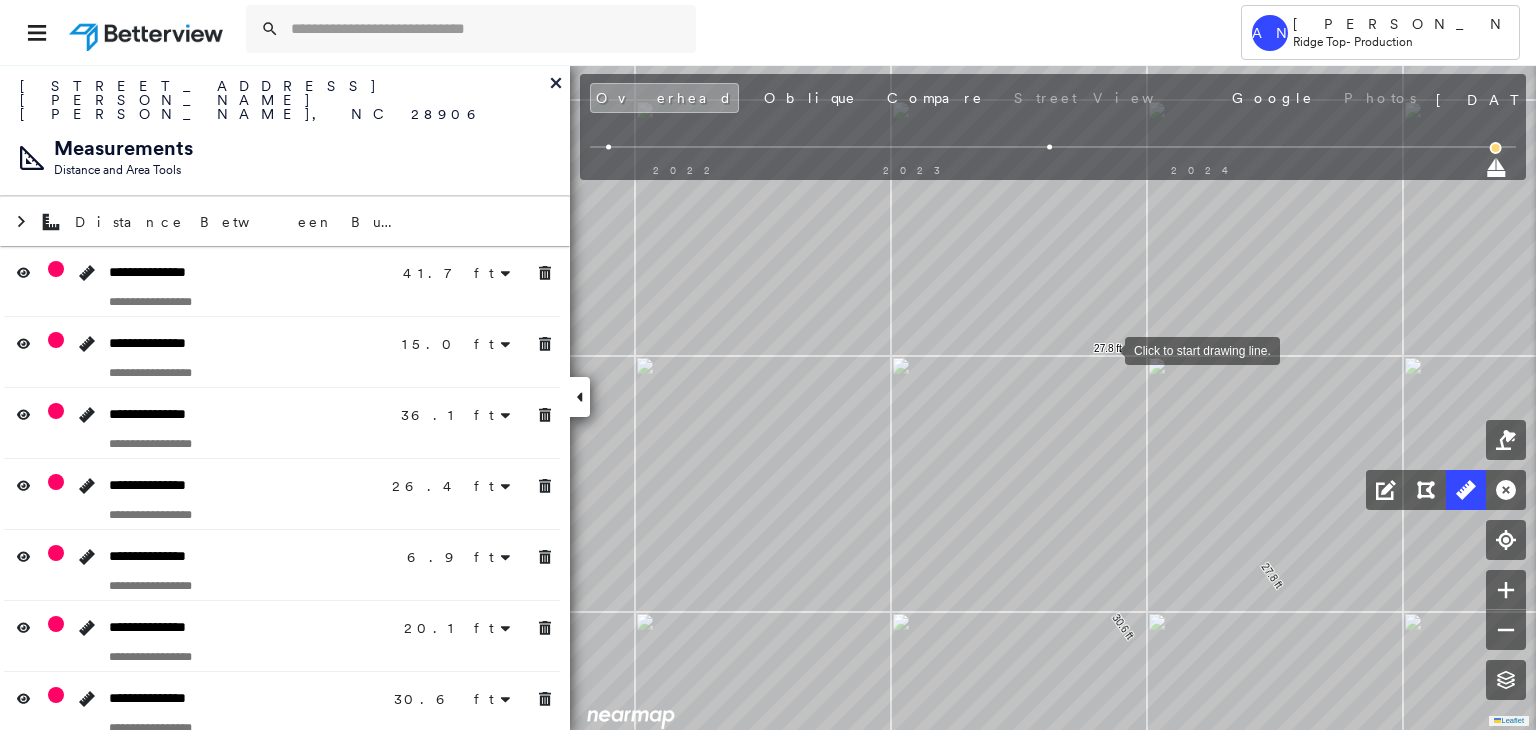 drag, startPoint x: 1105, startPoint y: 349, endPoint x: 1084, endPoint y: 357, distance: 22.472204 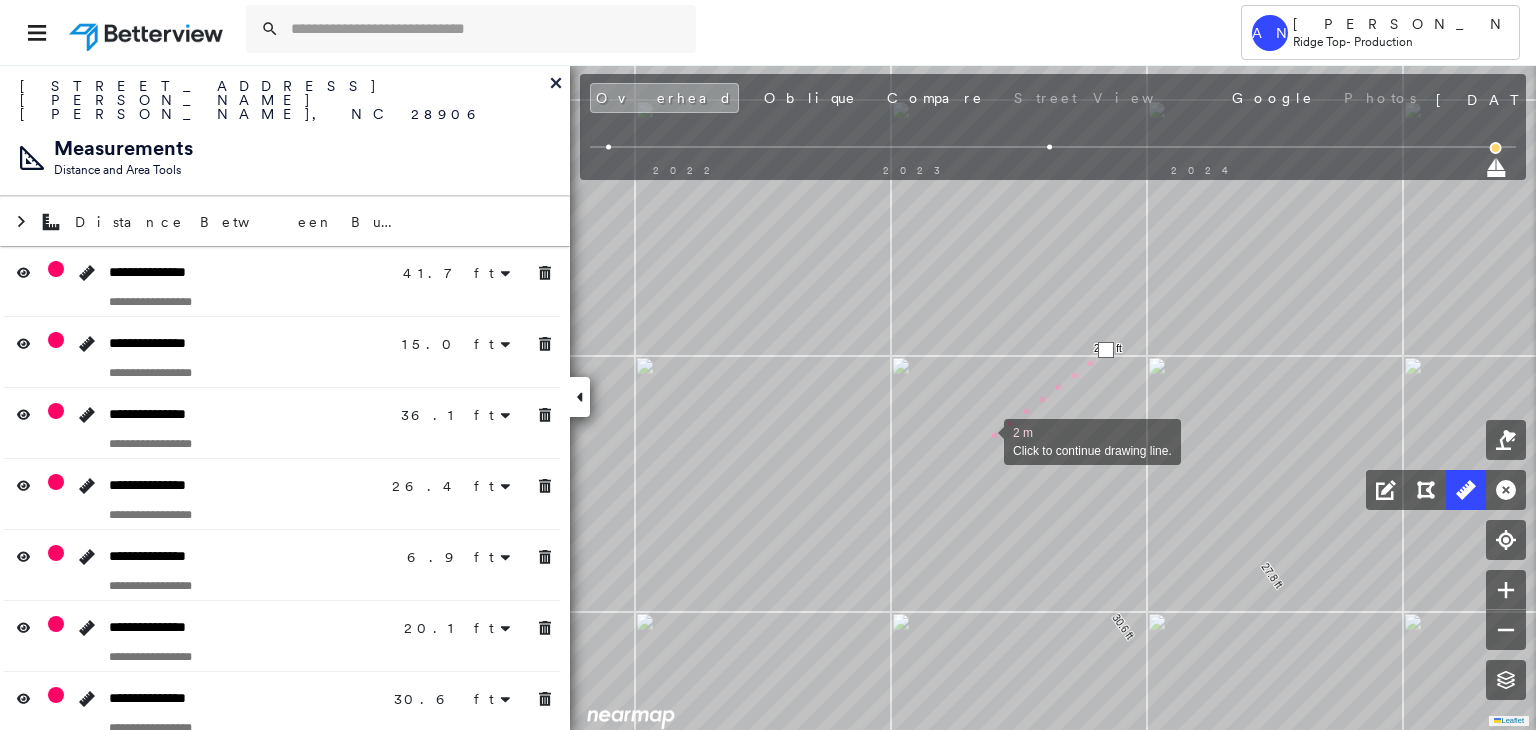 click at bounding box center (984, 440) 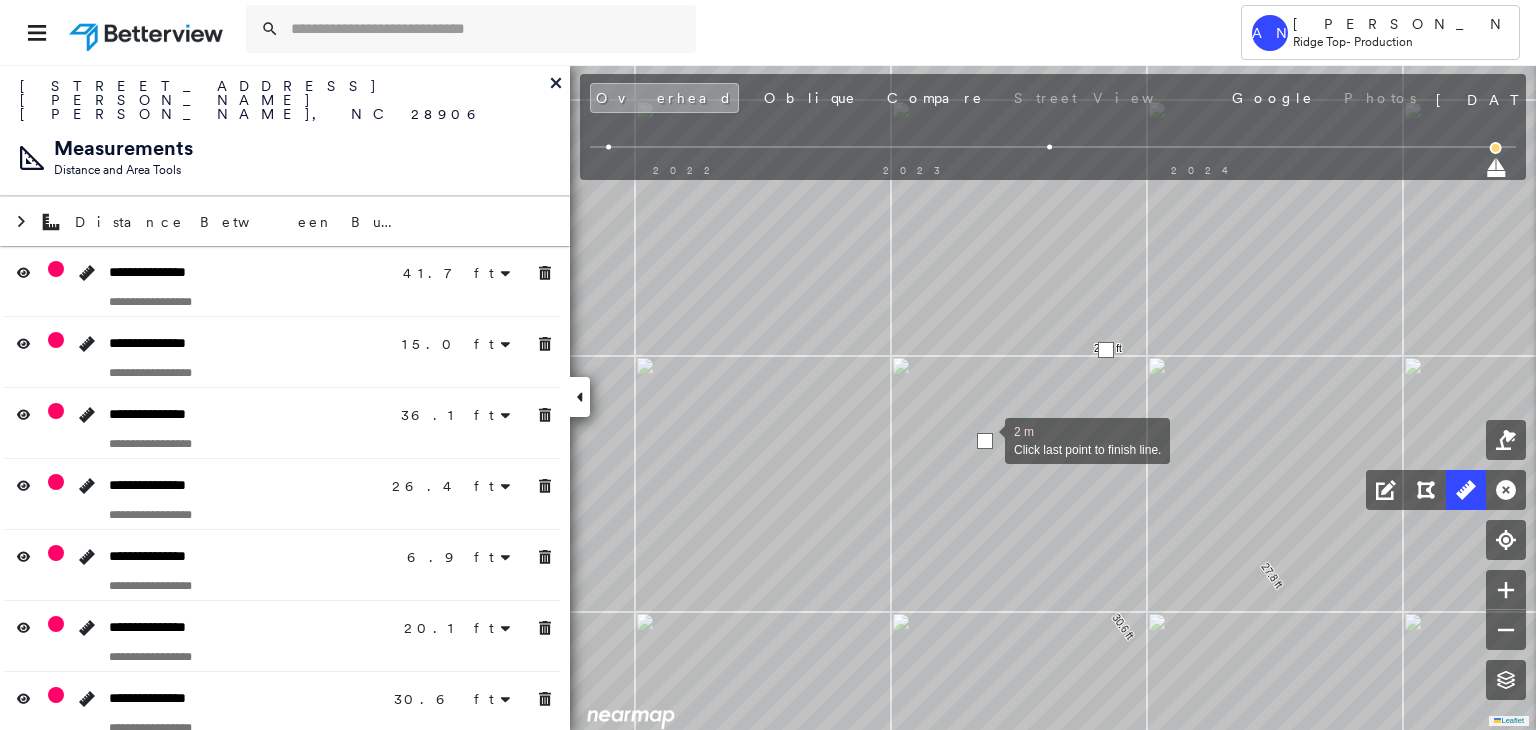click at bounding box center [985, 441] 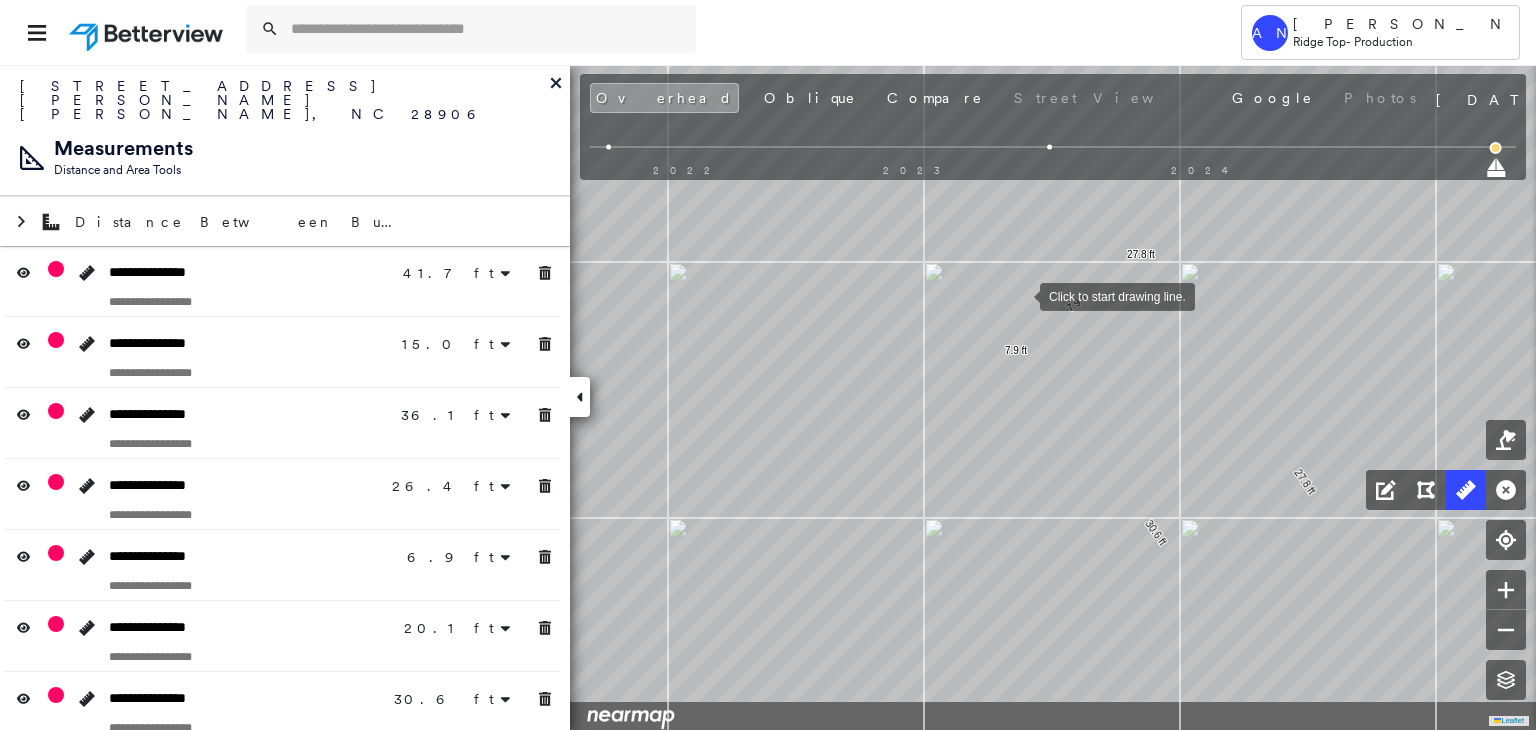 click on "41.7 ft 41.7 ft 15.0 ft 15.0 ft 36.1 ft 36.1 ft 26.4 ft 26.4 ft 6.9 ft 6.9 ft 20.1 ft 20.1 ft 30.6 ft 30.6 ft 27.8 ft 27.8 ft 7.9 ft 7.9 ft Click to start drawing line." at bounding box center (-134, 52) 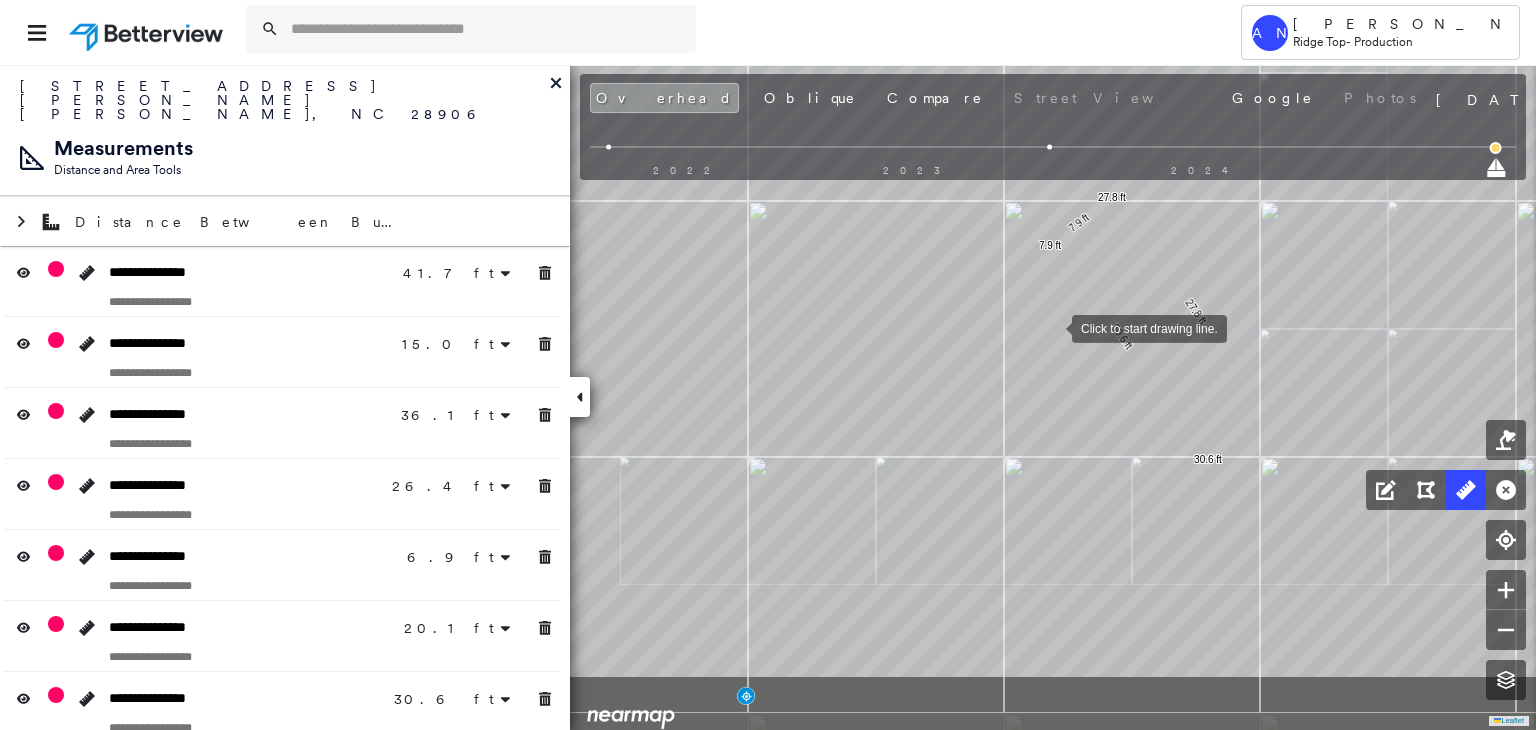 drag, startPoint x: 1010, startPoint y: 394, endPoint x: 1052, endPoint y: 328, distance: 78.23043 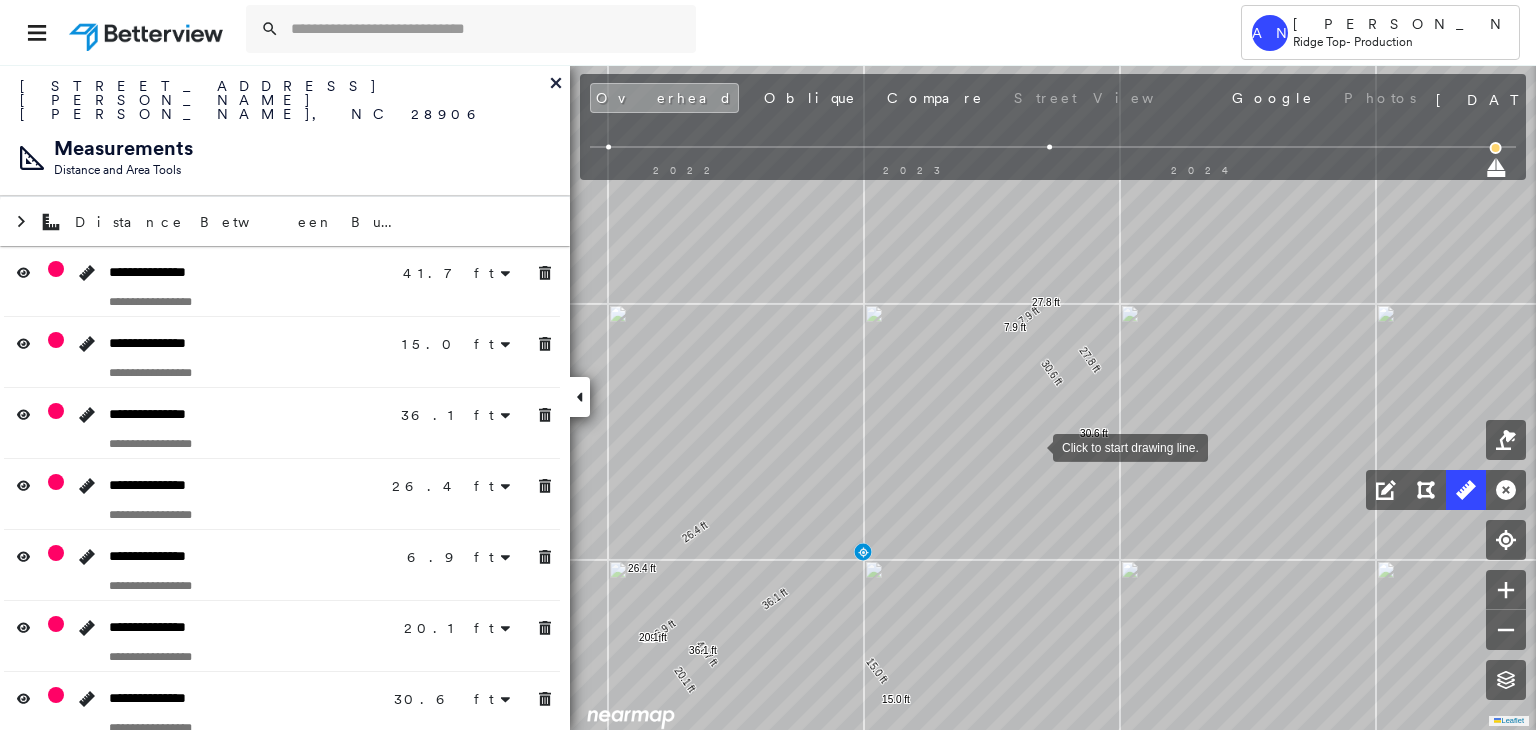 drag, startPoint x: 1034, startPoint y: 436, endPoint x: 1033, endPoint y: 481, distance: 45.01111 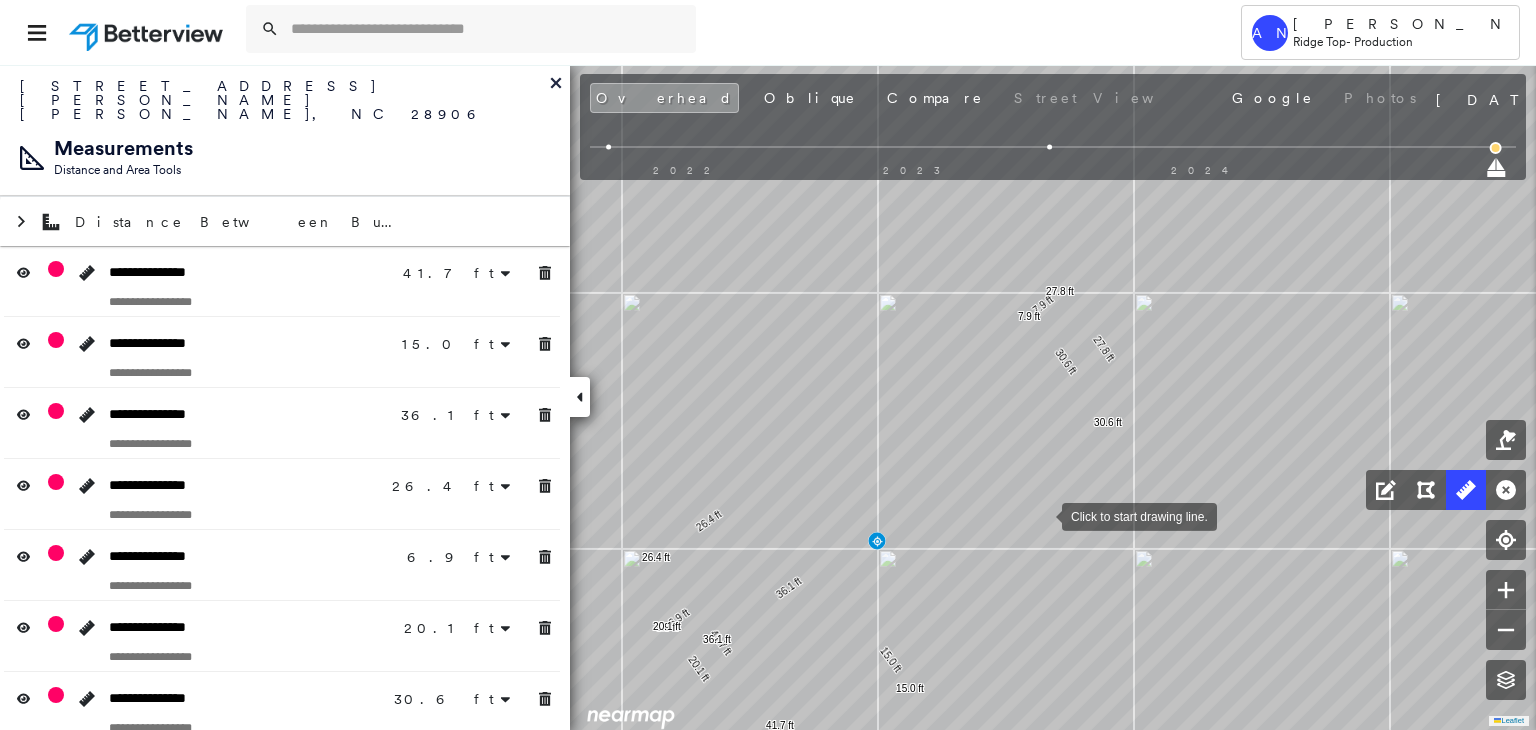 drag, startPoint x: 1028, startPoint y: 567, endPoint x: 1040, endPoint y: 495, distance: 72.99315 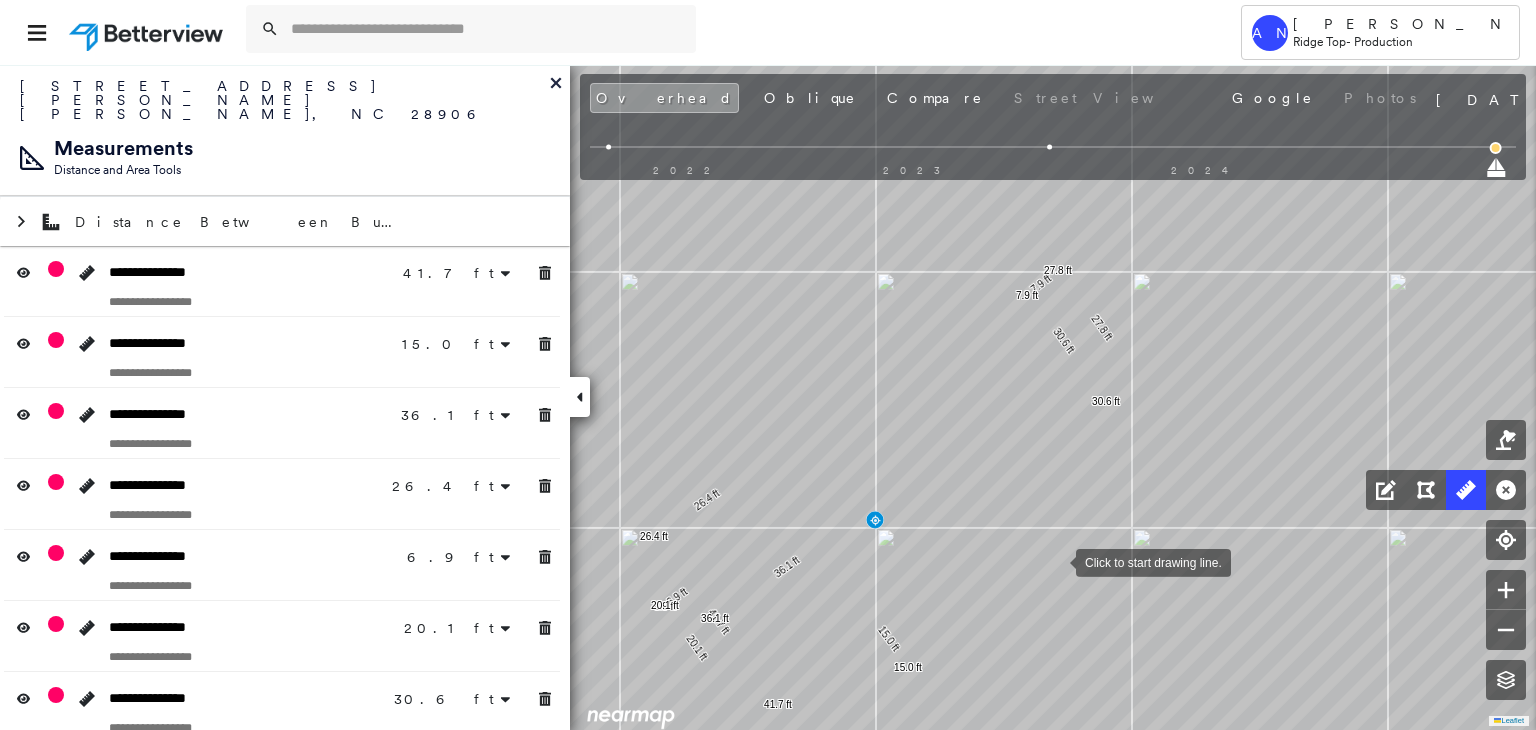 drag, startPoint x: 1056, startPoint y: 561, endPoint x: 1032, endPoint y: 481, distance: 83.52245 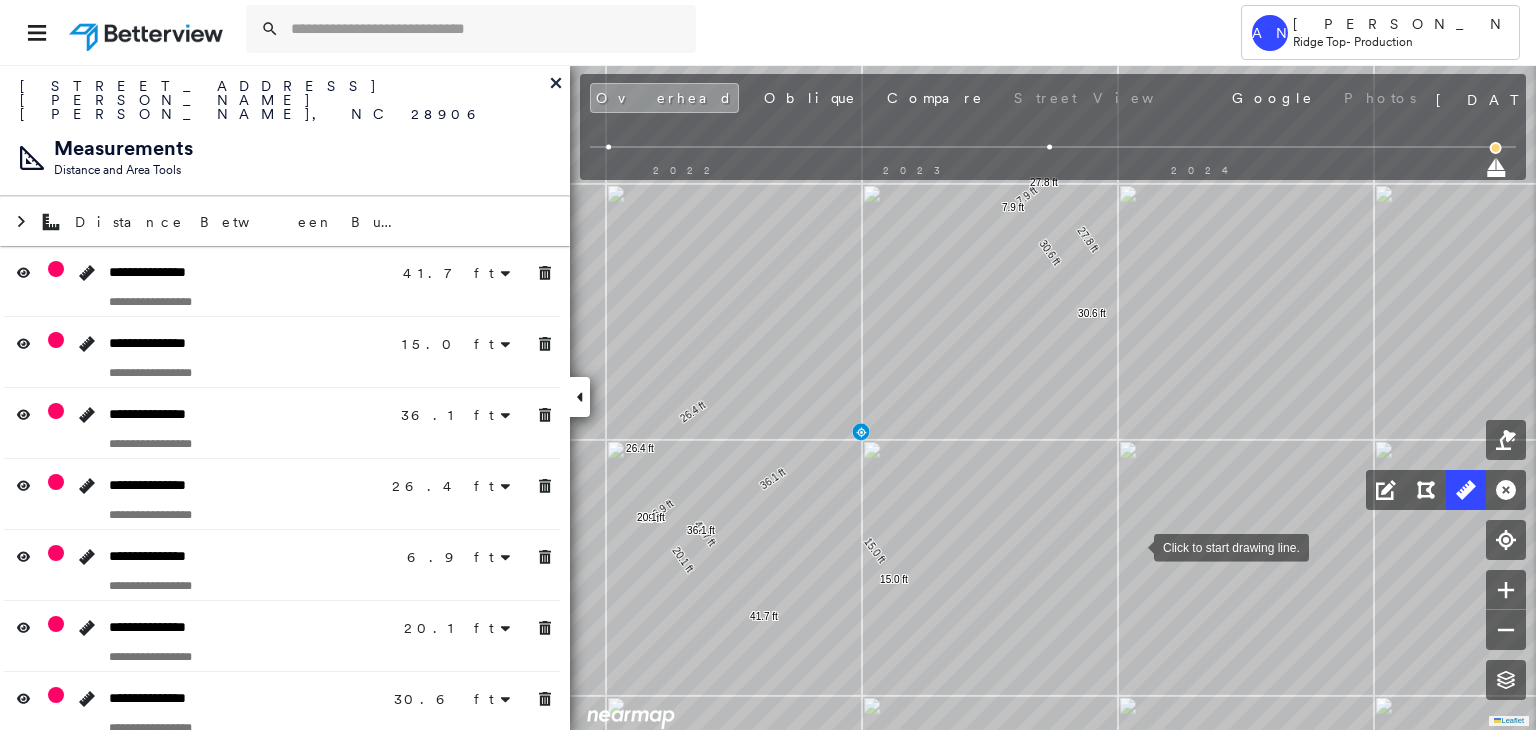 drag, startPoint x: 1127, startPoint y: 551, endPoint x: 1196, endPoint y: 463, distance: 111.82576 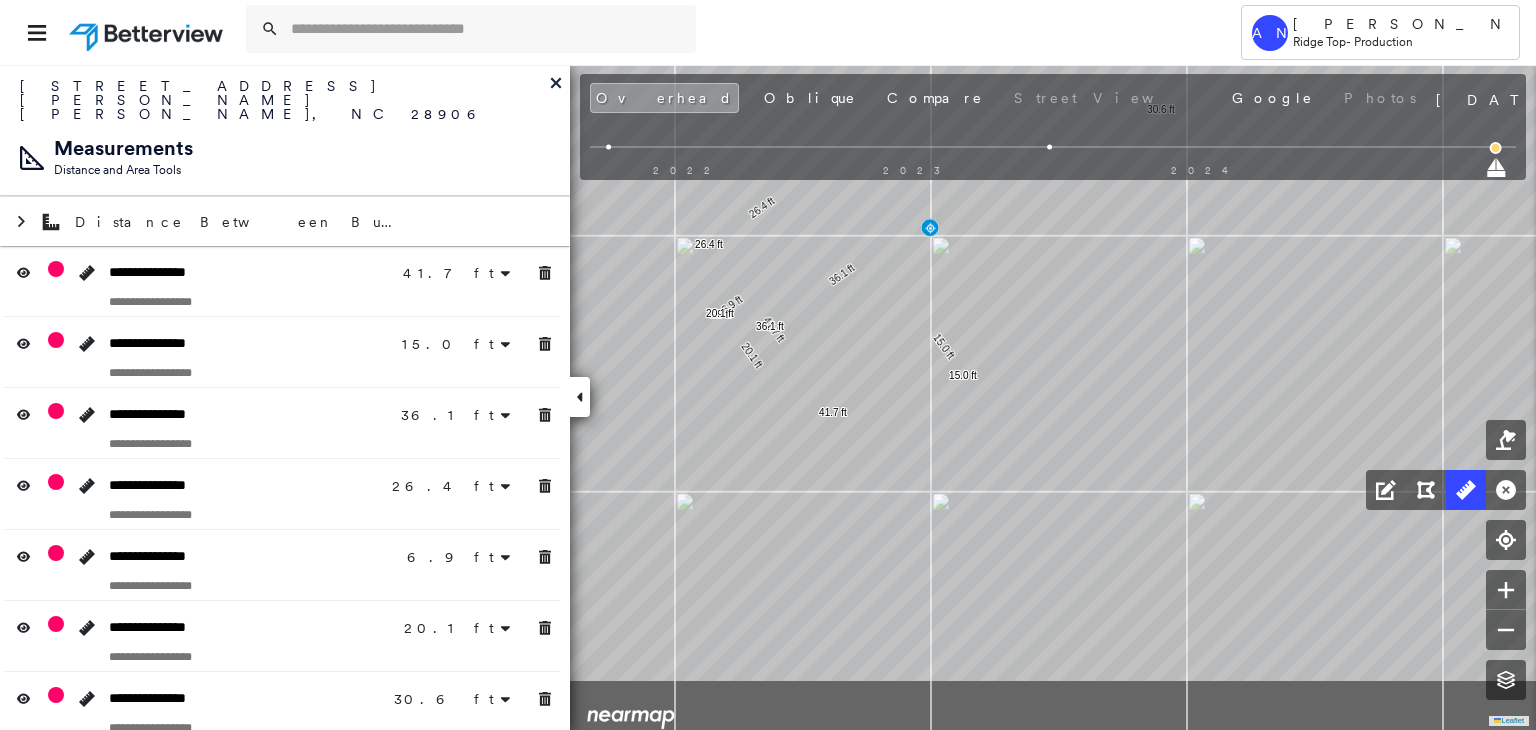 click on "41.7 ft 41.7 ft 15.0 ft 15.0 ft 36.1 ft 36.1 ft 26.4 ft 26.4 ft 6.9 ft 6.9 ft 20.1 ft 20.1 ft 30.6 ft 30.6 ft 27.8 ft 27.8 ft 7.9 ft 7.9 ft Click to start drawing line." at bounding box center (-30, -385) 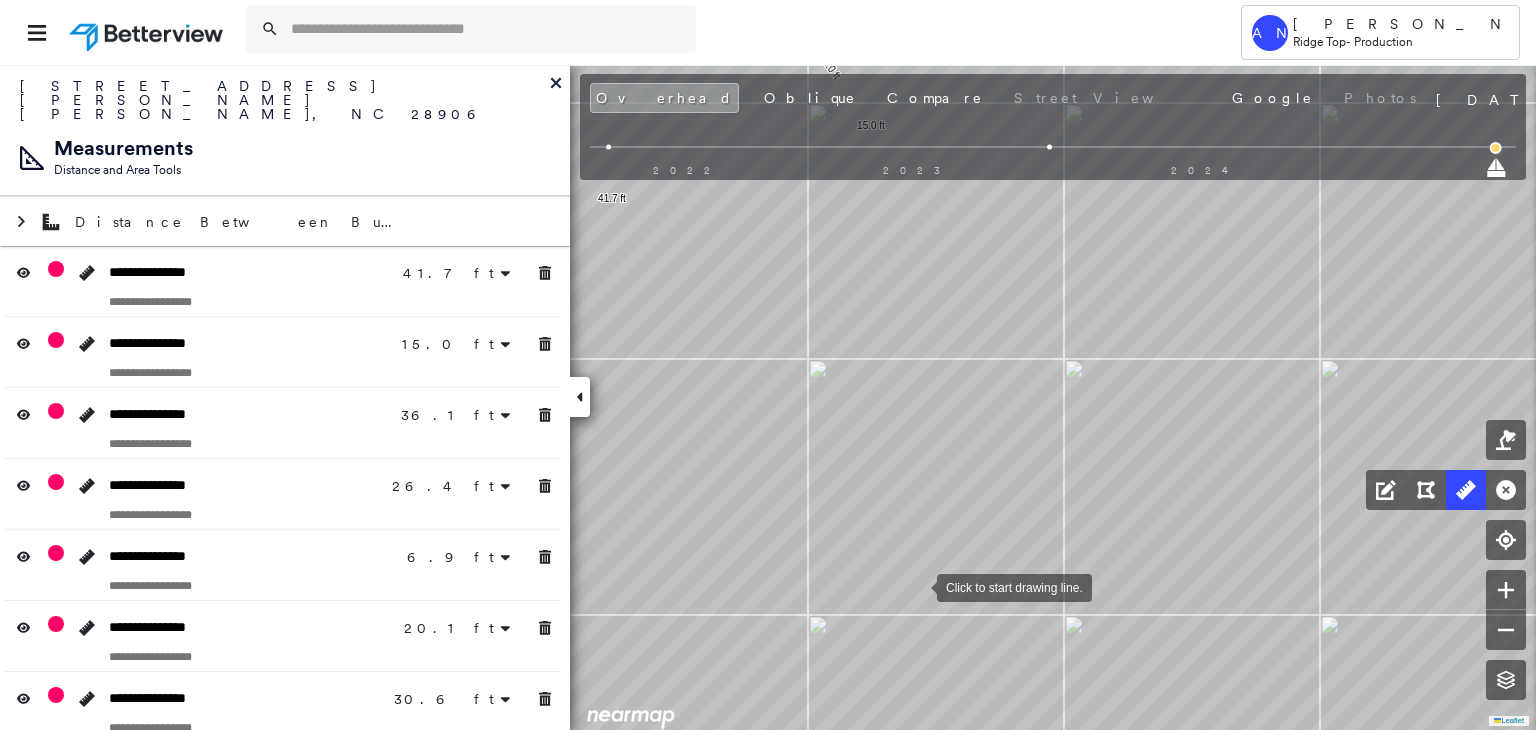 click at bounding box center [917, 586] 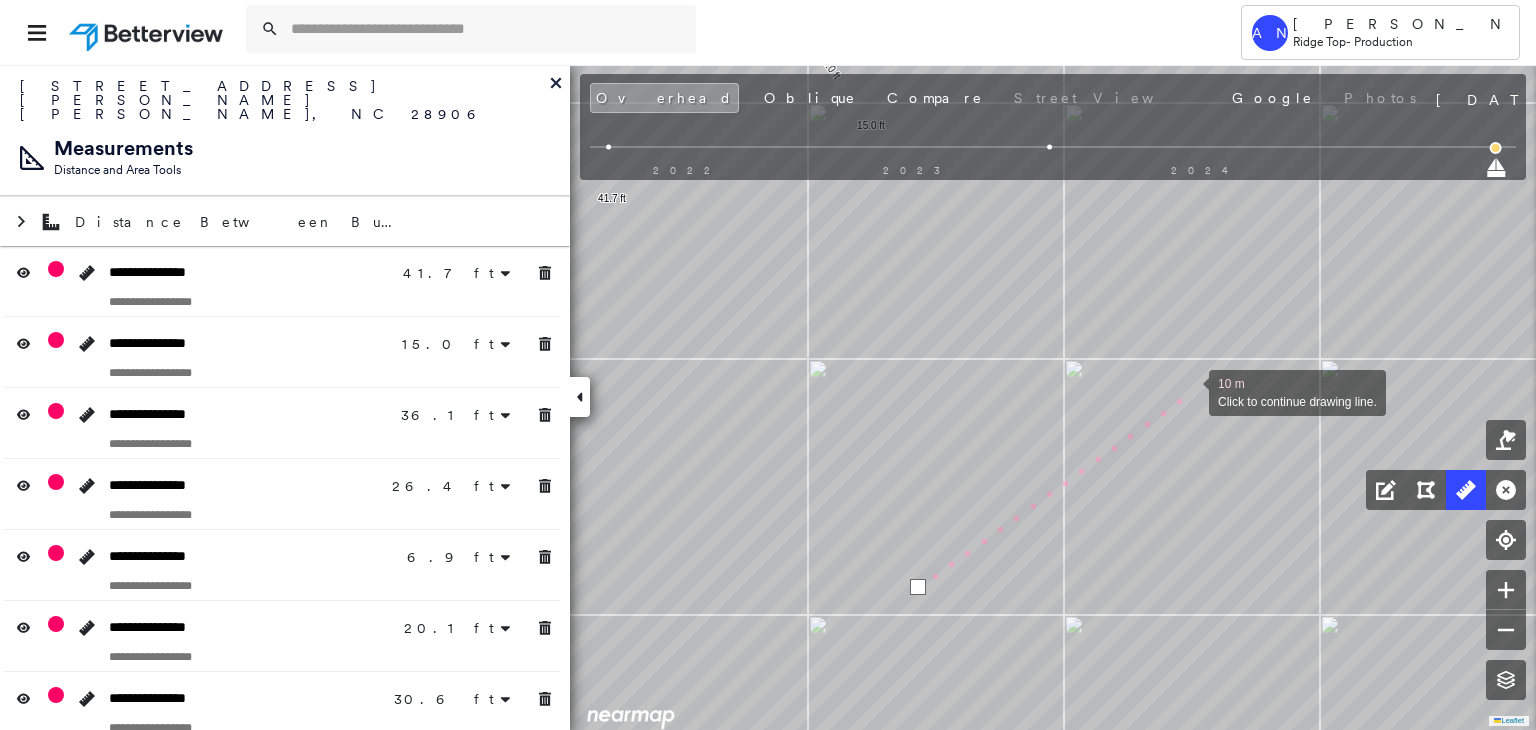 click at bounding box center [1189, 391] 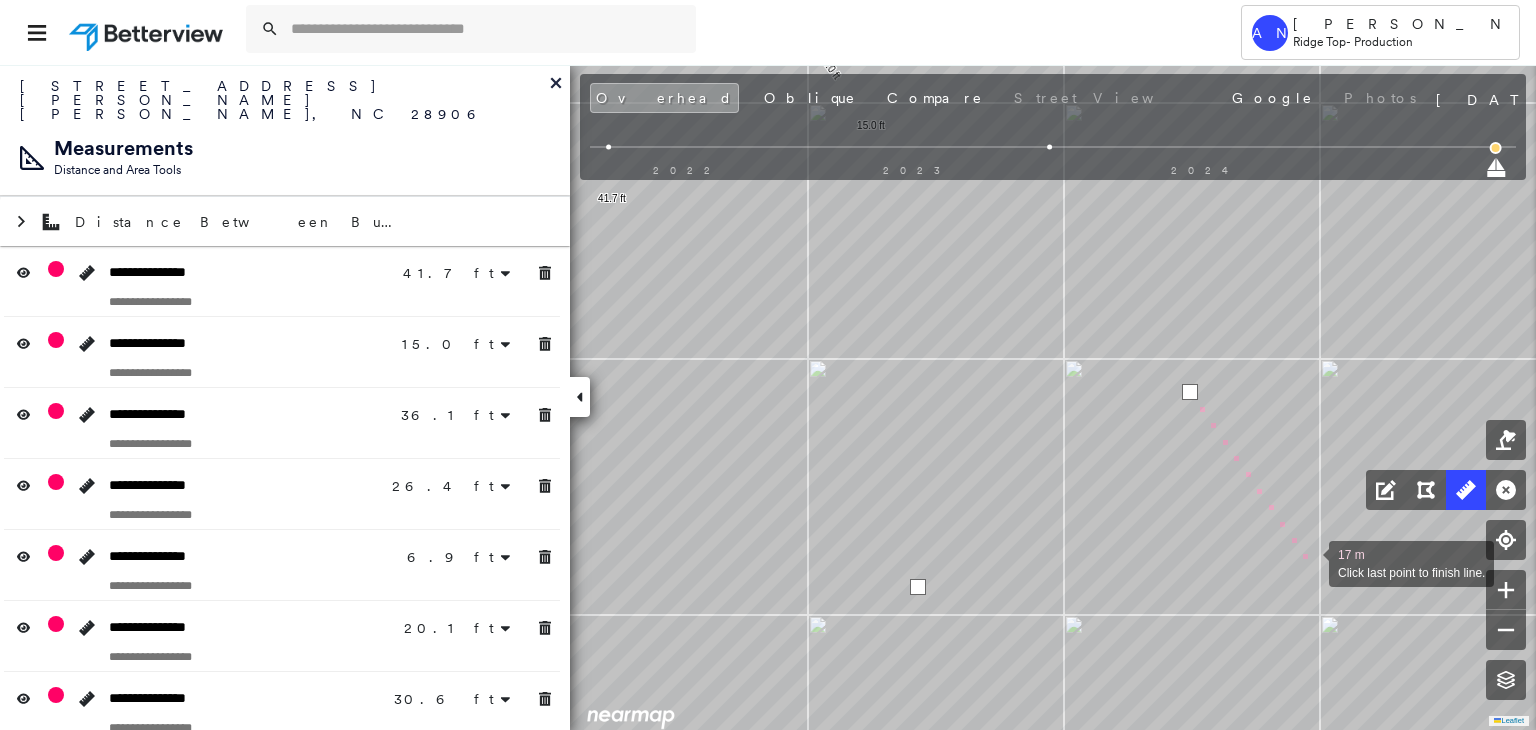 click at bounding box center (1309, 562) 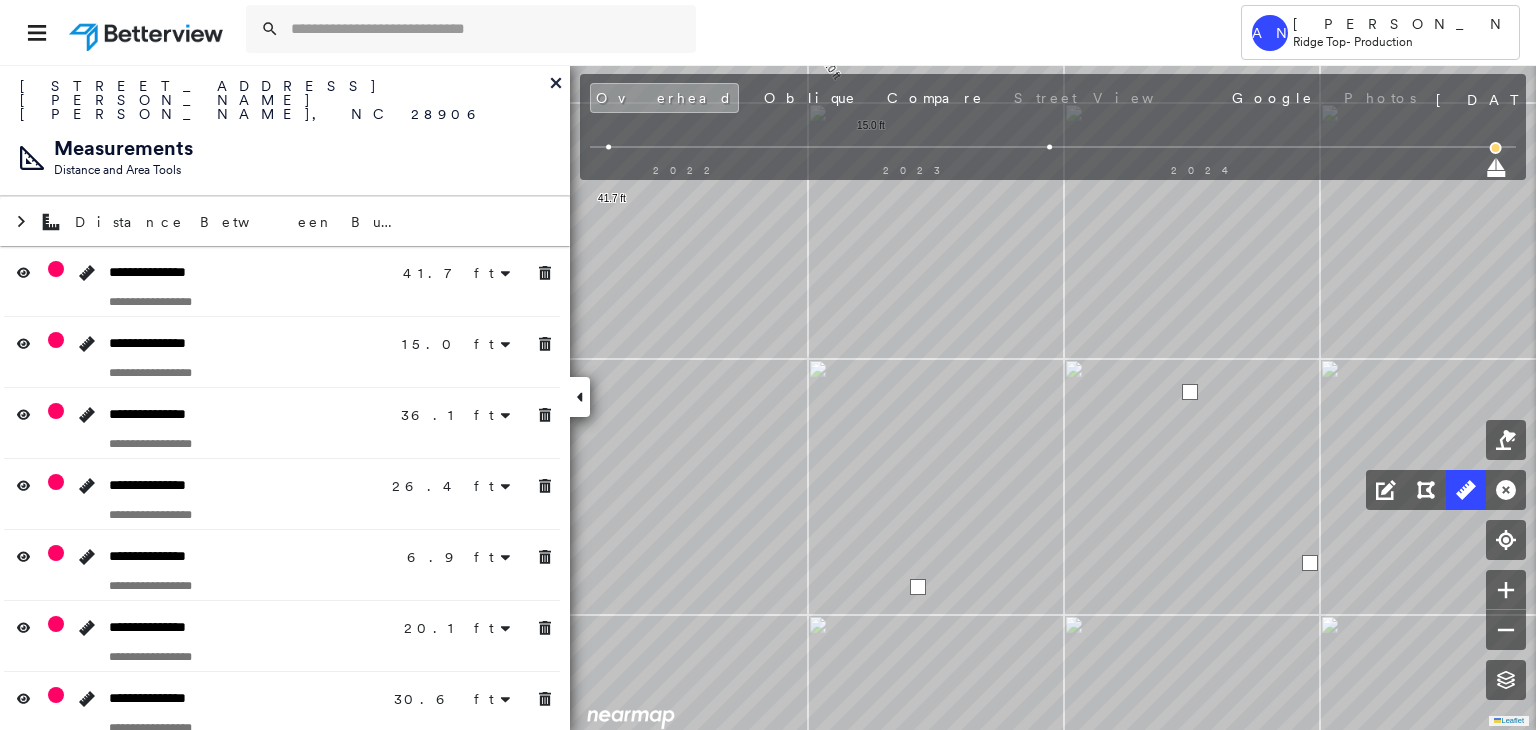 click at bounding box center [1310, 563] 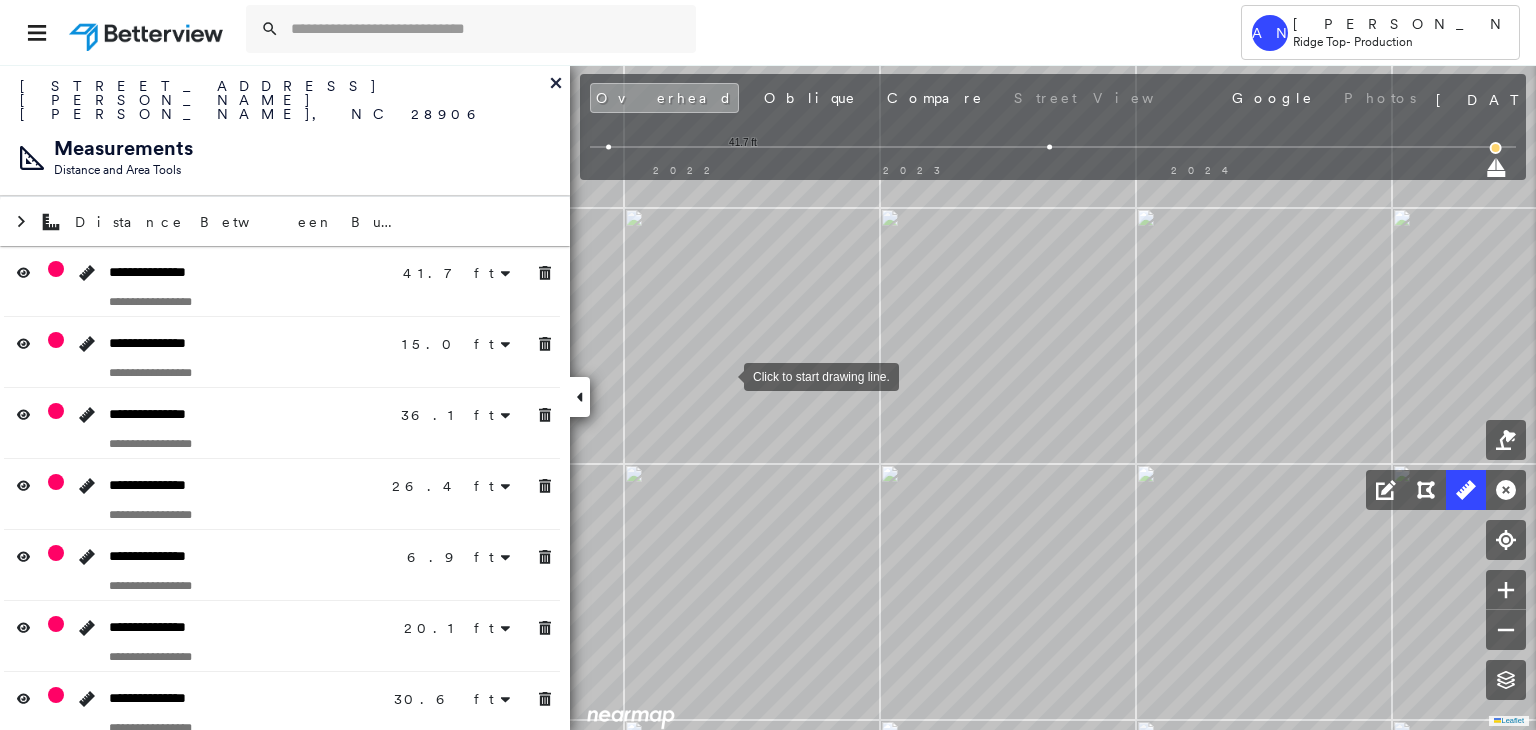 drag, startPoint x: 724, startPoint y: 375, endPoint x: 804, endPoint y: 376, distance: 80.00625 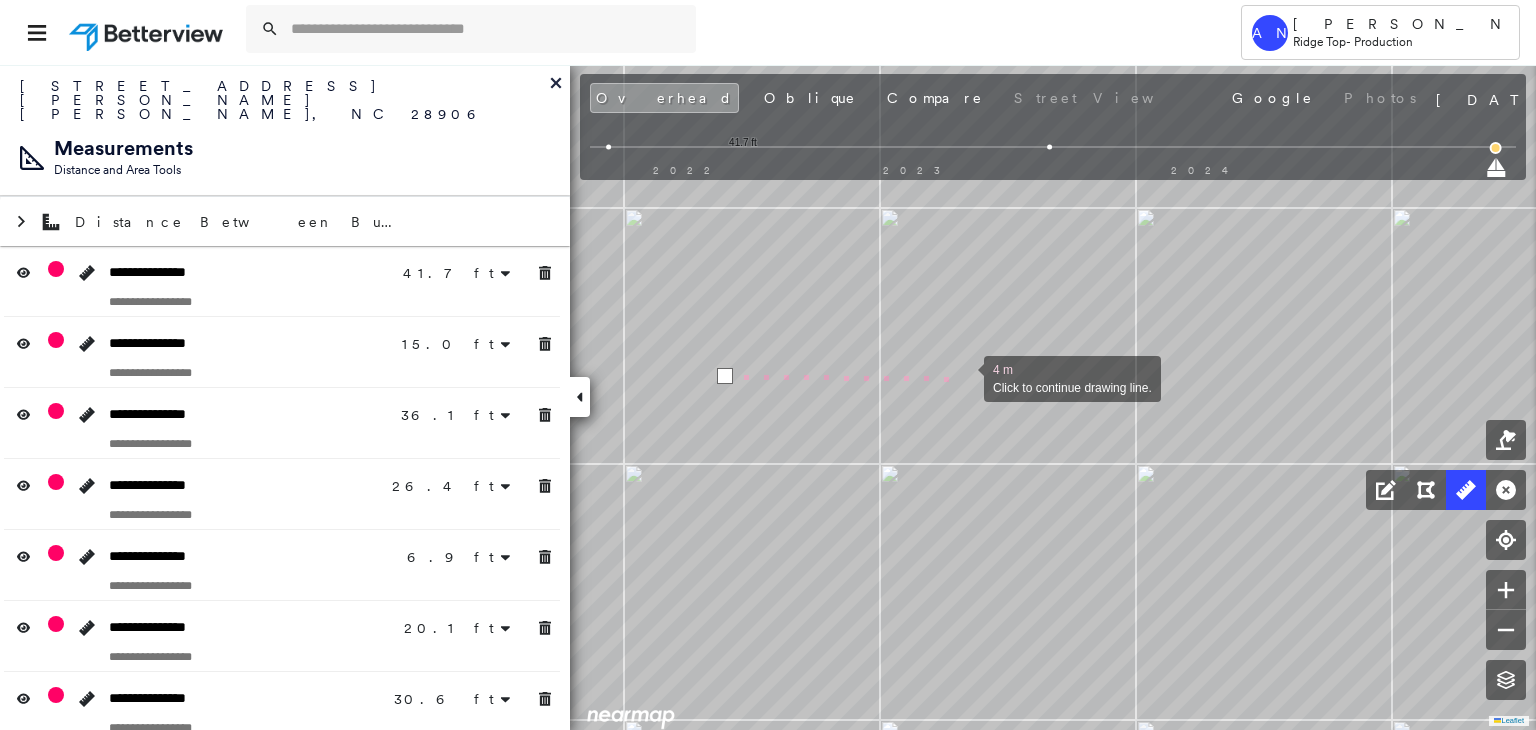 click at bounding box center (964, 377) 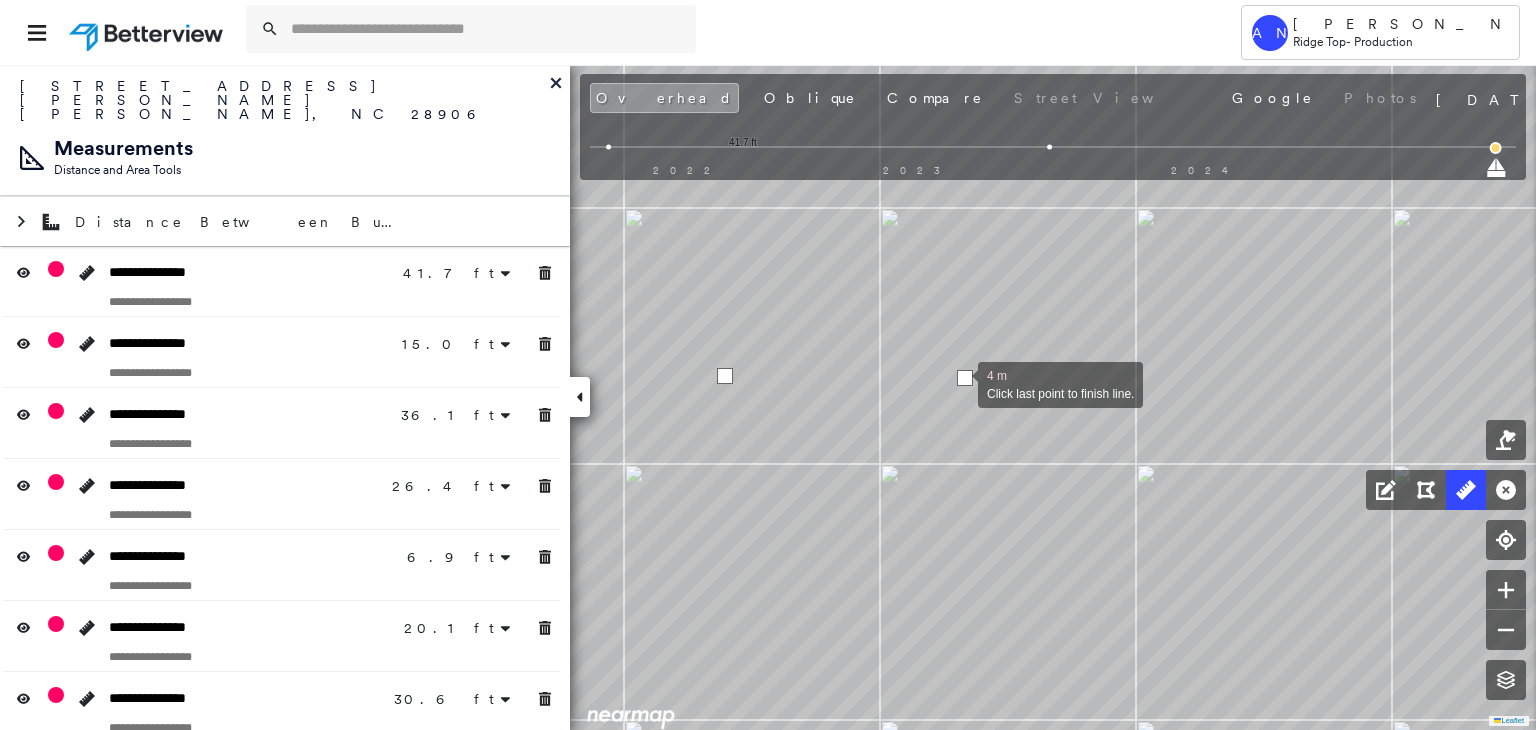 click at bounding box center (965, 378) 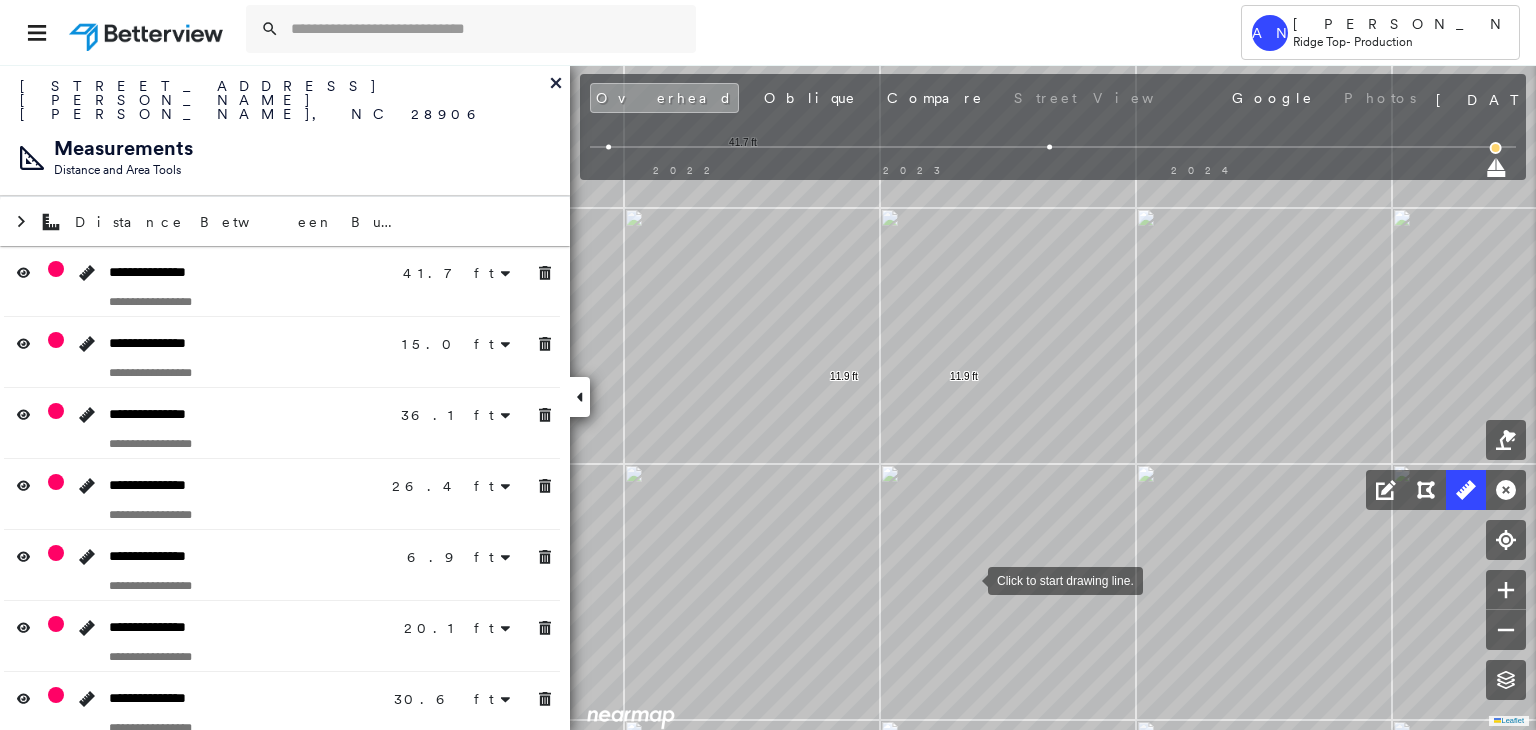 drag, startPoint x: 968, startPoint y: 579, endPoint x: 964, endPoint y: 528, distance: 51.156624 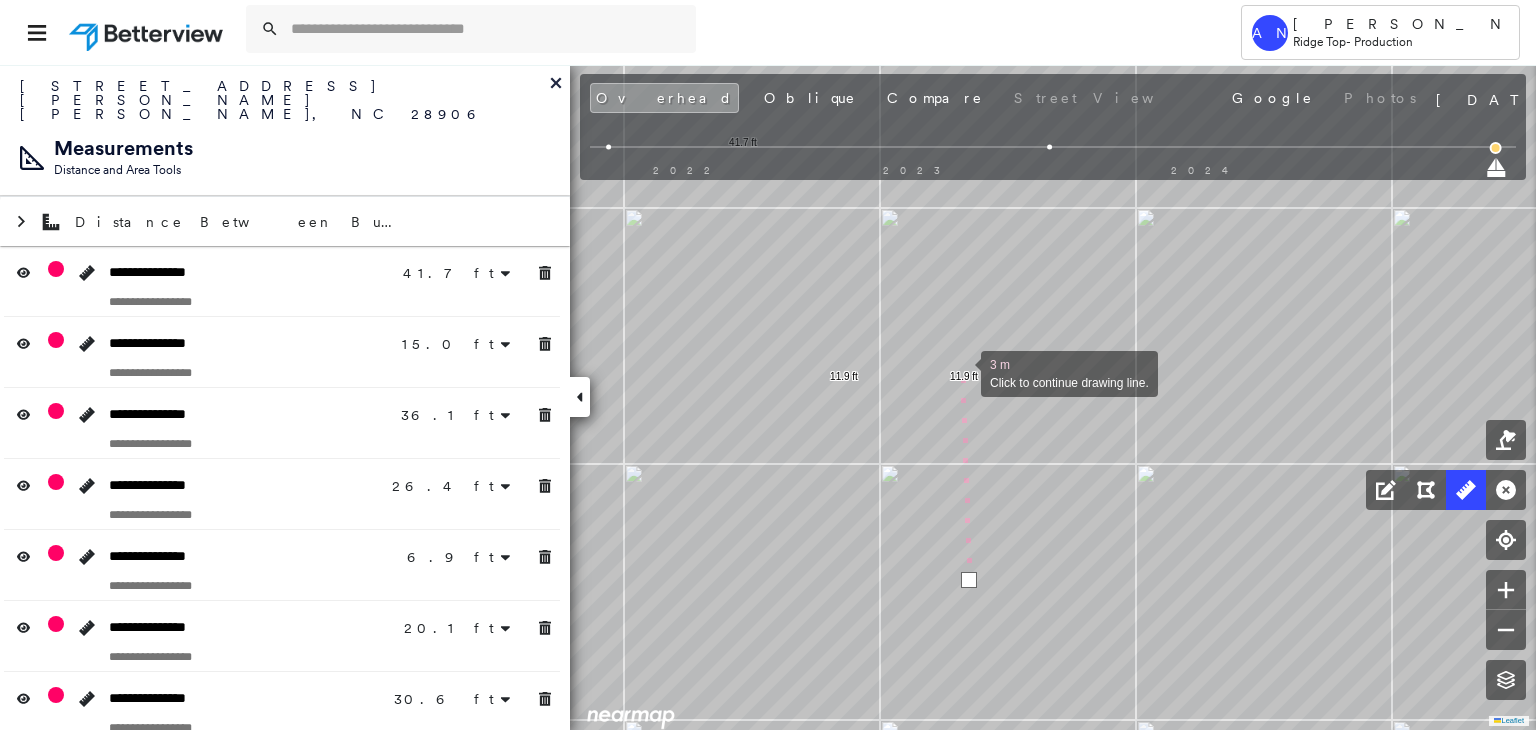 click at bounding box center (961, 372) 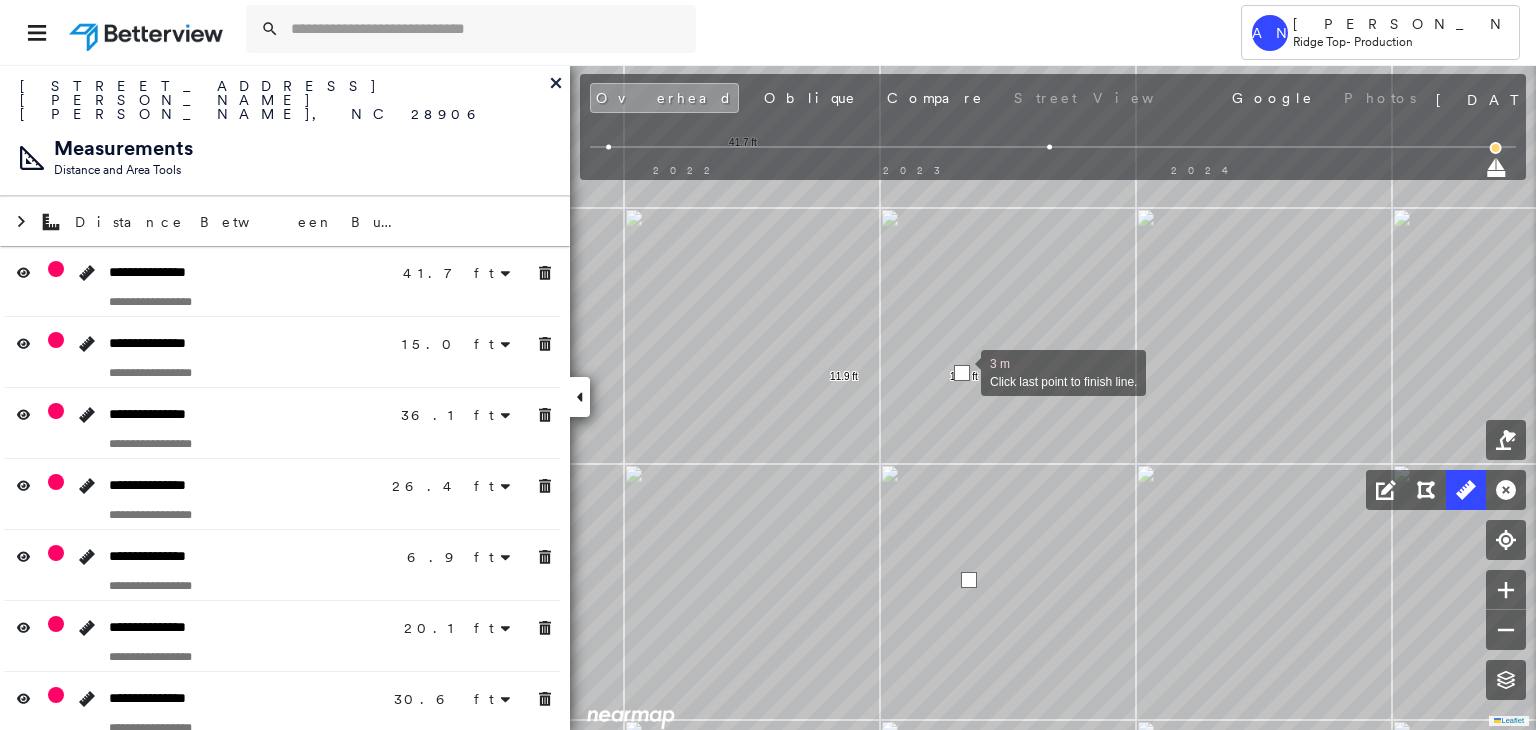 click at bounding box center [962, 373] 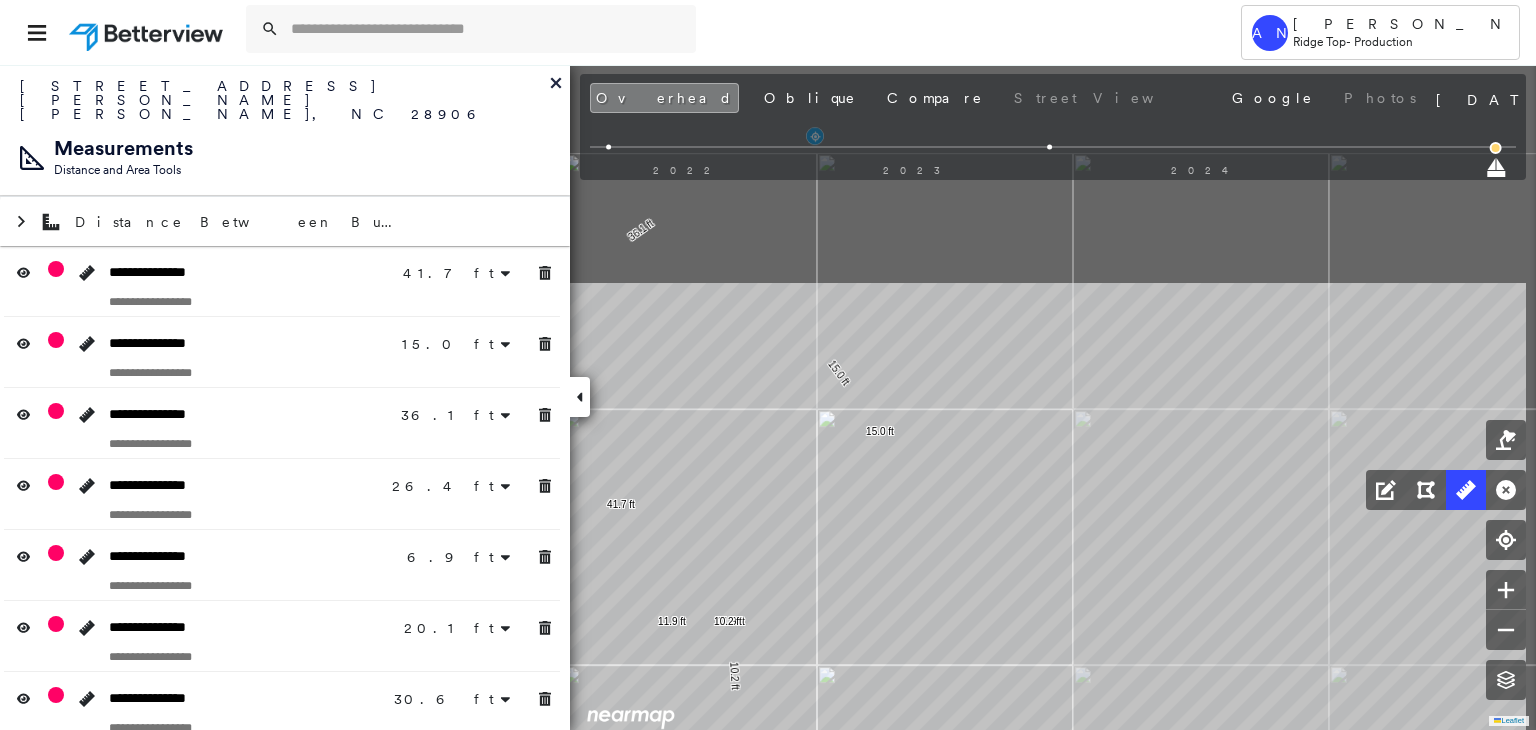 drag, startPoint x: 932, startPoint y: 325, endPoint x: 768, endPoint y: 633, distance: 348.94125 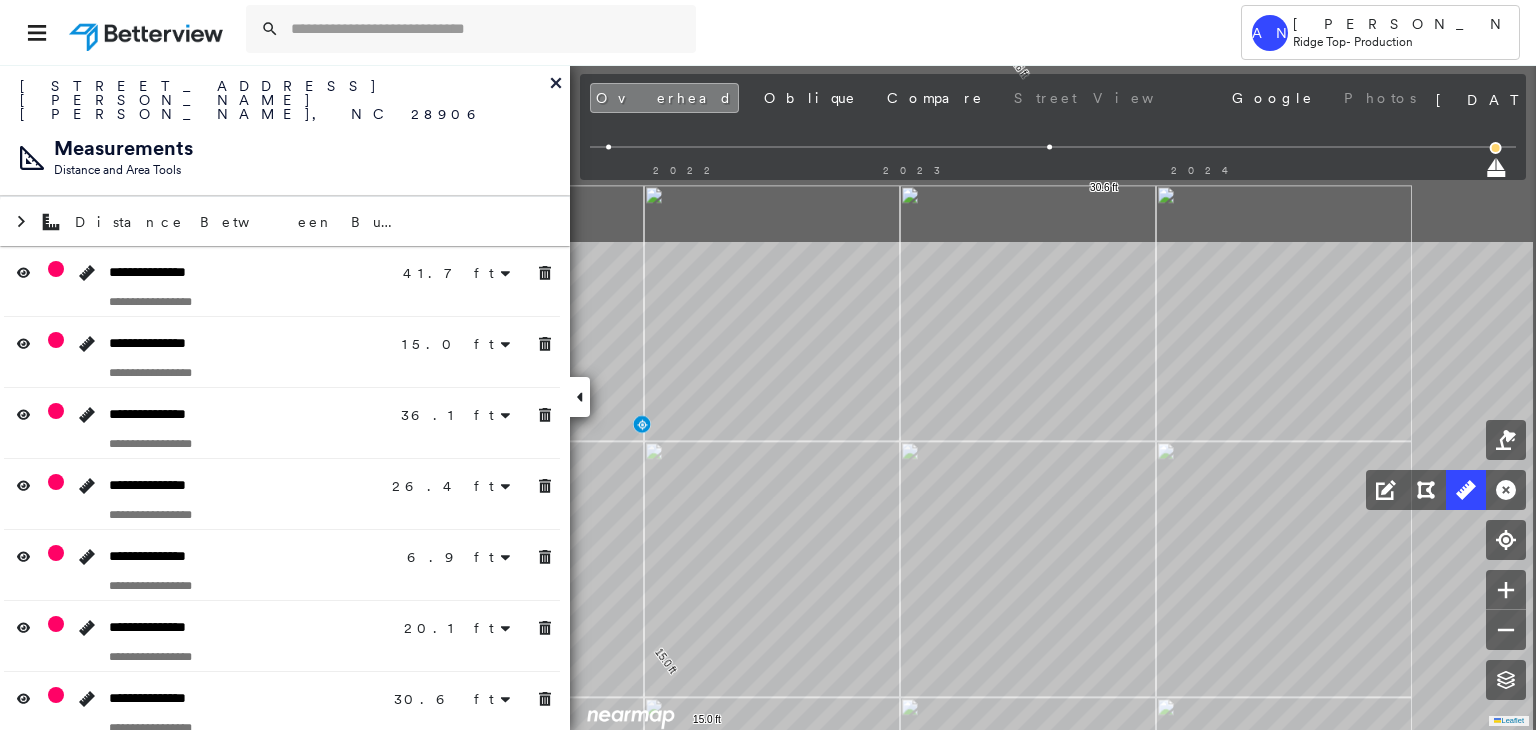 drag, startPoint x: 940, startPoint y: 392, endPoint x: 912, endPoint y: 485, distance: 97.123634 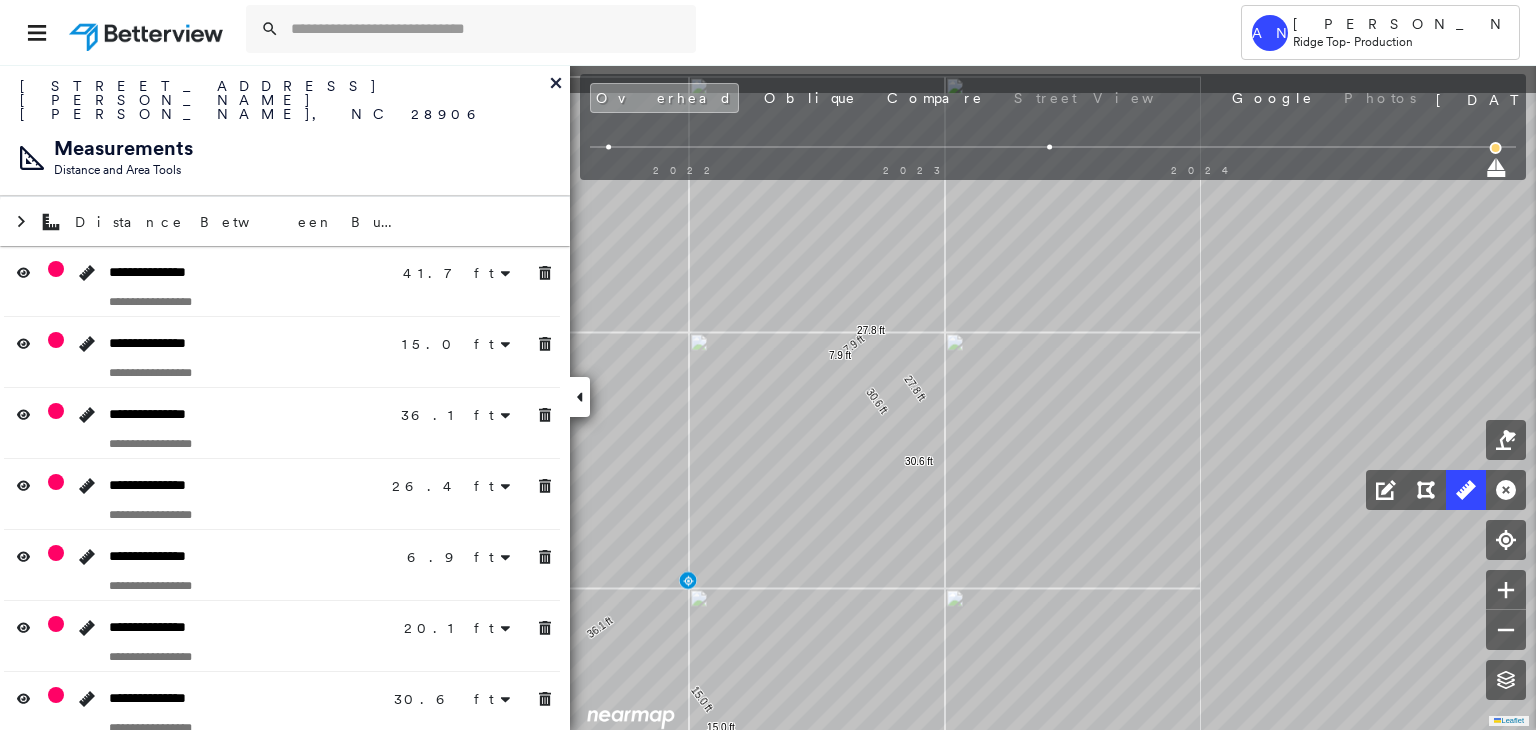 drag, startPoint x: 957, startPoint y: 476, endPoint x: 760, endPoint y: 687, distance: 288.66937 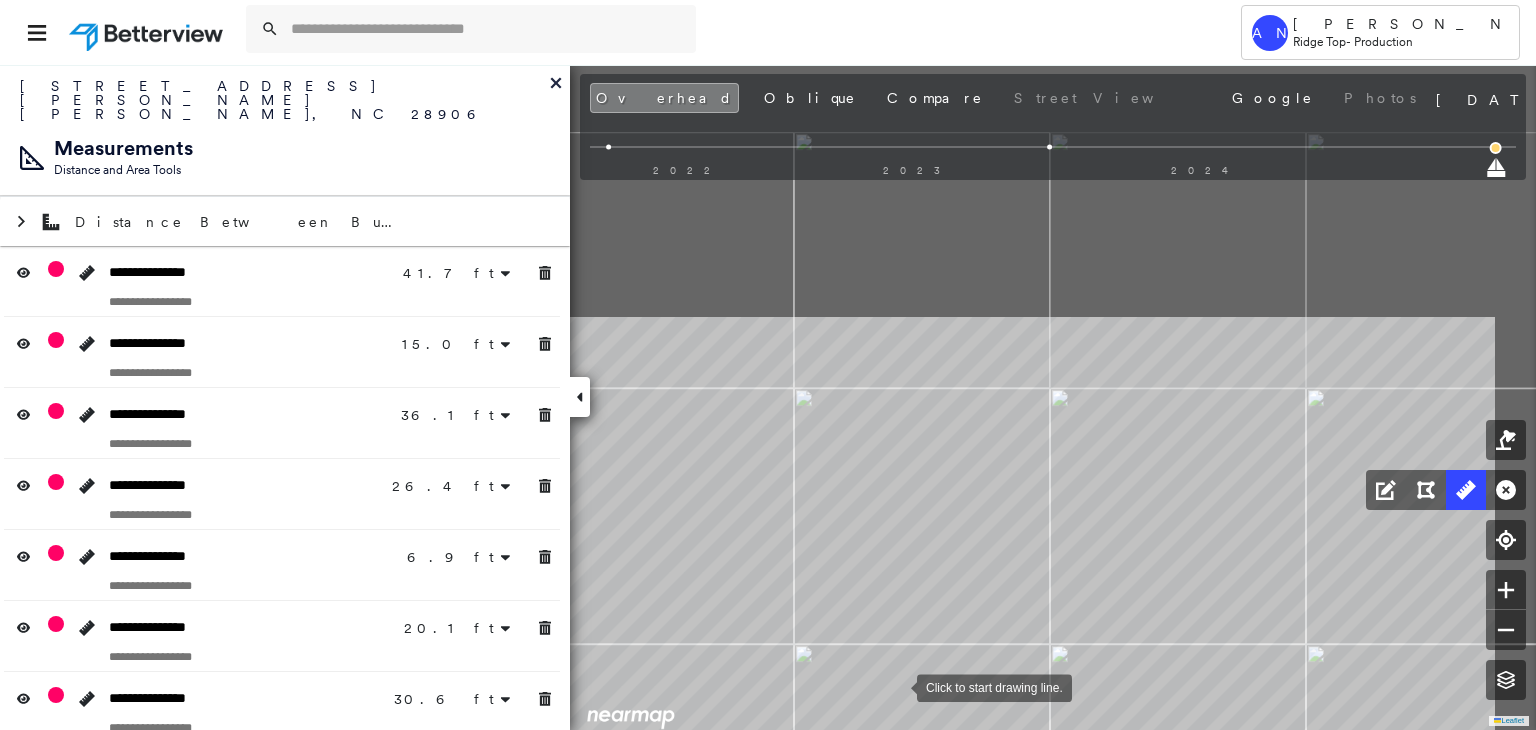drag, startPoint x: 1026, startPoint y: 465, endPoint x: 920, endPoint y: 637, distance: 202.0396 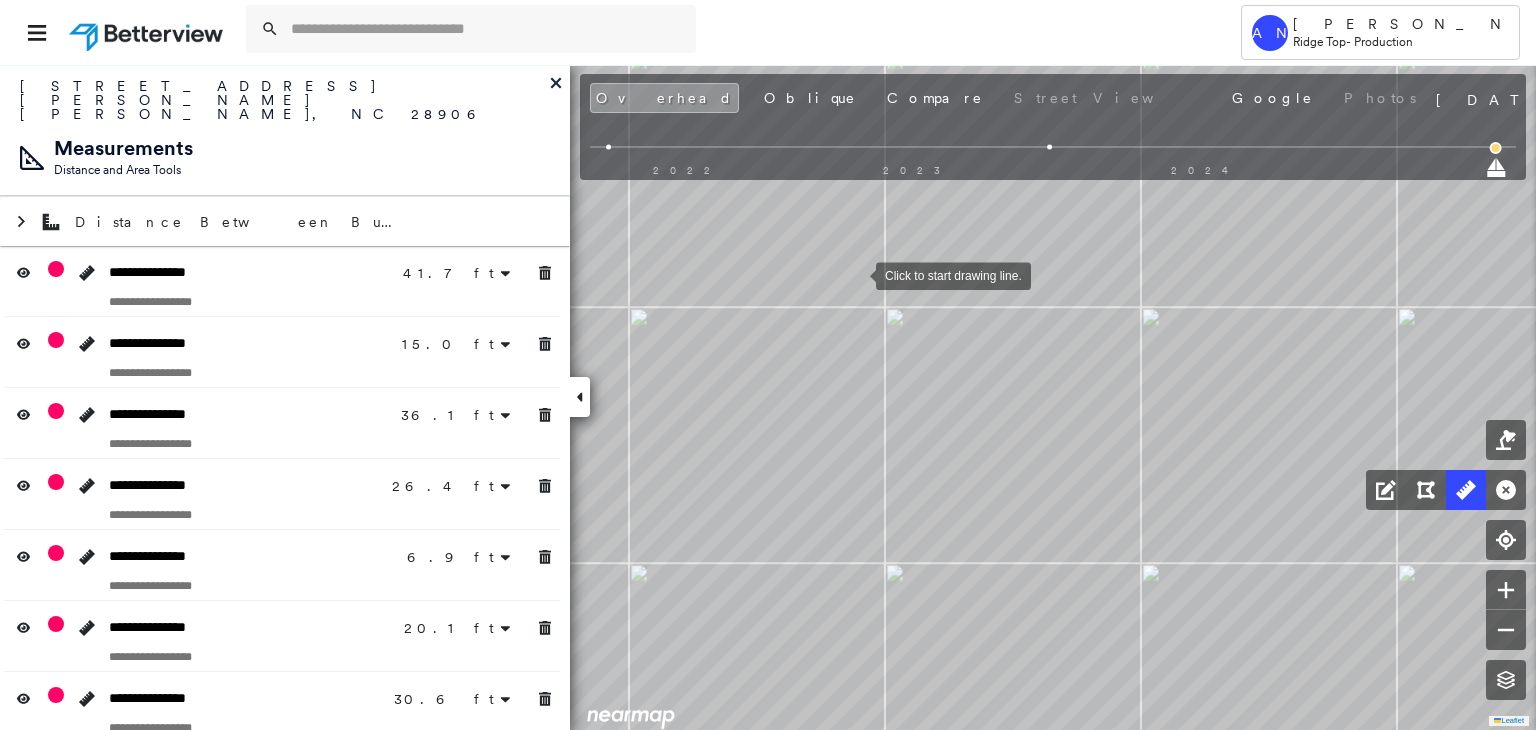 click at bounding box center [856, 274] 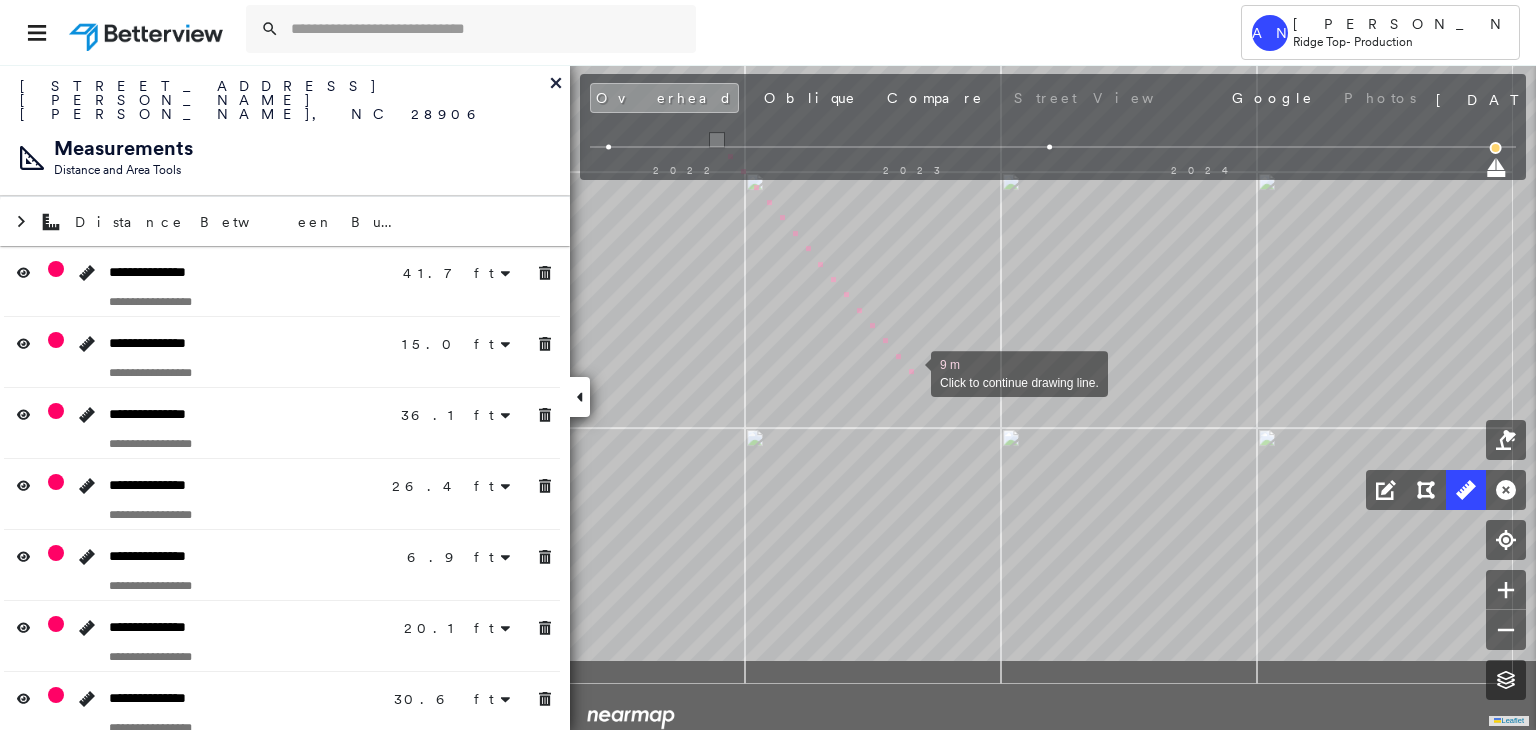 drag, startPoint x: 931, startPoint y: 398, endPoint x: 907, endPoint y: 363, distance: 42.43819 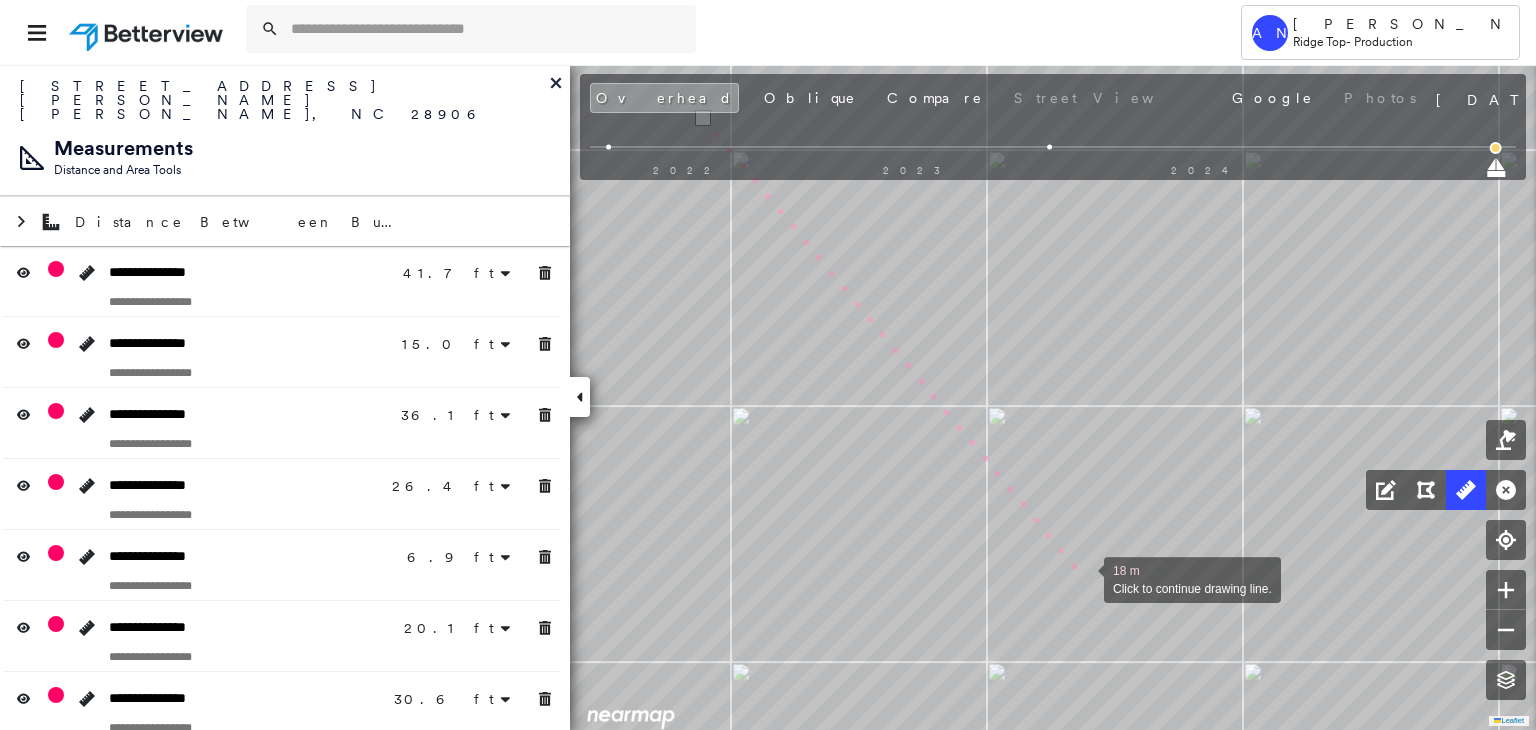 click at bounding box center [1084, 578] 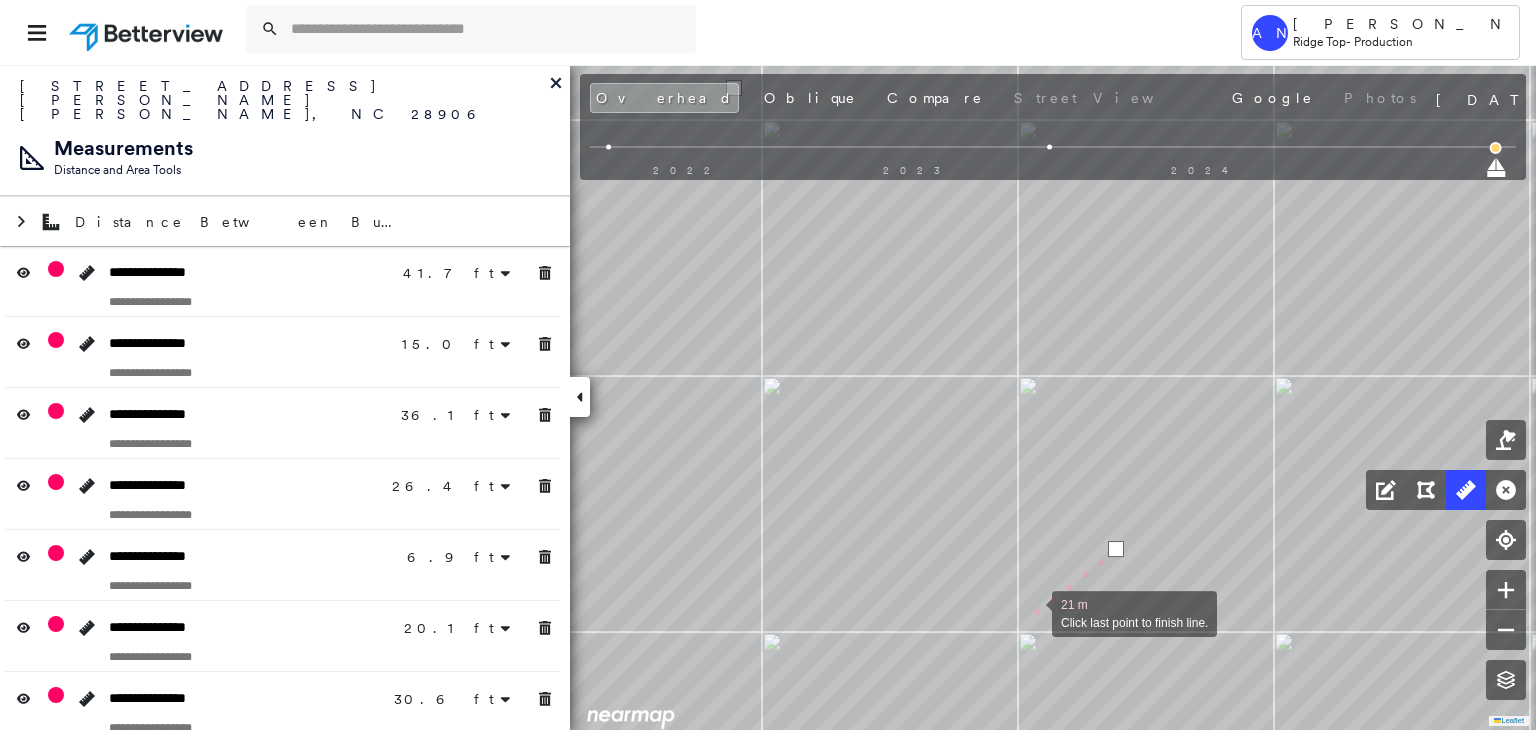 click on "41.7 ft 41.7 ft 15.0 ft 15.0 ft 36.1 ft 36.1 ft 26.4 ft 26.4 ft 6.9 ft 6.9 ft 20.1 ft 20.1 ft 30.6 ft 30.6 ft 27.8 ft 27.8 ft 7.9 ft 7.9 ft 33.8 ft 20.9 ft 54.7 ft 11.9 ft 11.9 ft 10.2 ft 10.2 ft 21 m Click last point to finish line." at bounding box center (-1028, 669) 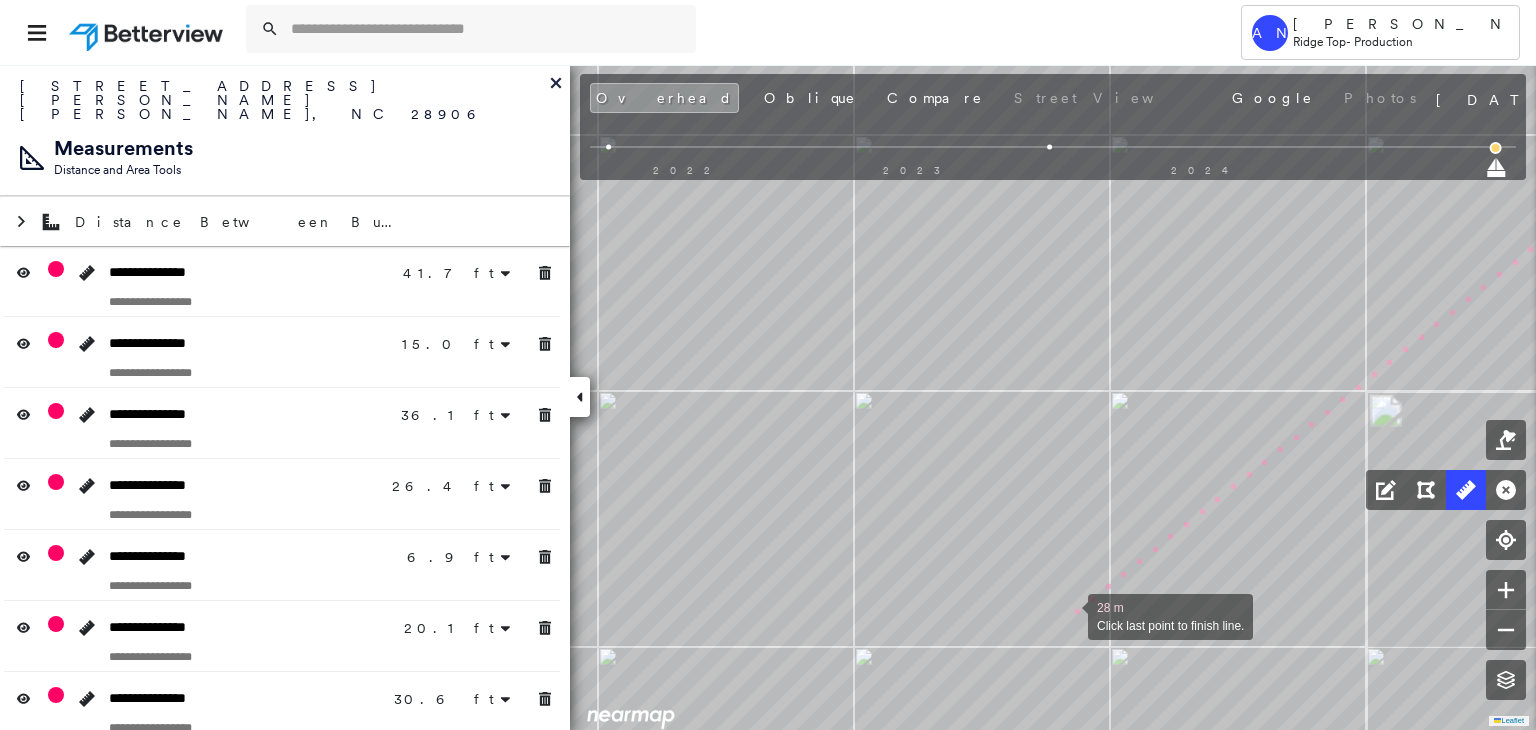 click at bounding box center (1068, 615) 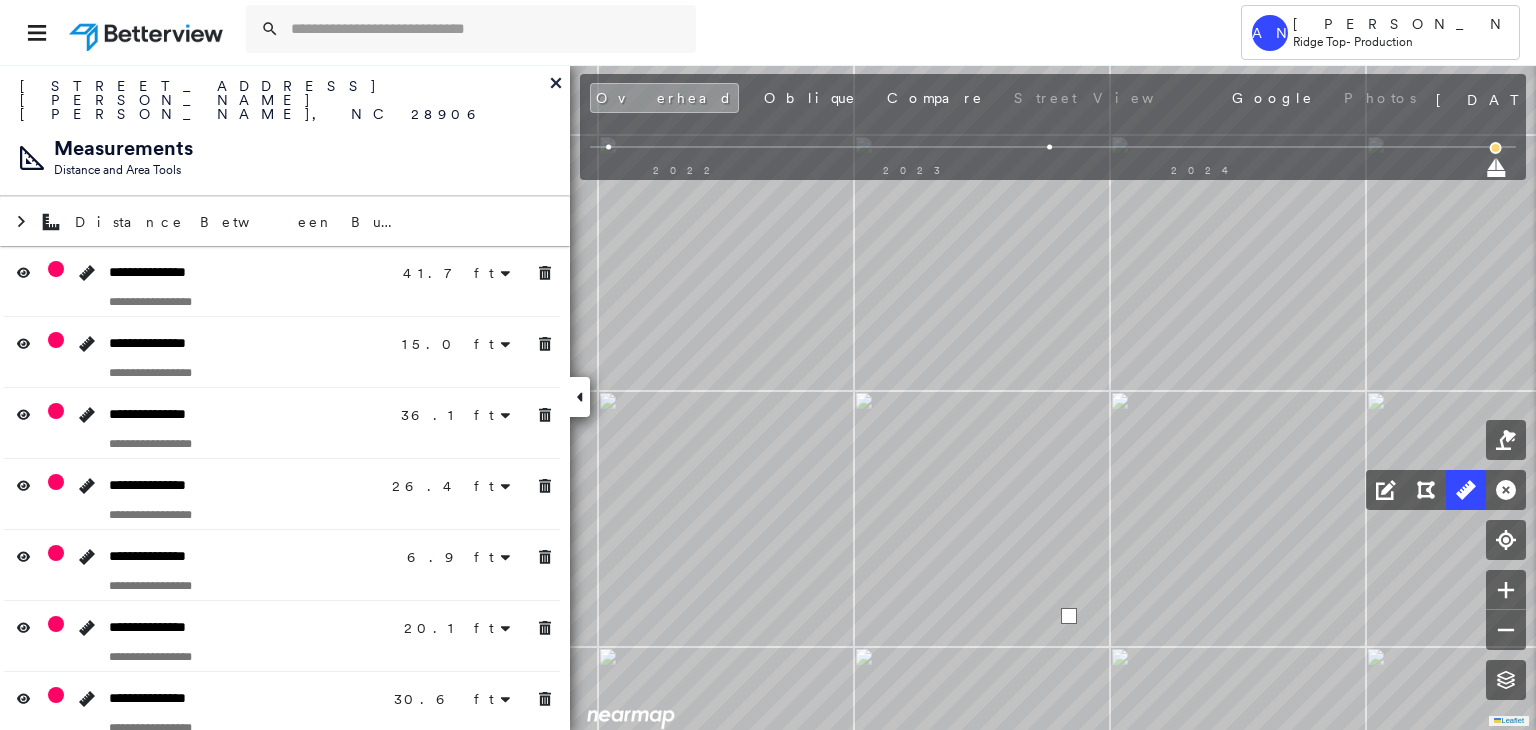 click at bounding box center (1069, 616) 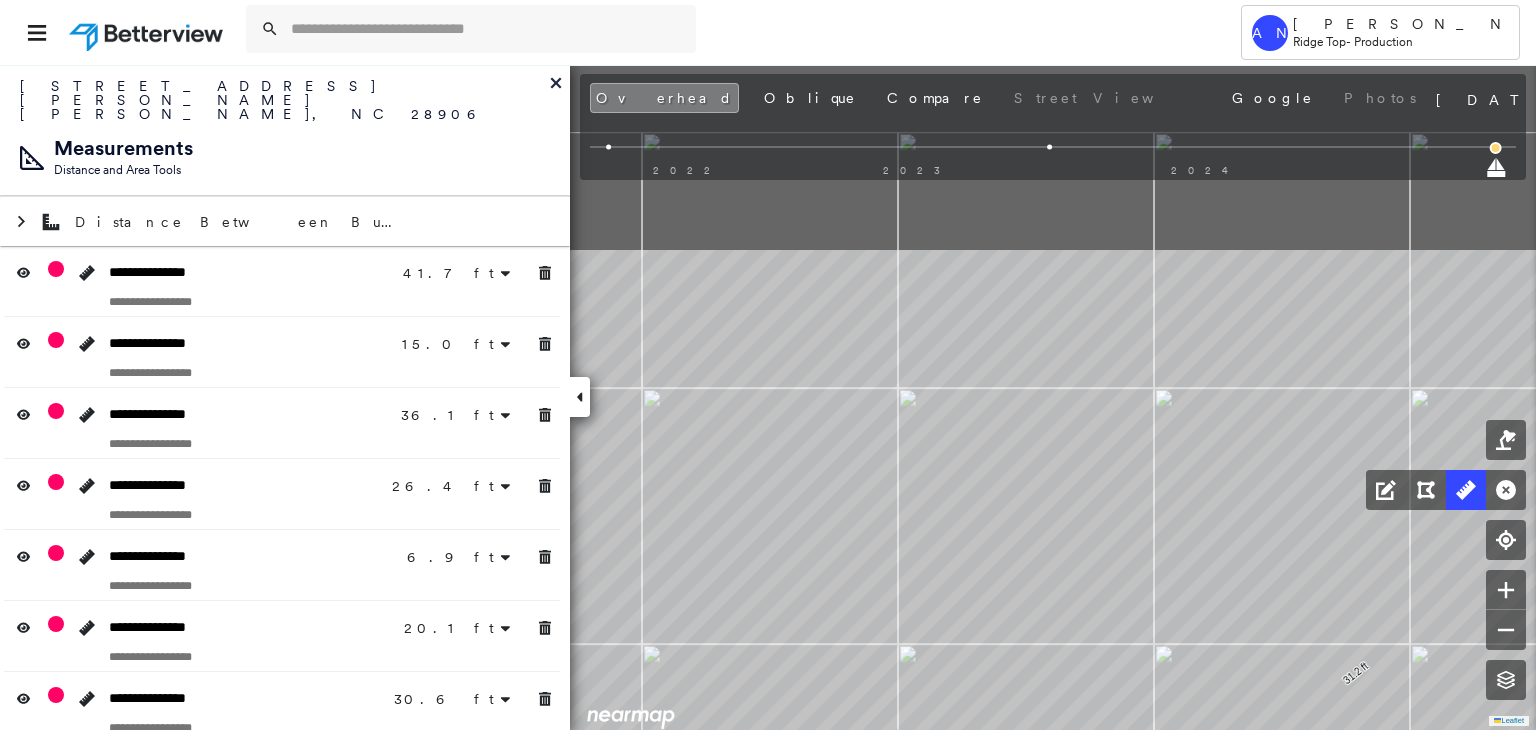 click on "41.7 ft 41.7 ft 15.0 ft 15.0 ft 36.1 ft 36.1 ft 26.4 ft 26.4 ft 6.9 ft 6.9 ft 20.1 ft 20.1 ft 30.6 ft 30.6 ft 27.8 ft 27.8 ft 7.9 ft 7.9 ft 33.8 ft 20.9 ft 54.7 ft 11.9 ft 11.9 ft 10.2 ft 10.2 ft 60.1 ft 31.2 ft 91.3 ft Click to start drawing line." at bounding box center [-757, 767] 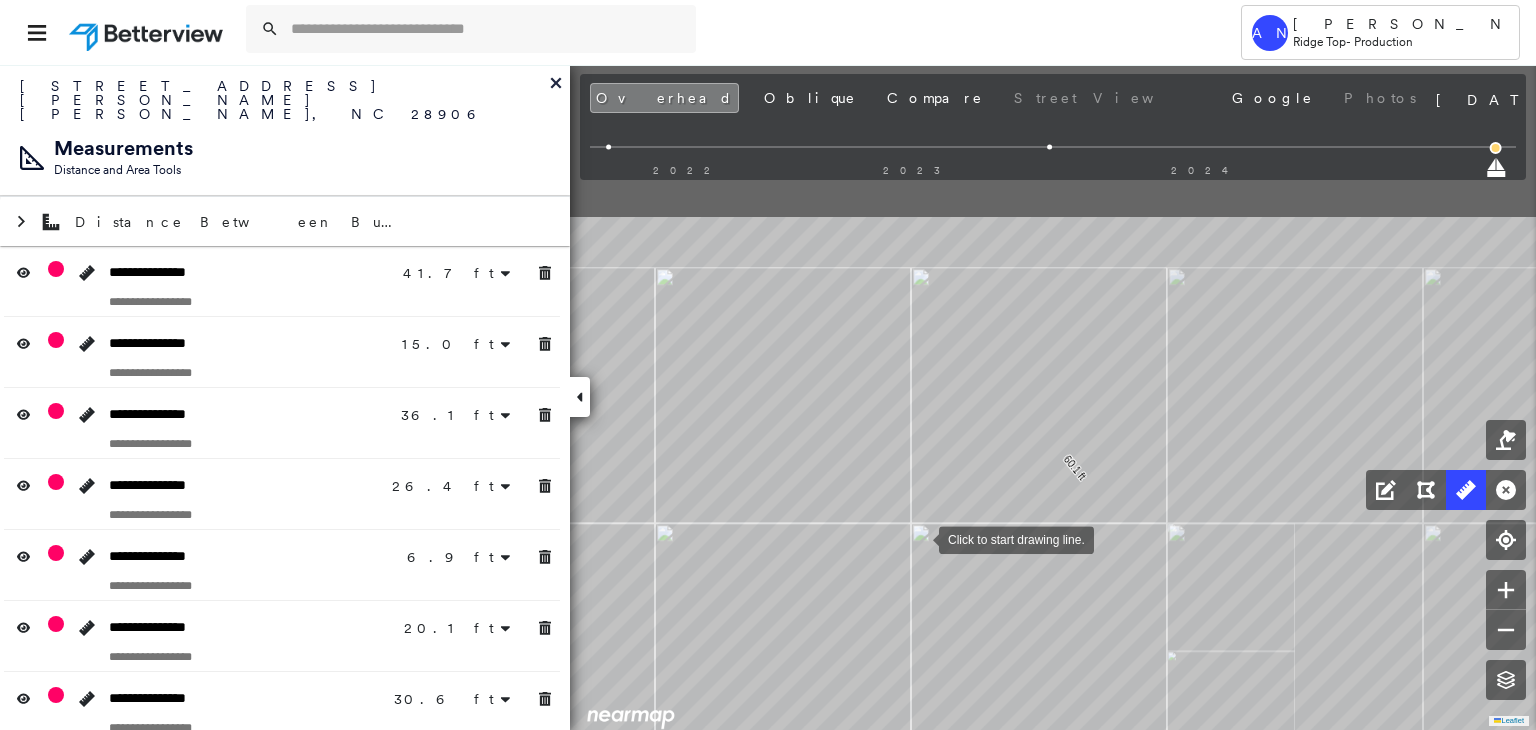 drag, startPoint x: 1070, startPoint y: 473, endPoint x: 919, endPoint y: 537, distance: 164.00305 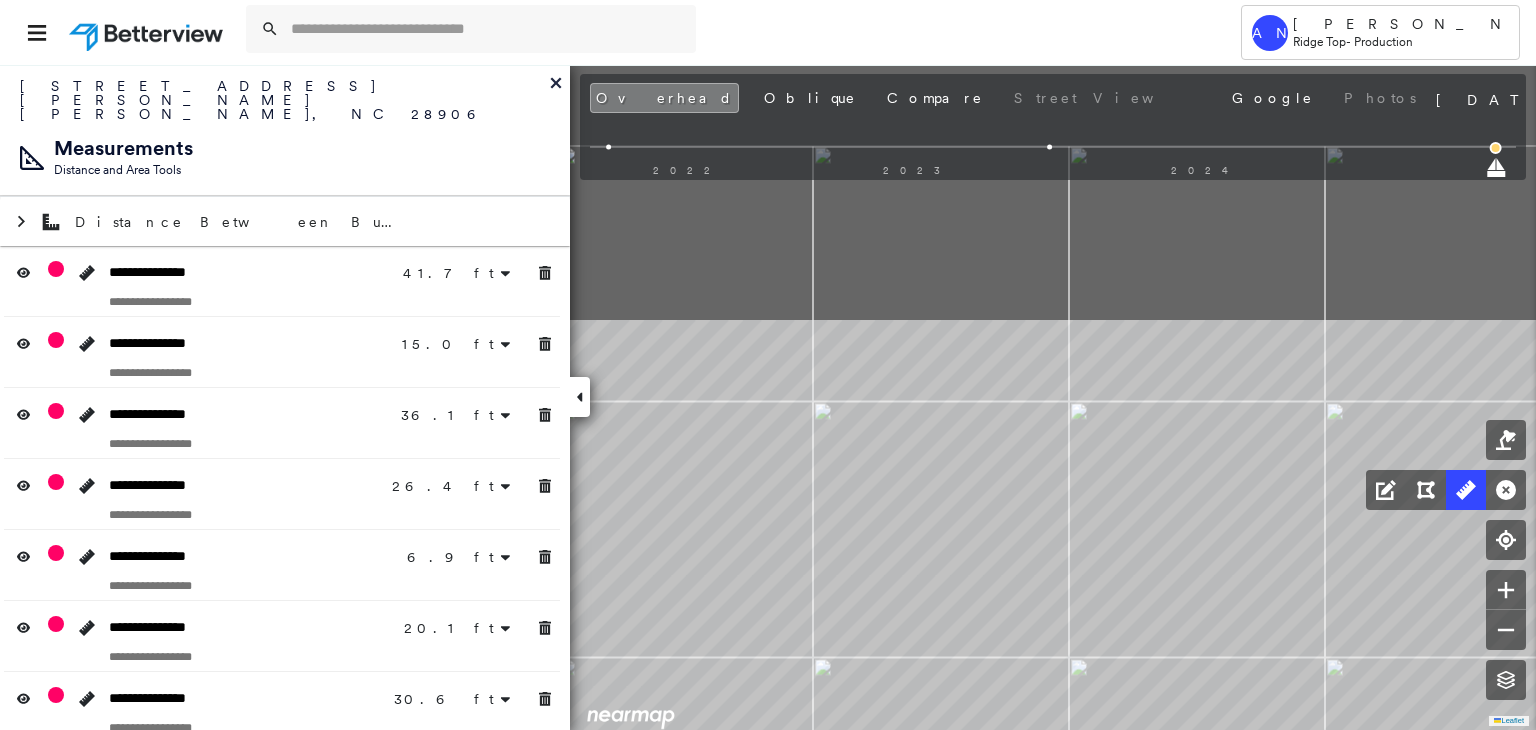 click on "41.7 ft 41.7 ft 15.0 ft 15.0 ft 36.1 ft 36.1 ft 26.4 ft 26.4 ft 6.9 ft 6.9 ft 20.1 ft 20.1 ft 30.6 ft 30.6 ft 27.8 ft 27.8 ft 7.9 ft 7.9 ft 33.8 ft 20.9 ft 54.7 ft 11.9 ft 11.9 ft 10.2 ft 10.2 ft 60.1 ft 31.2 ft 91.3 ft Click to start drawing line." at bounding box center [-787, 1310] 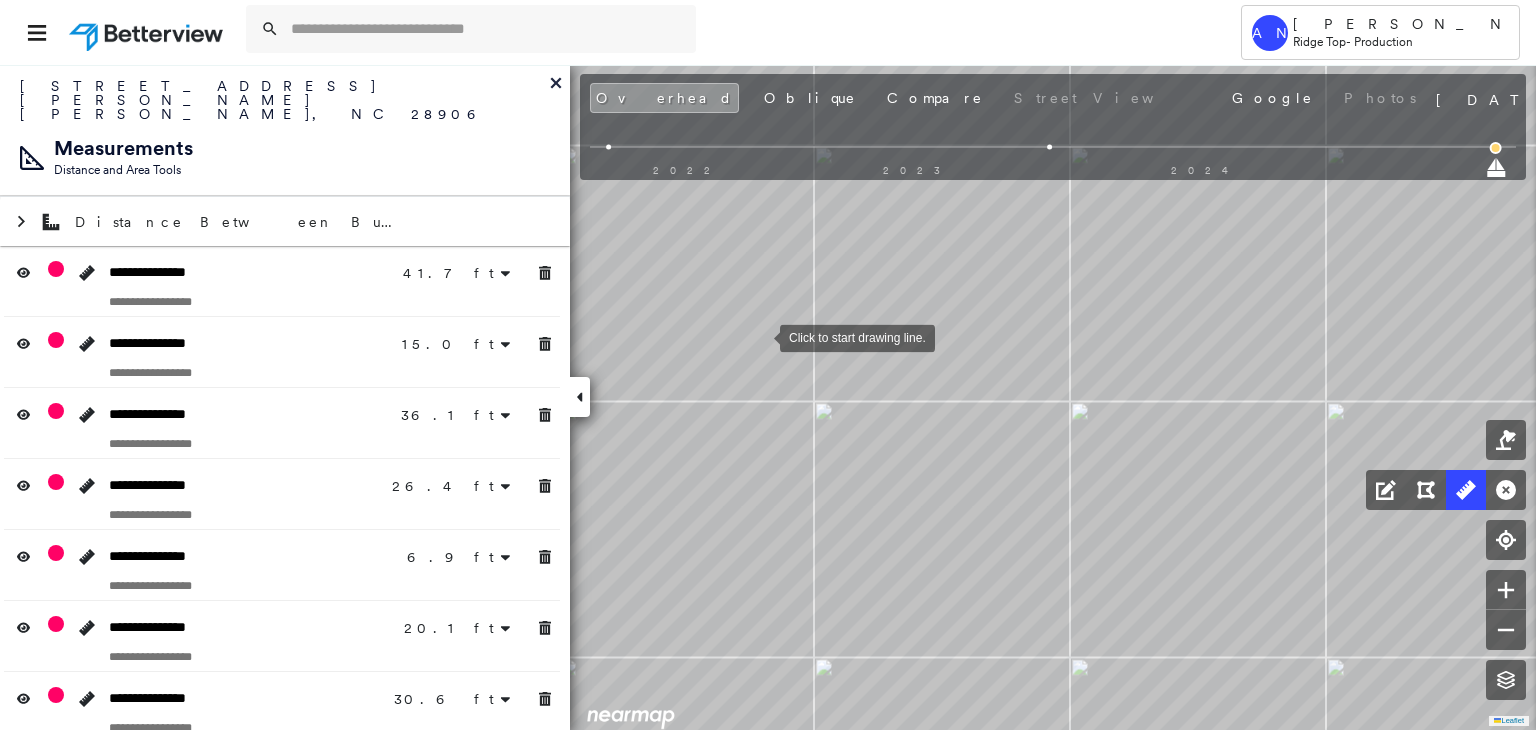 click at bounding box center [760, 336] 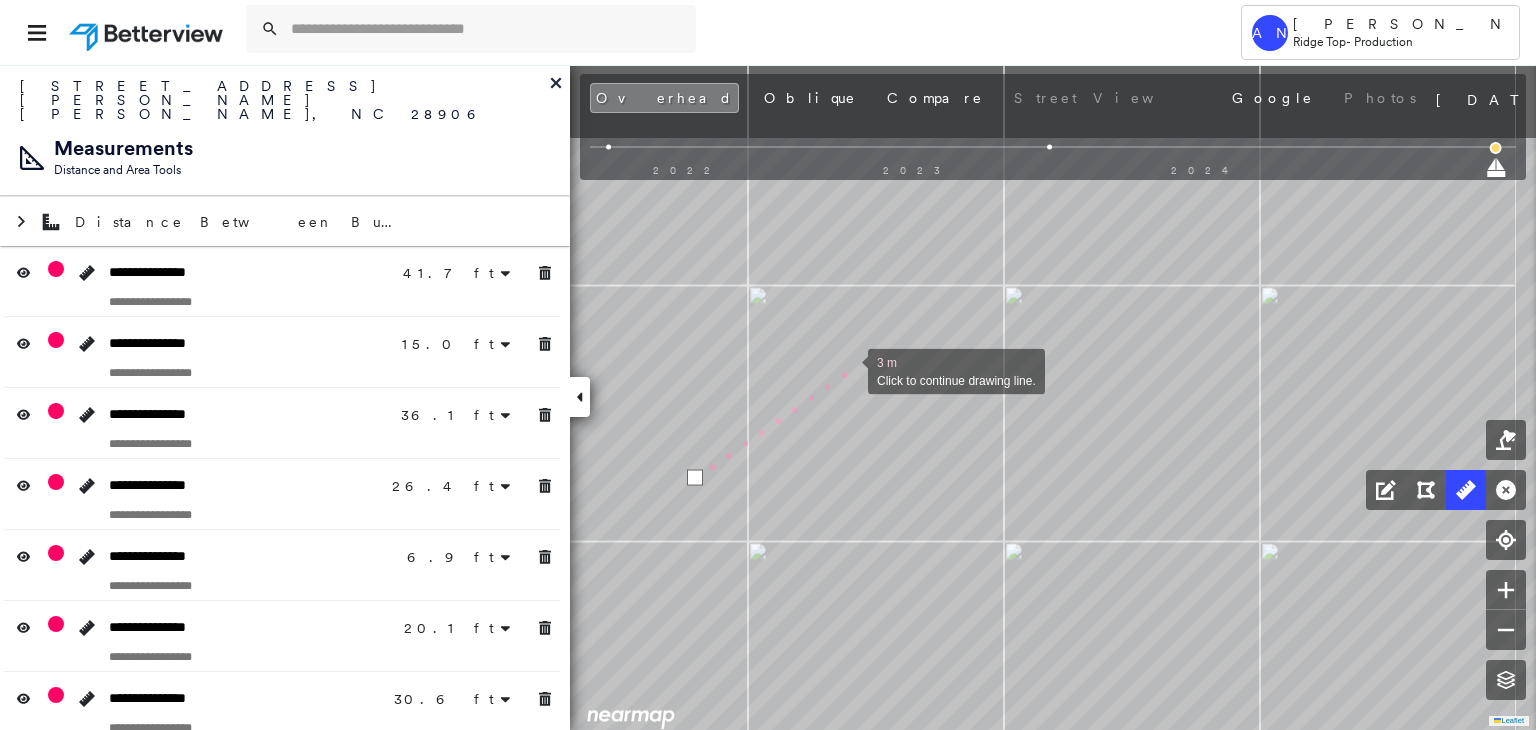drag, startPoint x: 913, startPoint y: 241, endPoint x: 848, endPoint y: 369, distance: 143.55835 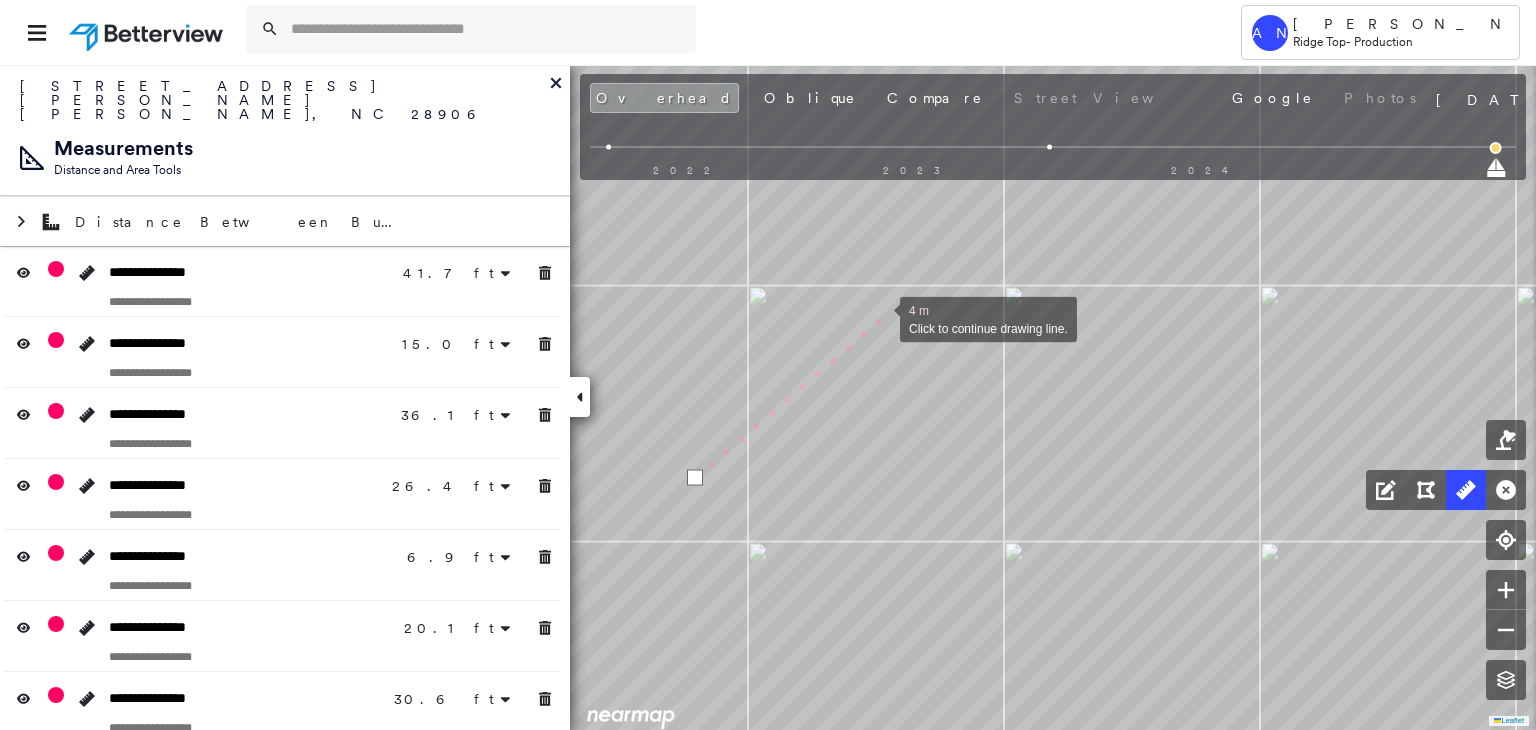 click at bounding box center (880, 318) 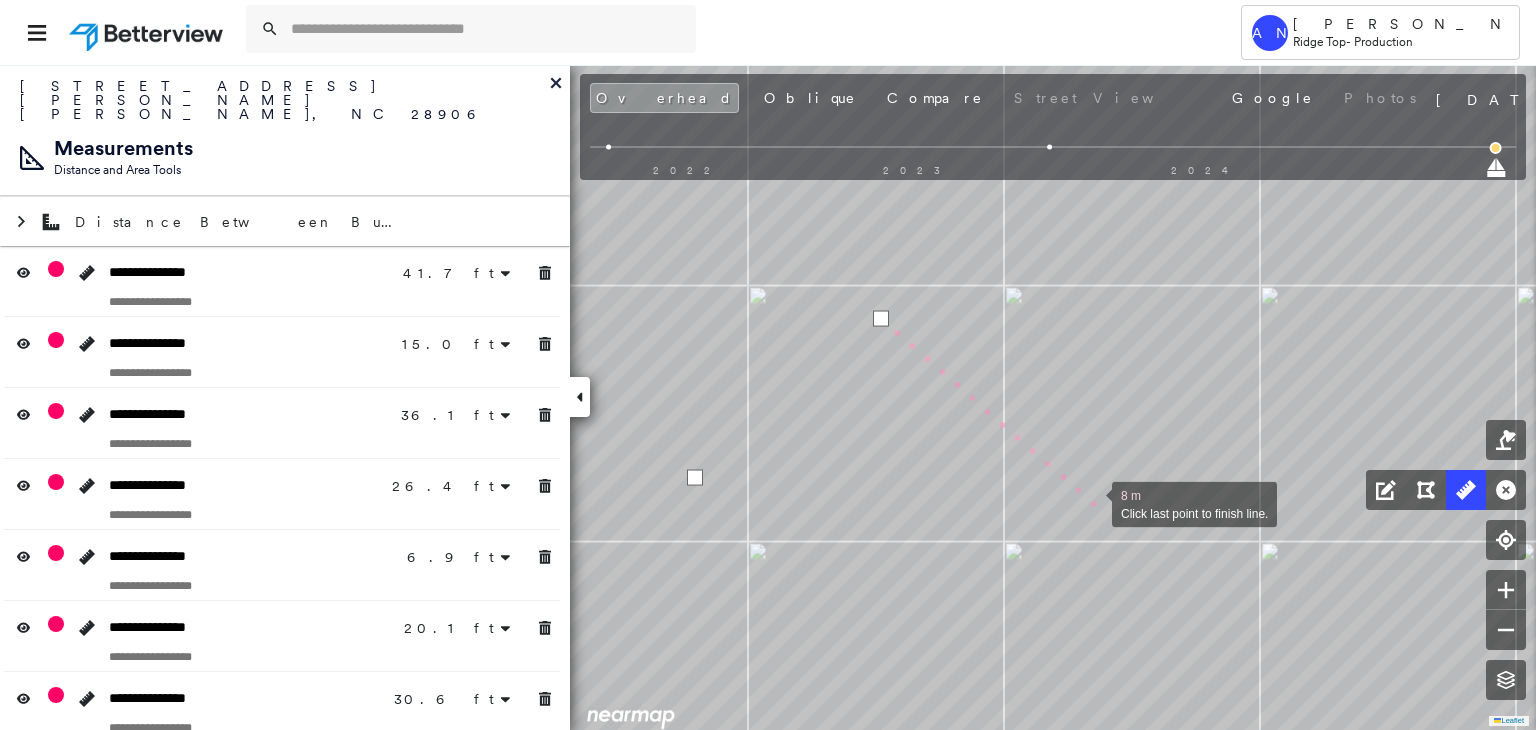 drag, startPoint x: 1092, startPoint y: 502, endPoint x: 889, endPoint y: 253, distance: 321.26312 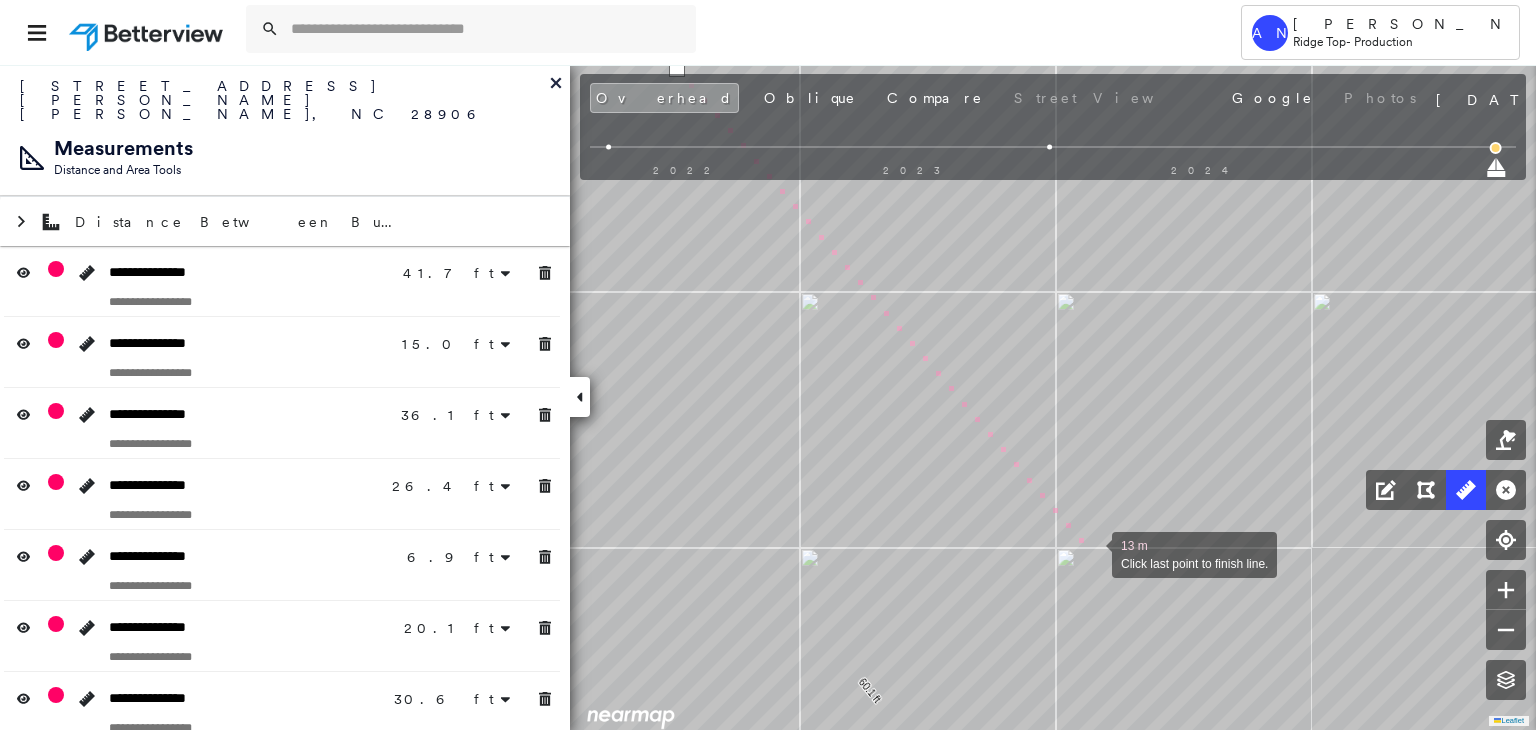 drag, startPoint x: 1092, startPoint y: 553, endPoint x: 942, endPoint y: 405, distance: 210.72256 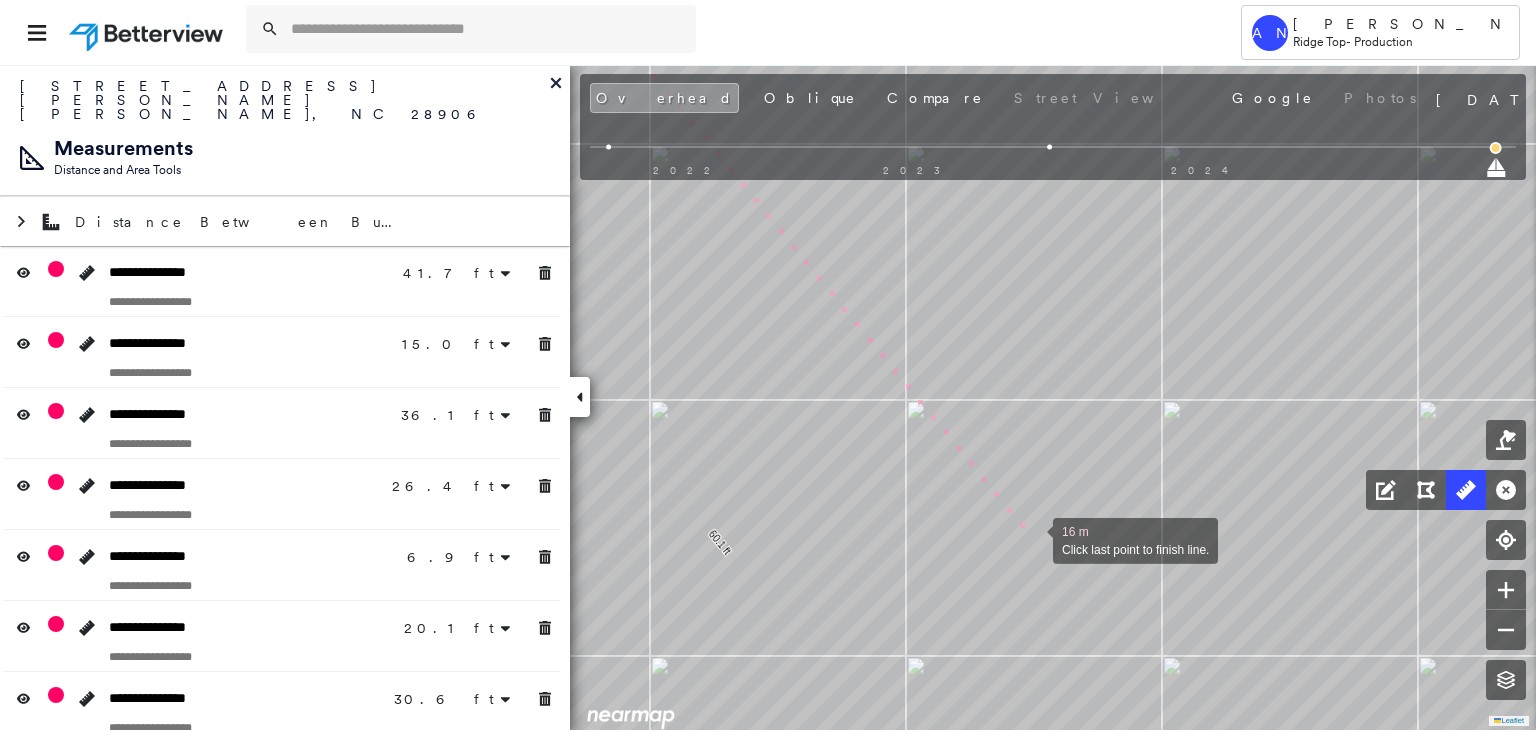 click at bounding box center [1033, 539] 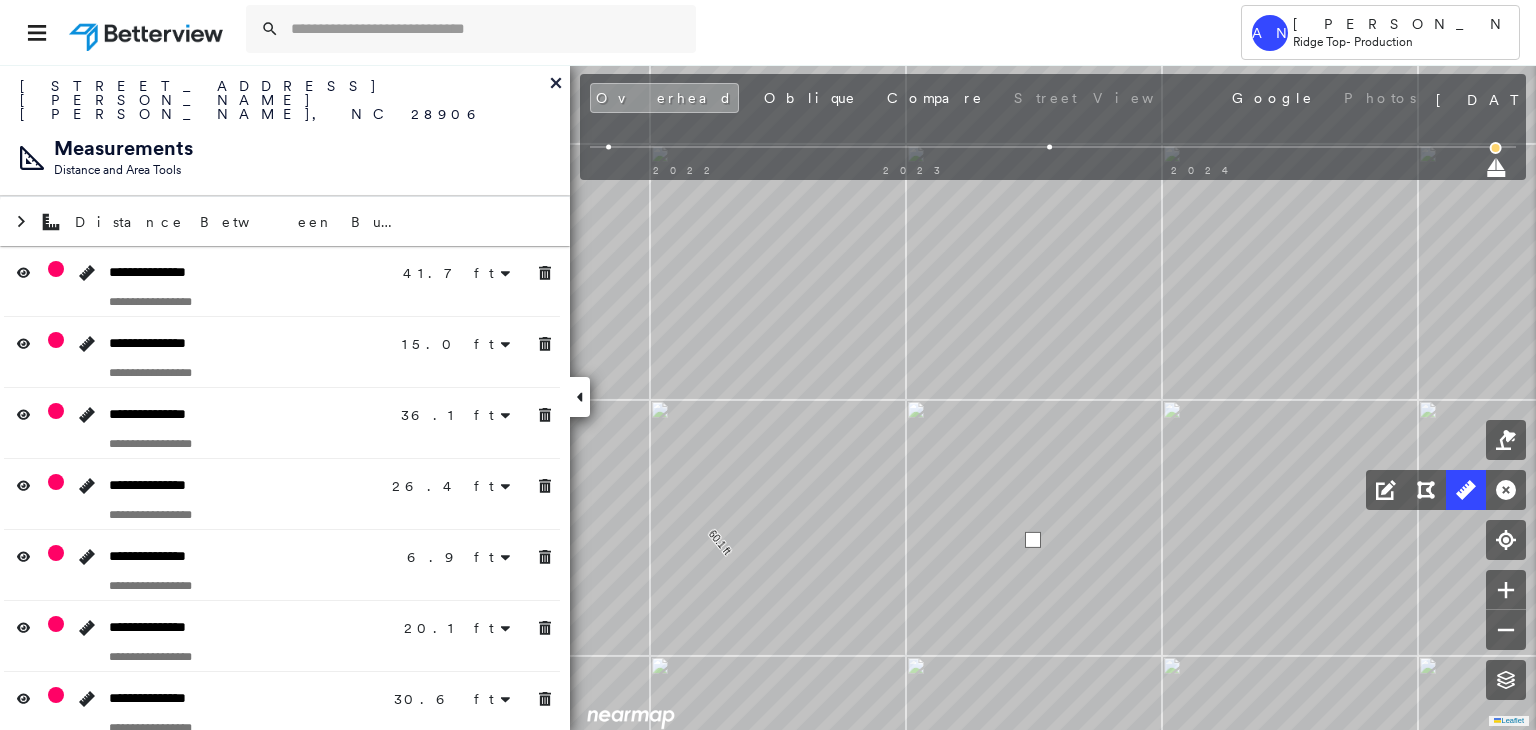 click at bounding box center (1033, 540) 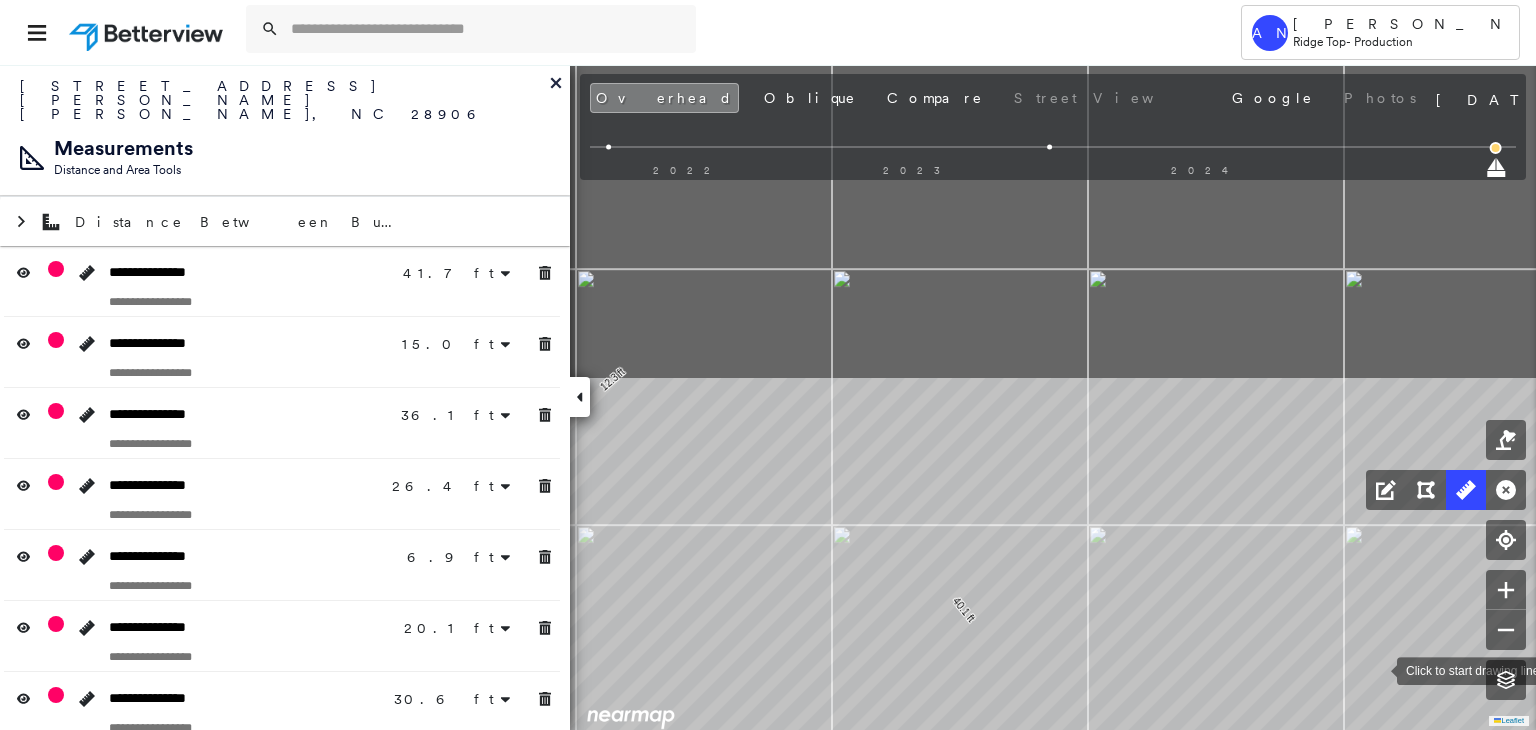 drag, startPoint x: 1200, startPoint y: 299, endPoint x: 1385, endPoint y: 677, distance: 420.8432 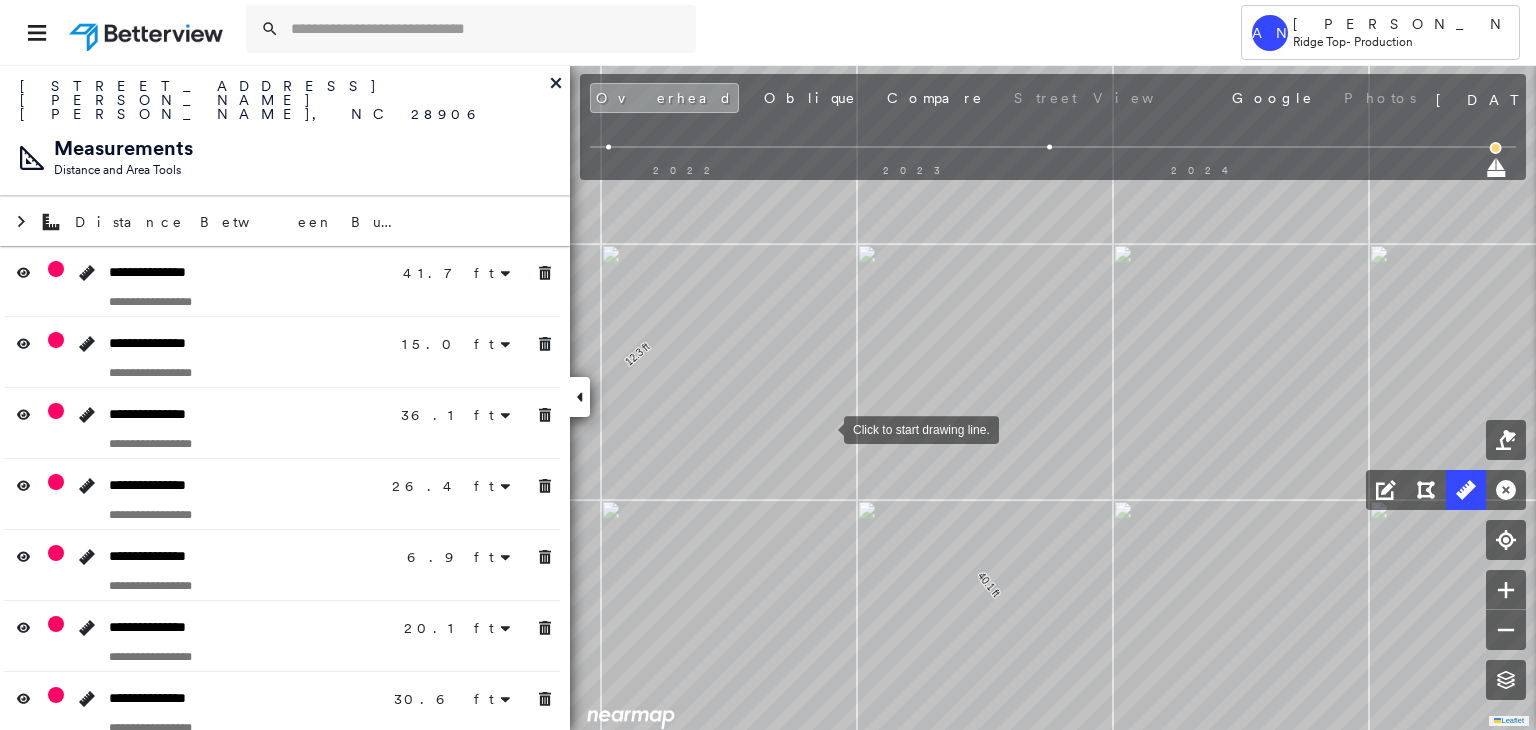 drag, startPoint x: 792, startPoint y: 494, endPoint x: 818, endPoint y: 254, distance: 241.40422 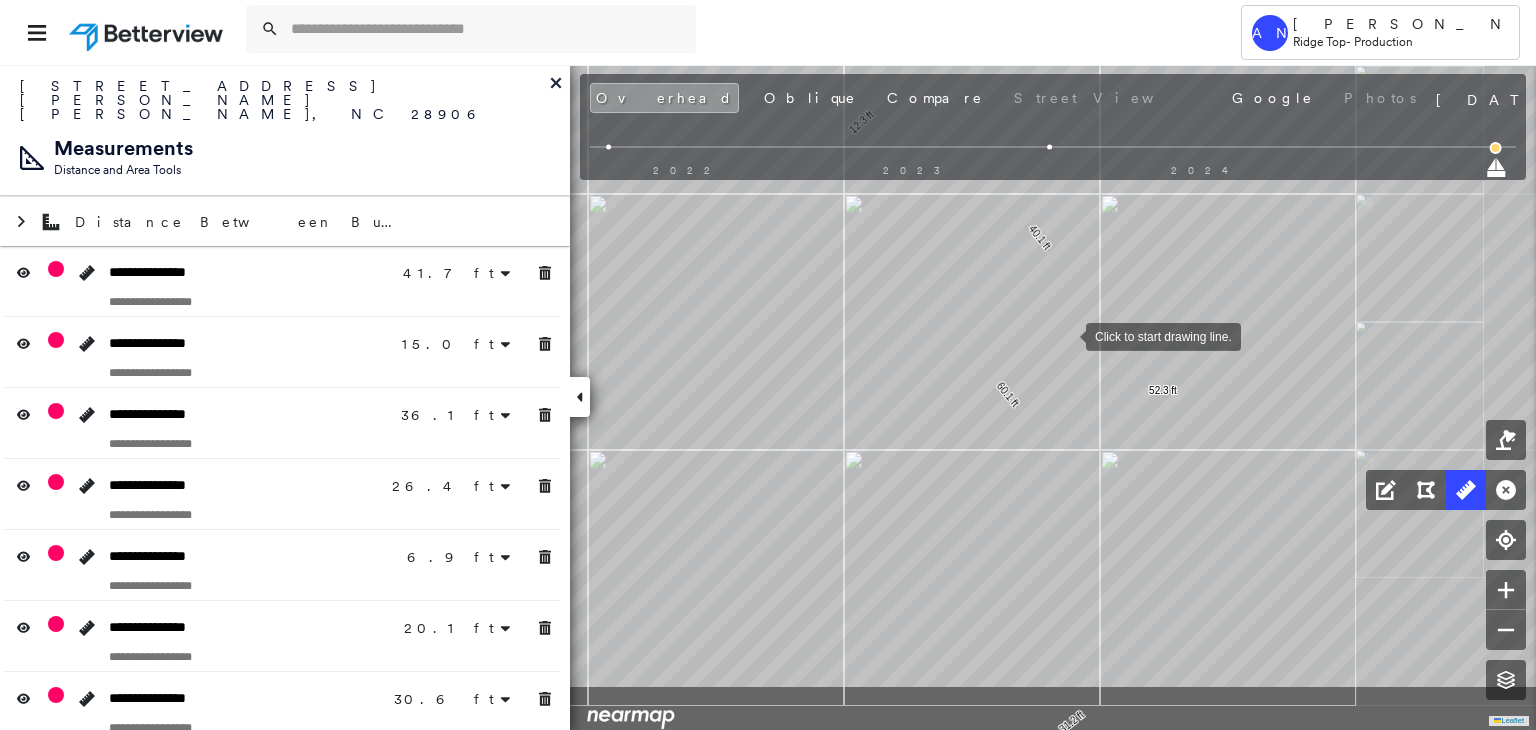 drag, startPoint x: 1040, startPoint y: 355, endPoint x: 1068, endPoint y: 329, distance: 38.209946 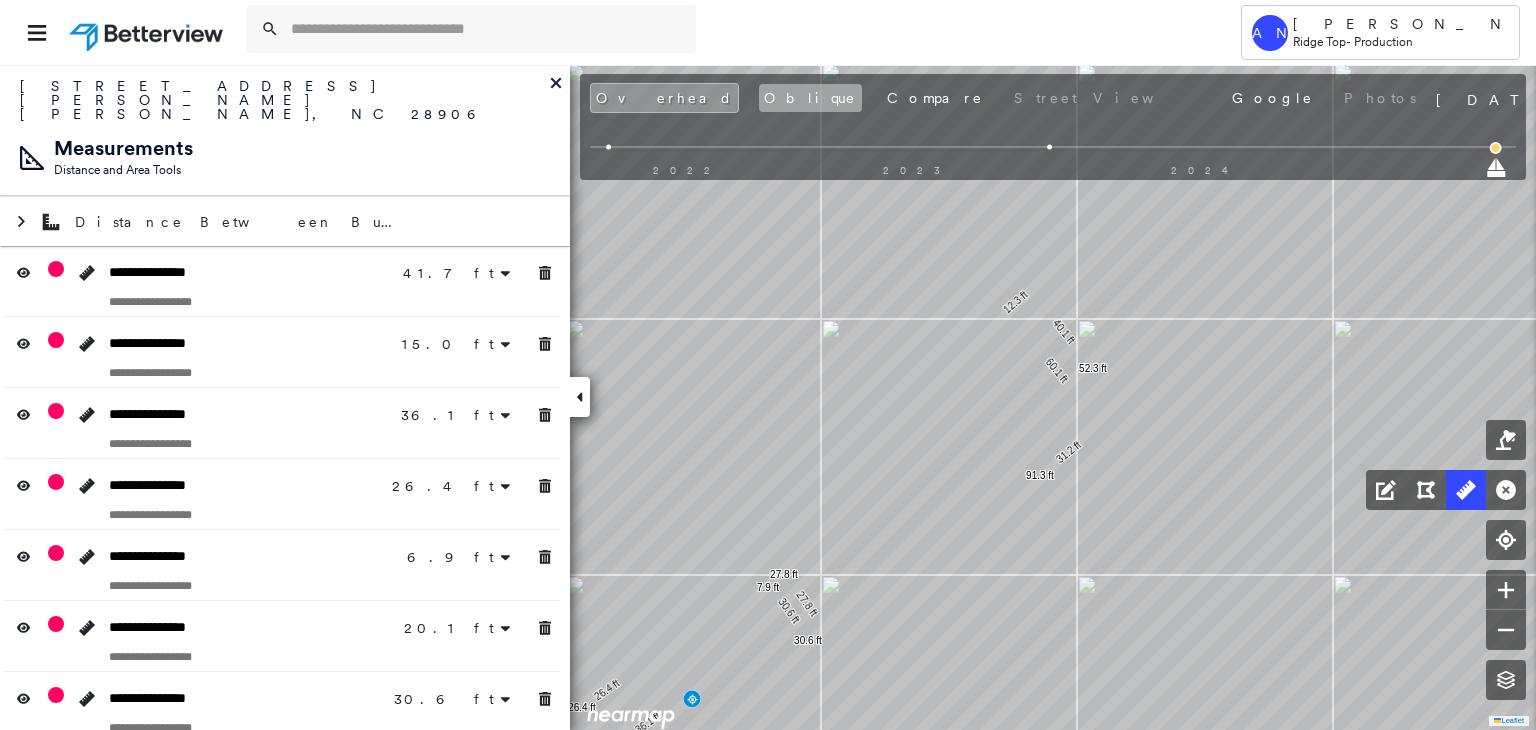 click on "Oblique" at bounding box center (810, 98) 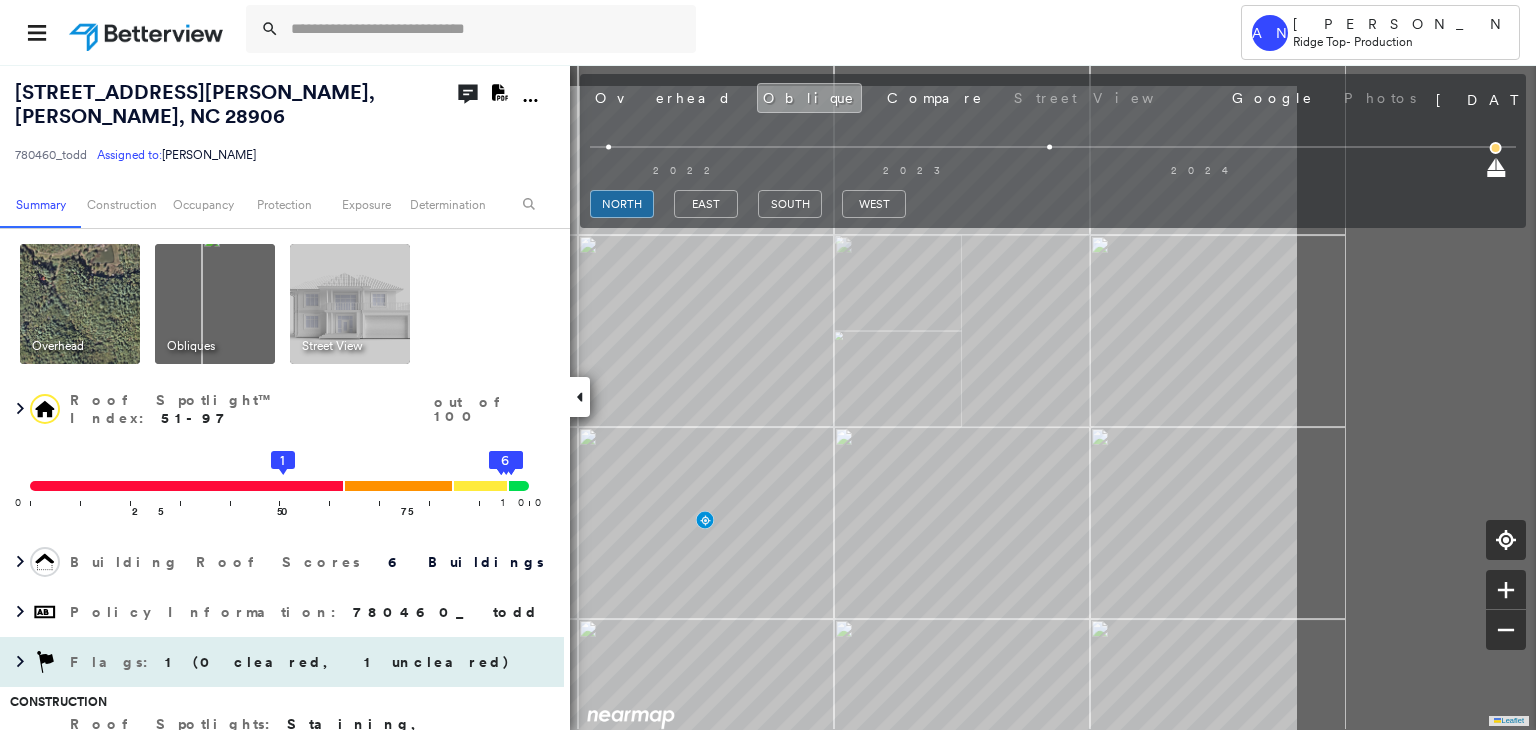click on "[STREET_ADDRESS][PERSON_NAME][PERSON_NAME] 780460_todd Assigned to:  [PERSON_NAME] Assigned to:  [PERSON_NAME] 780460_todd Assigned to:  [PERSON_NAME] Open Comments Download PDF Report Summary Construction Occupancy Protection Exposure Determination Overhead Obliques Street View Roof Spotlight™ Index :  51-97 out of 100 0 100 25 50 75 1 2 3 4 5 6 Building Roof Scores 6 Buildings Policy Information :  780460_todd Flags :  1 (0 cleared, 1 uncleared) Construction Roof Spotlights :  Staining, Overhang, Skylight, Chimney, Vent Property Features :  Car, Patio Furniture, Water Hazard, Cracked Pavement, Disintegrated Pavement and 1 more Roof Size & Shape :  6 buildings  Occupancy Protection Exposure Determination Flags :  1 (0 cleared, 1 uncleared) Uncleared Flags (1) Cleared Flags  (0) Betterview Property Flagged [DATE] Clear Action Taken New Entry History Quote/New Business Terms & Conditions Added ACV Endorsement Added Cosmetic Endorsement Inspection/Loss Control Report Information Added to Inspection Survey Save" at bounding box center (768, 397) 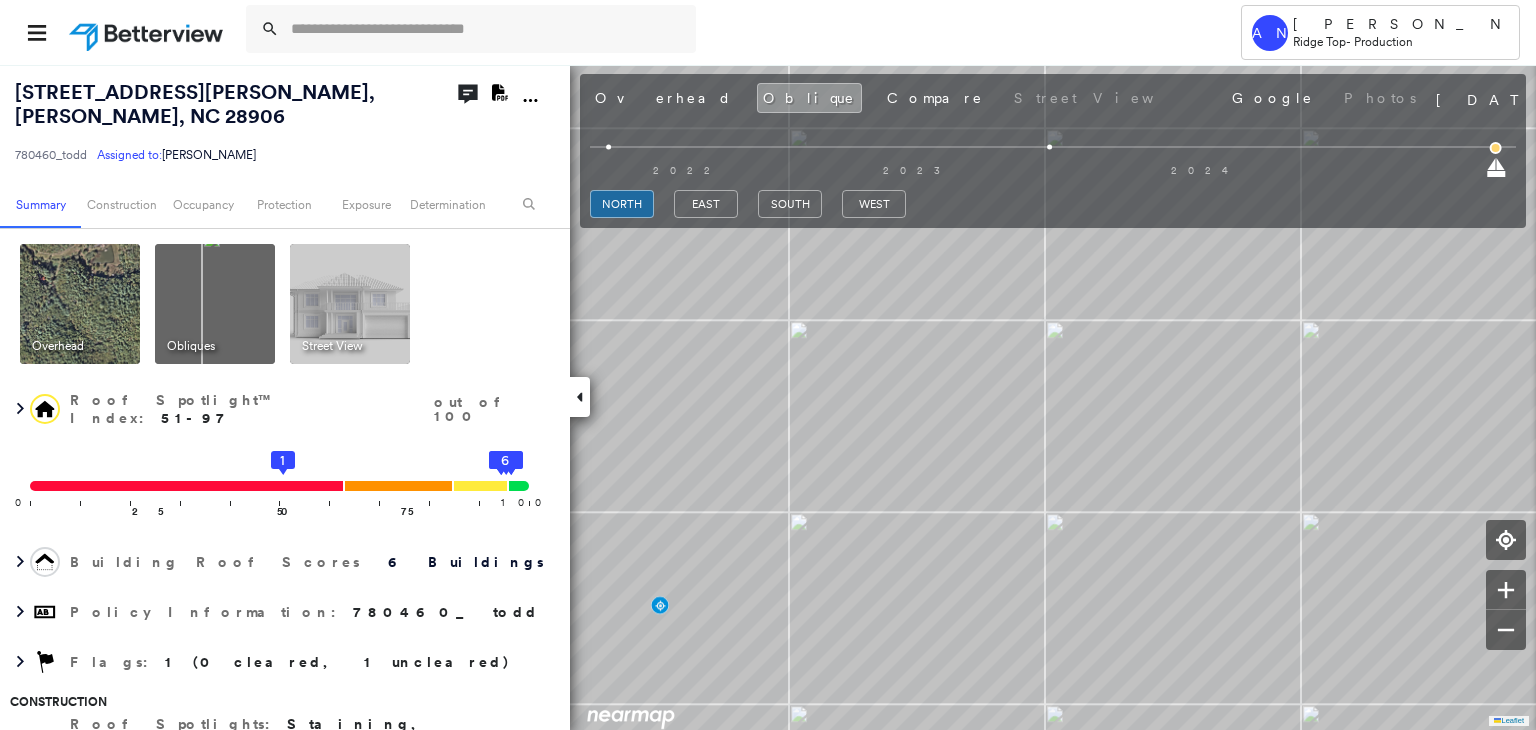 click on "[STREET_ADDRESS][PERSON_NAME][PERSON_NAME] 780460_todd Assigned to:  [PERSON_NAME] Assigned to:  [PERSON_NAME] 780460_todd Assigned to:  [PERSON_NAME] Open Comments Download PDF Report Summary Construction Occupancy Protection Exposure Determination Overhead Obliques Street View Roof Spotlight™ Index :  51-97 out of 100 0 100 25 50 75 1 2 3 4 5 6 Building Roof Scores 6 Buildings Policy Information :  780460_todd Flags :  1 (0 cleared, 1 uncleared) Construction Roof Spotlights :  Staining, Overhang, Skylight, Chimney, Vent Property Features :  Car, Patio Furniture, Water Hazard, Cracked Pavement, Disintegrated Pavement and 1 more Roof Size & Shape :  6 buildings  Occupancy Protection Exposure Determination Flags :  1 (0 cleared, 1 uncleared) Uncleared Flags (1) Cleared Flags  (0) Betterview Property Flagged [DATE] Clear Action Taken New Entry History Quote/New Business Terms & Conditions Added ACV Endorsement Added Cosmetic Endorsement Inspection/Loss Control Report Information Added to Inspection Survey Save" at bounding box center (768, 397) 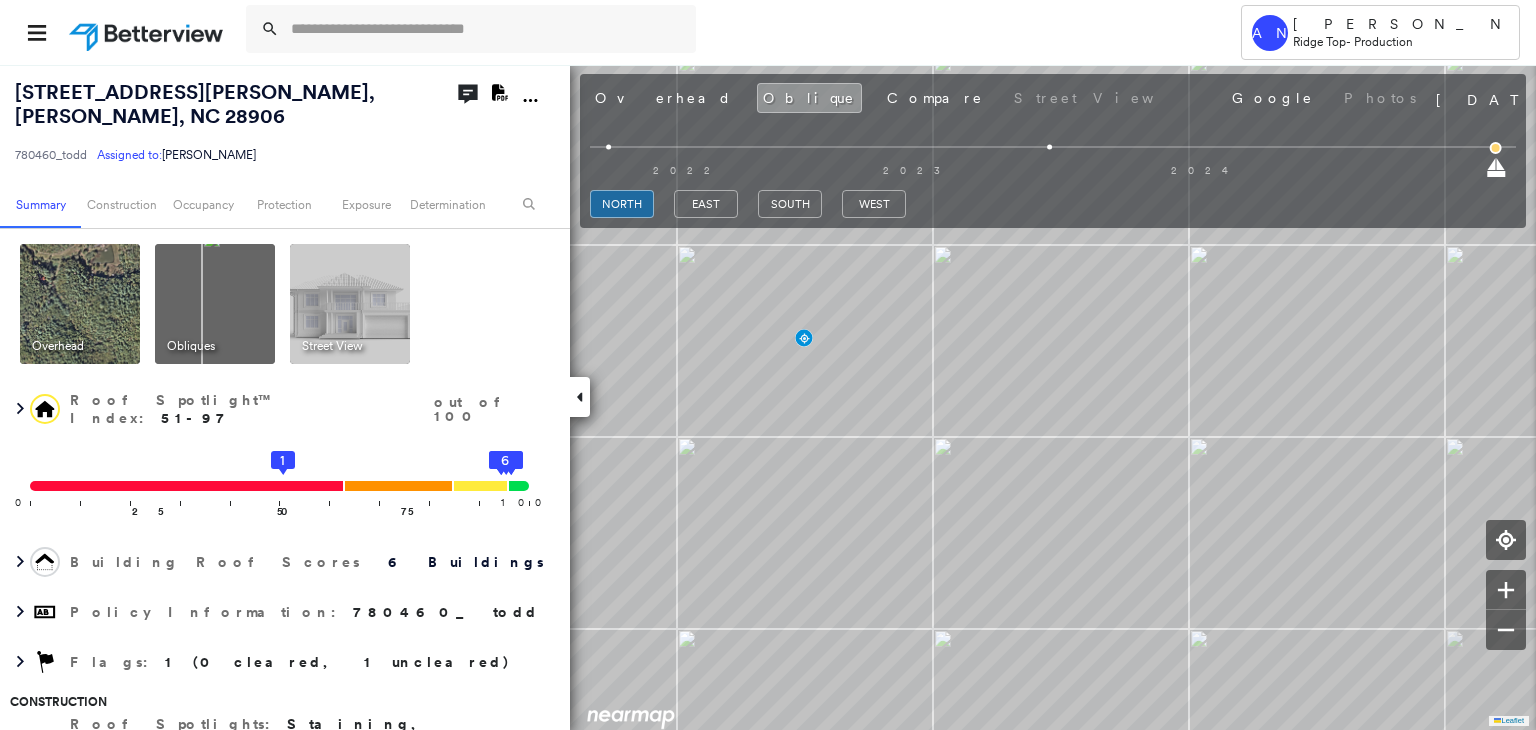 click on "[STREET_ADDRESS][PERSON_NAME][PERSON_NAME] 780460_todd Assigned to:  [PERSON_NAME] Assigned to:  [PERSON_NAME] 780460_todd Assigned to:  [PERSON_NAME] Open Comments Download PDF Report Summary Construction Occupancy Protection Exposure Determination Overhead Obliques Street View Roof Spotlight™ Index :  51-97 out of 100 0 100 25 50 75 1 2 3 4 5 6 Building Roof Scores 6 Buildings Policy Information :  780460_todd Flags :  1 (0 cleared, 1 uncleared) Construction Roof Spotlights :  Staining, Overhang, Skylight, Chimney, Vent Property Features :  Car, Patio Furniture, Water Hazard, Cracked Pavement, Disintegrated Pavement and 1 more Roof Size & Shape :  6 buildings  Occupancy Protection Exposure Determination Flags :  1 (0 cleared, 1 uncleared) Uncleared Flags (1) Cleared Flags  (0) Betterview Property Flagged [DATE] Clear Action Taken New Entry History Quote/New Business Terms & Conditions Added ACV Endorsement Added Cosmetic Endorsement Inspection/Loss Control Report Information Added to Inspection Survey Save" at bounding box center (768, 397) 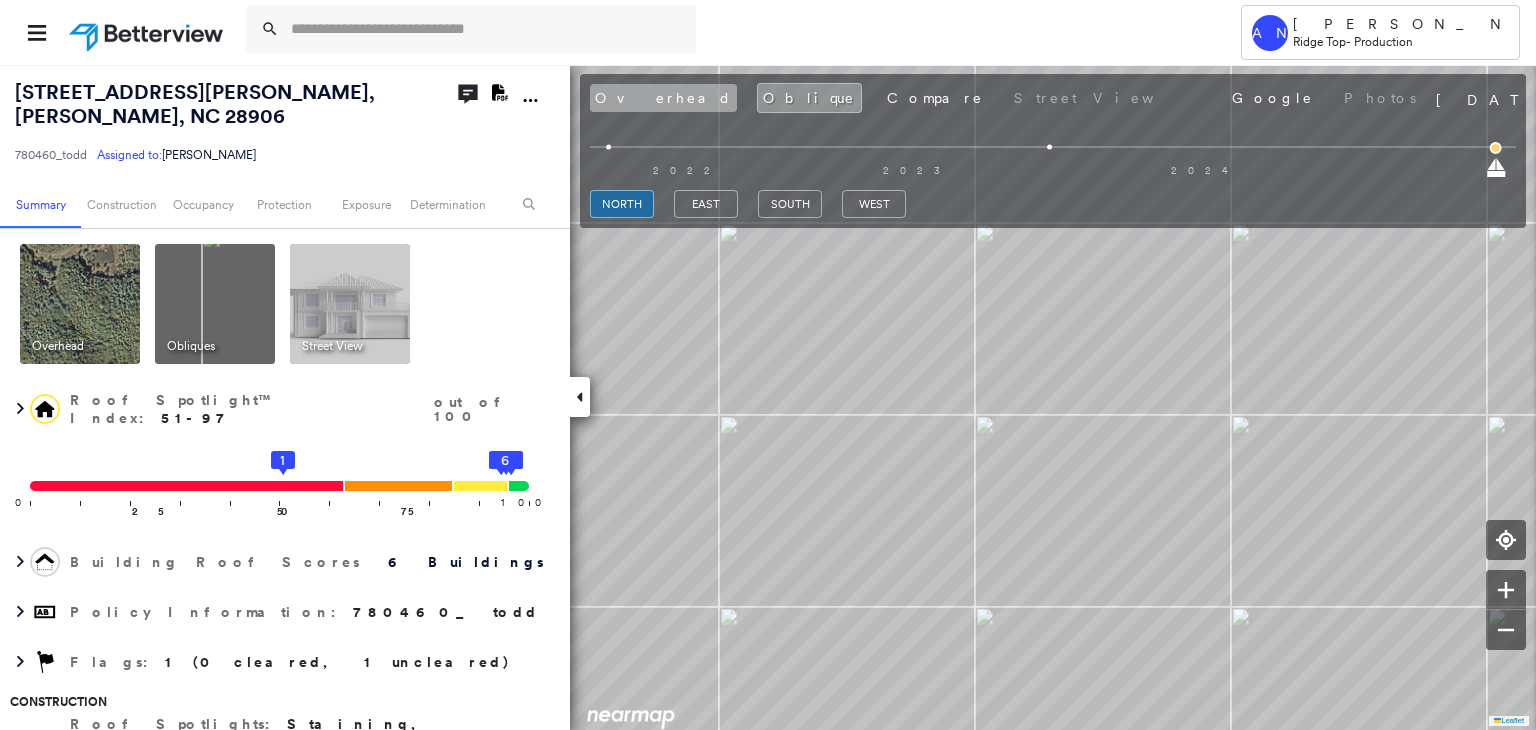 click on "Overhead" at bounding box center (663, 98) 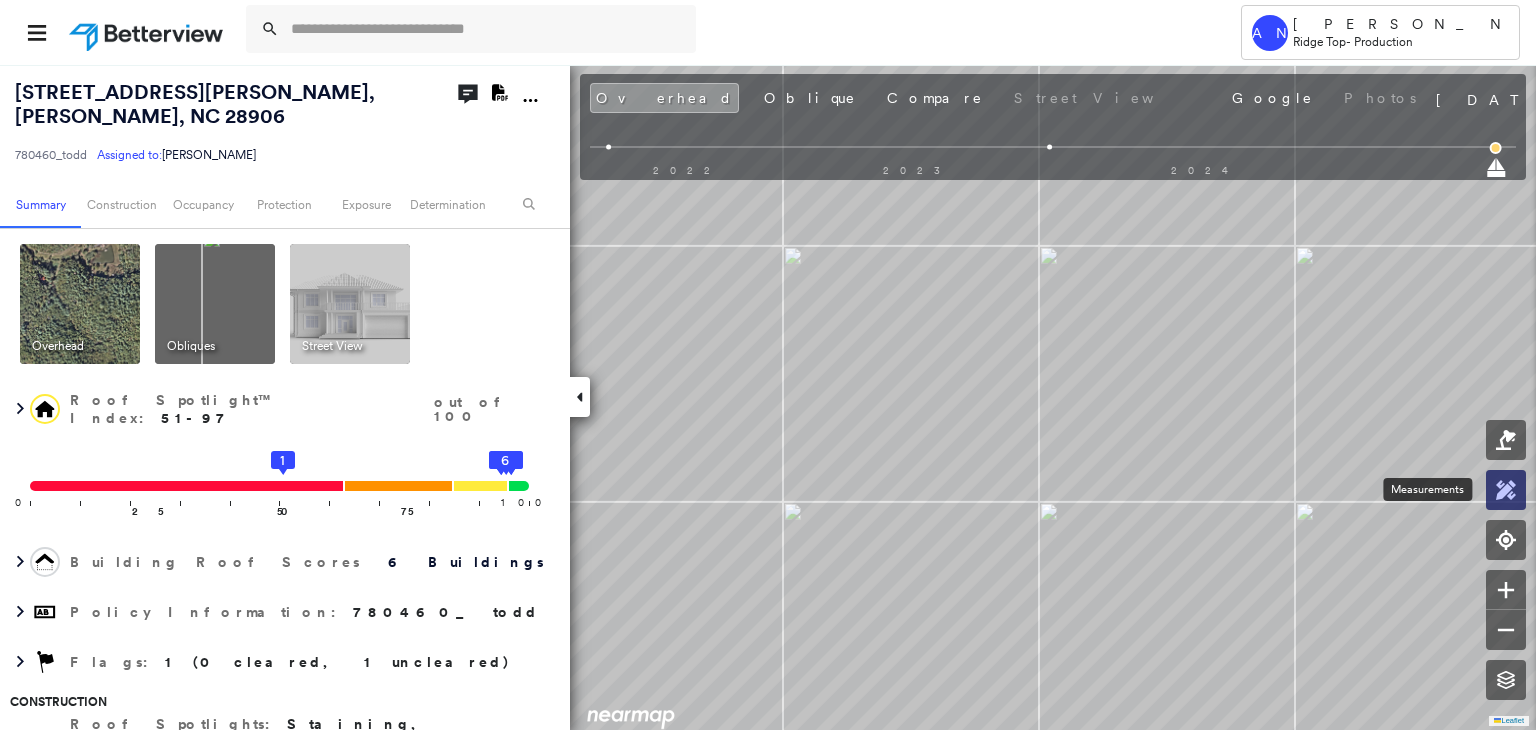click at bounding box center (1506, 490) 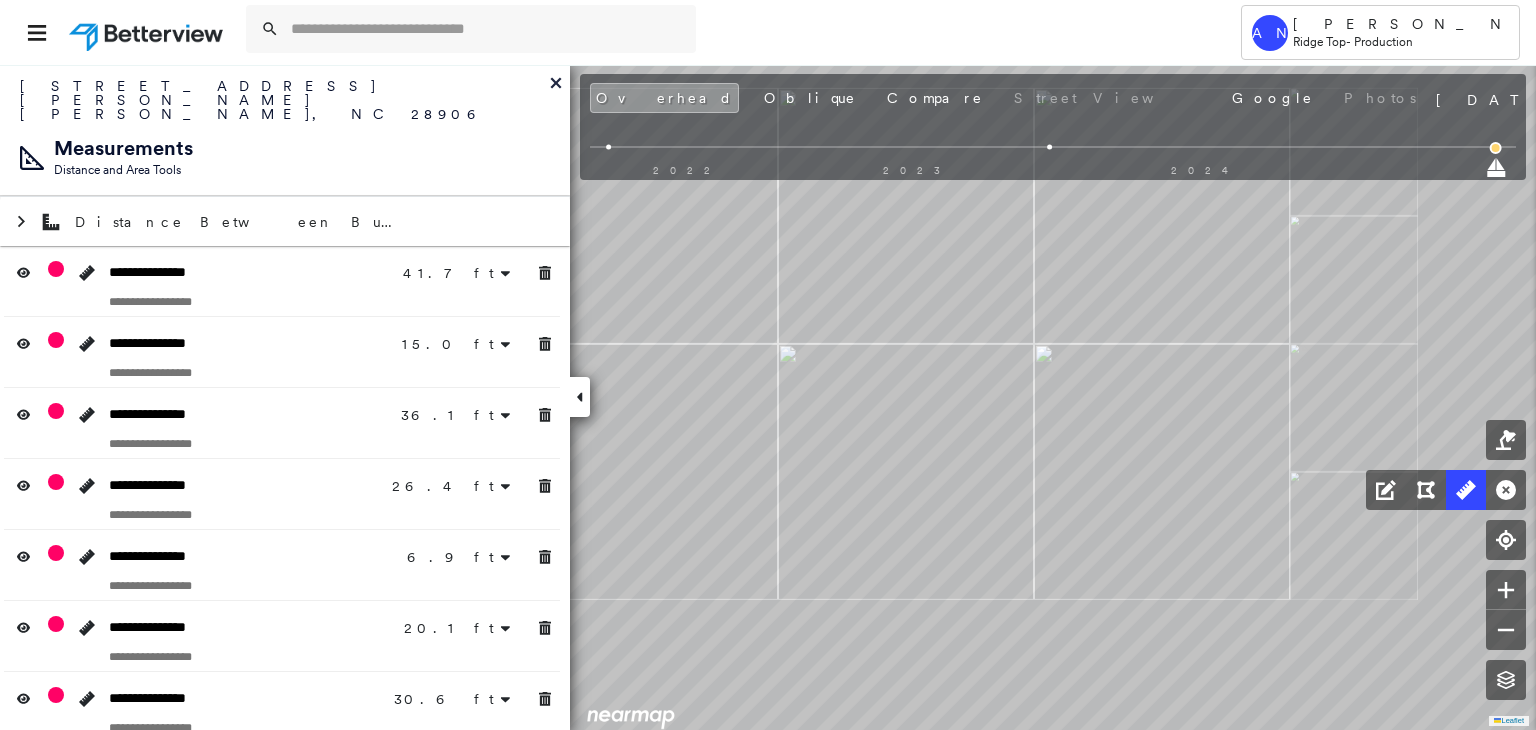 click on "41.7 ft 41.7 ft 15.0 ft 15.0 ft 36.1 ft 36.1 ft 26.4 ft 26.4 ft 6.9 ft 20.1 ft 20.1 ft 30.6 ft 30.6 ft 27.8 ft 27.8 ft 7.9 ft 33.8 ft 20.9 ft 54.7 ft 11.9 ft 11.9 ft 10.2 ft 60.1 ft 31.2 ft 91.3 ft 12.3 ft 40.1 ft 52.3 ft Click to start drawing line." at bounding box center (154, -452) 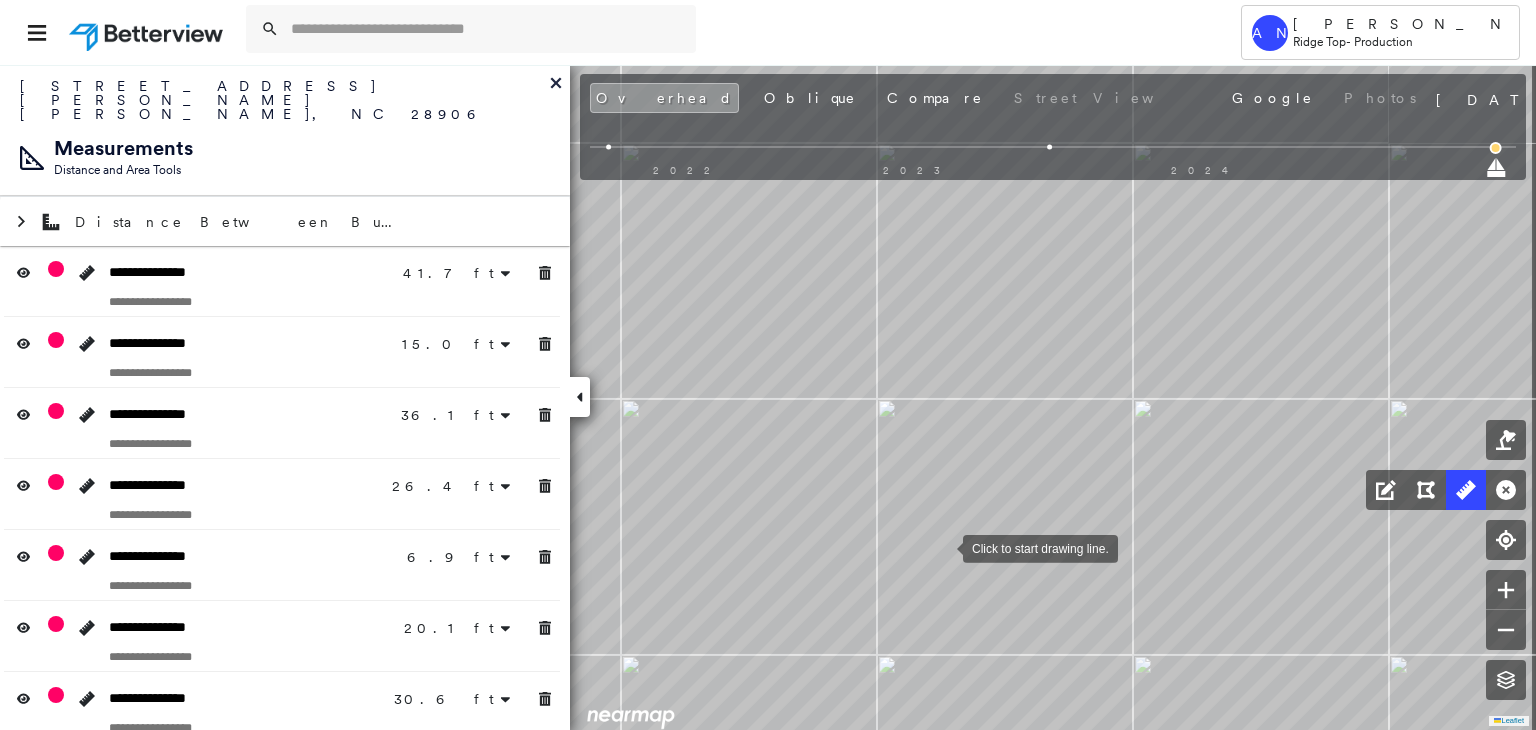 drag, startPoint x: 1093, startPoint y: 486, endPoint x: 1004, endPoint y: 537, distance: 102.5768 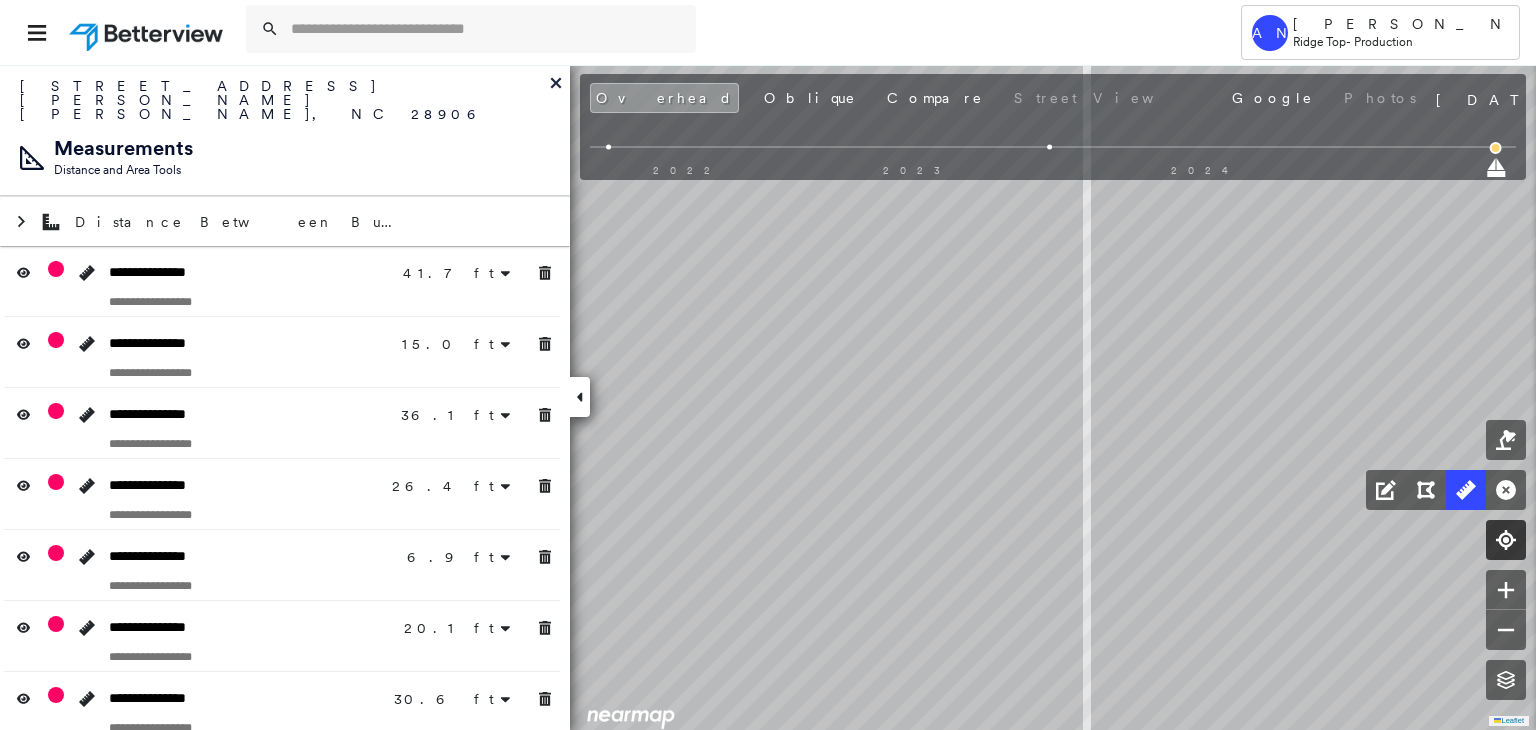drag, startPoint x: 1034, startPoint y: 509, endPoint x: 1512, endPoint y: 521, distance: 478.1506 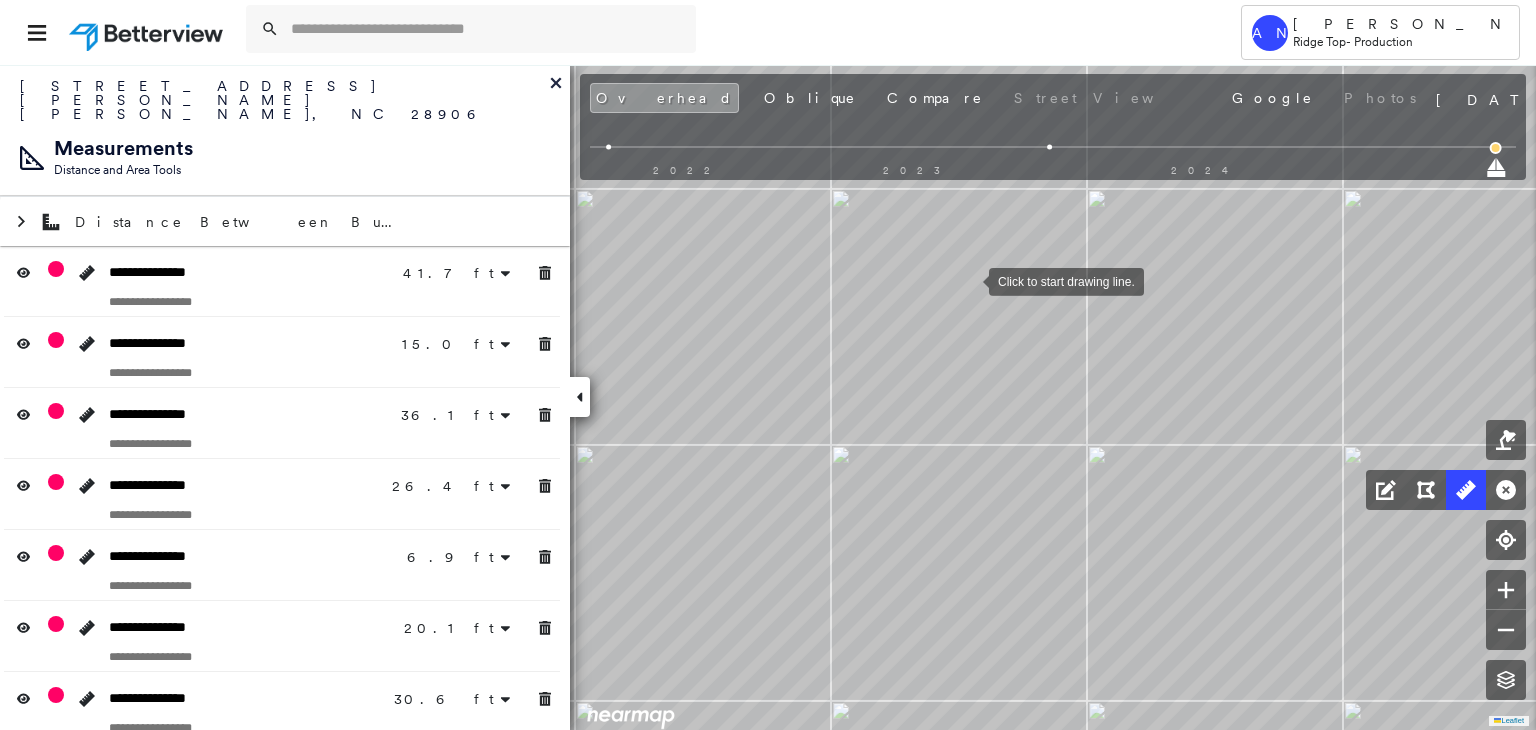 click at bounding box center [969, 280] 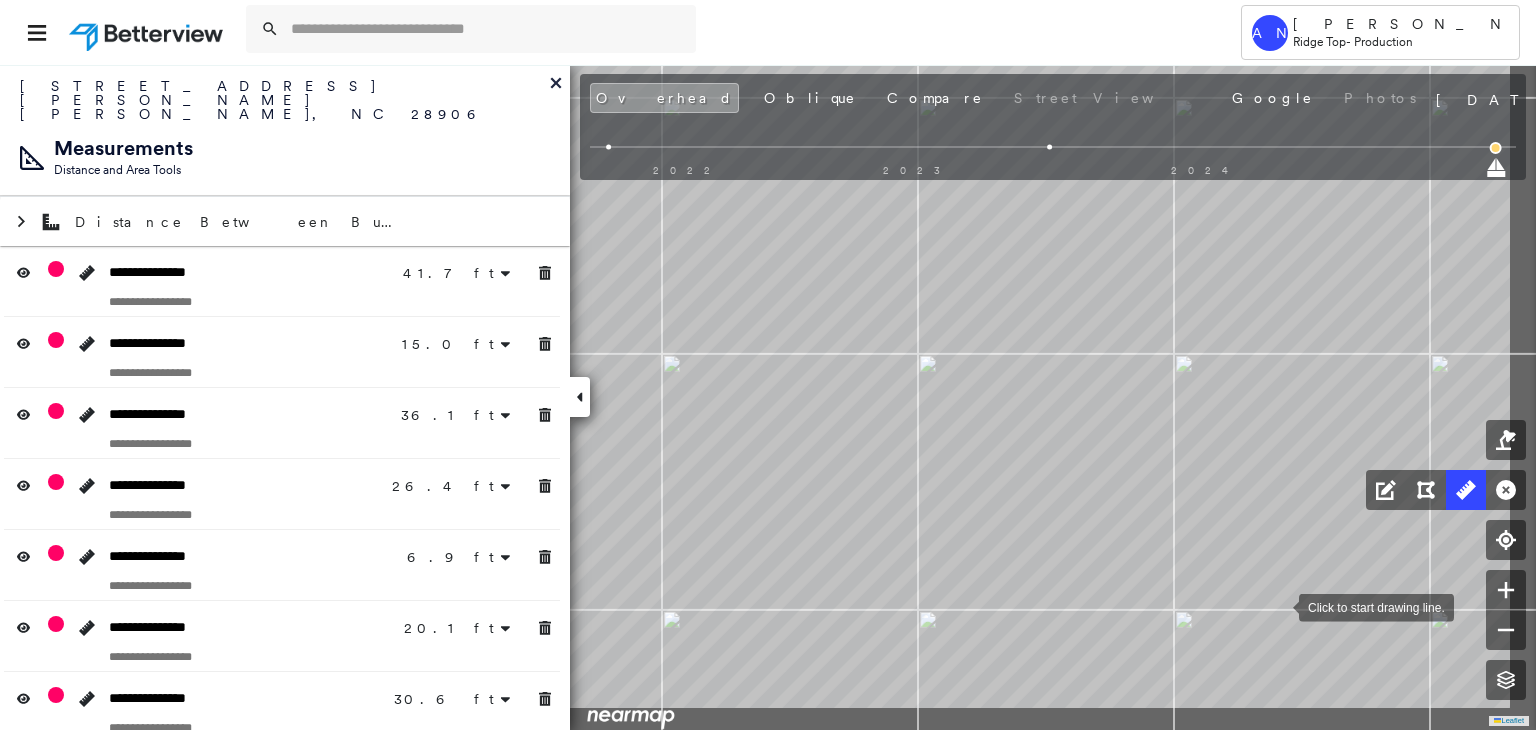 drag, startPoint x: 1389, startPoint y: 644, endPoint x: 1281, endPoint y: 602, distance: 115.87925 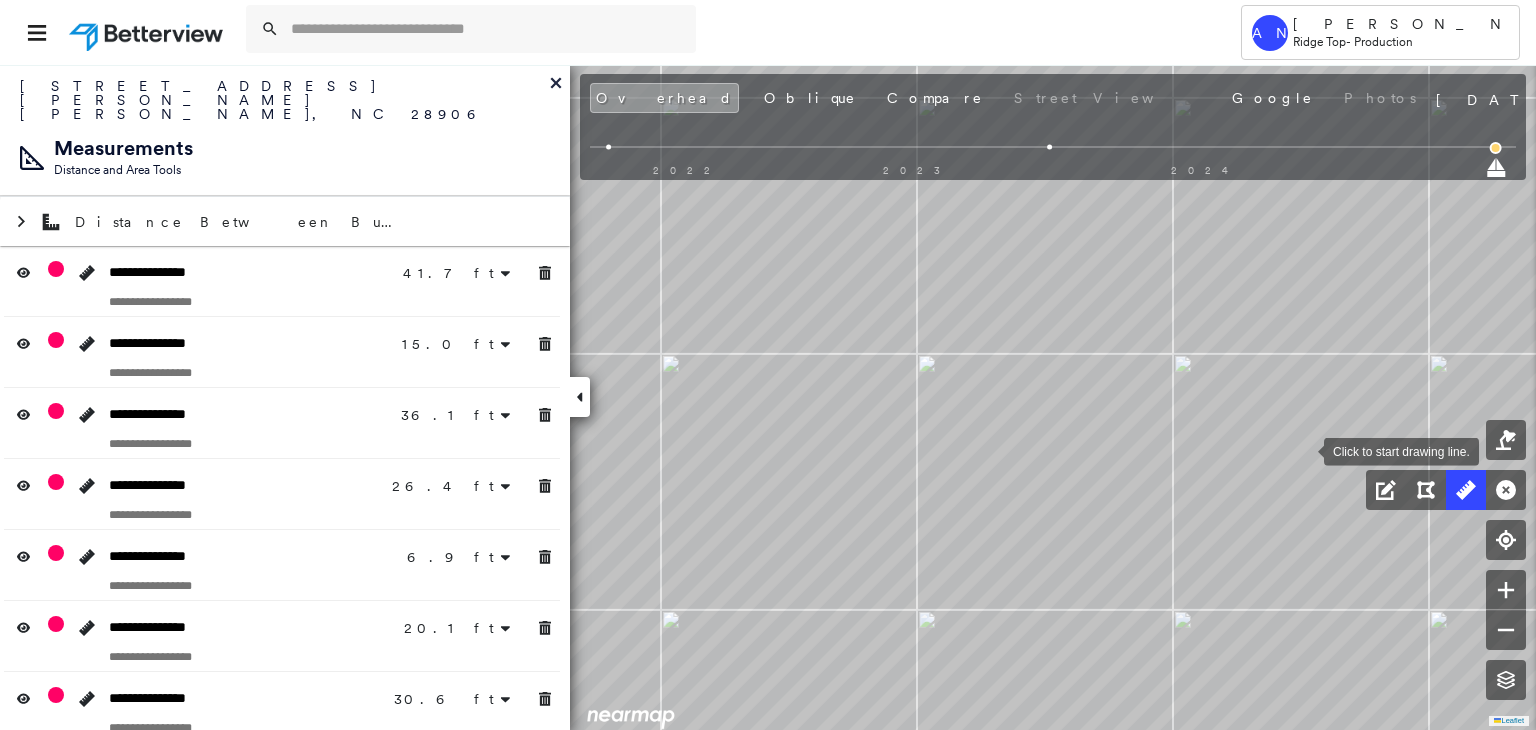 click at bounding box center [1304, 450] 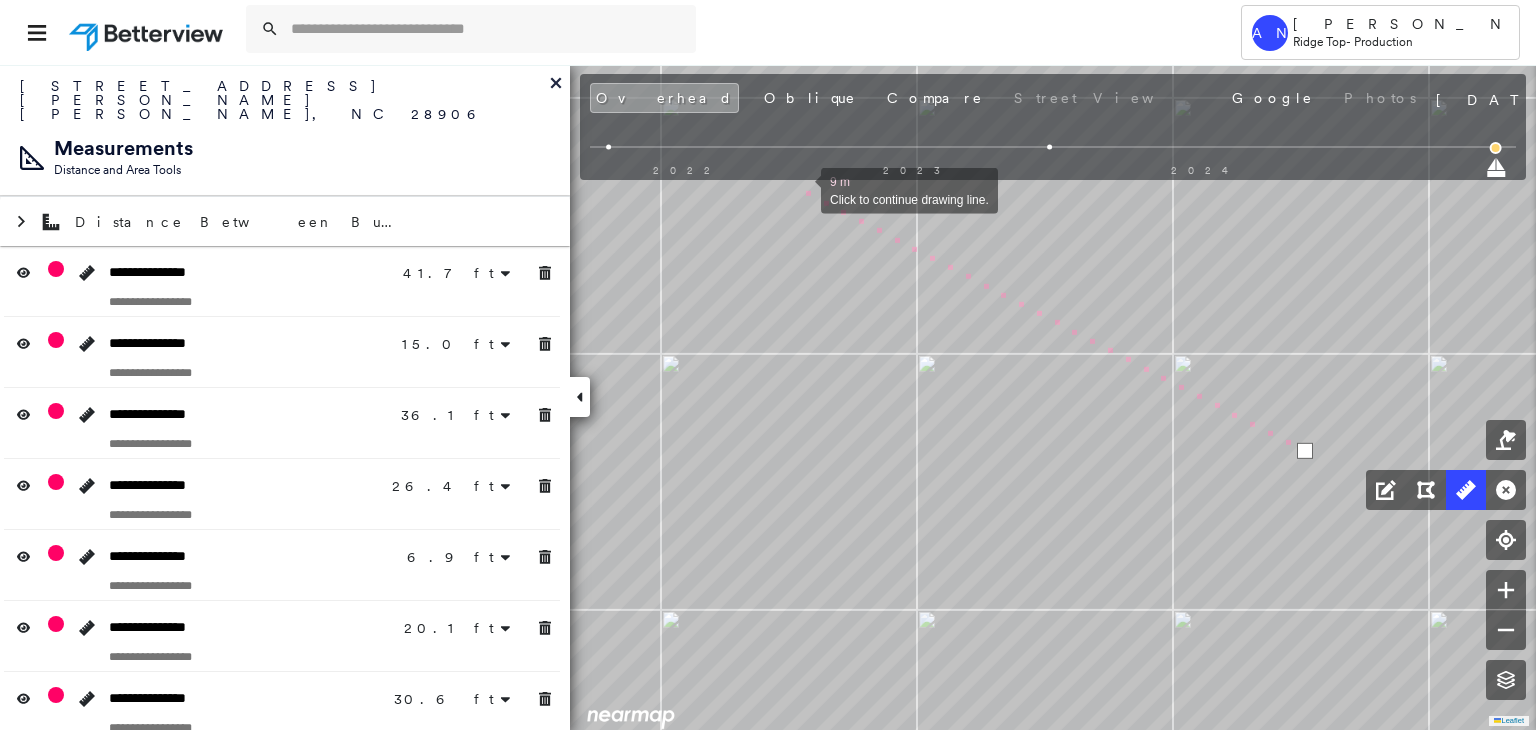 click at bounding box center [801, 189] 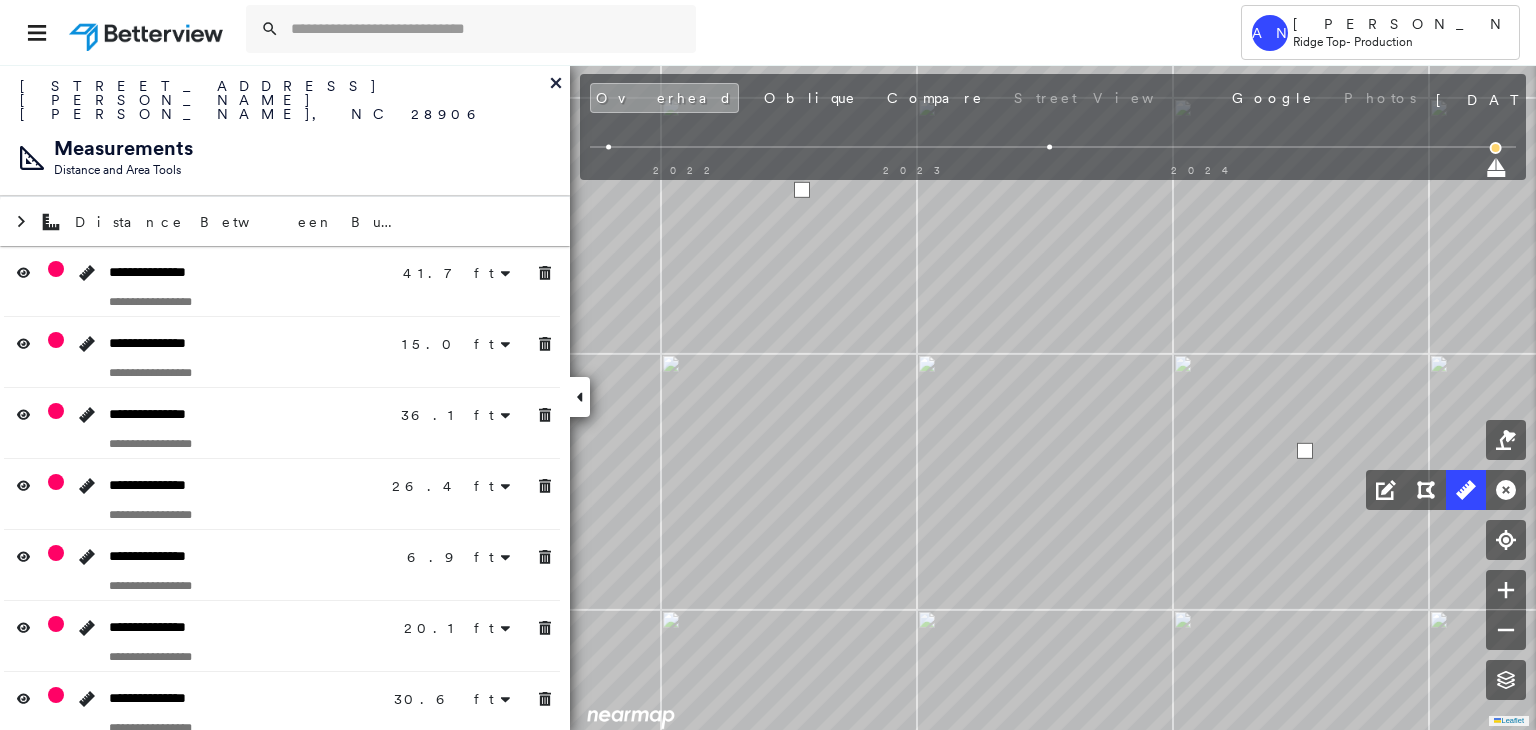 click at bounding box center (802, 190) 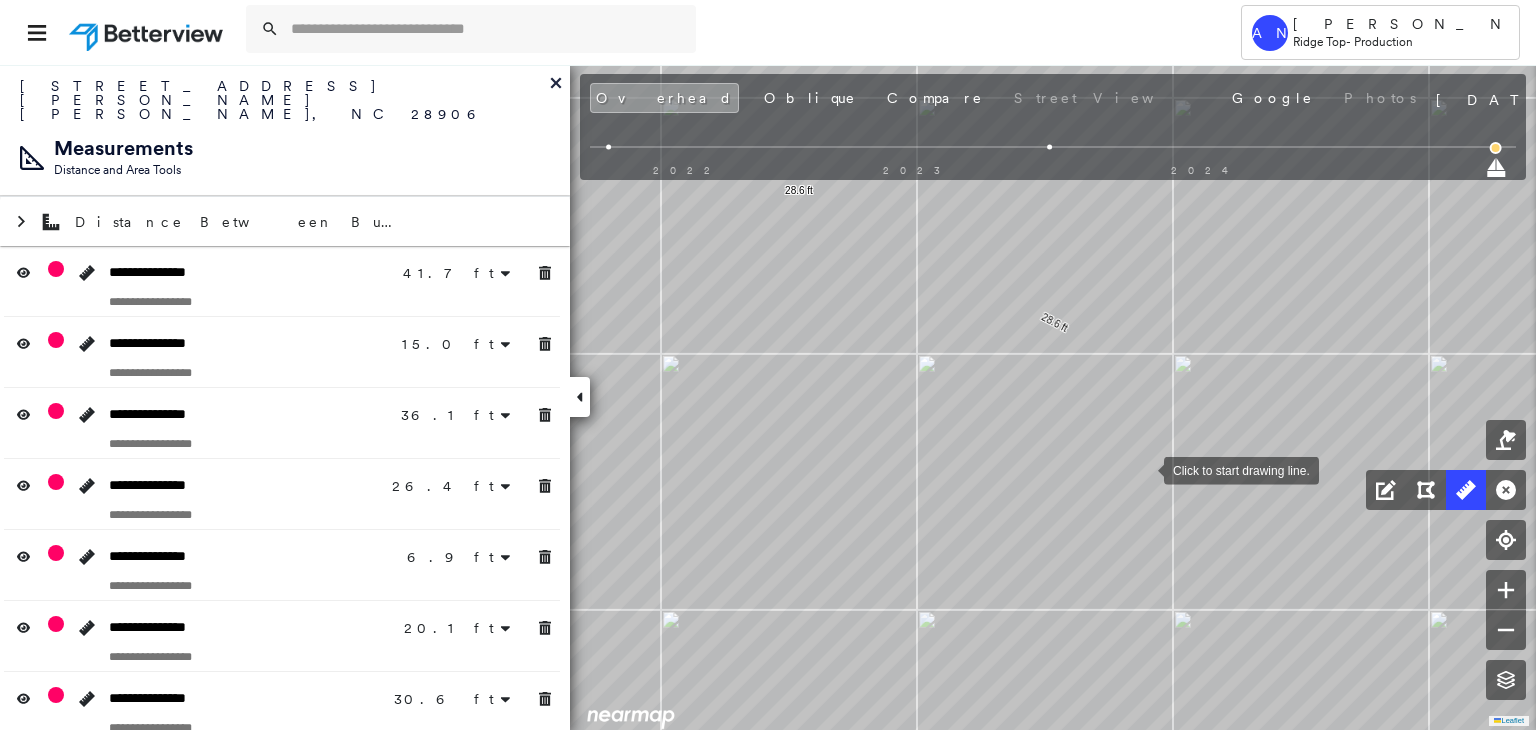 click on "41.7 ft 41.7 ft 15.0 ft 15.0 ft 36.1 ft 36.1 ft 26.4 ft 26.4 ft 6.9 ft 6.9 ft 20.1 ft 20.1 ft 30.6 ft 30.6 ft 27.8 ft 27.8 ft 7.9 ft 7.9 ft 33.8 ft 20.9 ft 54.7 ft 11.9 ft 11.9 ft 10.2 ft 10.2 ft 60.1 ft 31.2 ft 91.3 ft 12.3 ft 40.1 ft 52.3 ft 28.6 ft 28.6 ft Click to start drawing line." at bounding box center (342, -460) 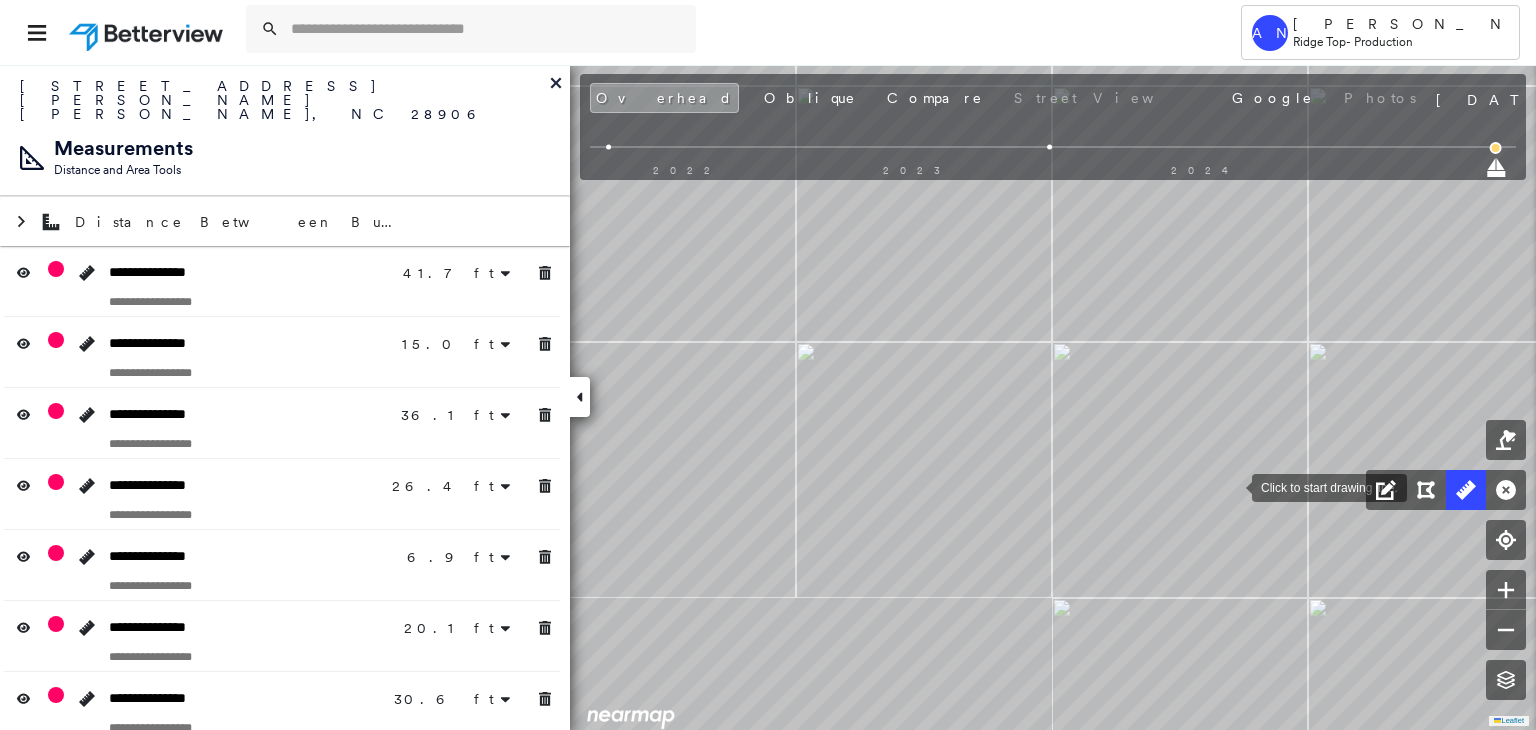 drag, startPoint x: 1198, startPoint y: 521, endPoint x: 1232, endPoint y: 487, distance: 48.08326 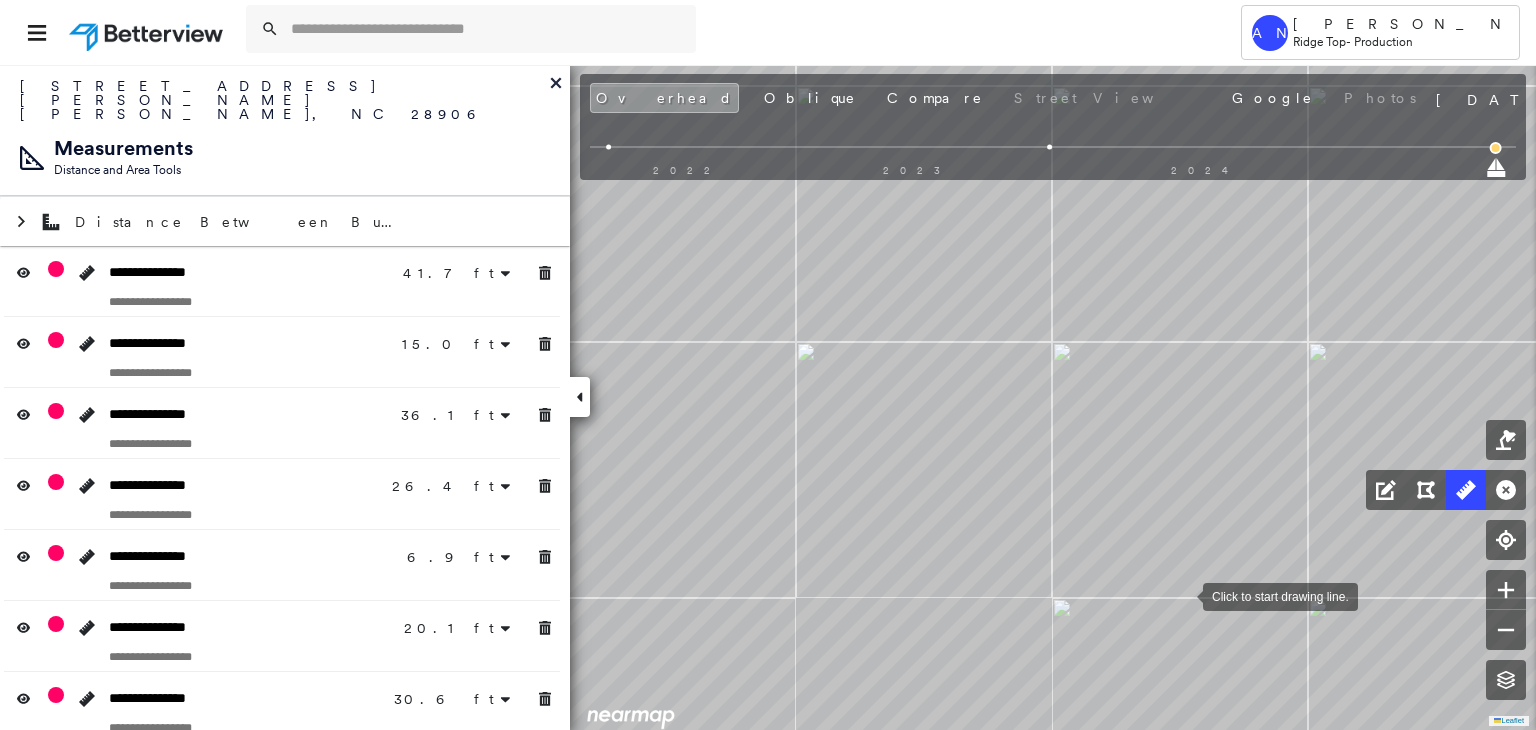 click at bounding box center [1183, 595] 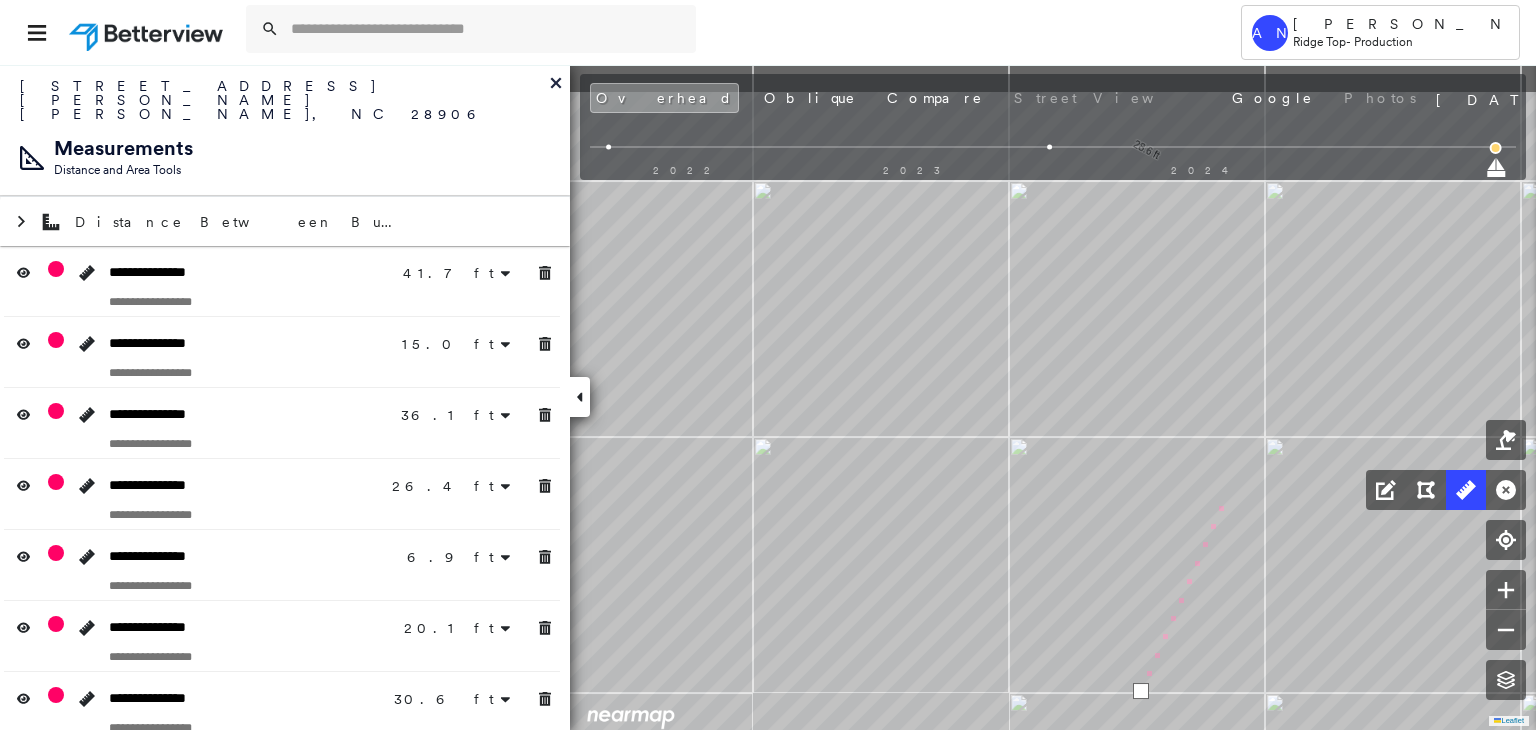 drag, startPoint x: 1268, startPoint y: 397, endPoint x: 1164, endPoint y: 637, distance: 261.5645 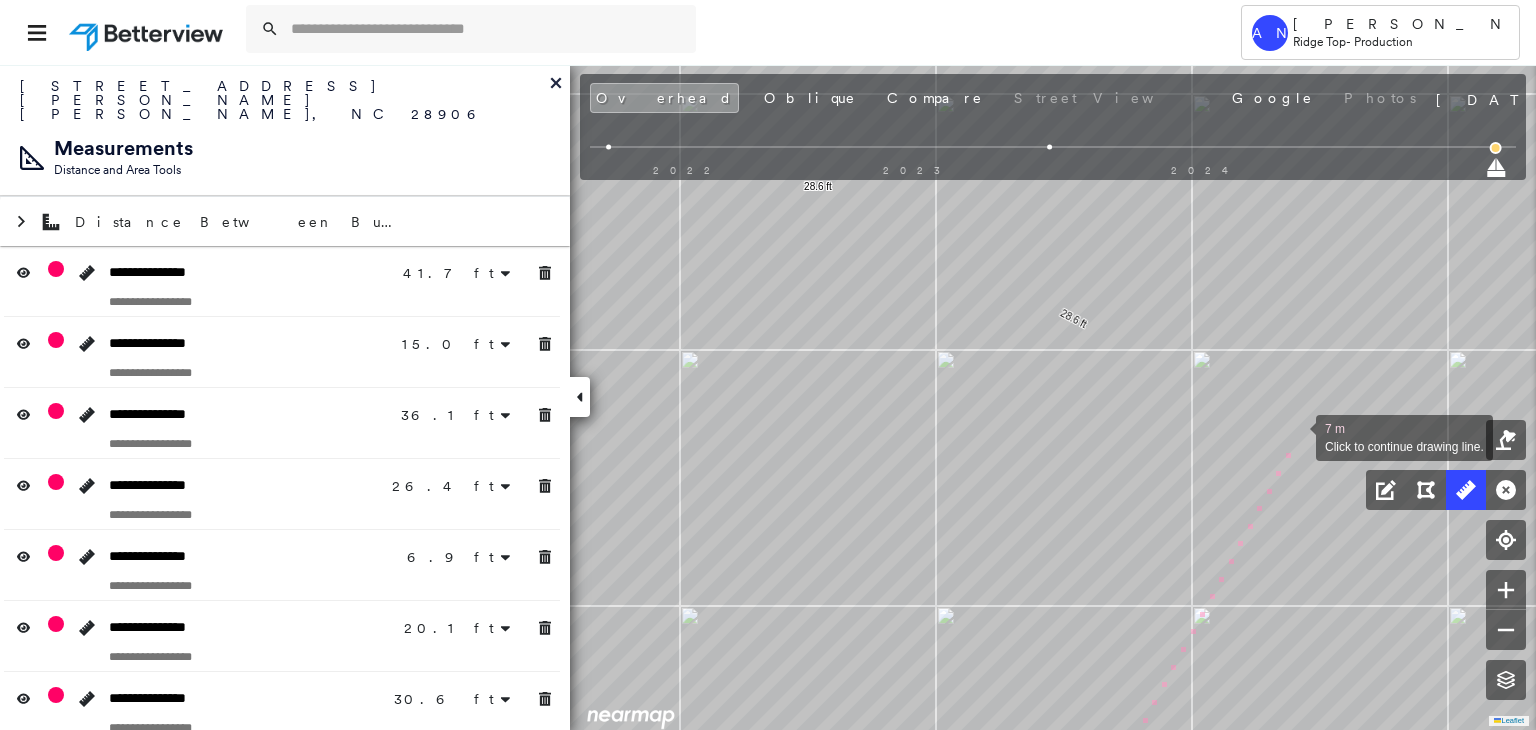 click at bounding box center [1296, 436] 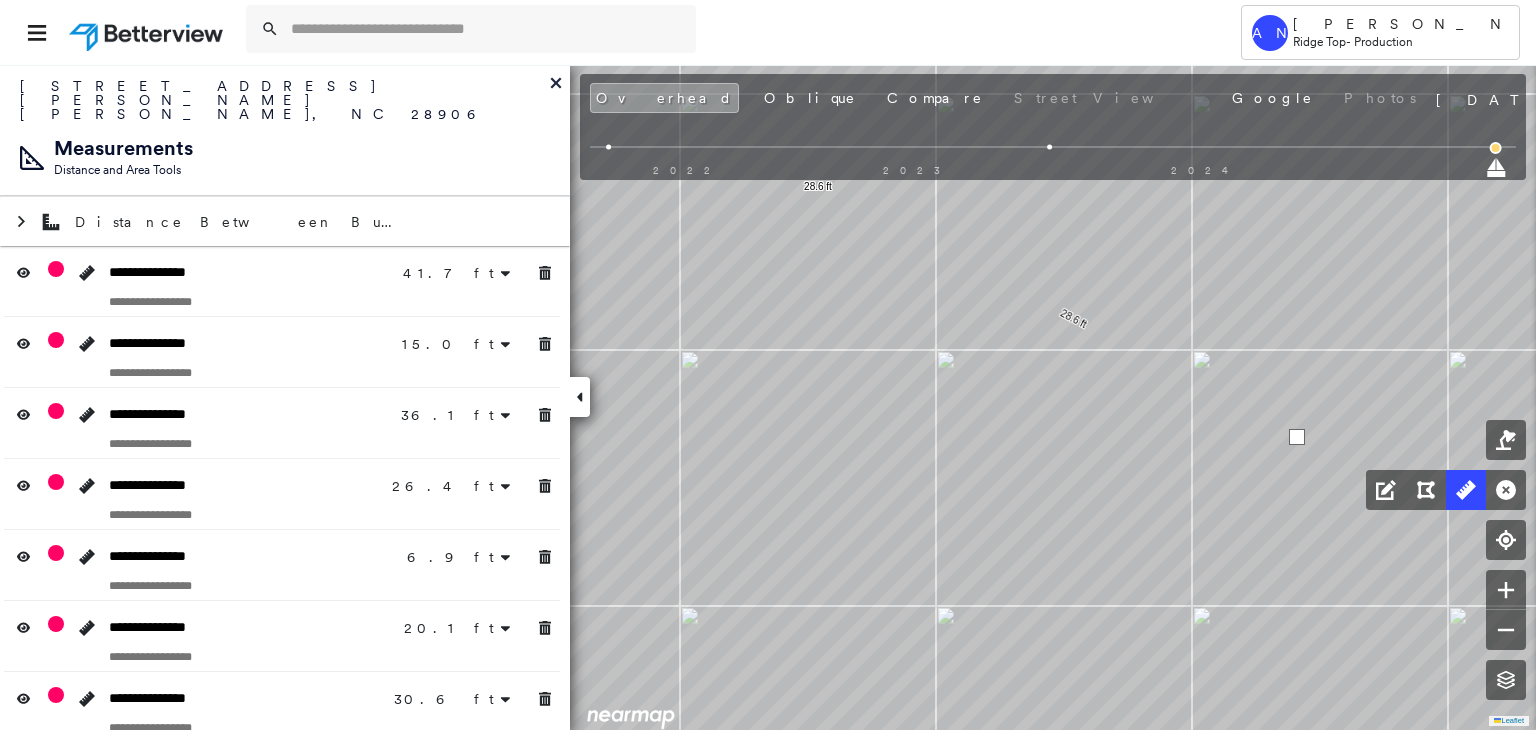 click at bounding box center [1297, 437] 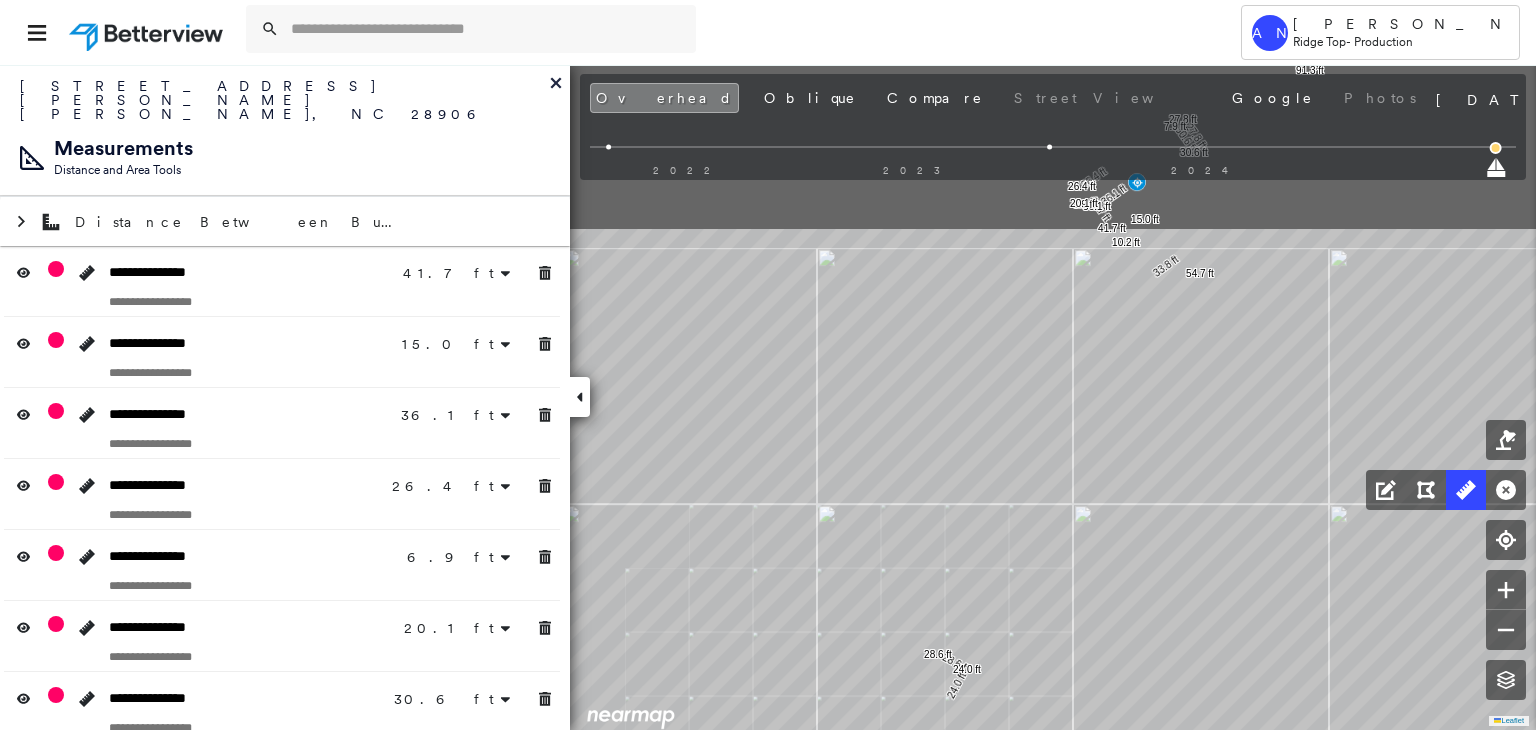 click on "41.7 ft 41.7 ft 15.0 ft 36.1 ft 36.1 ft 26.4 ft 26.4 ft 6.9 ft 20.1 ft 30.6 ft 30.6 ft 27.8 ft 27.8 ft 7.9 ft 33.8 ft 54.7 ft 11.9 ft 10.2 ft 60.1 ft 31.2 ft 91.3 ft 40.1 ft 52.3 ft 28.6 ft 28.6 ft 24.0 ft 24.0 ft Click to start drawing line." at bounding box center (441, -232) 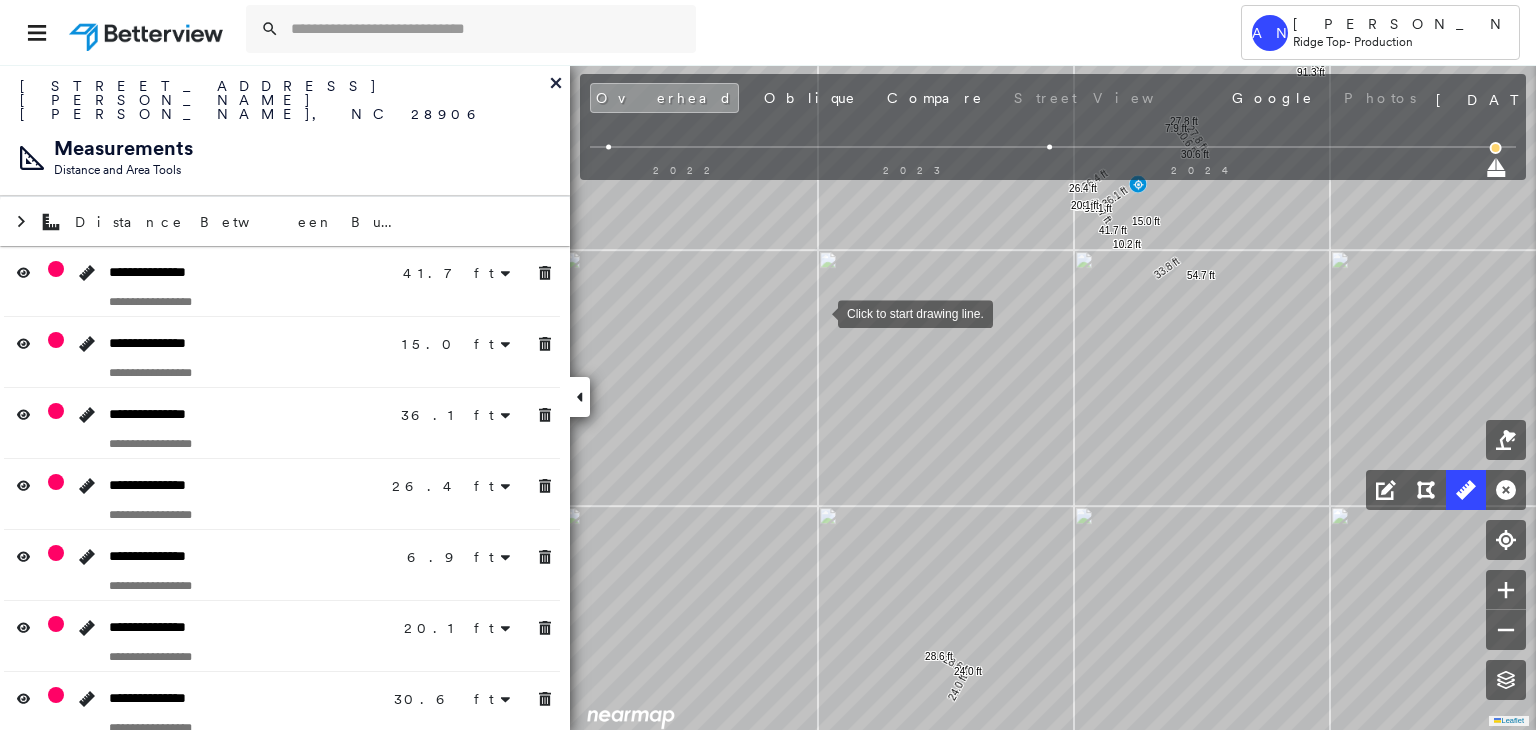 drag, startPoint x: 974, startPoint y: 551, endPoint x: 981, endPoint y: 561, distance: 12.206555 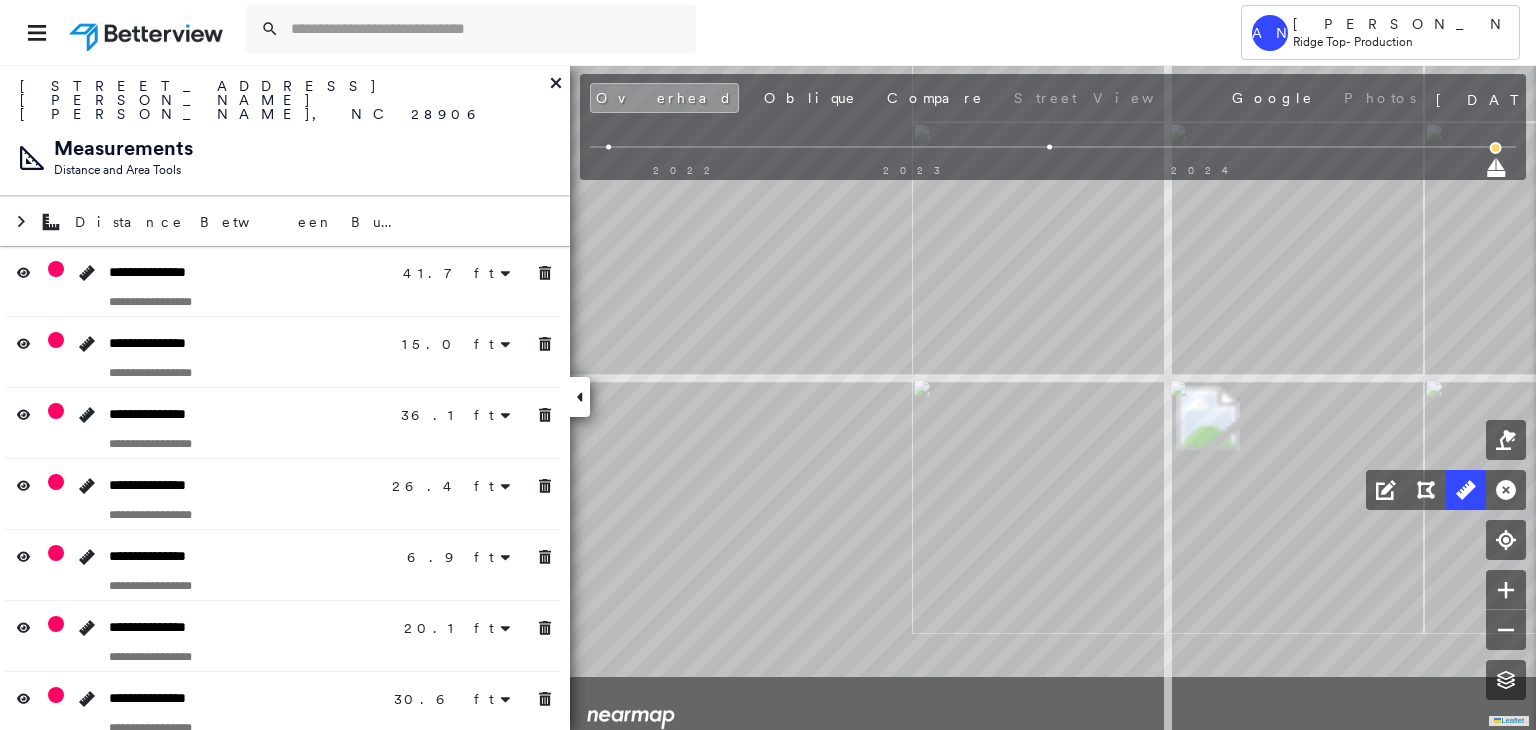 click on "41.7 ft 41.7 ft 15.0 ft 15.0 ft 36.1 ft 36.1 ft 26.4 ft 26.4 ft 6.9 ft 6.9 ft 20.1 ft 20.1 ft 30.6 ft 30.6 ft 27.8 ft 27.8 ft 7.9 ft 7.9 ft 33.8 ft 20.9 ft 54.7 ft 11.9 ft 11.9 ft 10.2 ft 10.2 ft 60.1 ft 31.2 ft 91.3 ft 12.3 ft 40.1 ft 52.3 ft 28.6 ft 28.6 ft 24.0 ft 24.0 ft Click to start drawing line." at bounding box center (837, -129) 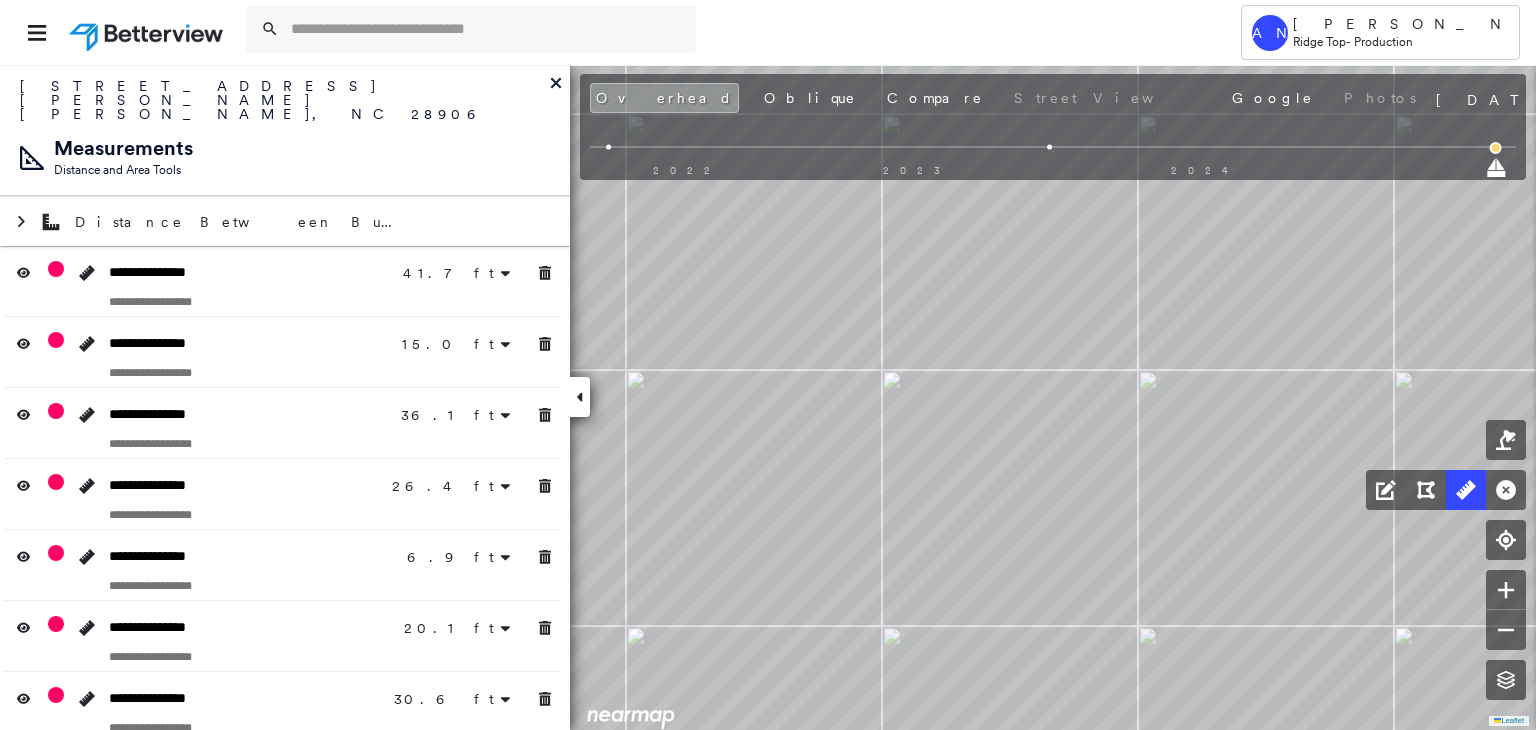 click on "41.7 ft 41.7 ft 15.0 ft 15.0 ft 36.1 ft 36.1 ft 26.4 ft 26.4 ft 6.9 ft 20.1 ft 20.1 ft 30.6 ft 30.6 ft 27.8 ft 27.8 ft 7.9 ft 33.8 ft 20.9 ft 54.7 ft 11.9 ft 11.9 ft 10.2 ft 60.1 ft 31.2 ft 91.3 ft 12.3 ft 40.1 ft 52.3 ft 28.6 ft 28.6 ft 24.0 ft 24.0 ft Click to start drawing line." at bounding box center (817, -193) 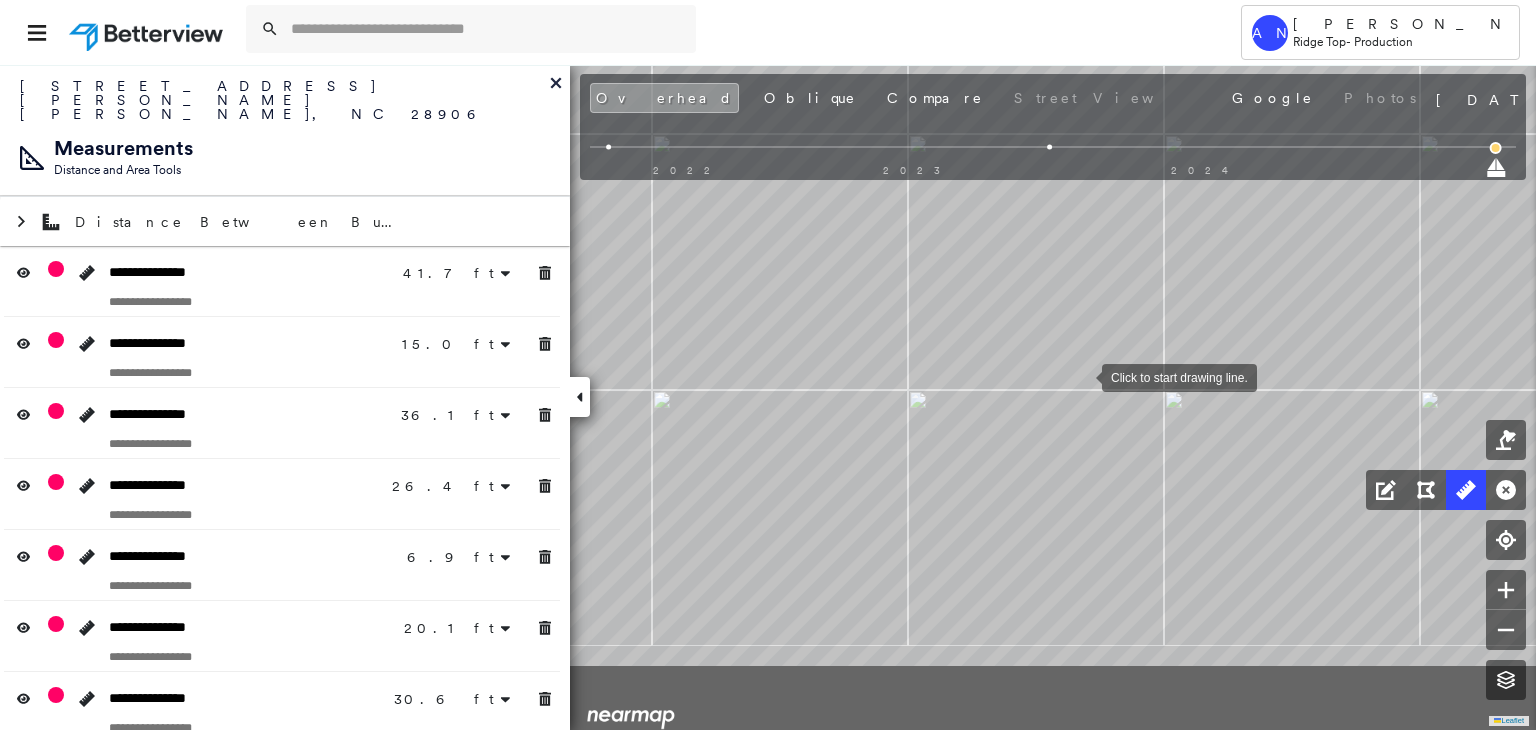 drag, startPoint x: 1124, startPoint y: 499, endPoint x: 1078, endPoint y: 370, distance: 136.95619 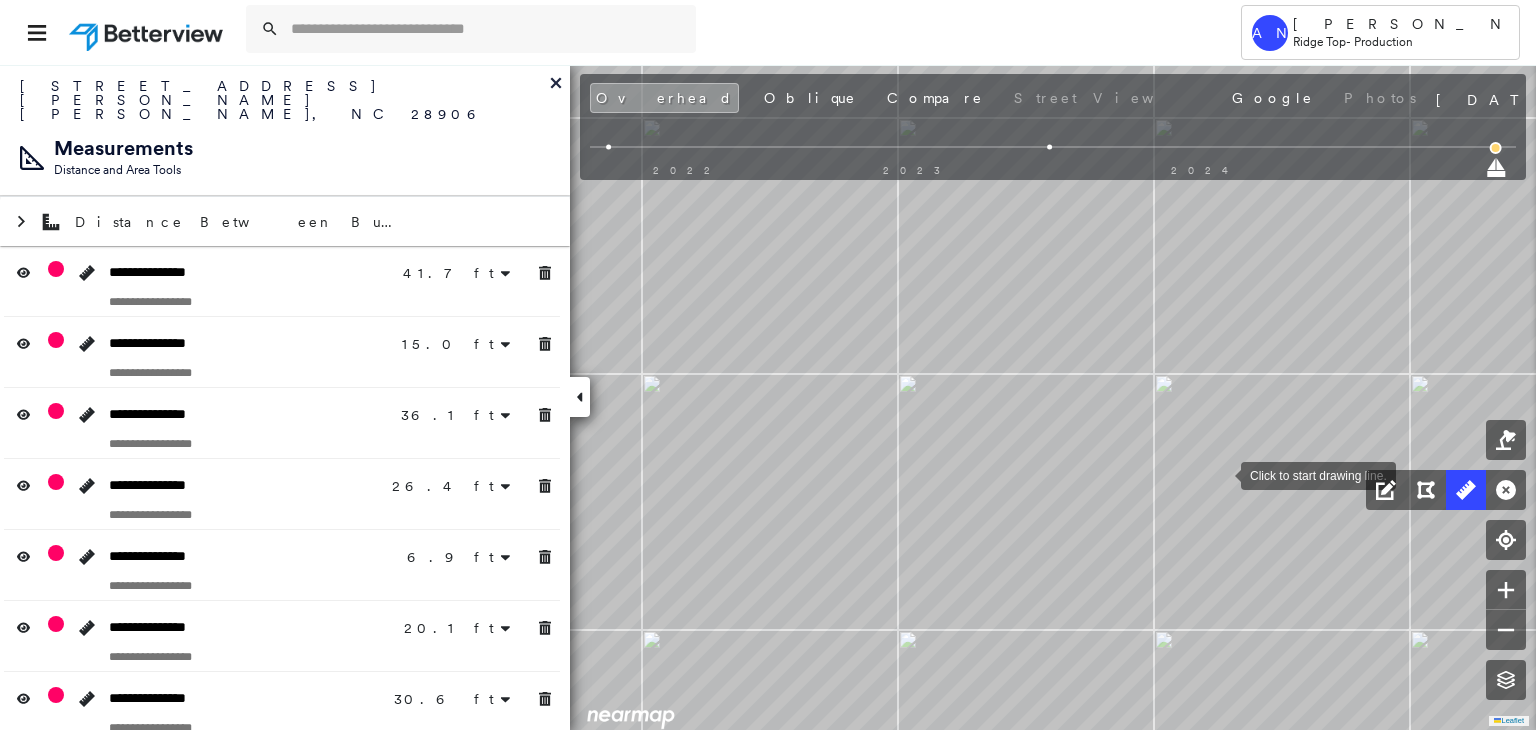 drag, startPoint x: 1219, startPoint y: 477, endPoint x: 1265, endPoint y: 318, distance: 165.52039 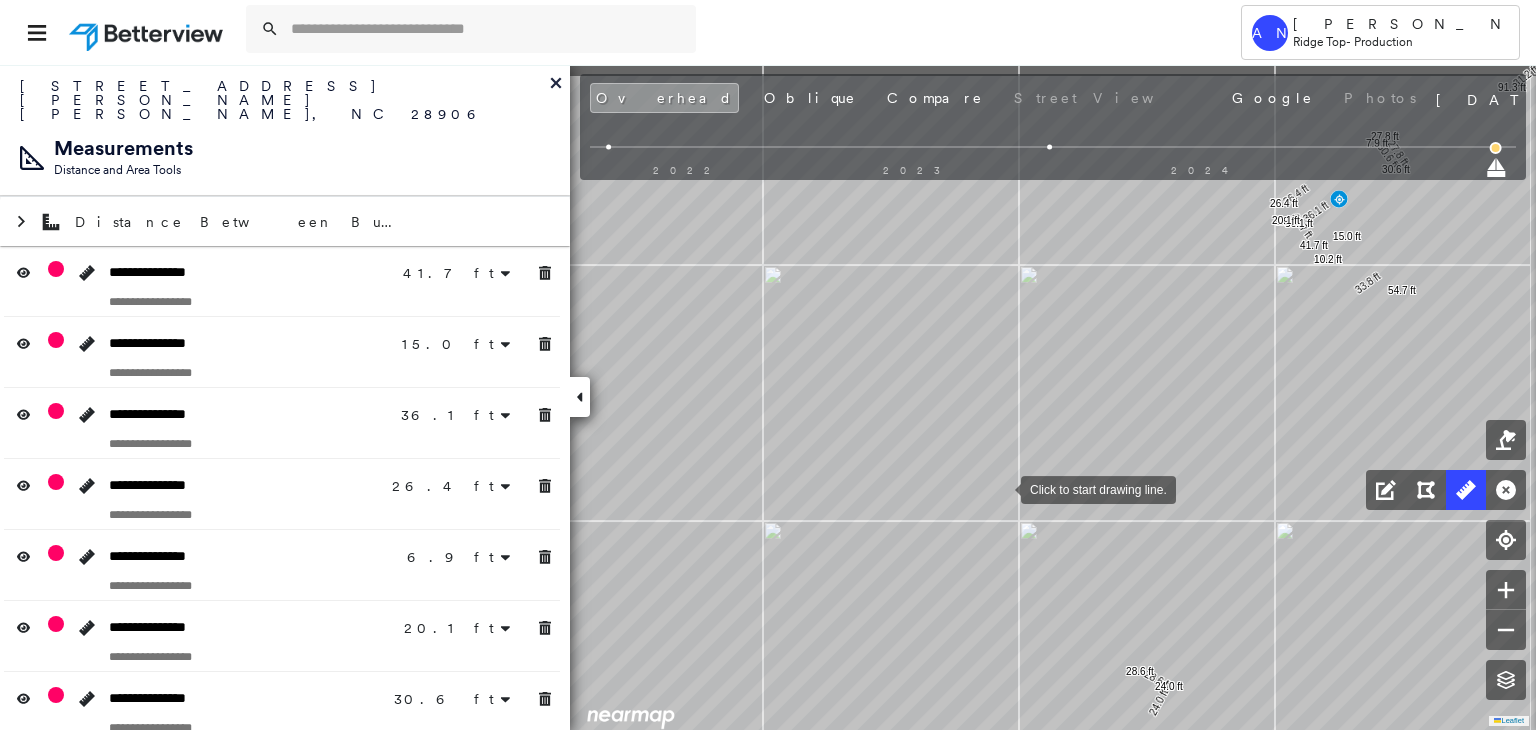 drag, startPoint x: 1132, startPoint y: 410, endPoint x: 1002, endPoint y: 487, distance: 151.09268 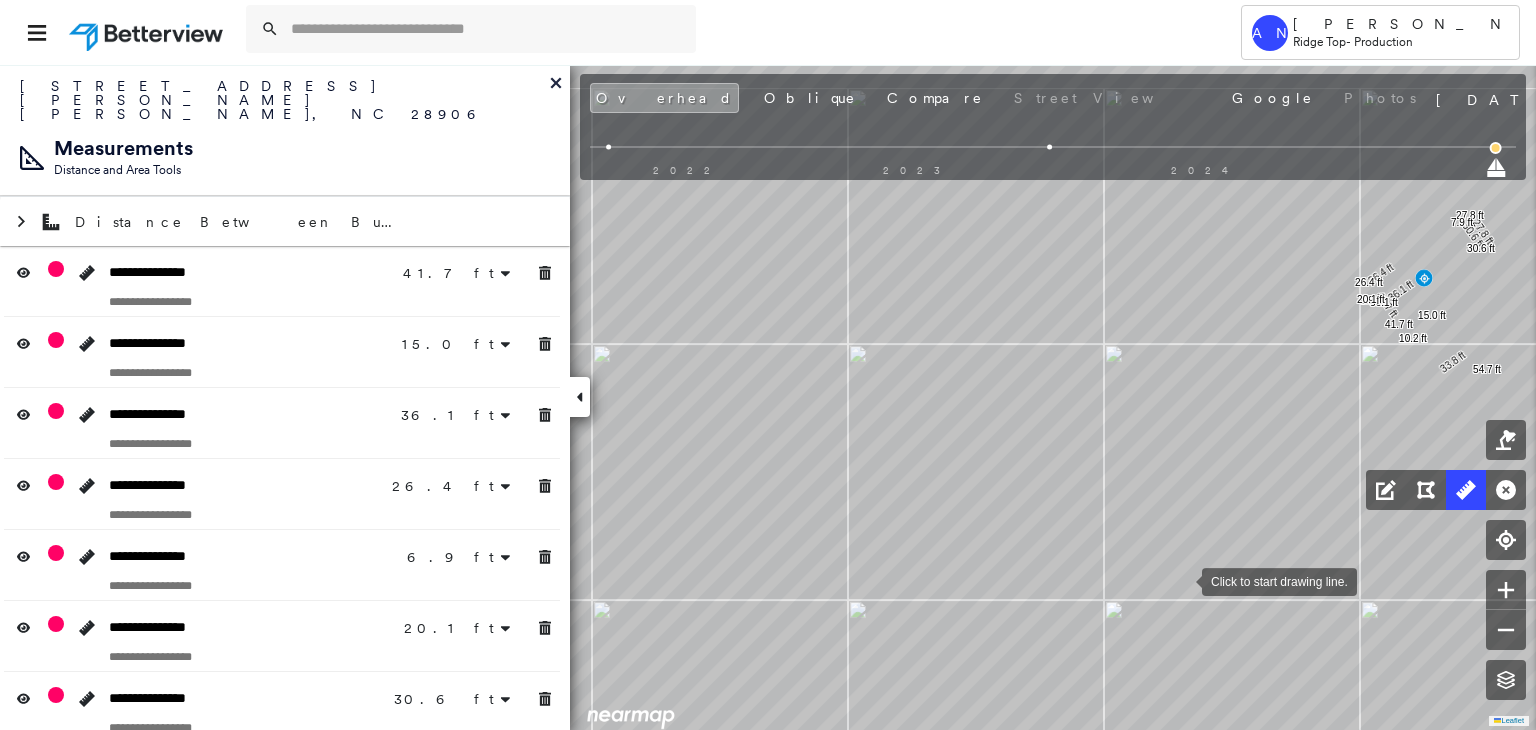 click at bounding box center (1182, 580) 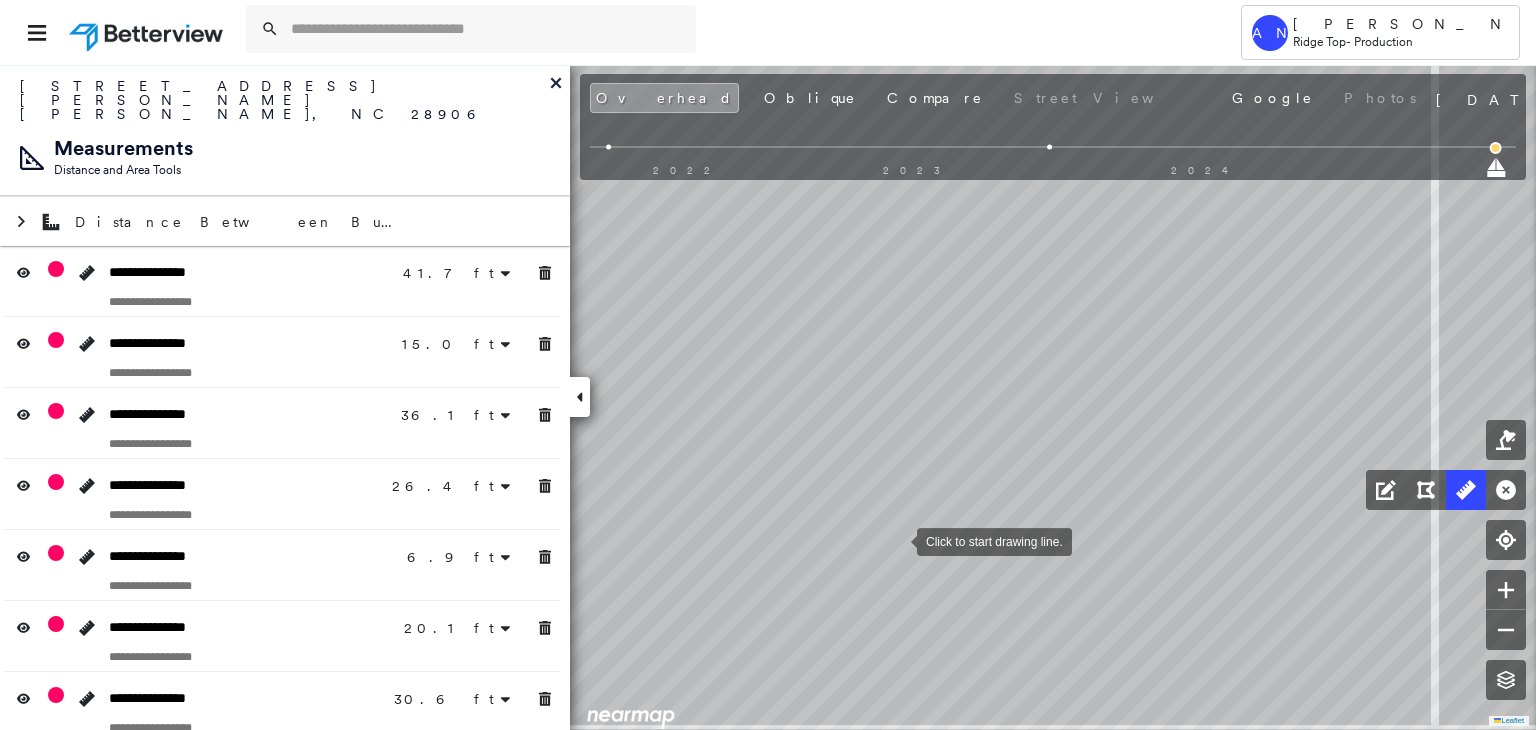 click on "41.7 ft 41.7 ft 15.0 ft 15.0 ft 36.1 ft 36.1 ft 26.4 ft 26.4 ft 6.9 ft 6.9 ft 20.1 ft 20.1 ft 30.6 ft 30.6 ft 27.8 ft 27.8 ft 7.9 ft 7.9 ft 33.8 ft 20.9 ft 54.7 ft 11.9 ft 11.9 ft 10.2 ft 10.2 ft 60.1 ft 31.2 ft 91.3 ft 12.3 ft 40.1 ft 52.3 ft 28.6 ft 28.6 ft 24.0 ft 24.0 ft Click to start drawing line." at bounding box center (795, -492) 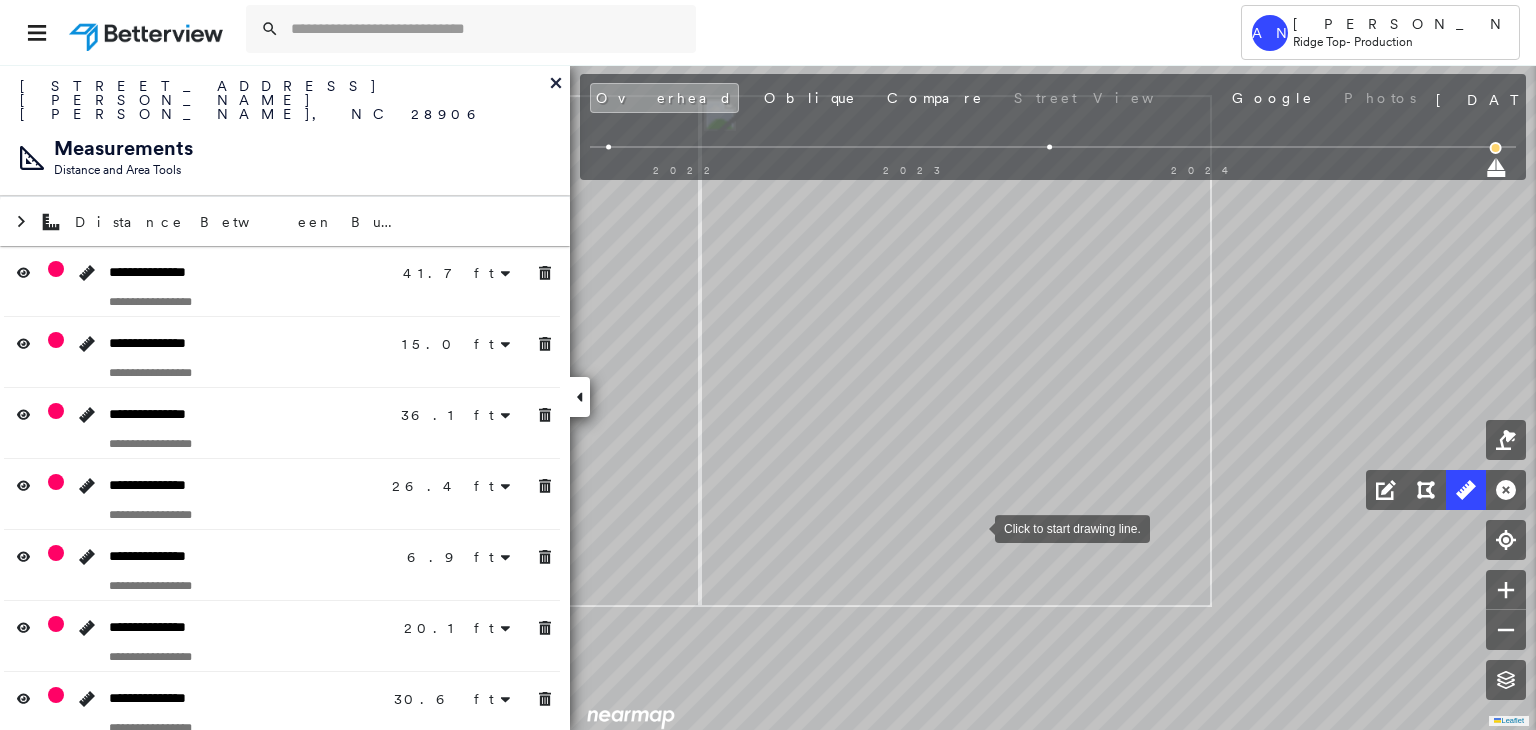 drag, startPoint x: 1006, startPoint y: 501, endPoint x: 1080, endPoint y: 565, distance: 97.8366 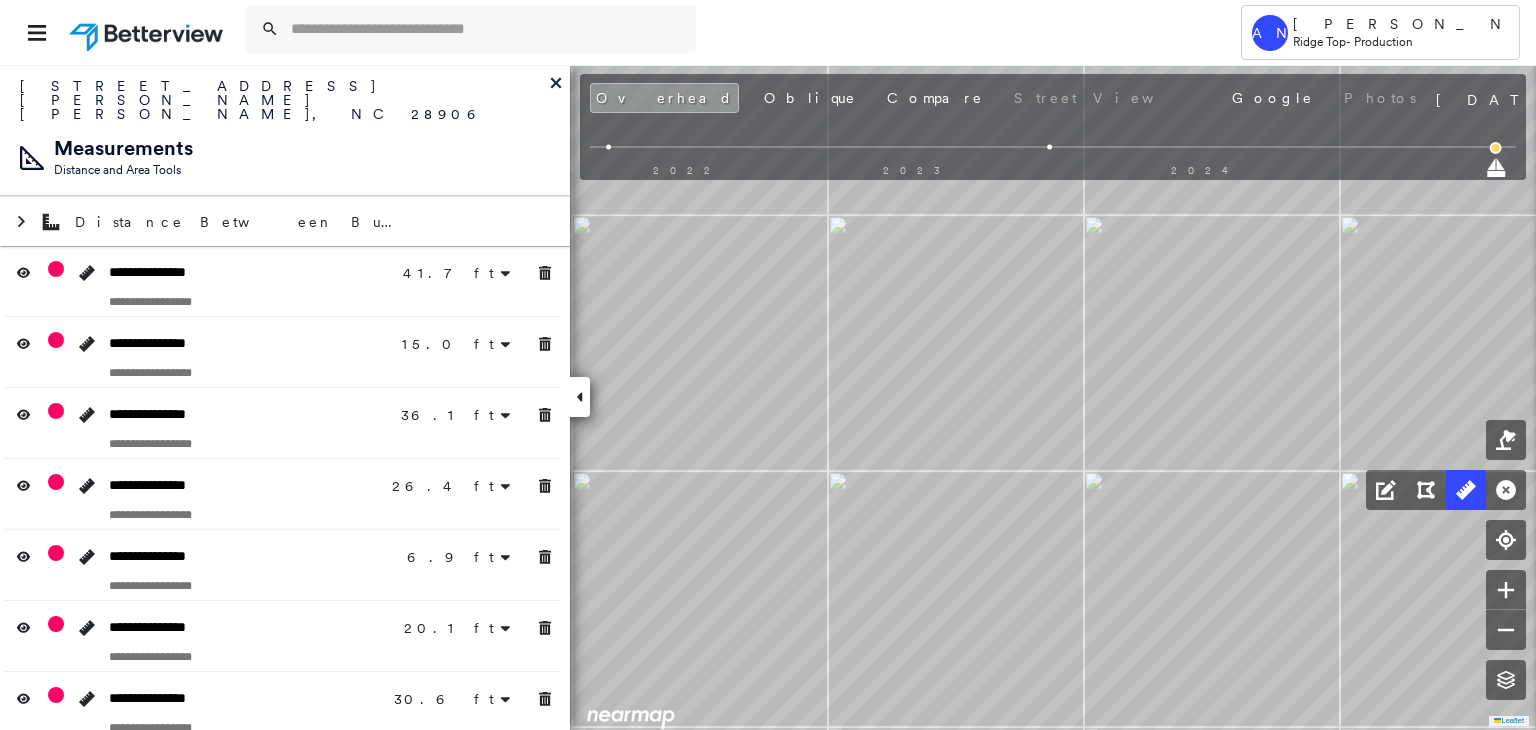 click on "41.7 ft 41.7 ft 15.0 ft 15.0 ft 36.1 ft 36.1 ft 26.4 ft 26.4 ft 6.9 ft 6.9 ft 20.1 ft 20.1 ft 30.6 ft 30.6 ft 27.8 ft 27.8 ft 7.9 ft 7.9 ft 33.8 ft 20.9 ft 54.7 ft 11.9 ft 11.9 ft 10.2 ft 10.2 ft 60.1 ft 31.2 ft 91.3 ft 12.3 ft 40.1 ft 52.3 ft 28.6 ft 28.6 ft 24.0 ft 24.0 ft Click to start drawing line." at bounding box center (1180, -368) 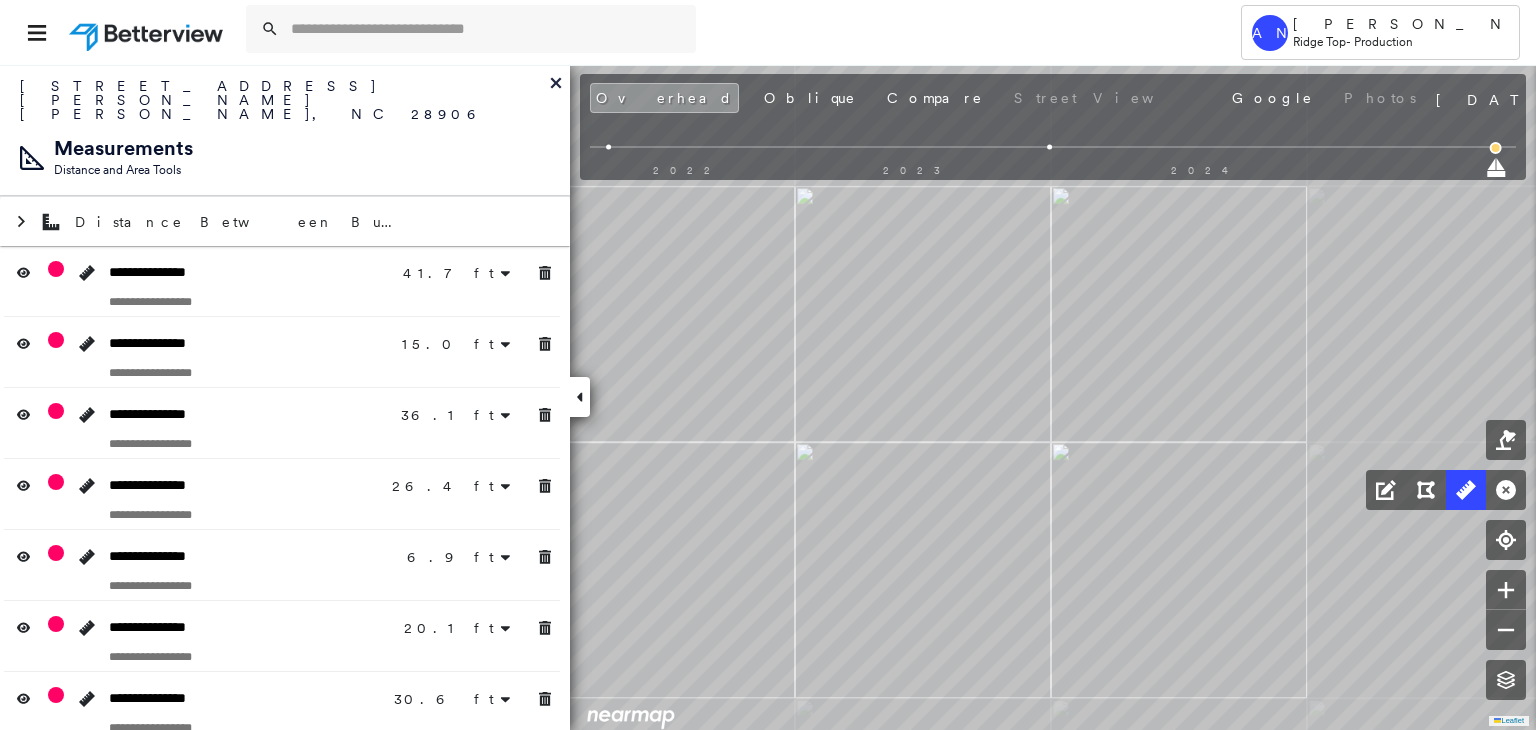 drag, startPoint x: 1098, startPoint y: 566, endPoint x: 1444, endPoint y: 669, distance: 361.00555 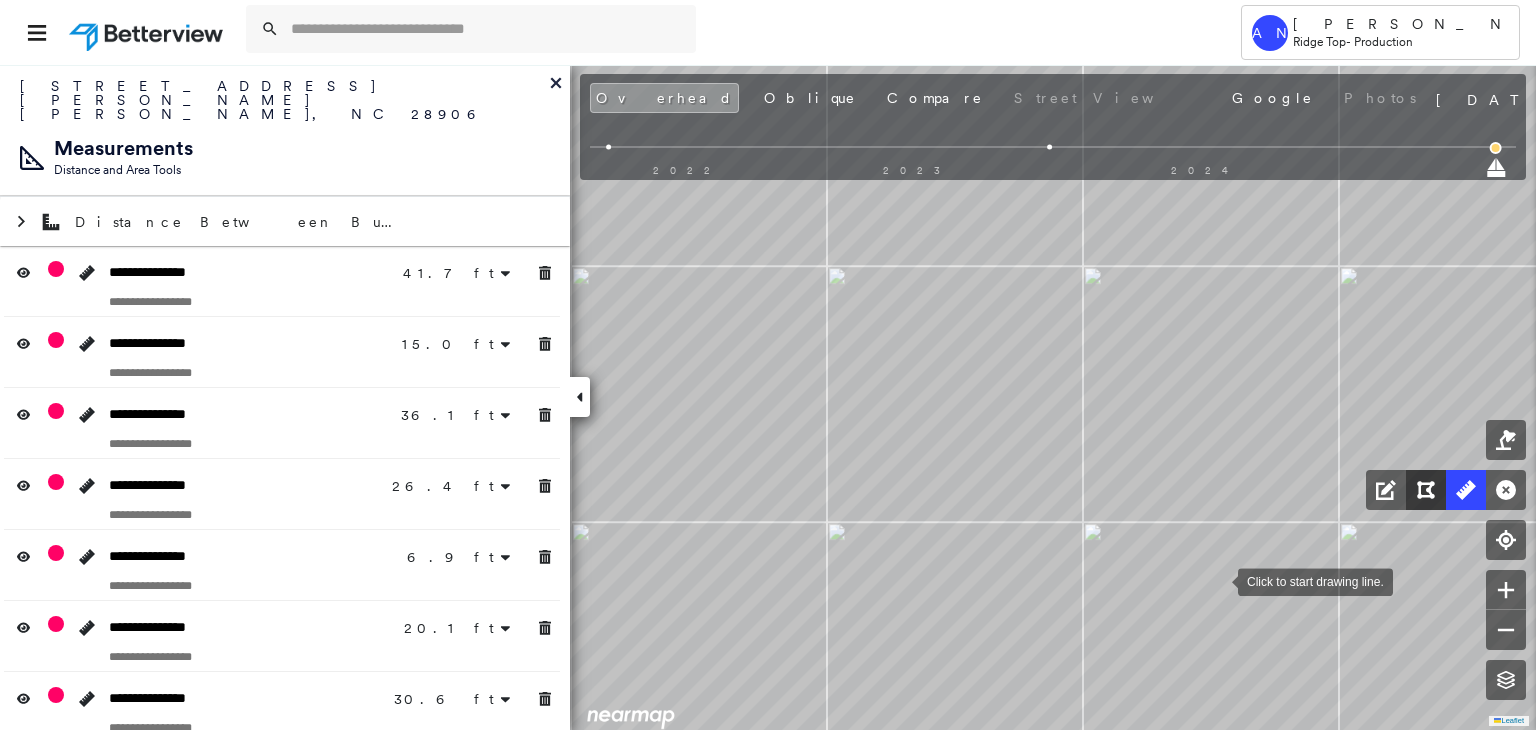 click on "[STREET_ADDRESS][PERSON_NAME][PERSON_NAME] 780460_todd Assigned to:  [PERSON_NAME] Assigned to:  [PERSON_NAME] 780460_todd Assigned to:  [PERSON_NAME] Open Comments Download PDF Report Summary Construction Occupancy Protection Exposure Determination Overhead Obliques Street View Roof Spotlight™ Index :  51-97 out of 100 0 100 25 50 75 1 2 3 4 5 6 Building Roof Scores 6 Buildings Policy Information :  780460_todd Flags :  1 (0 cleared, 1 uncleared) Construction Roof Spotlights :  Staining, Overhang, Skylight, Chimney, Vent Property Features :  Car, Patio Furniture, Water Hazard, Cracked Pavement, Disintegrated Pavement and 1 more Roof Size & Shape :  6 buildings  Occupancy Protection Exposure Determination Flags :  1 (0 cleared, 1 uncleared) Uncleared Flags (1) Cleared Flags  (0) Betterview Property Flagged [DATE] Clear Action Taken New Entry History Quote/New Business Terms & Conditions Added ACV Endorsement Added Cosmetic Endorsement Inspection/Loss Control Report Information Added to Inspection Survey Save" at bounding box center [768, 397] 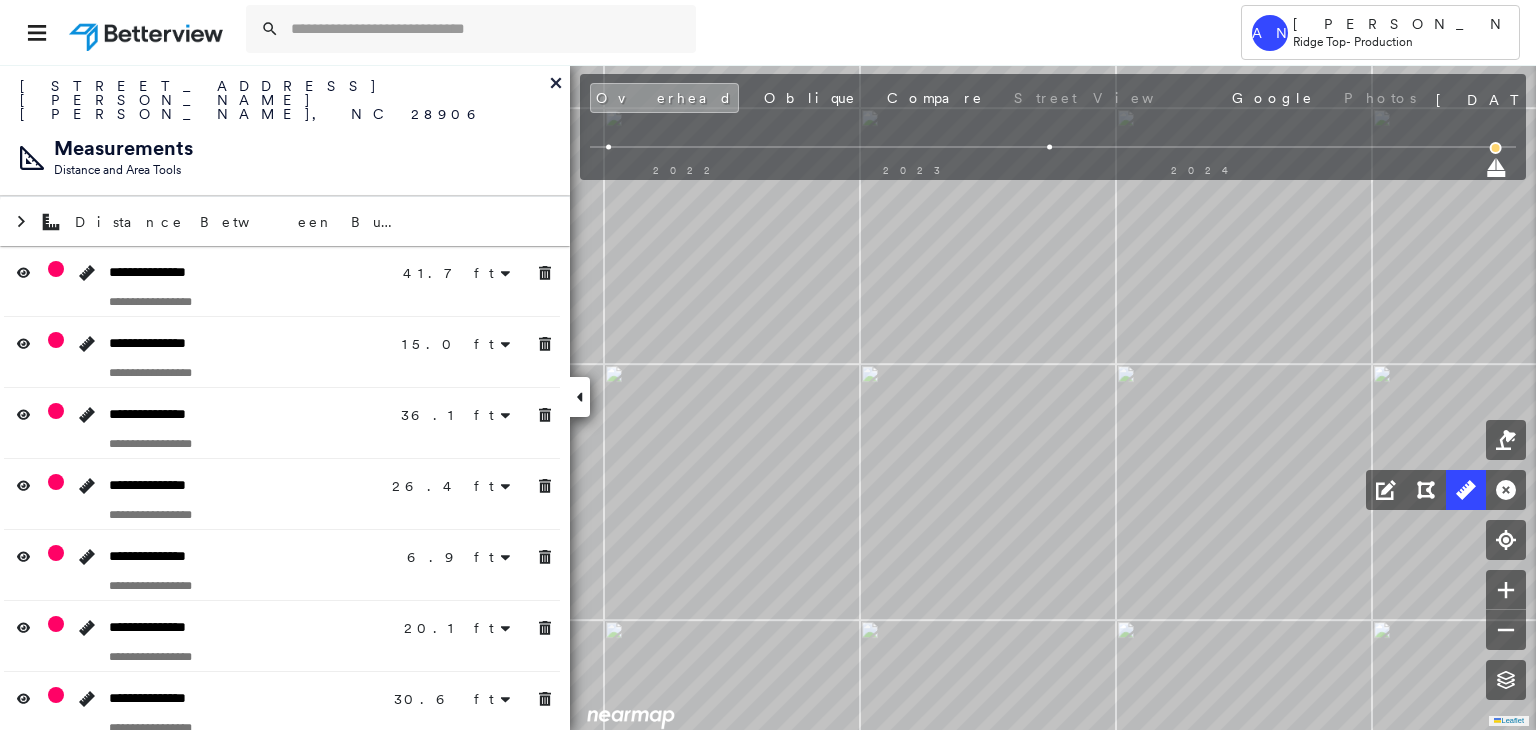 click on "41.7 ft 41.7 ft 15.0 ft 15.0 ft 36.1 ft 36.1 ft 26.4 ft 26.4 ft 6.9 ft 6.9 ft 20.1 ft 20.1 ft 30.6 ft 30.6 ft 27.8 ft 27.8 ft 7.9 ft 7.9 ft 33.8 ft 20.9 ft 54.7 ft 11.9 ft 11.9 ft 10.2 ft 10.2 ft 60.1 ft 31.2 ft 91.3 ft 12.3 ft 40.1 ft 52.3 ft 28.6 ft 28.6 ft 24.0 ft 24.0 ft Click to start drawing line." at bounding box center [2028, -337] 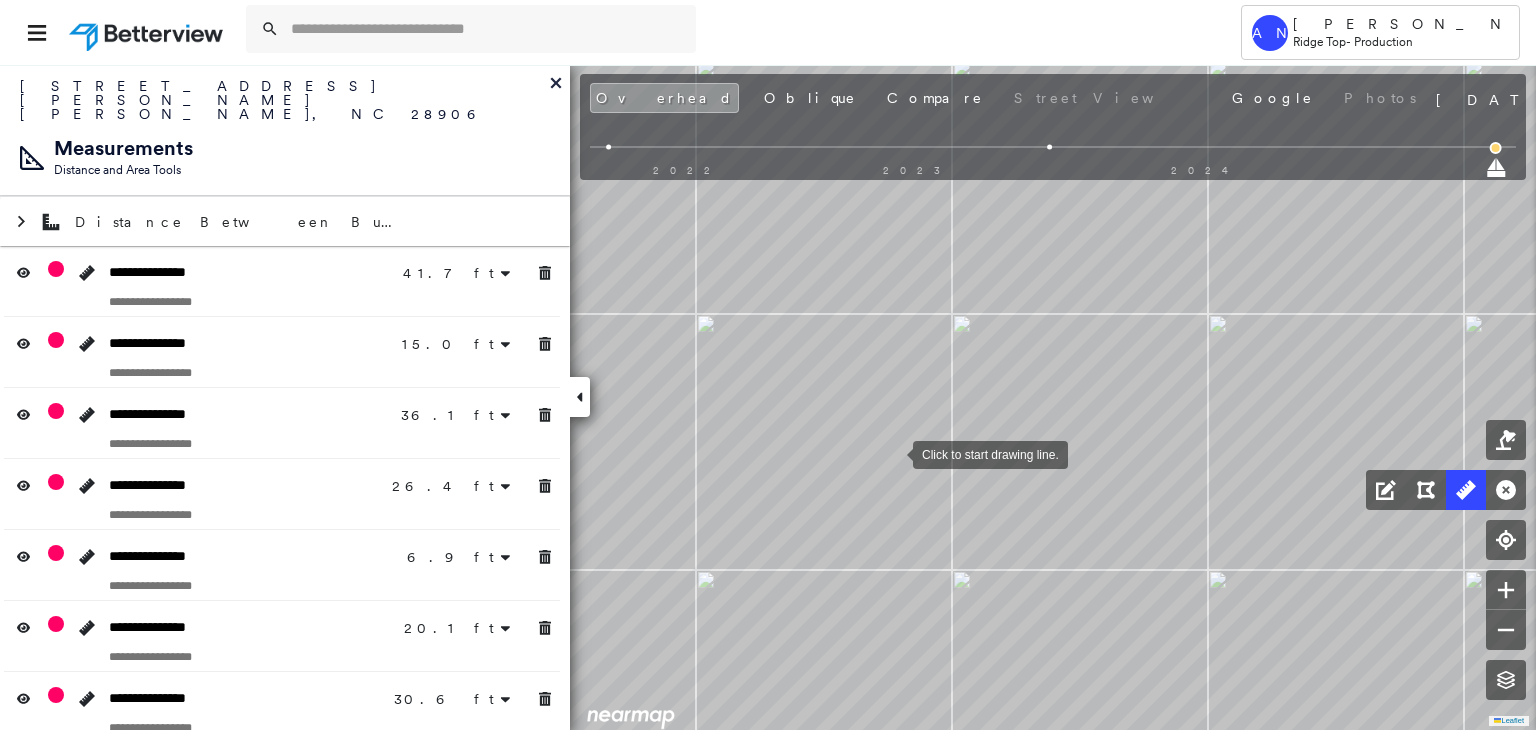 click at bounding box center (893, 453) 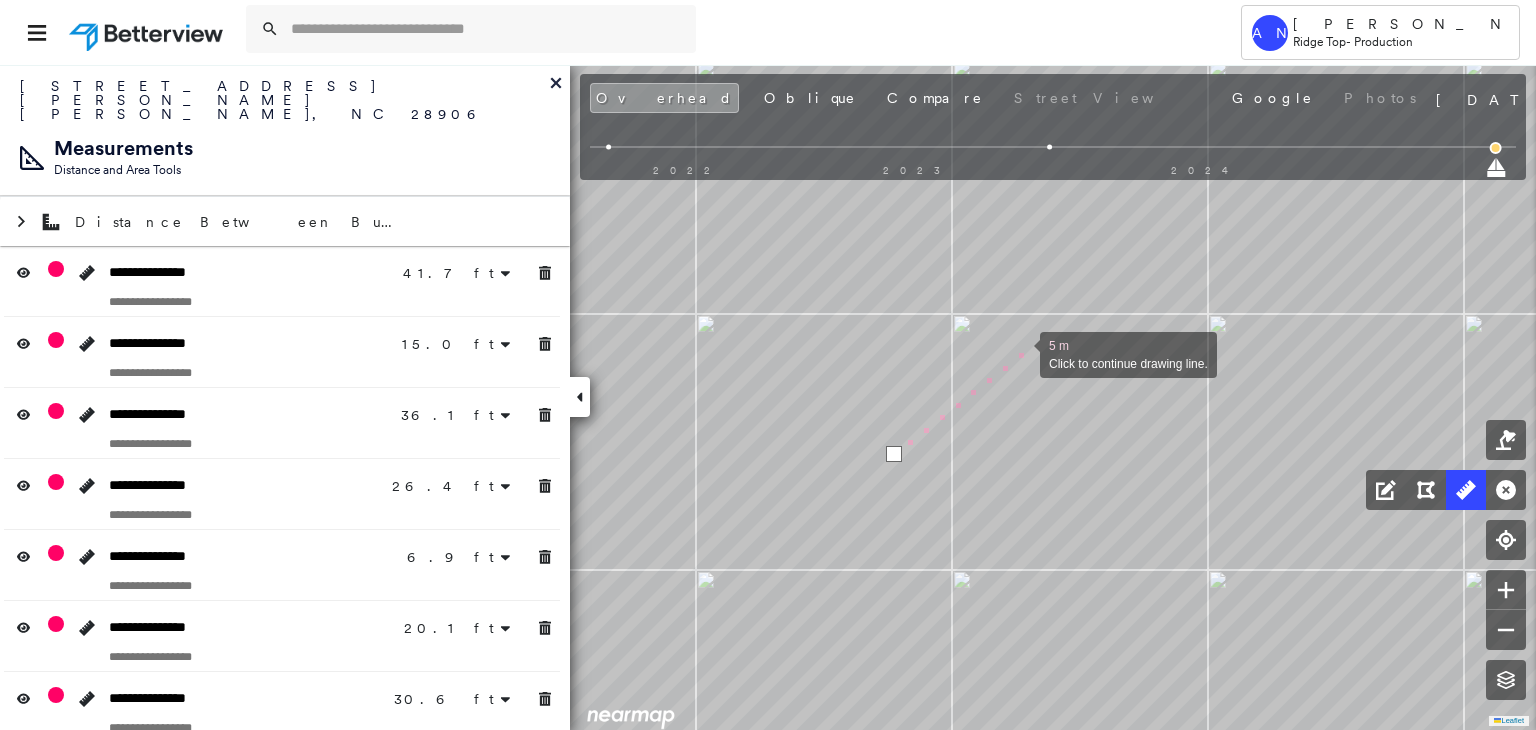 click at bounding box center (1020, 353) 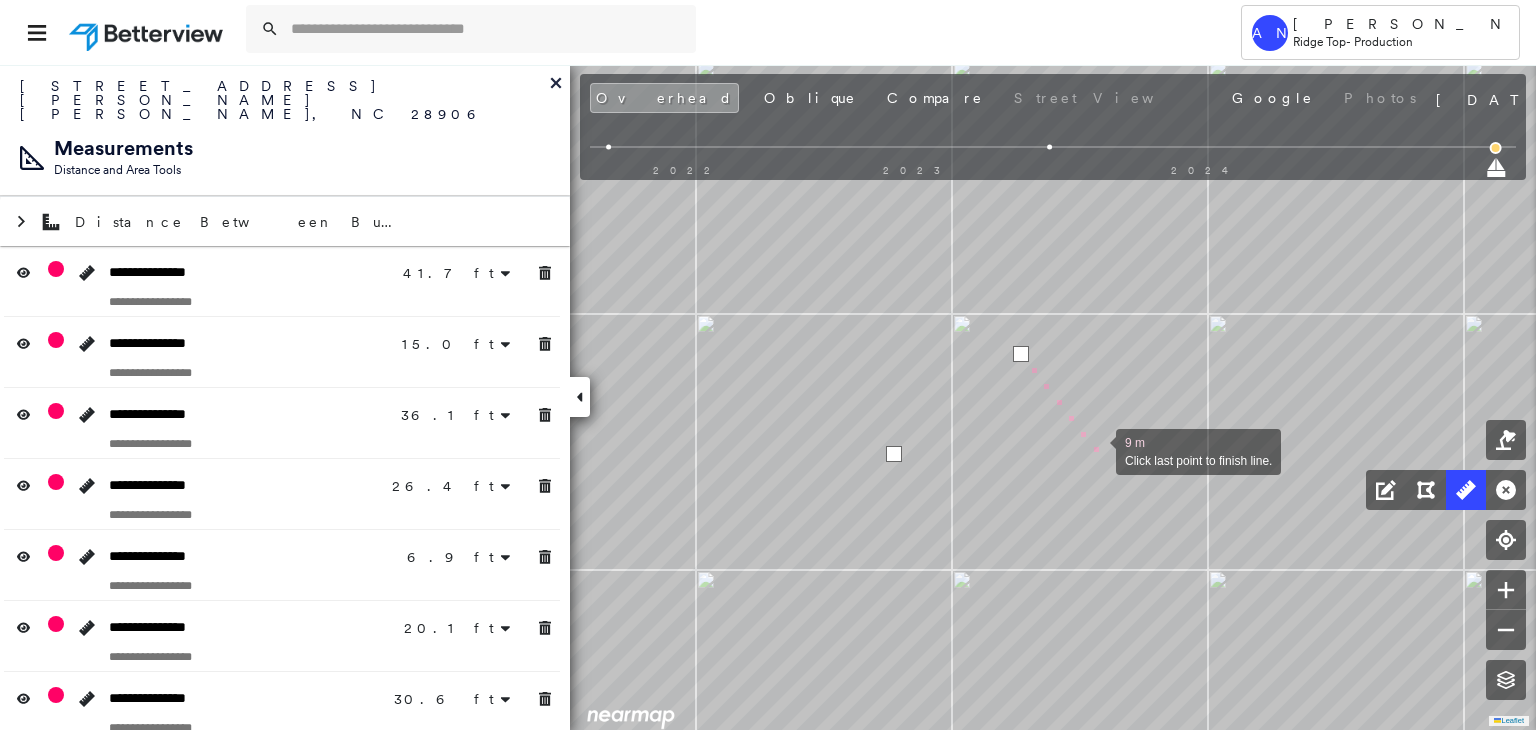 click at bounding box center (1096, 450) 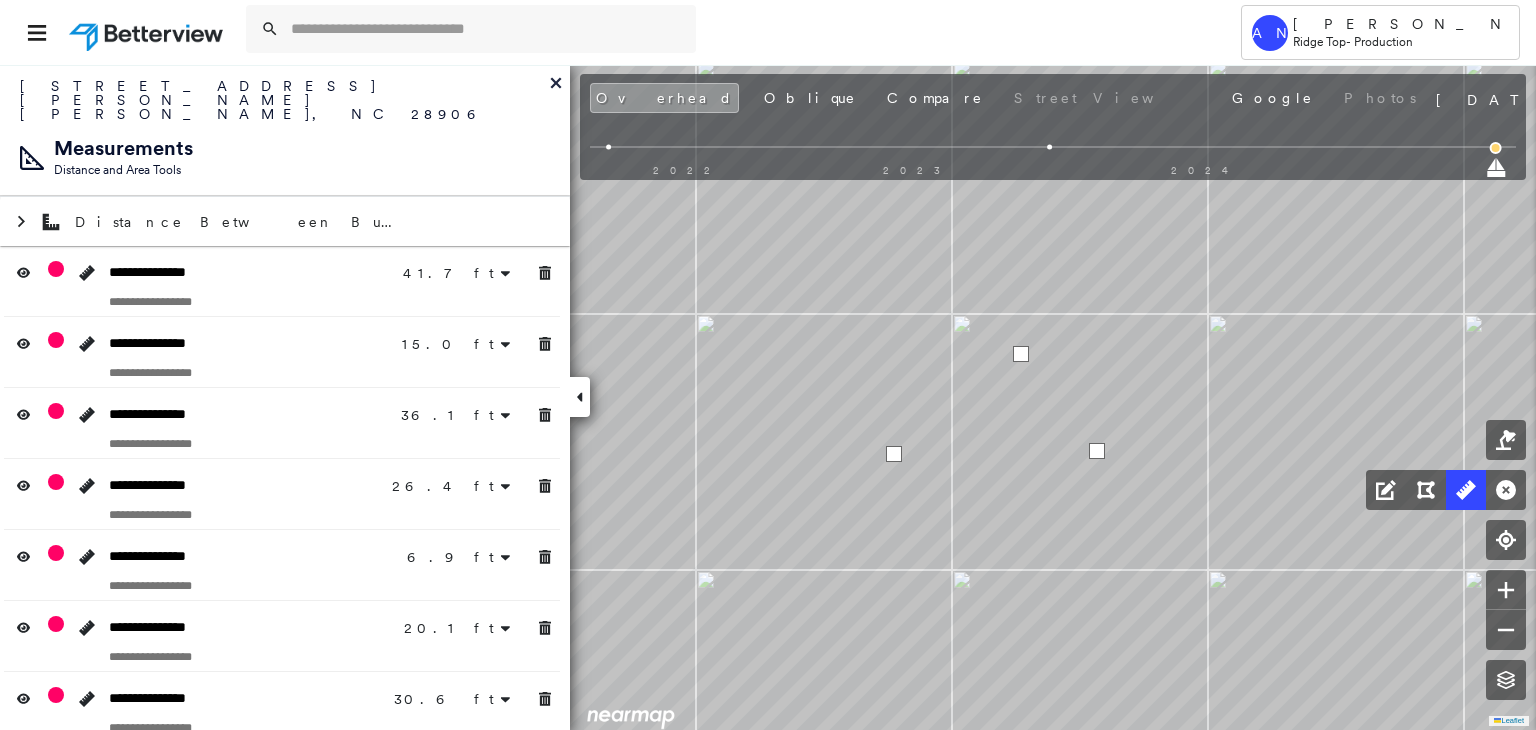 click at bounding box center [1097, 451] 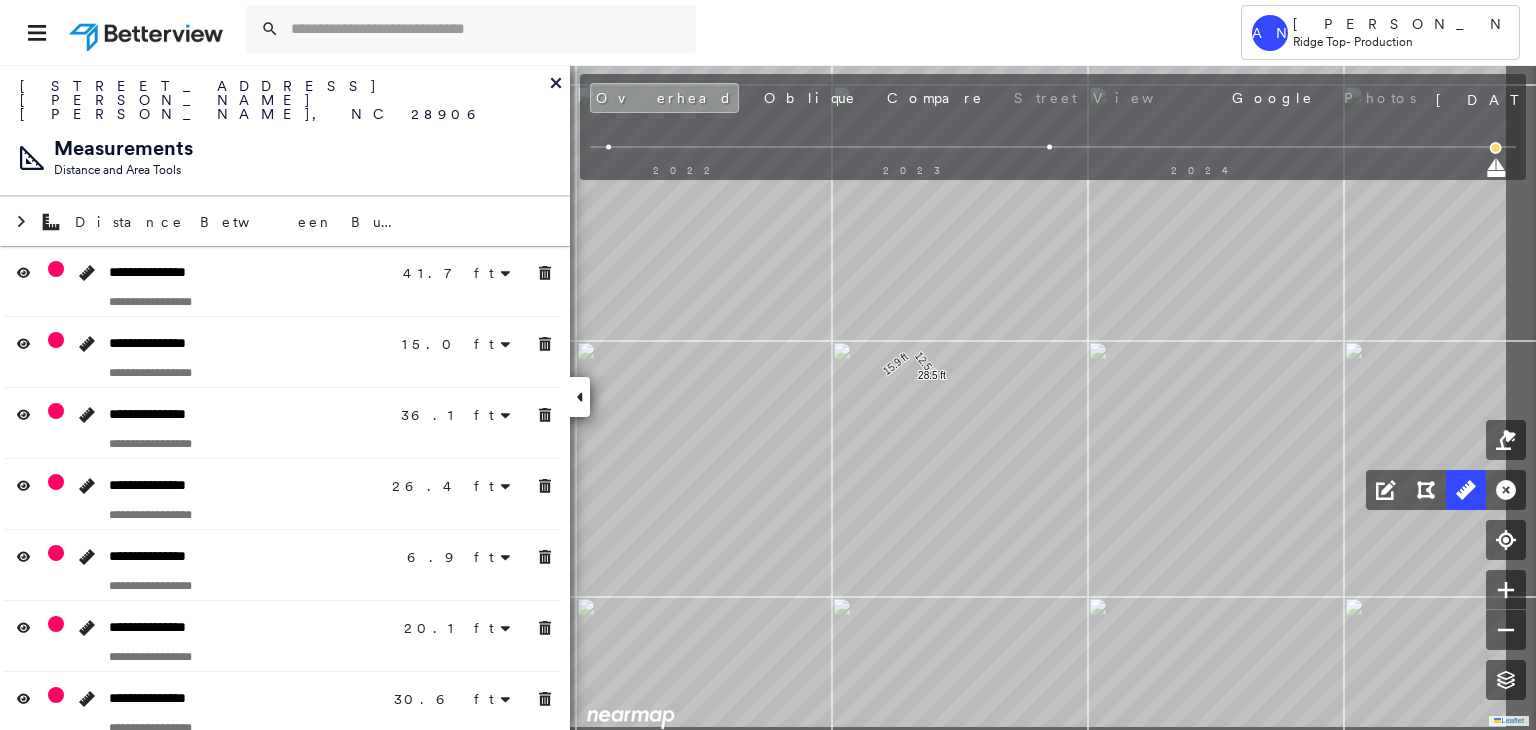 click on "41.7 ft 41.7 ft 15.0 ft 15.0 ft 36.1 ft 36.1 ft 26.4 ft 26.4 ft 6.9 ft 20.1 ft 20.1 ft 30.6 ft 30.6 ft 27.8 ft 27.8 ft 7.9 ft 33.8 ft 20.9 ft 54.7 ft 11.9 ft 11.9 ft 10.2 ft 60.1 ft 31.2 ft 91.3 ft 12.3 ft 40.1 ft 52.3 ft 28.6 ft 28.6 ft 24.0 ft 24.0 ft 15.9 ft 12.5 ft 28.5 ft Click to start drawing line." at bounding box center [1937, -456] 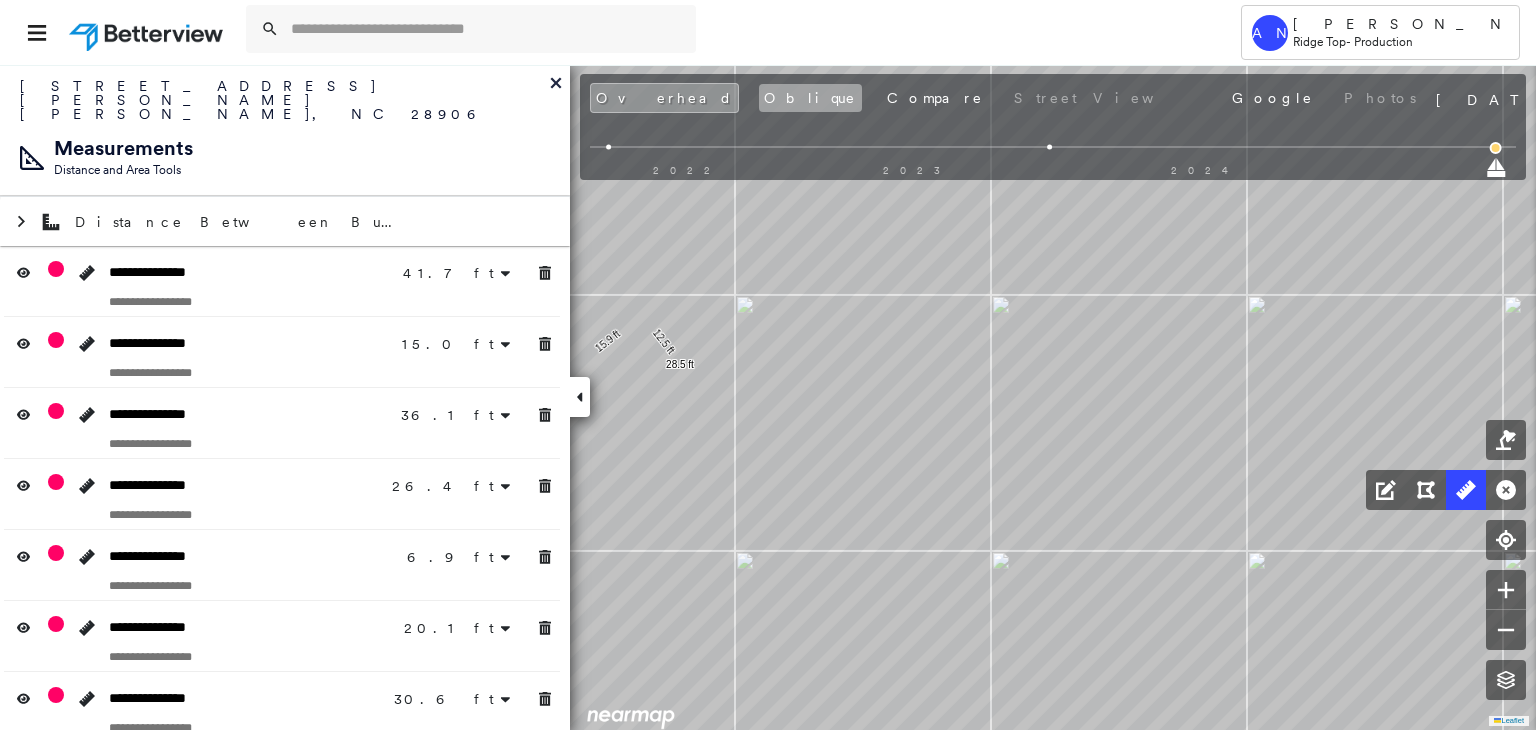 click on "Oblique" at bounding box center (810, 98) 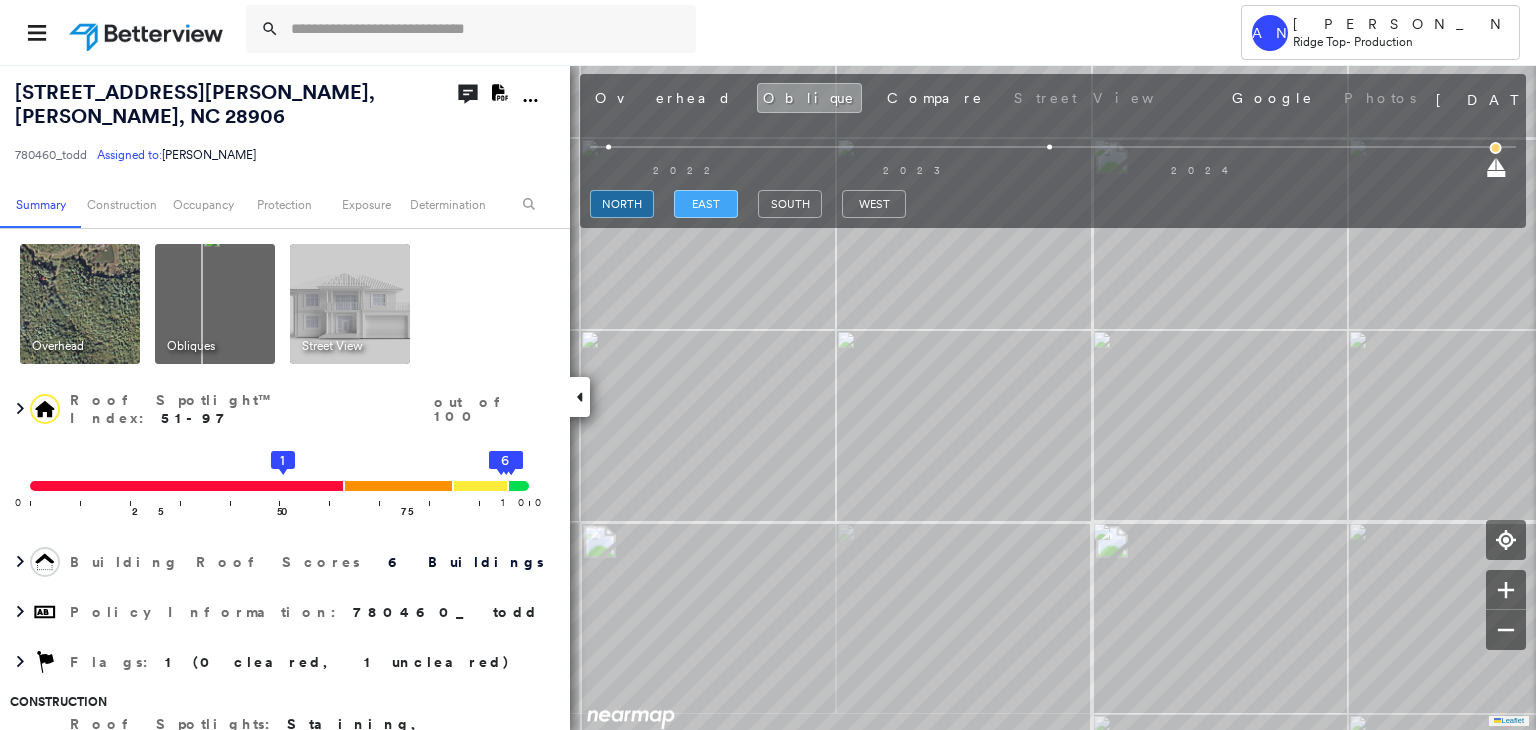 click on "east" at bounding box center [706, 204] 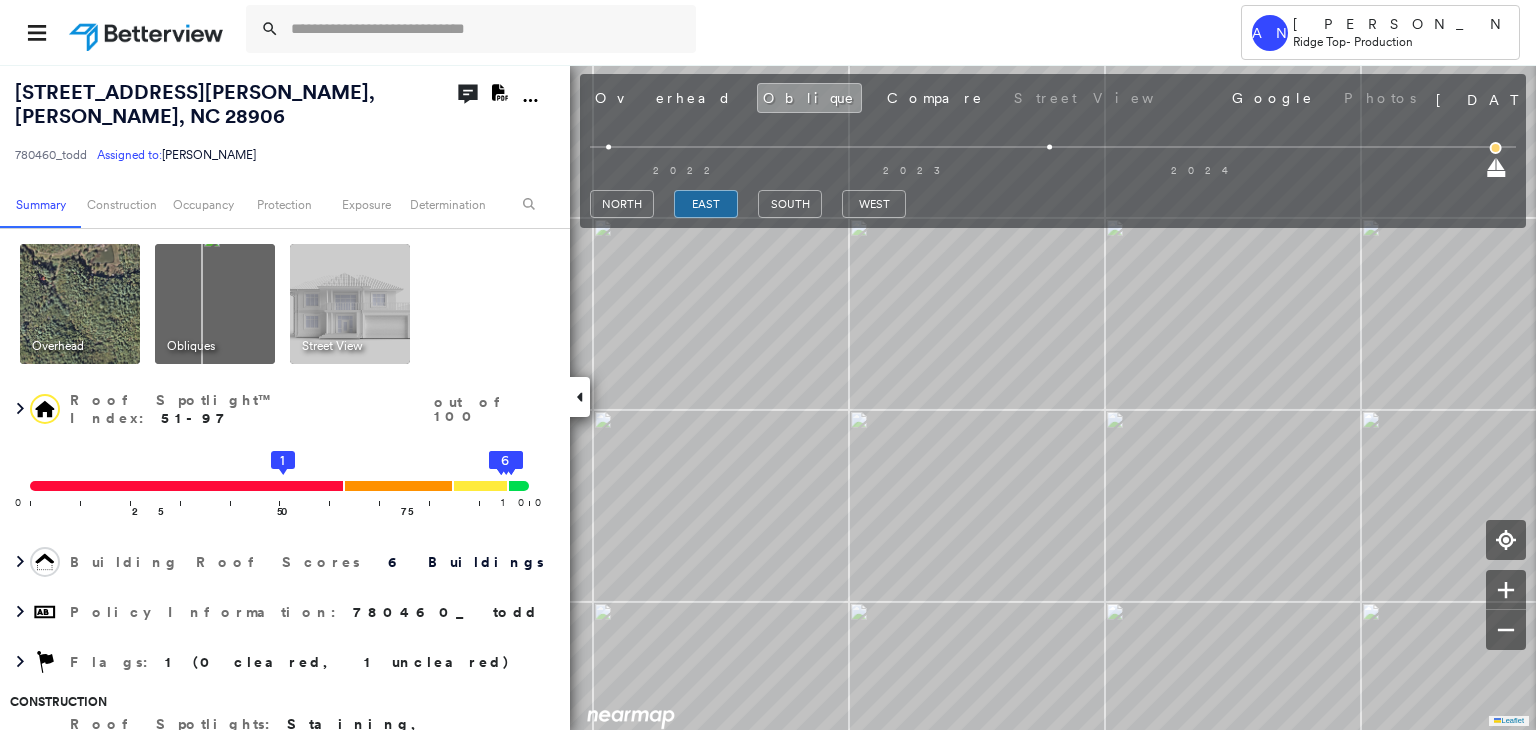 drag, startPoint x: 626, startPoint y: 92, endPoint x: 892, endPoint y: 227, distance: 298.29684 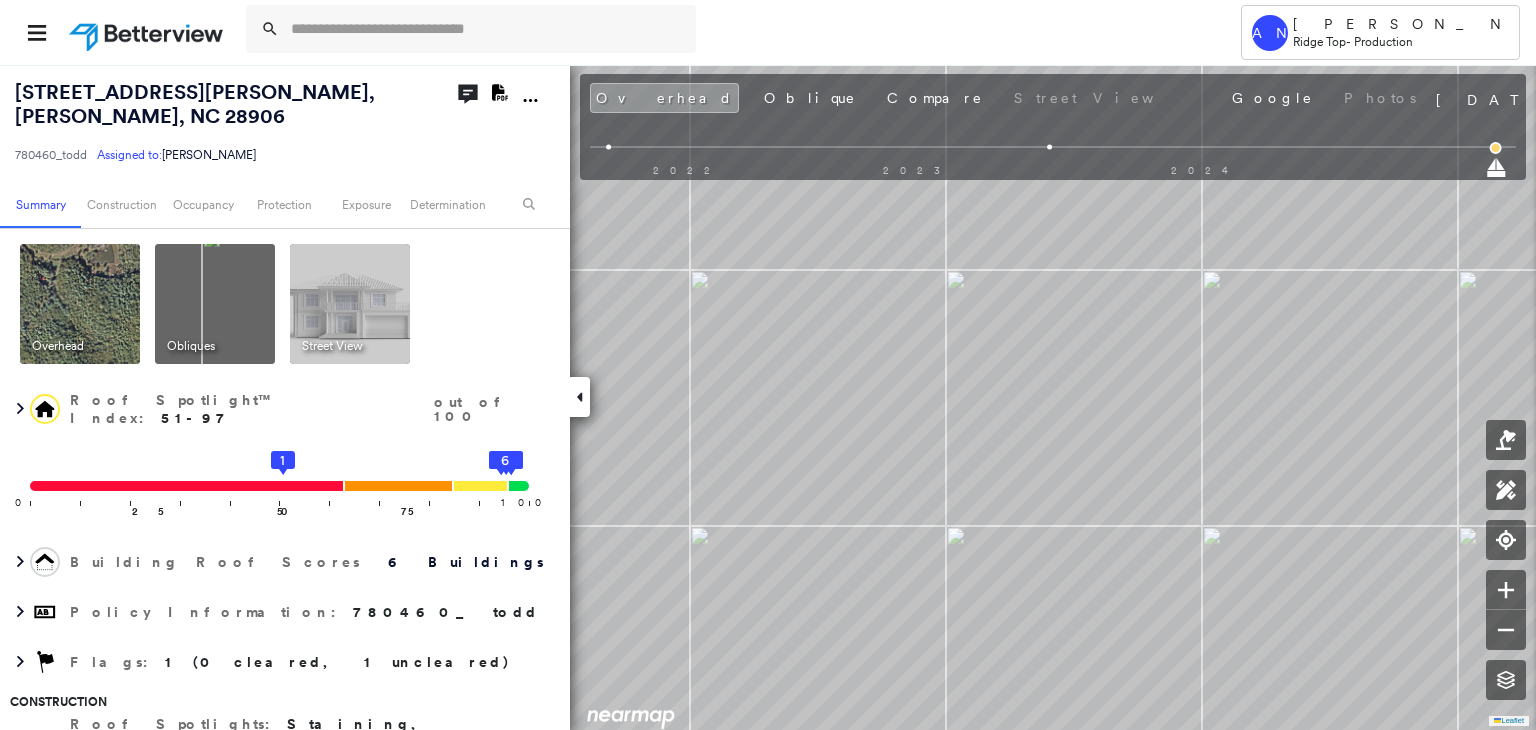 click on "[STREET_ADDRESS][PERSON_NAME][PERSON_NAME] 780460_todd Assigned to:  [PERSON_NAME] Assigned to:  [PERSON_NAME] 780460_todd Assigned to:  [PERSON_NAME] Open Comments Download PDF Report Summary Construction Occupancy Protection Exposure Determination Overhead Obliques Street View Roof Spotlight™ Index :  51-97 out of 100 0 100 25 50 75 1 2 3 4 5 6 Building Roof Scores 6 Buildings Policy Information :  780460_todd Flags :  1 (0 cleared, 1 uncleared) Construction Roof Spotlights :  Staining, Overhang, Skylight, Chimney, Vent Property Features :  Car, Patio Furniture, Water Hazard, Cracked Pavement, Disintegrated Pavement and 1 more Roof Size & Shape :  6 buildings  Occupancy Protection Exposure Determination Flags :  1 (0 cleared, 1 uncleared) Uncleared Flags (1) Cleared Flags  (0) Betterview Property Flagged [DATE] Clear Action Taken New Entry History Quote/New Business Terms & Conditions Added ACV Endorsement Added Cosmetic Endorsement Inspection/Loss Control Report Information Added to Inspection Survey Save" at bounding box center (768, 397) 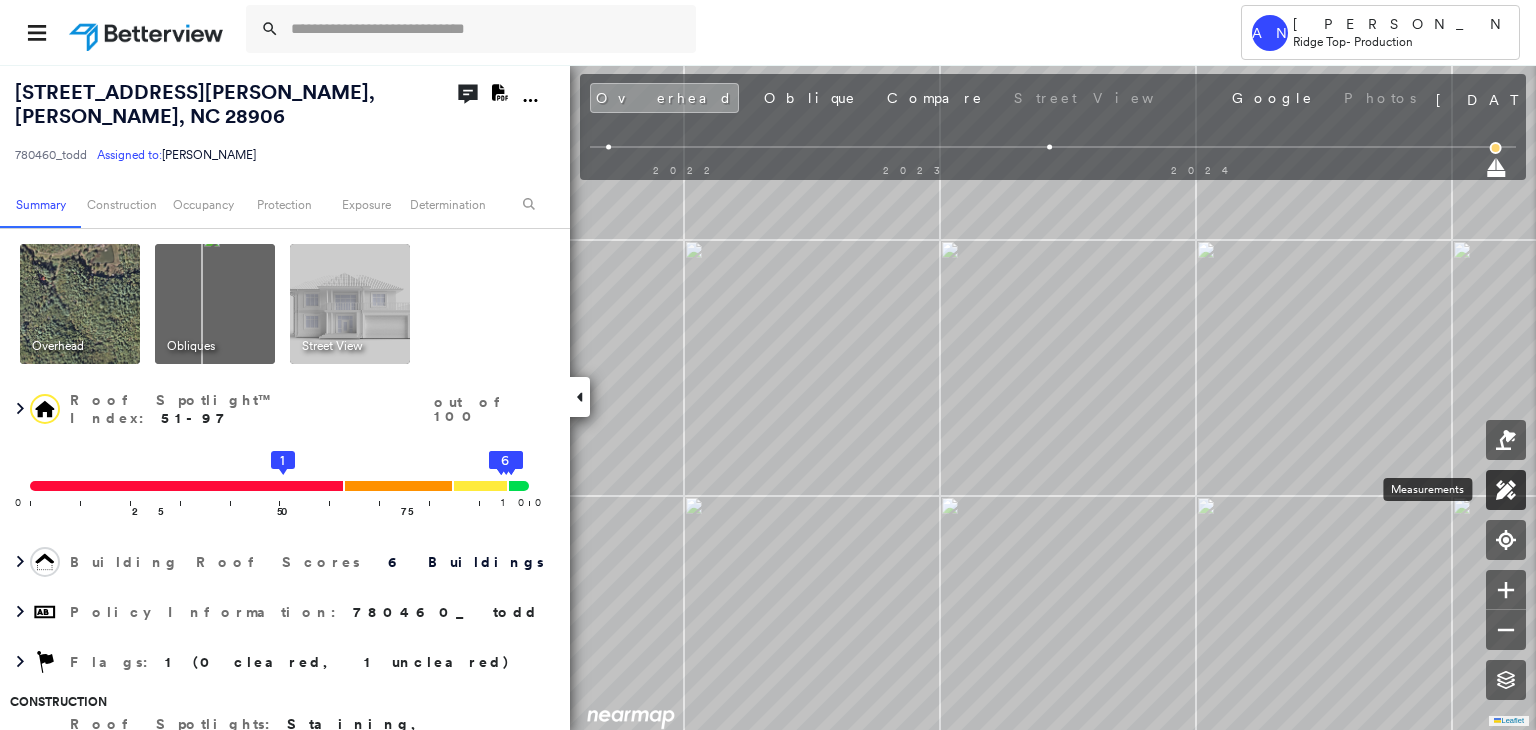 click 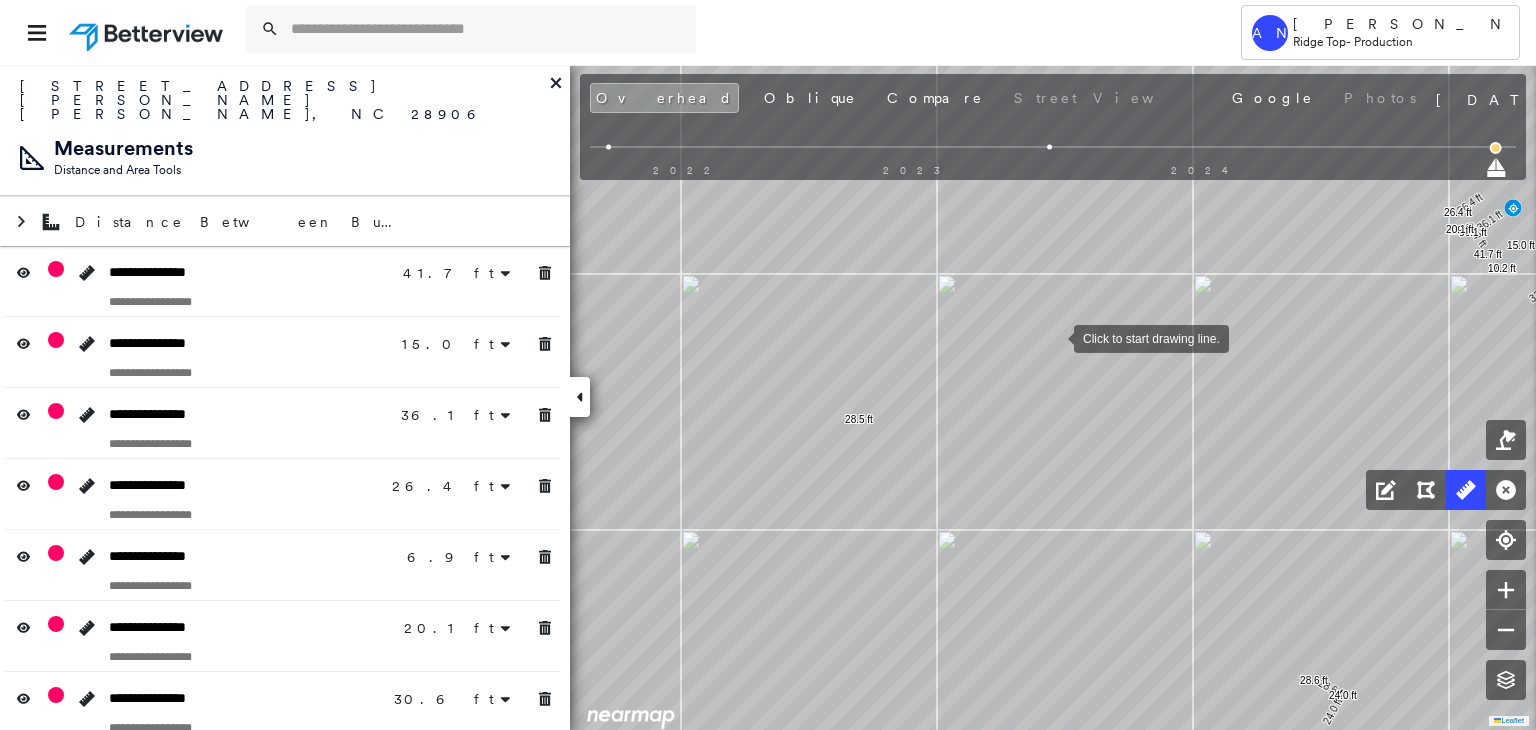 click on "41.7 ft 41.7 ft 15.0 ft 36.1 ft 36.1 ft 26.4 ft 26.4 ft 6.9 ft 20.1 ft 30.6 ft 30.6 ft 27.8 ft 27.8 ft 7.9 ft 33.8 ft 54.7 ft 11.9 ft 10.2 ft 60.1 ft 31.2 ft 91.3 ft 40.1 ft 52.3 ft 28.6 ft 28.6 ft 24.0 ft 24.0 ft 28.5 ft Click to start drawing line." at bounding box center (1345, -447) 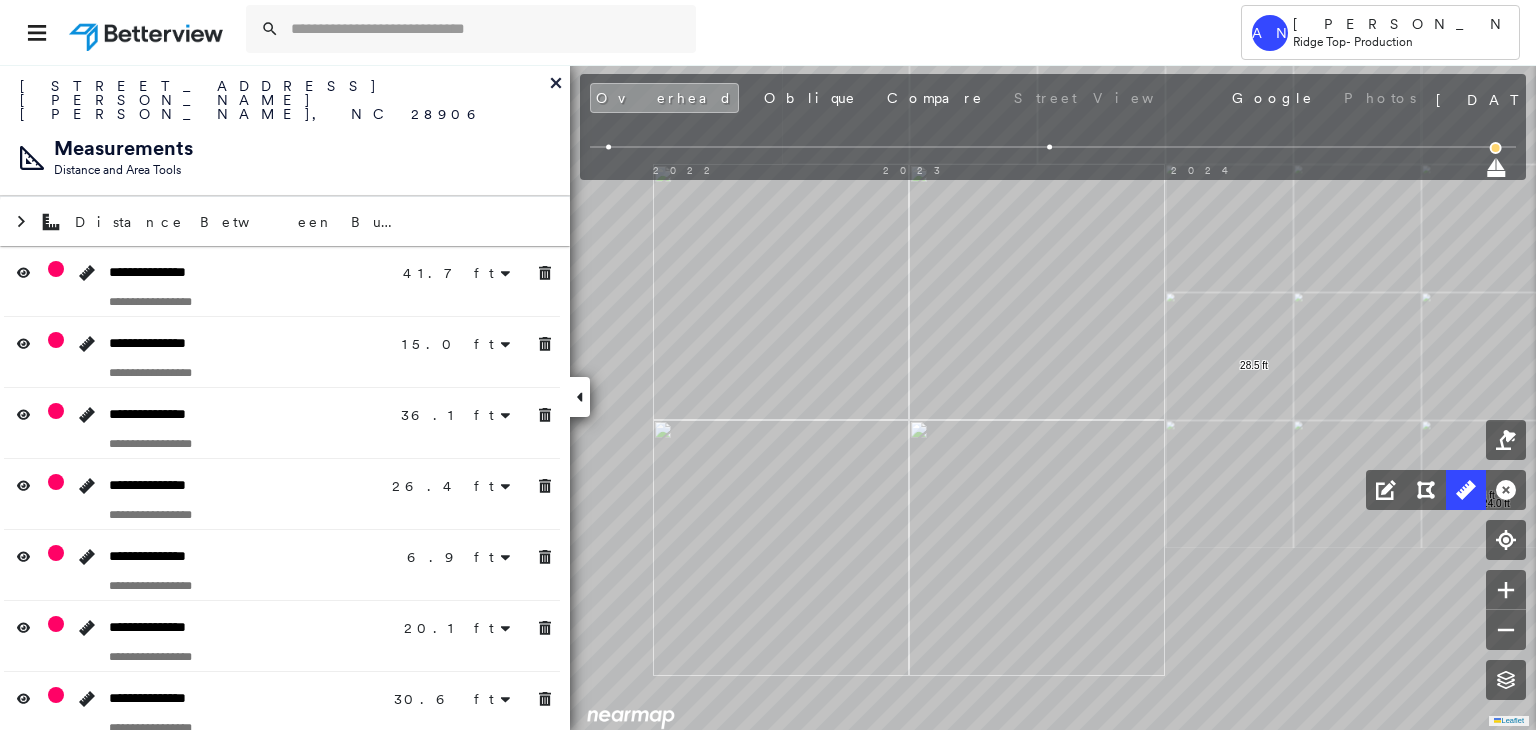 click on "41.7 ft 15.0 ft 36.1 ft 26.4 ft 6.9 ft 20.1 ft 30.6 ft 27.8 ft 7.9 ft 54.7 ft 11.9 ft 10.2 ft 60.1 ft 91.3 ft 52.3 ft 28.6 ft 24.0 ft 28.5 ft Click to start drawing line." at bounding box center (1727, -461) 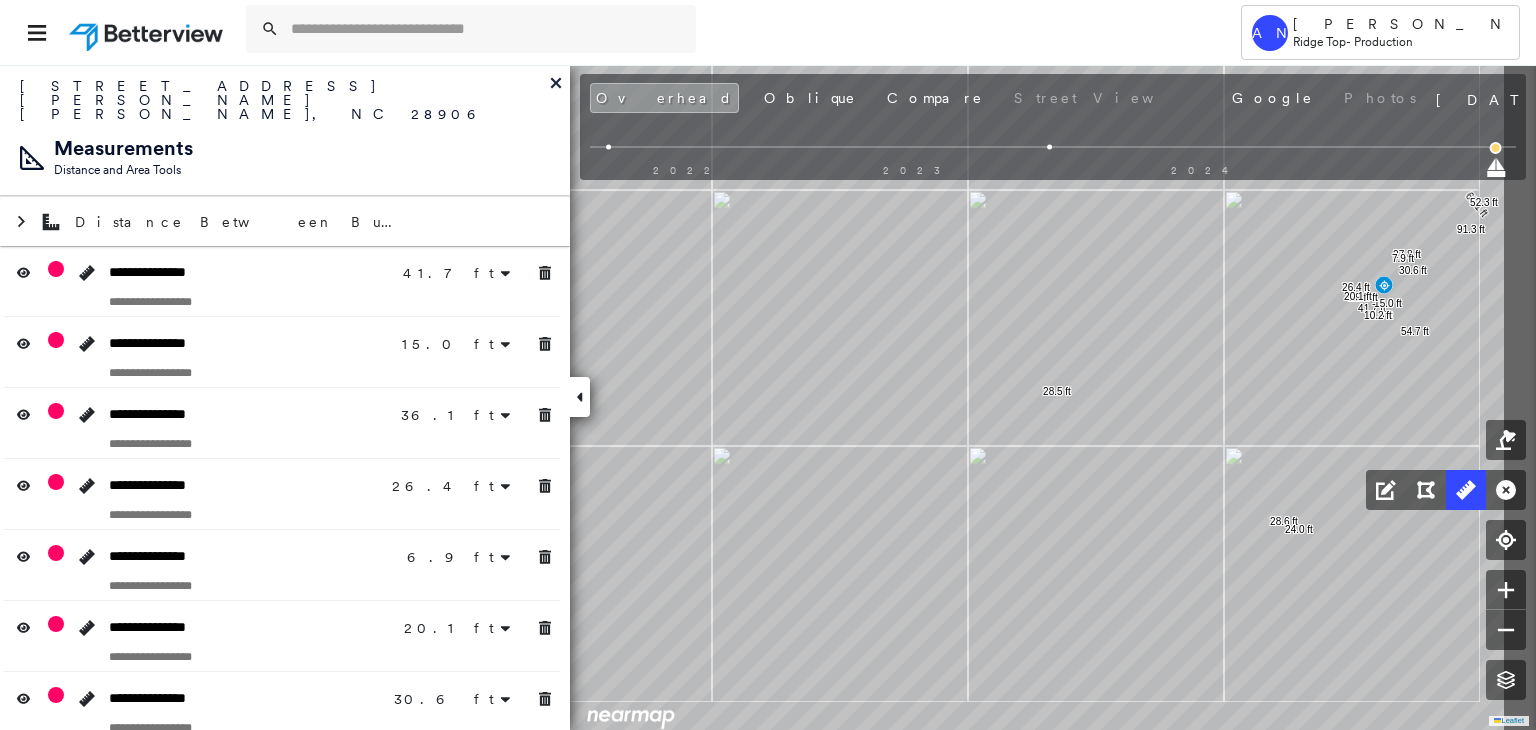 drag, startPoint x: 1129, startPoint y: 375, endPoint x: 1083, endPoint y: 387, distance: 47.539455 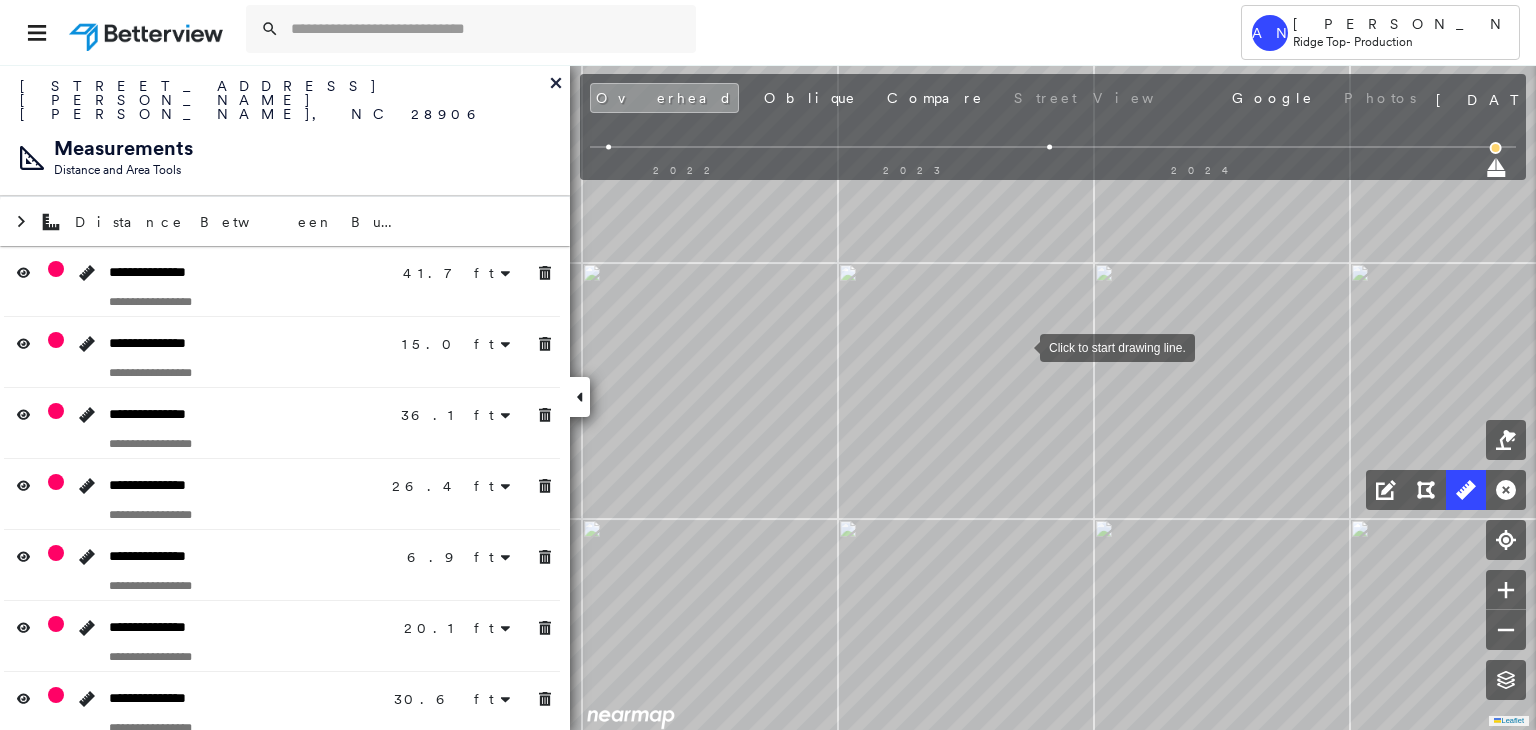 drag, startPoint x: 1020, startPoint y: 346, endPoint x: 754, endPoint y: 394, distance: 270.29614 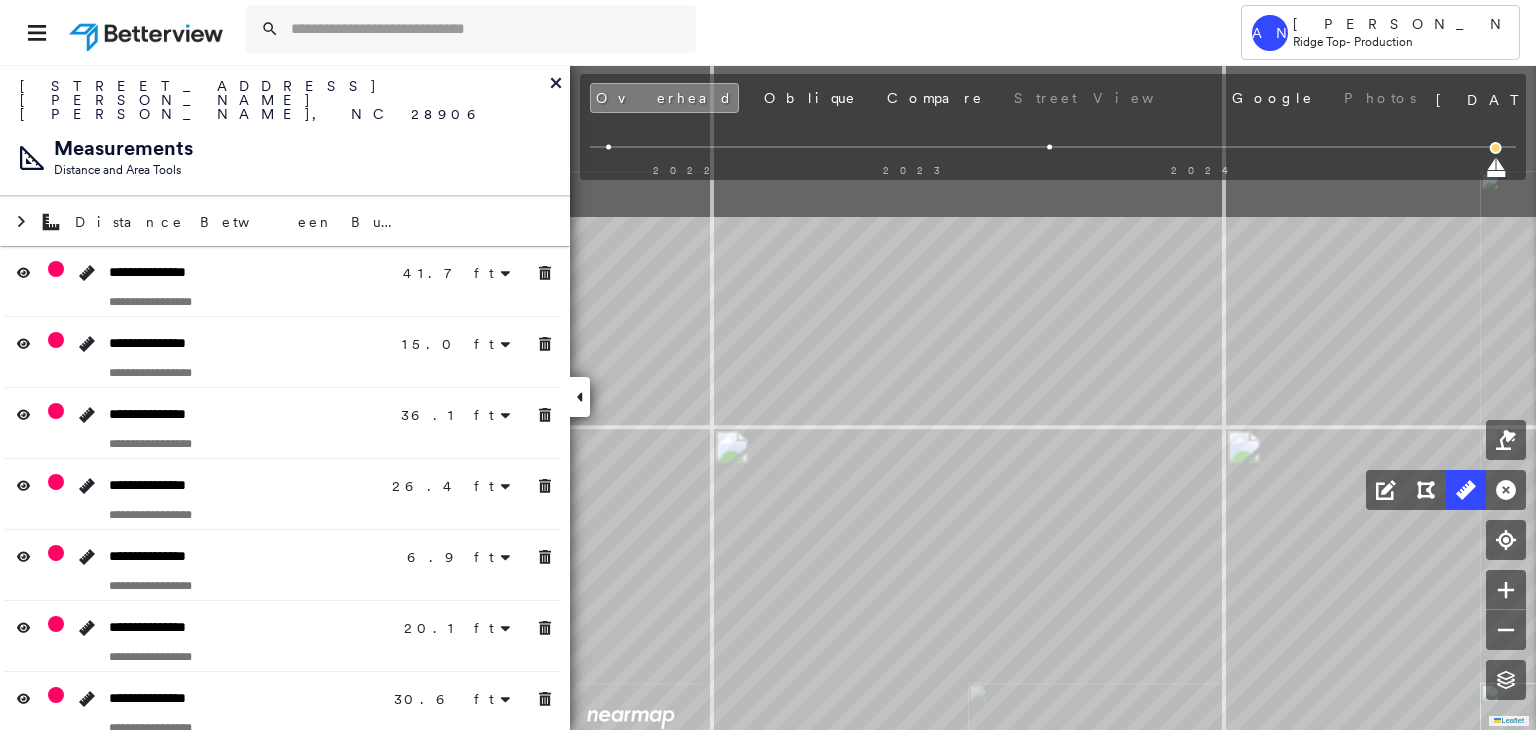 click on "41.7 ft 41.7 ft 15.0 ft 15.0 ft 36.1 ft 36.1 ft 26.4 ft 26.4 ft 6.9 ft 6.9 ft 20.1 ft 20.1 ft 30.6 ft 30.6 ft 27.8 ft 27.8 ft 7.9 ft 7.9 ft 33.8 ft 20.9 ft 54.7 ft 11.9 ft 11.9 ft 10.2 ft 10.2 ft 60.1 ft 31.2 ft 91.3 ft 12.3 ft 40.1 ft 52.3 ft 28.6 ft 28.6 ft 24.0 ft 24.0 ft 15.9 ft 12.5 ft 28.5 ft Click to start drawing line." at bounding box center (1400, -116) 